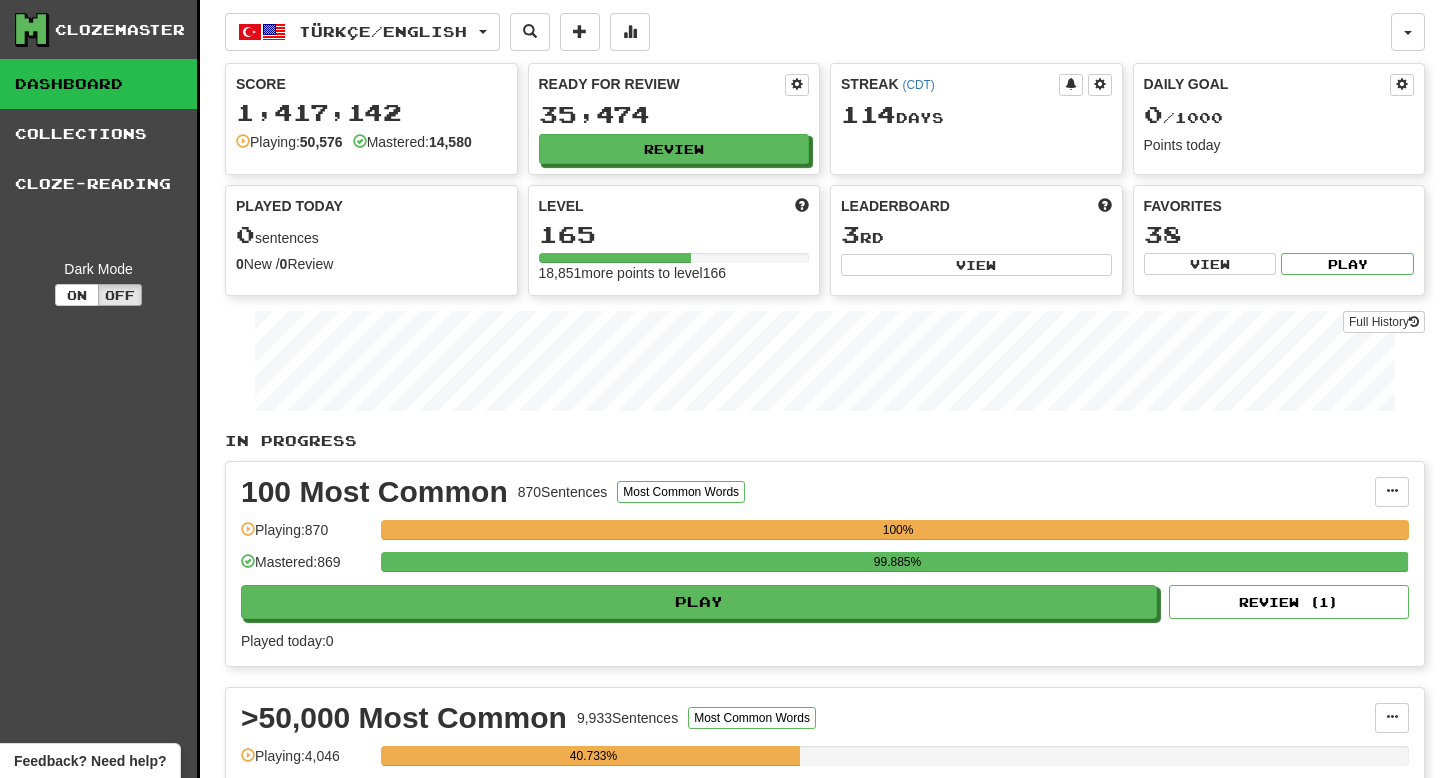 scroll, scrollTop: 0, scrollLeft: 0, axis: both 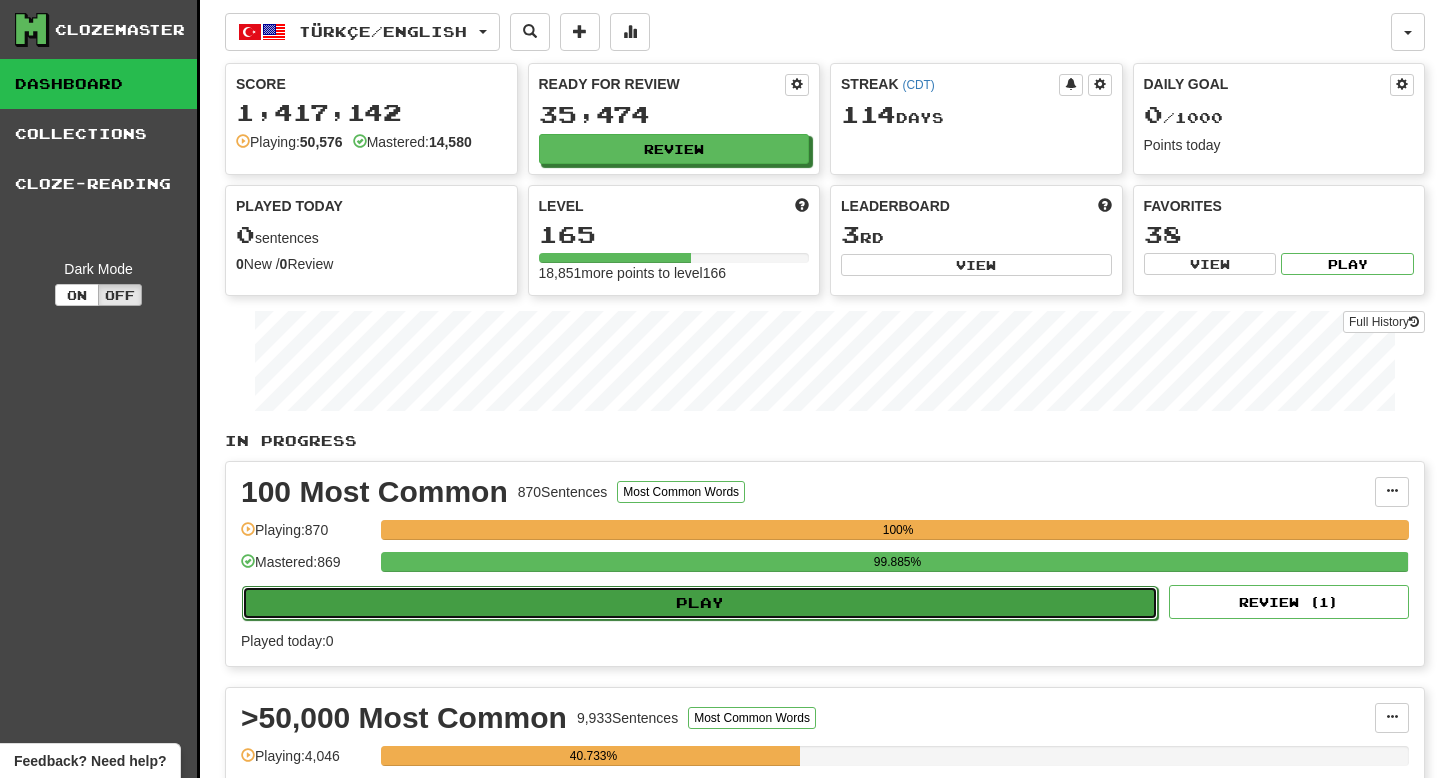 click on "Play" at bounding box center (700, 603) 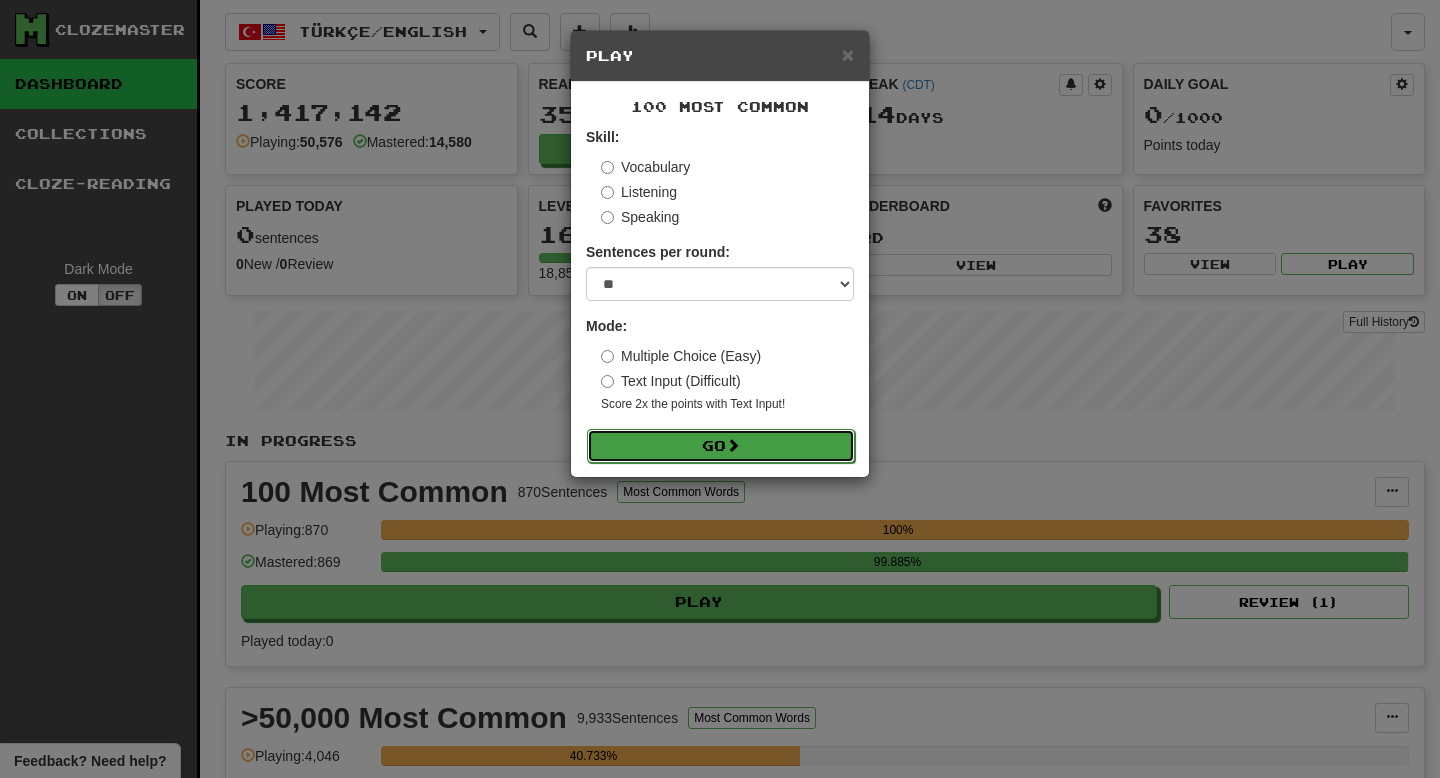 click on "Go" at bounding box center [721, 446] 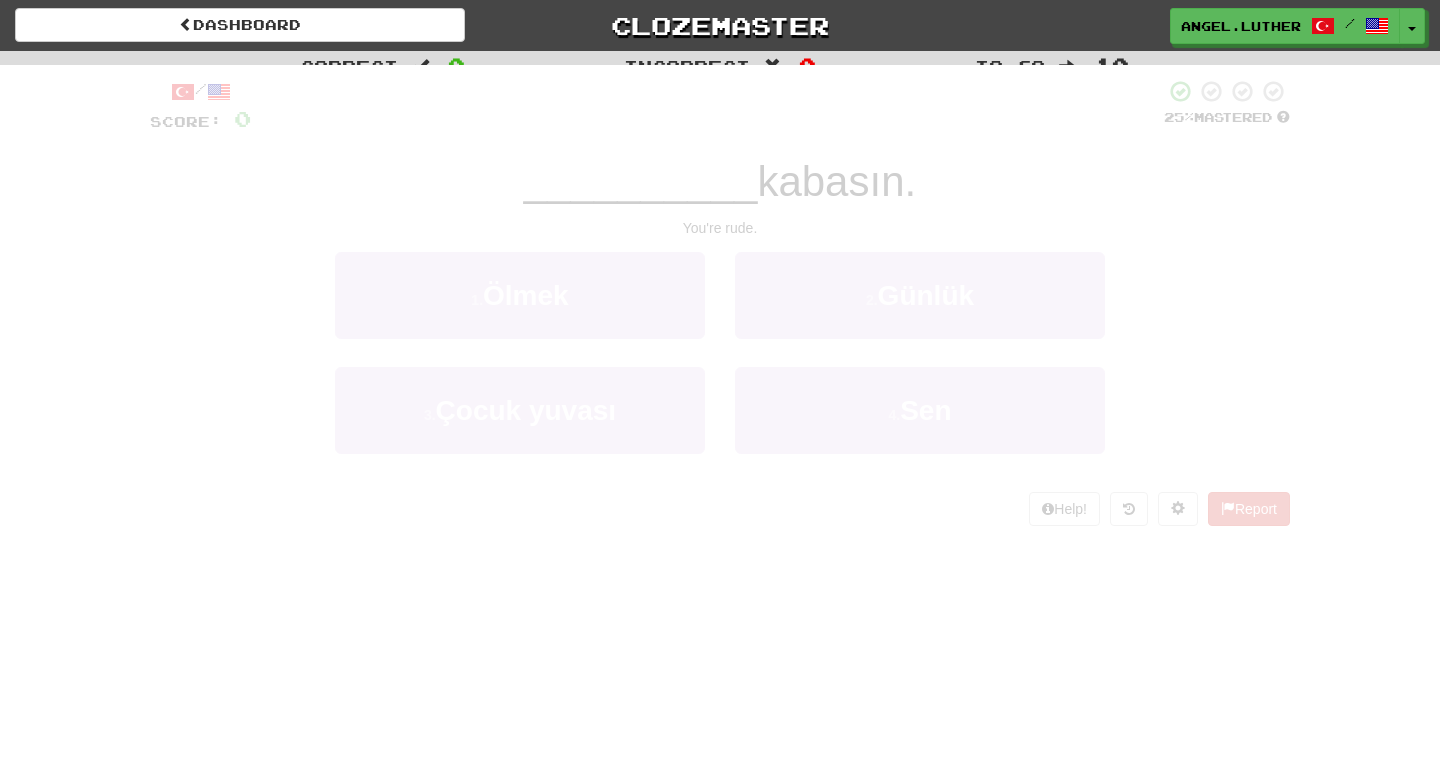 scroll, scrollTop: 0, scrollLeft: 0, axis: both 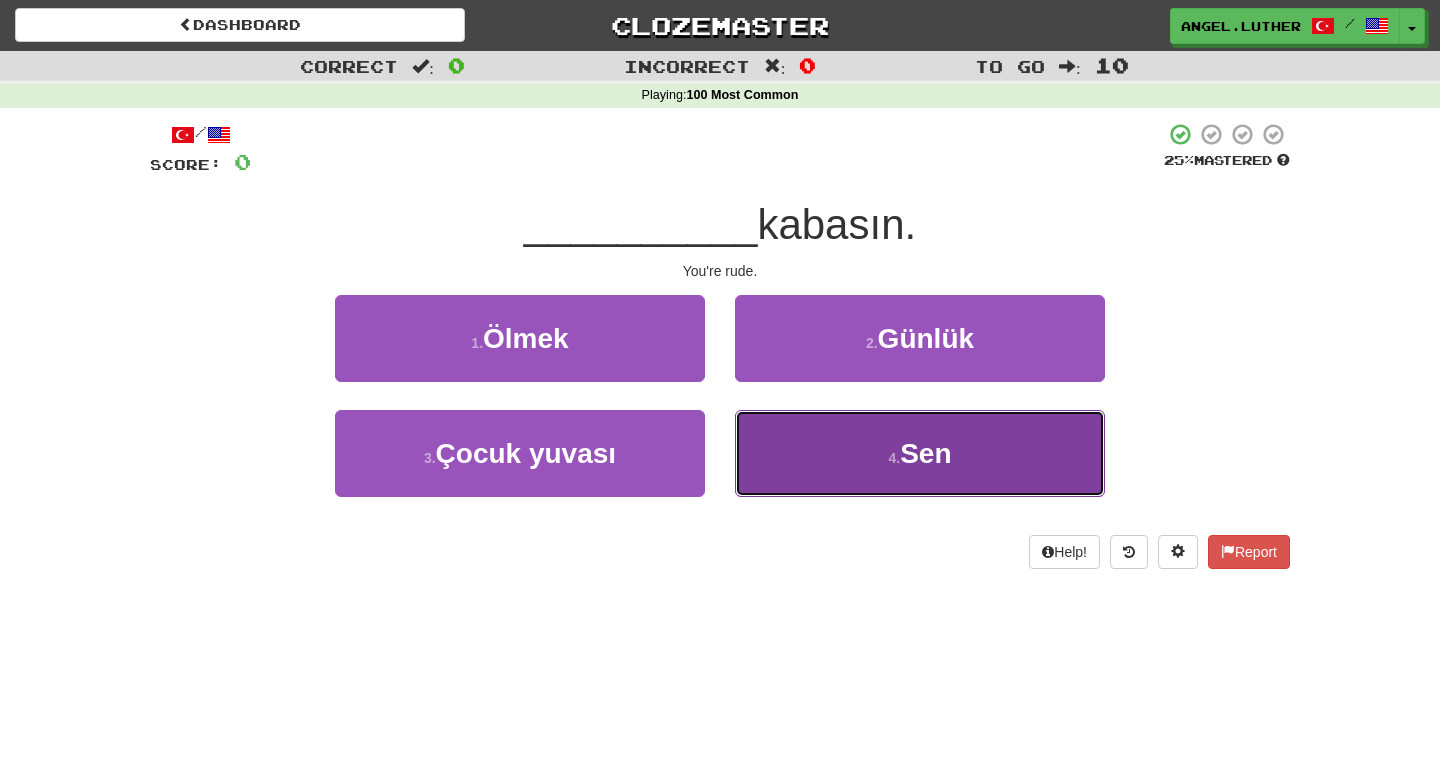 click on "4 ." at bounding box center [894, 458] 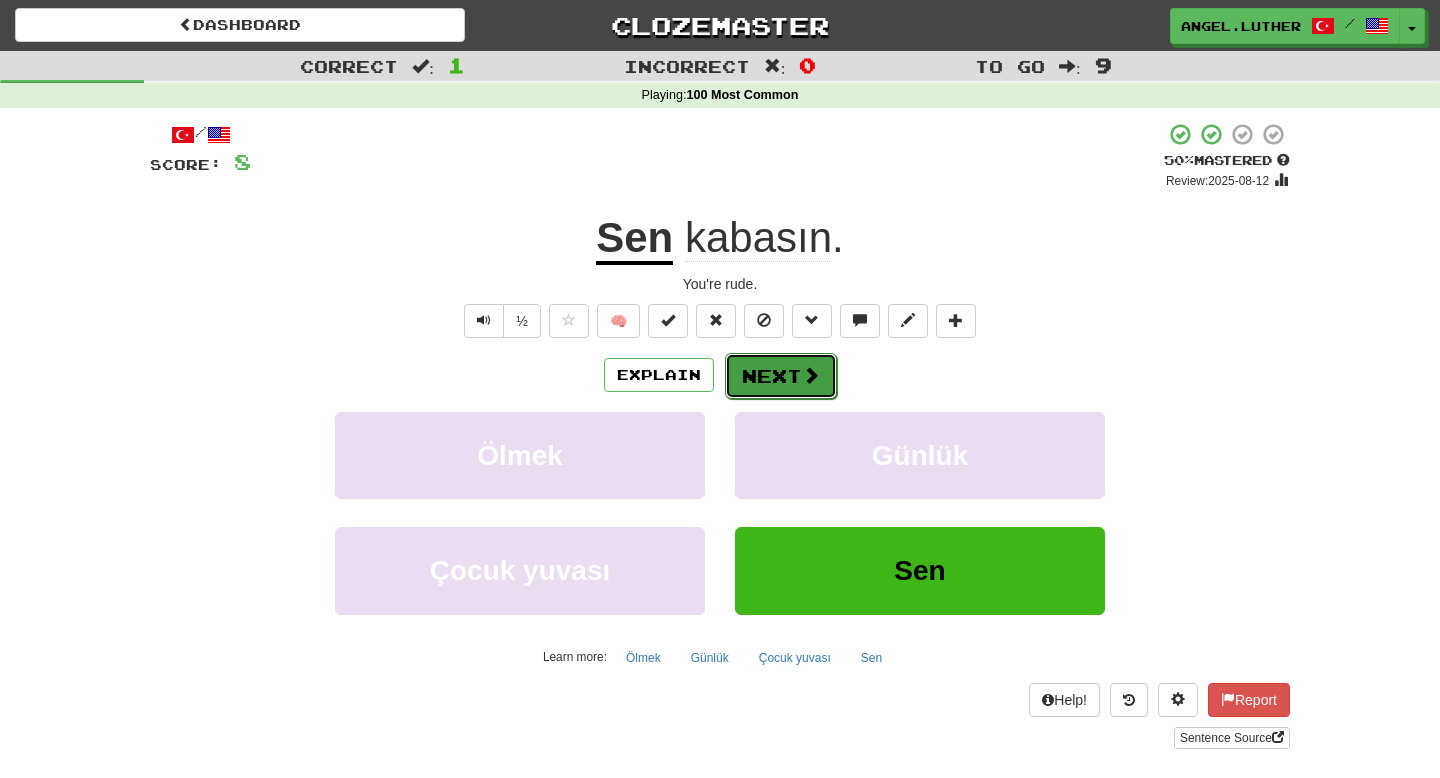 click on "Next" at bounding box center [781, 376] 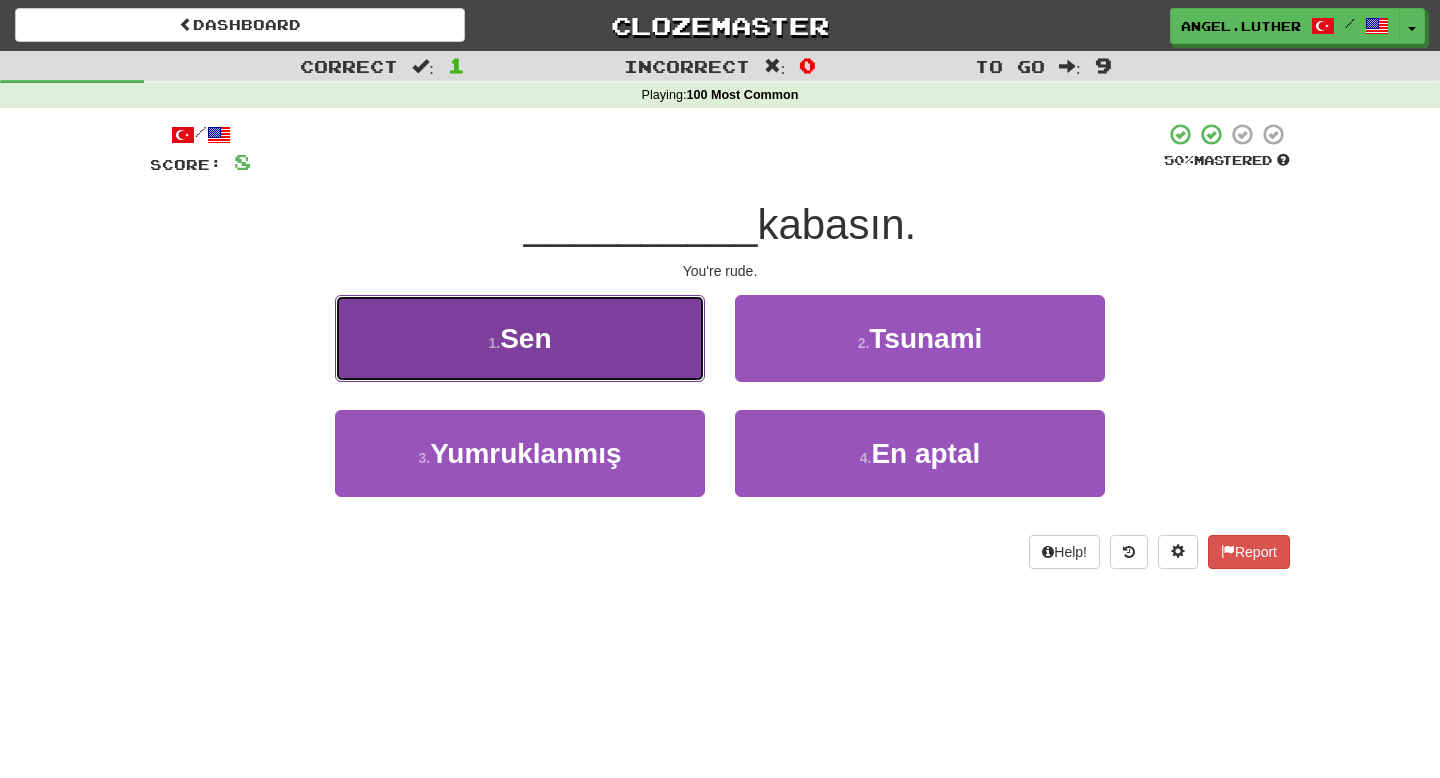 click on "1 .  Sen" at bounding box center [520, 338] 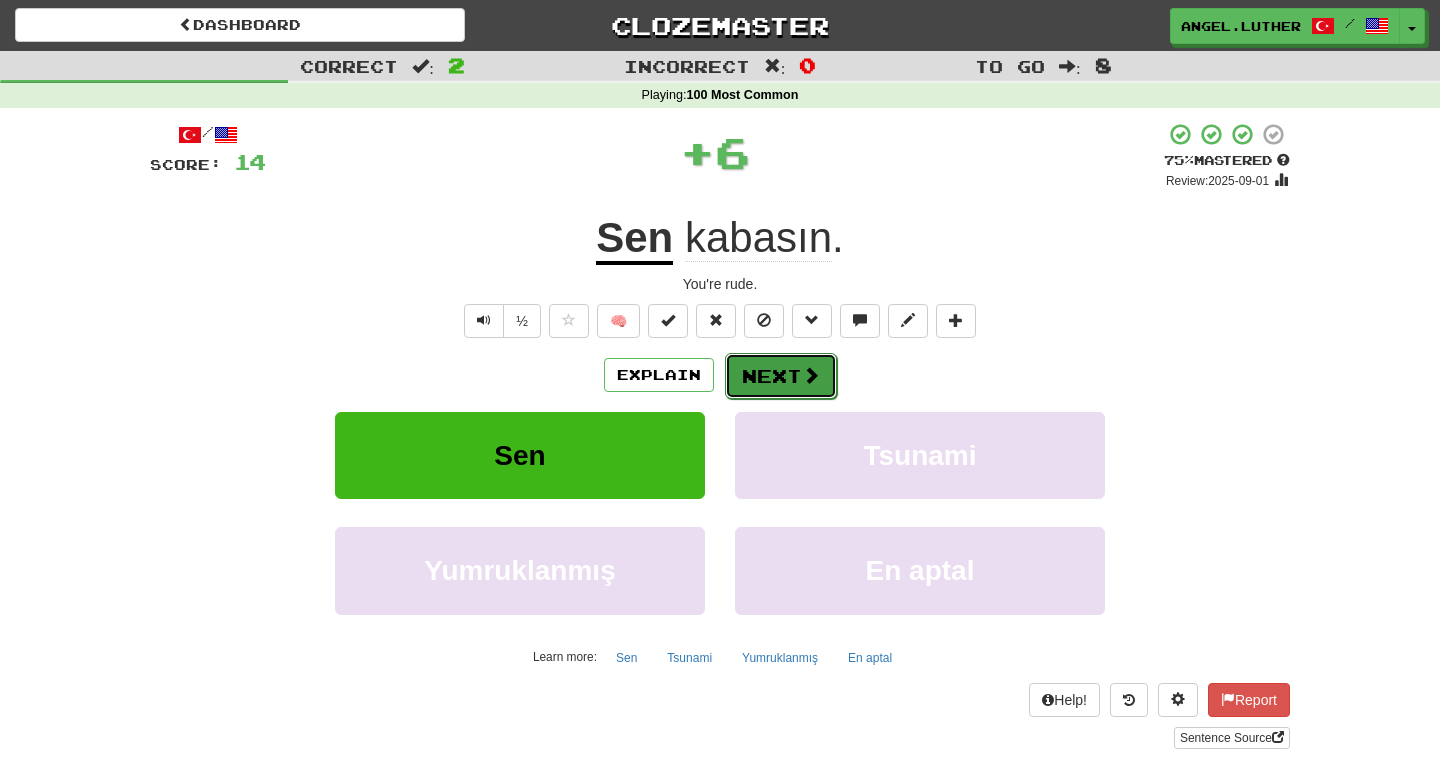 click at bounding box center [811, 375] 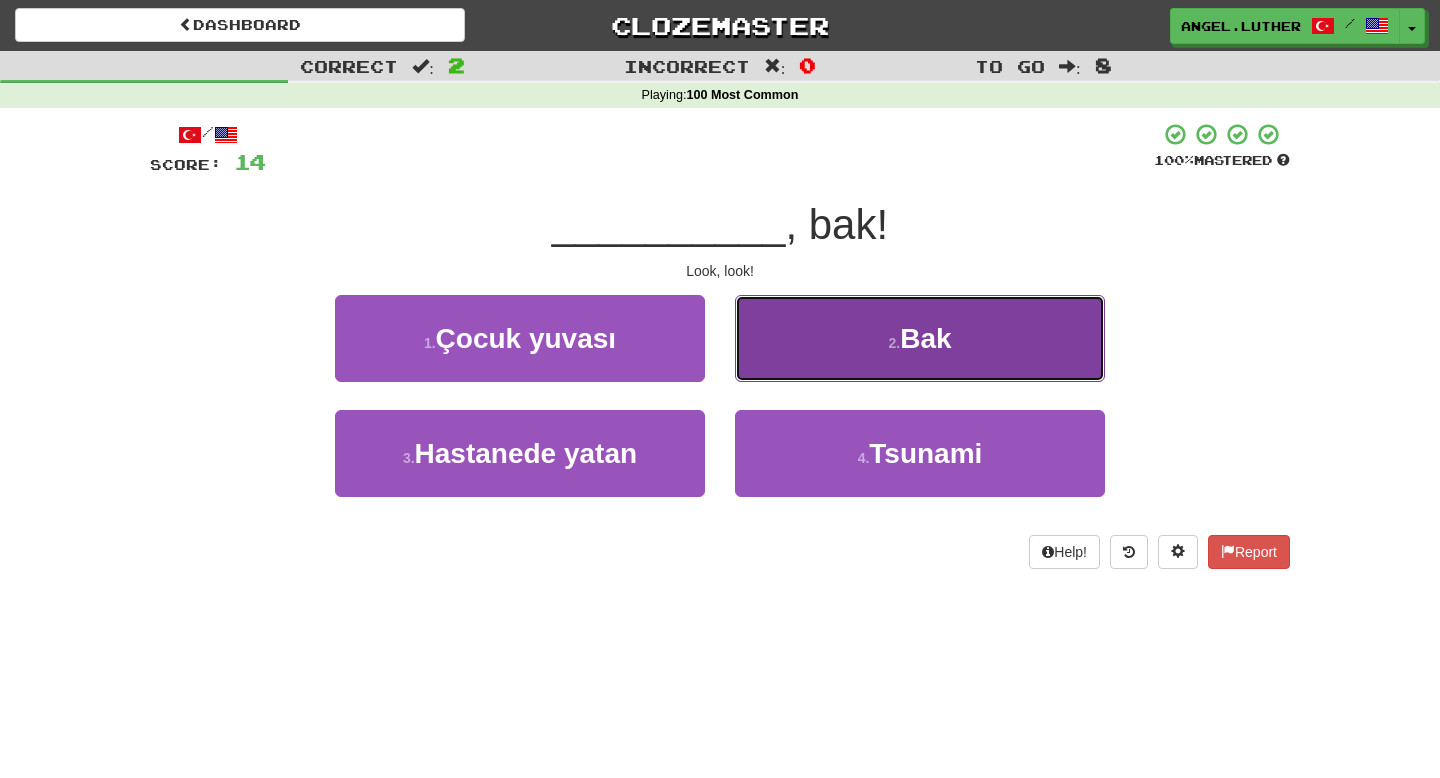 click on "Bak" at bounding box center [925, 338] 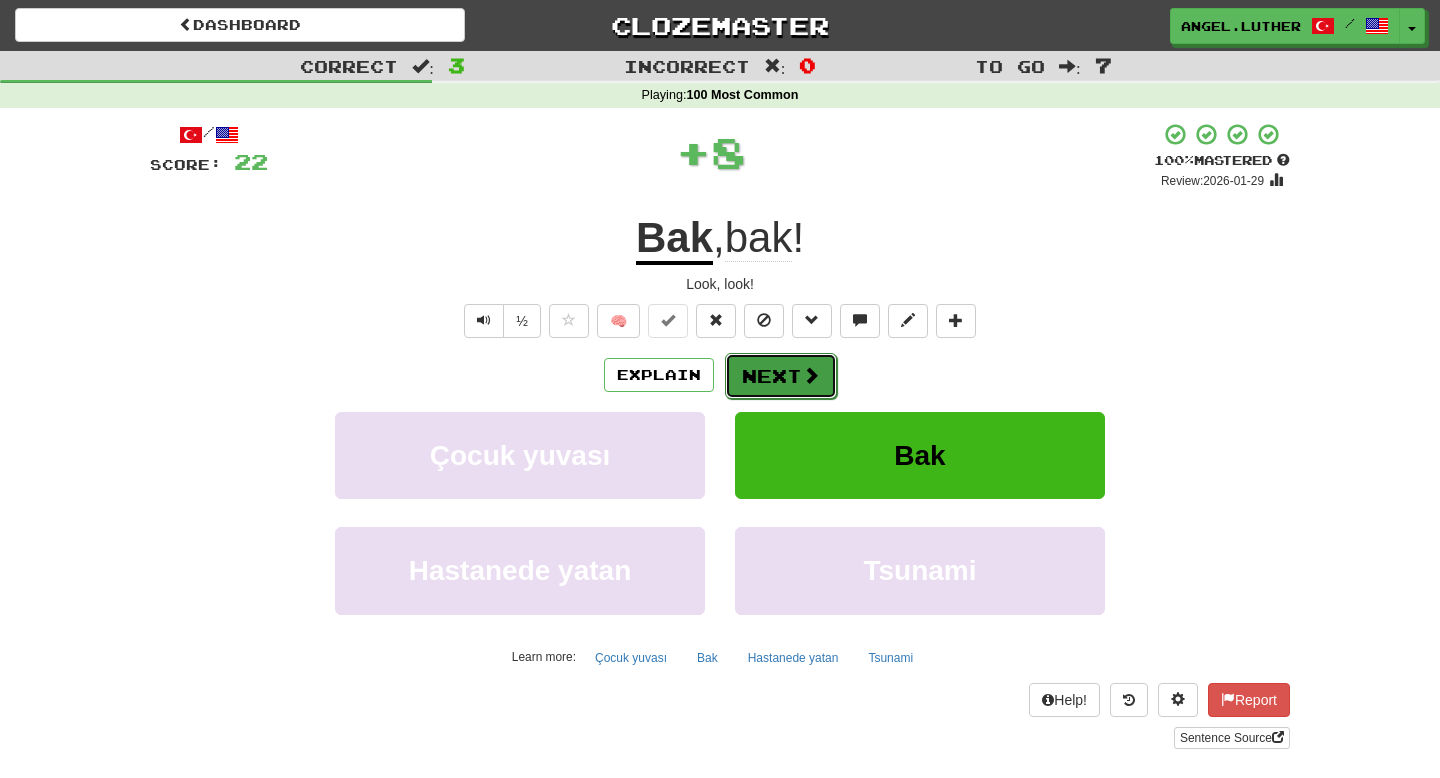 click on "Next" at bounding box center (781, 376) 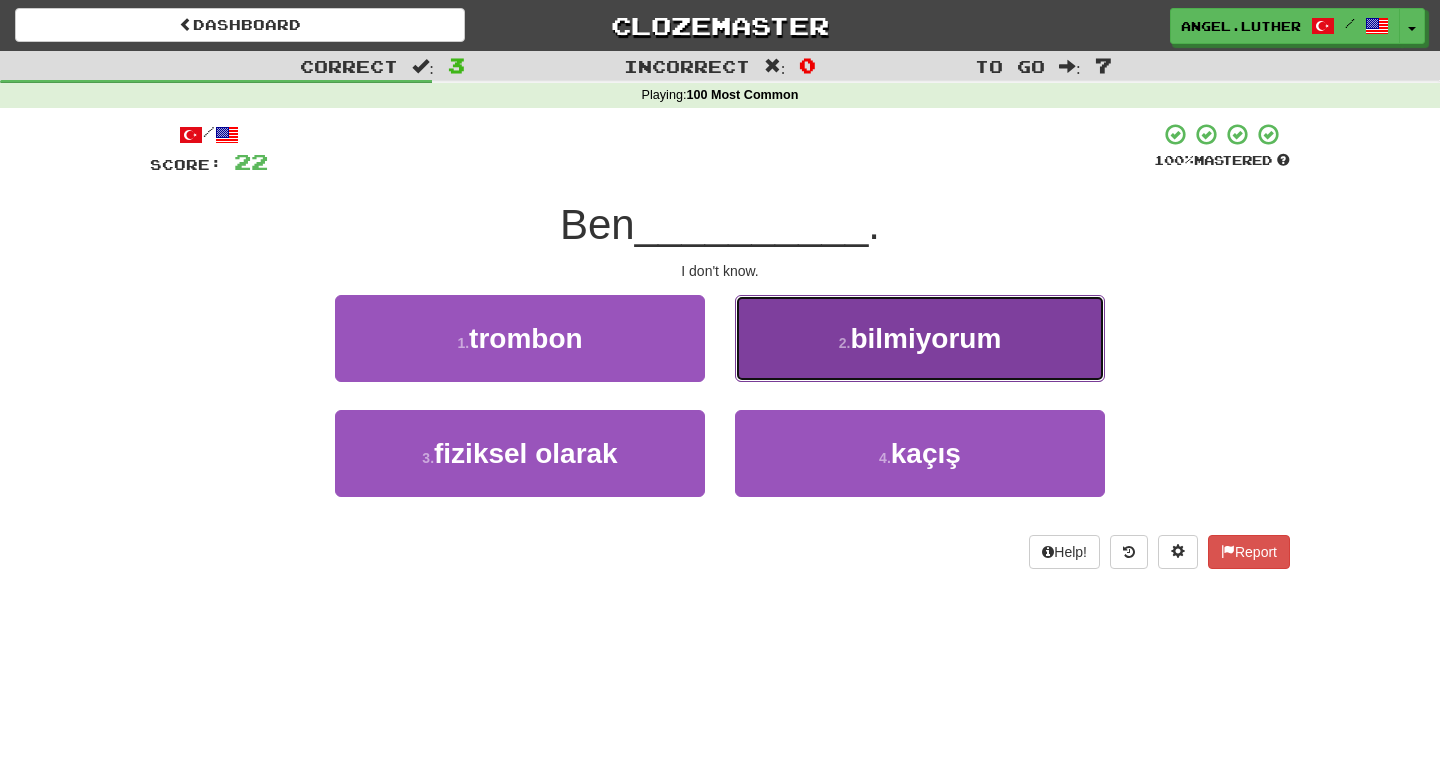 click on "2 .  bilmiyorum" at bounding box center [920, 338] 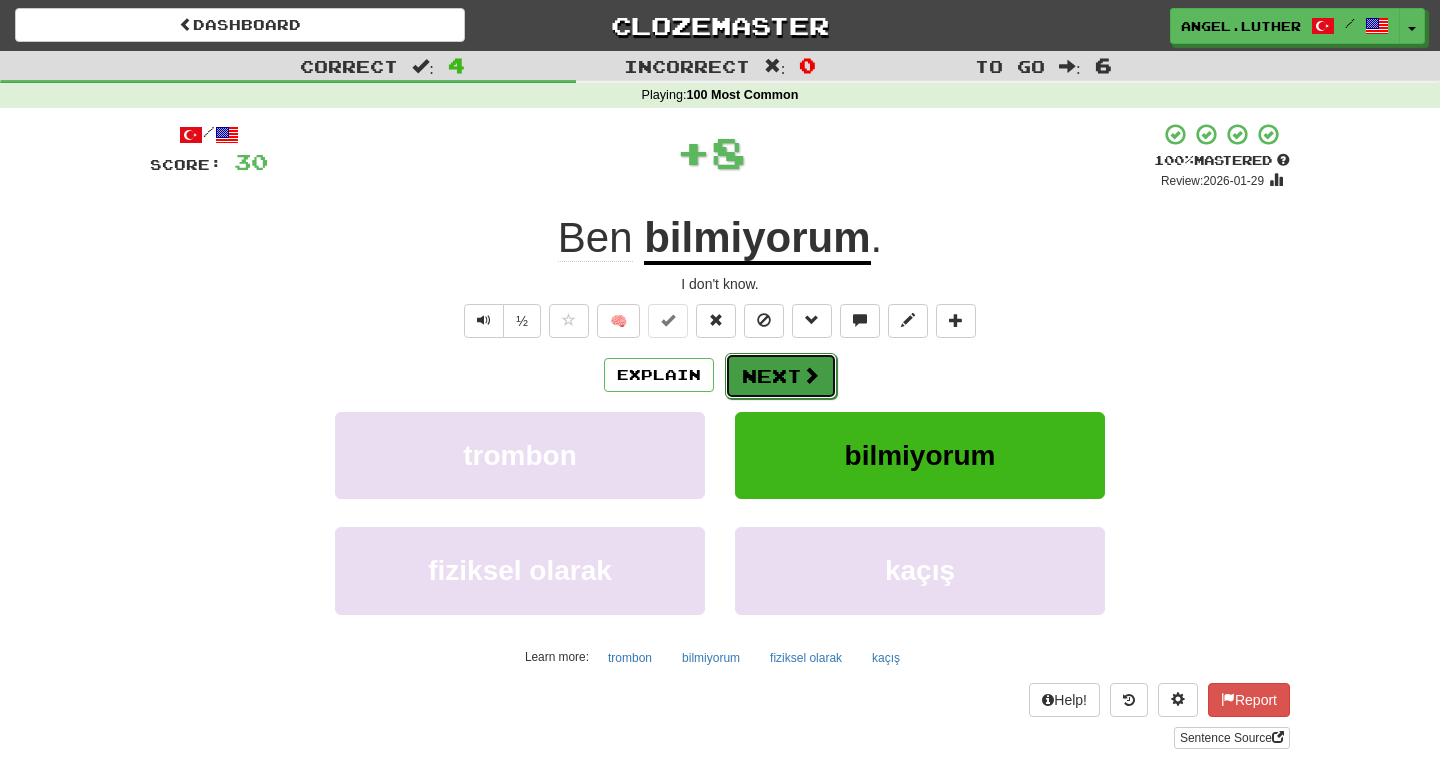 click on "Next" at bounding box center (781, 376) 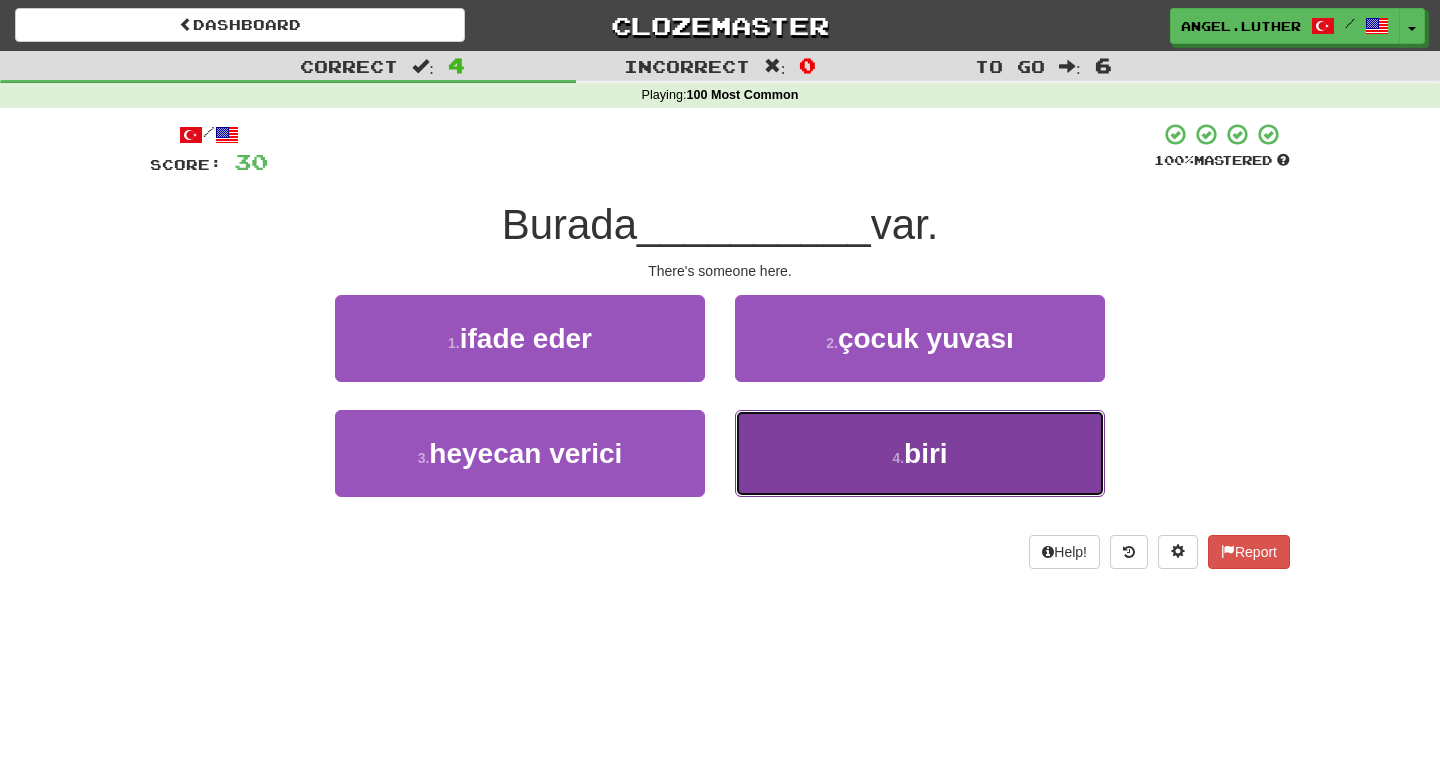 click on "4 .  biri" at bounding box center (920, 453) 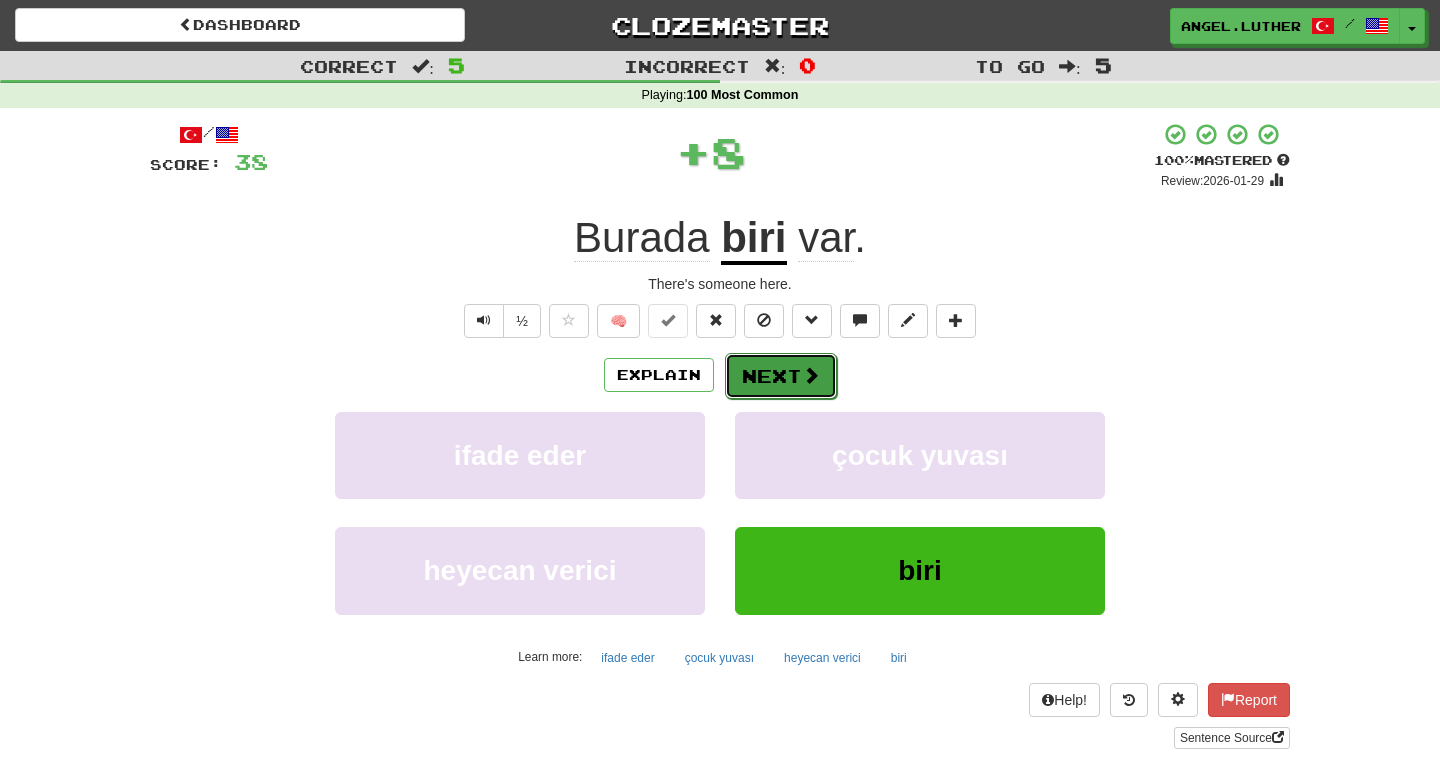 click on "Next" at bounding box center [781, 376] 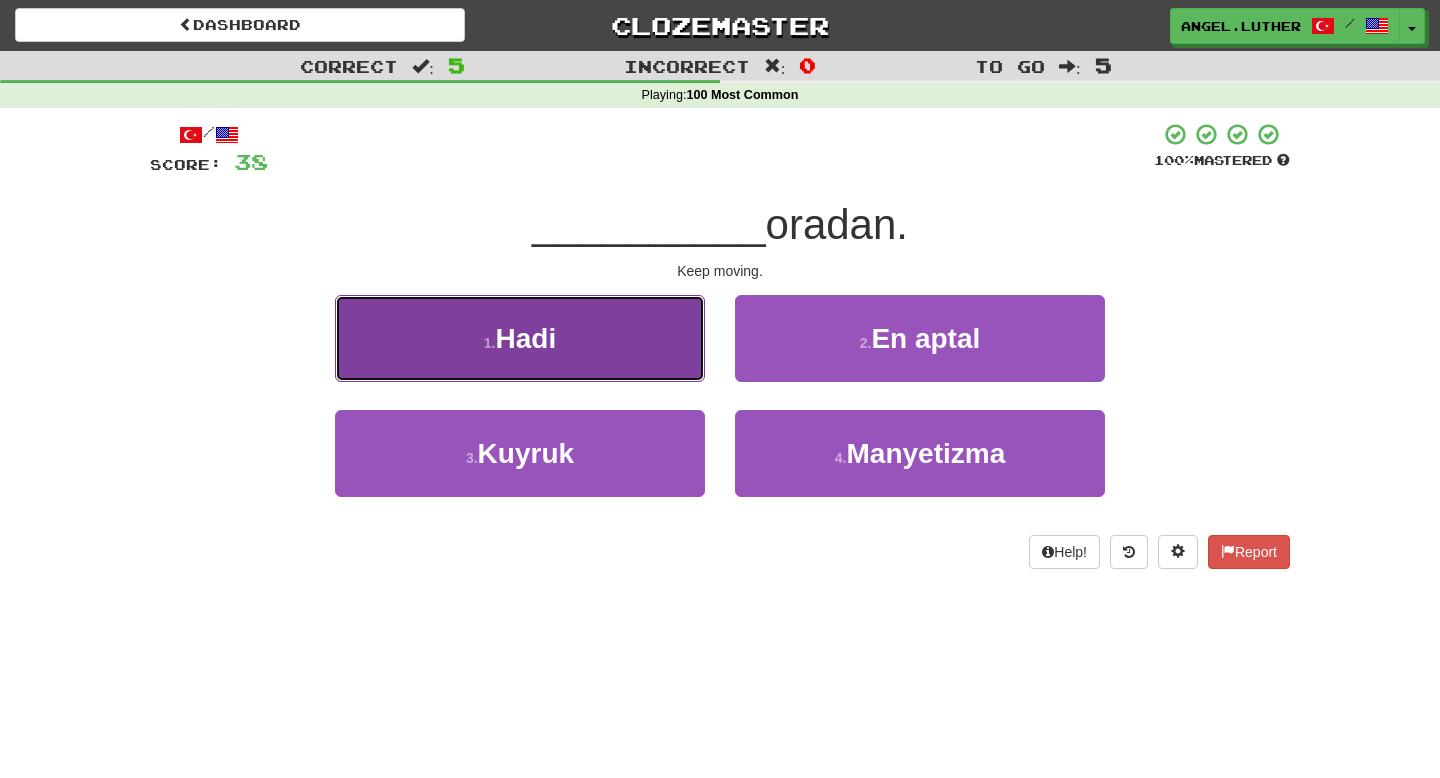 click on "1 .  Hadi" at bounding box center (520, 338) 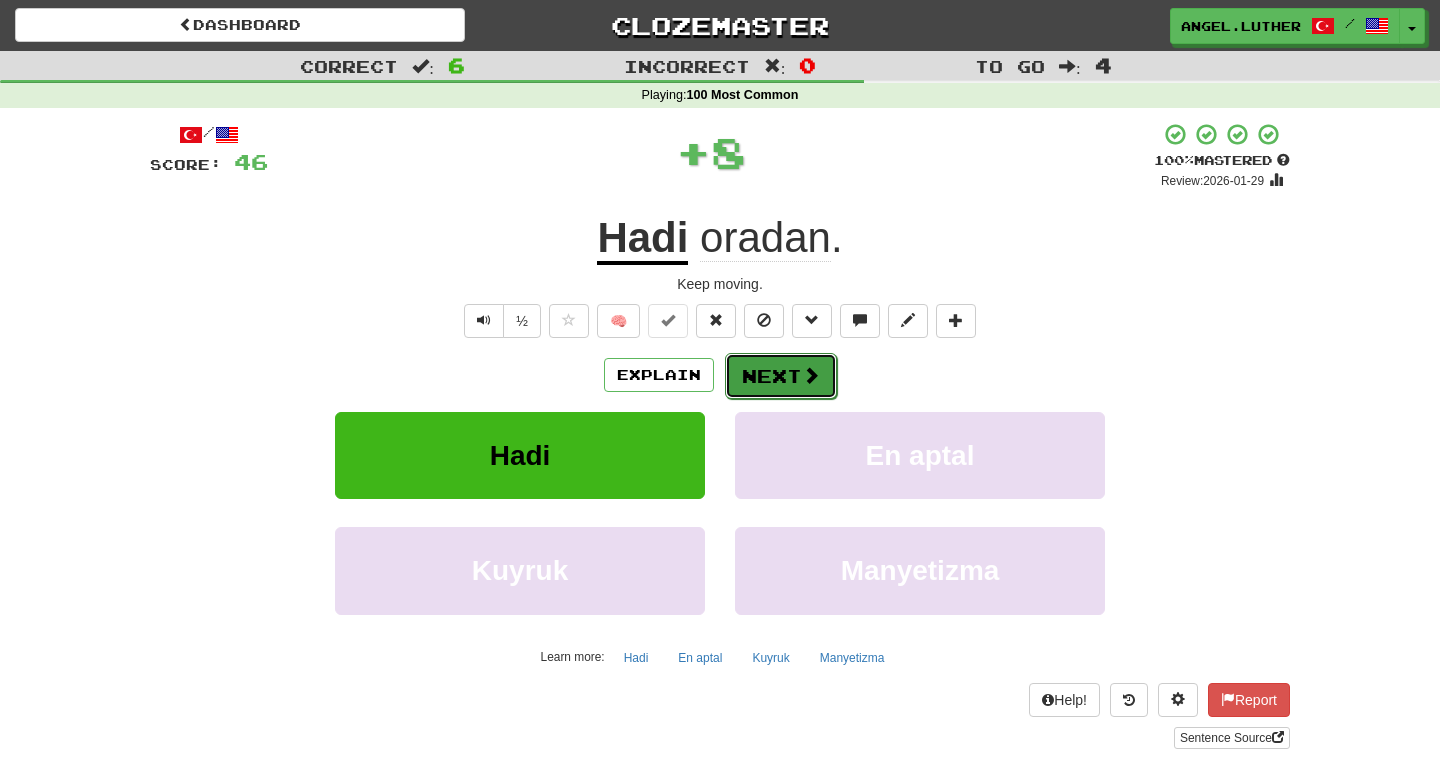 click on "Next" at bounding box center (781, 376) 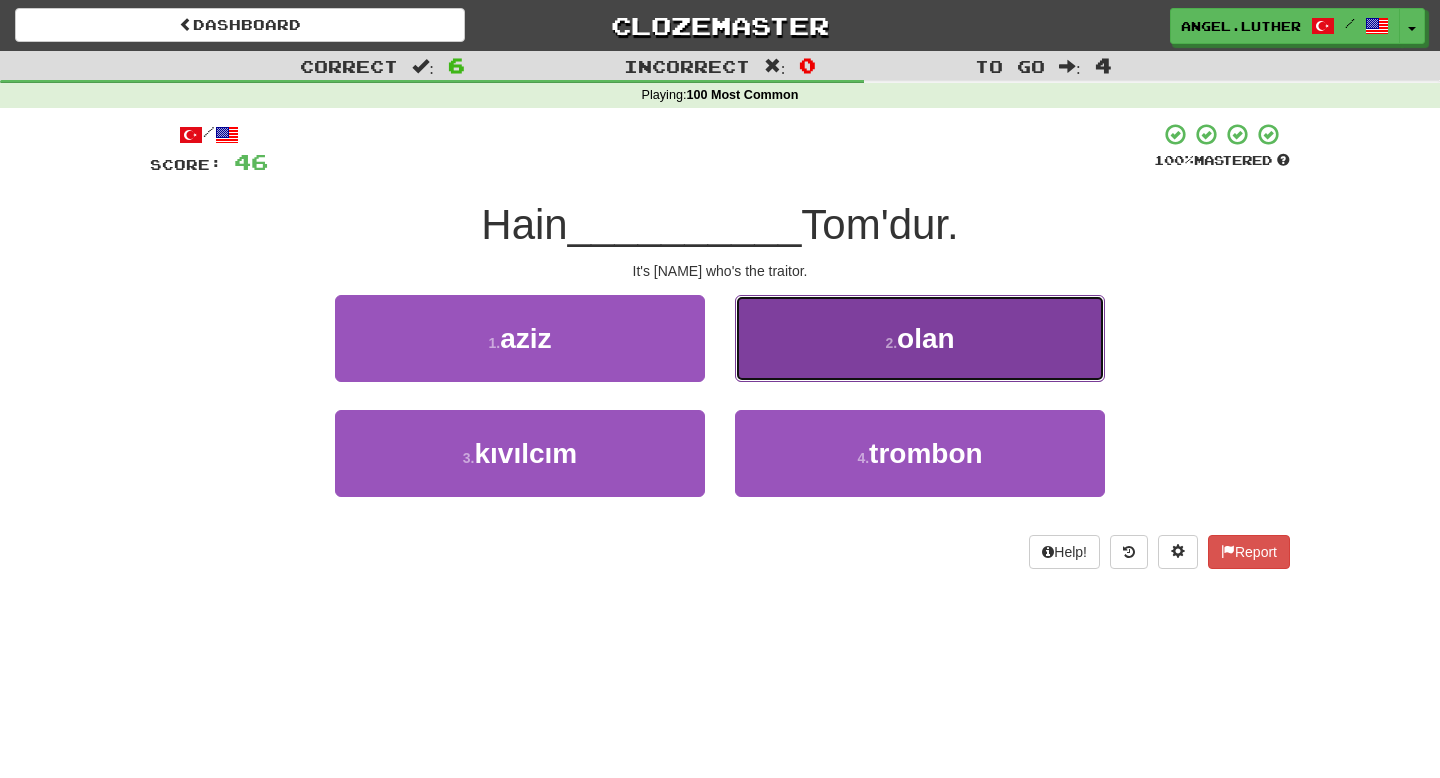 click on "olan" at bounding box center (926, 338) 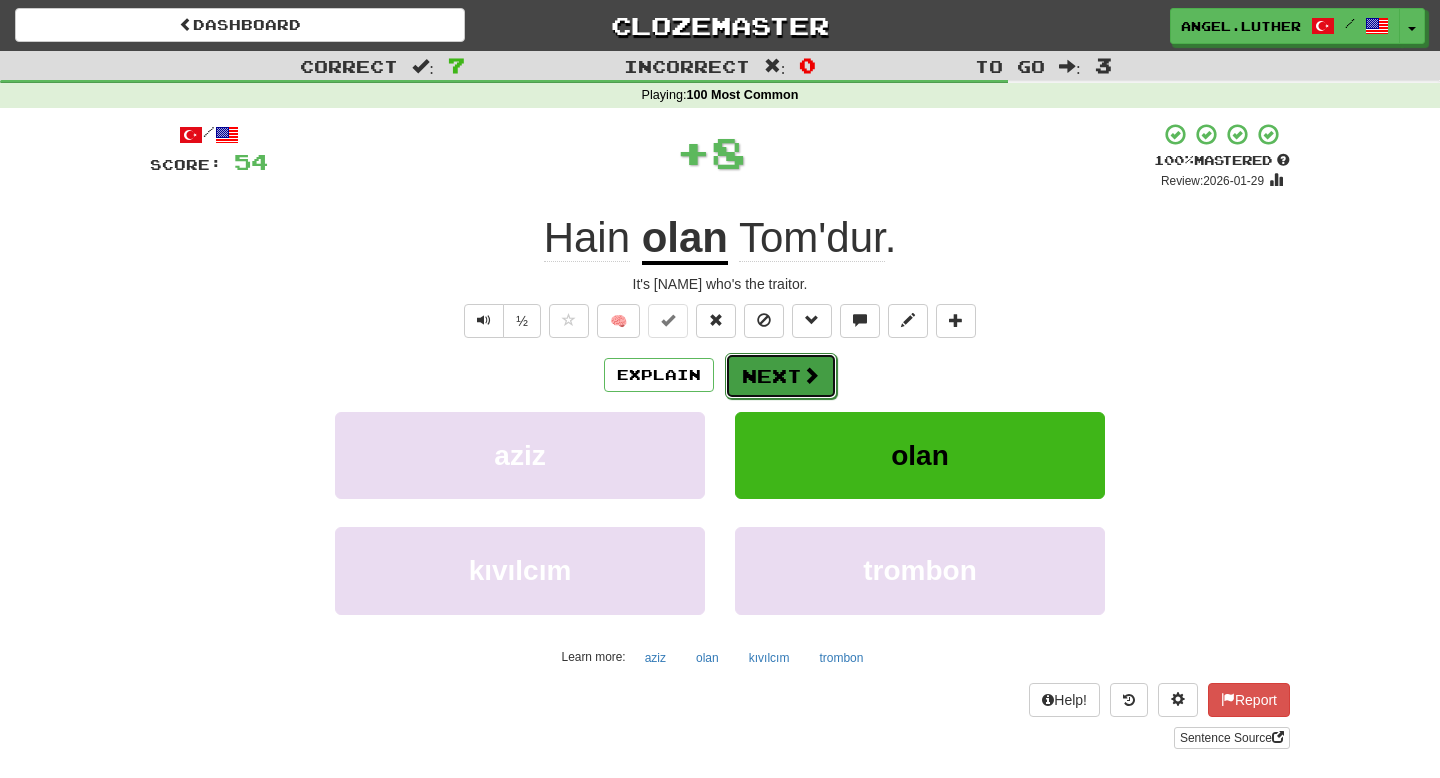 click on "Next" at bounding box center [781, 376] 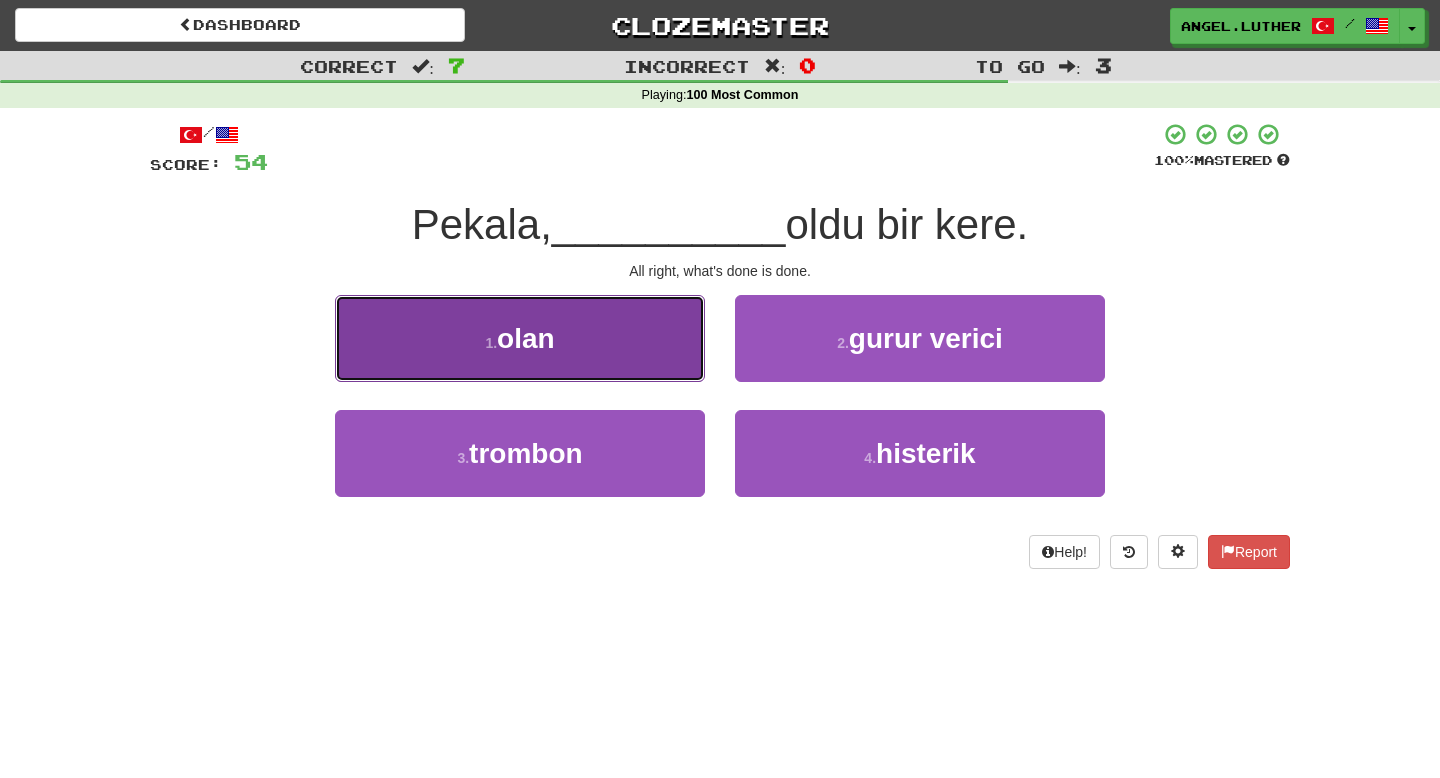 click on "1 .  olan" at bounding box center (520, 338) 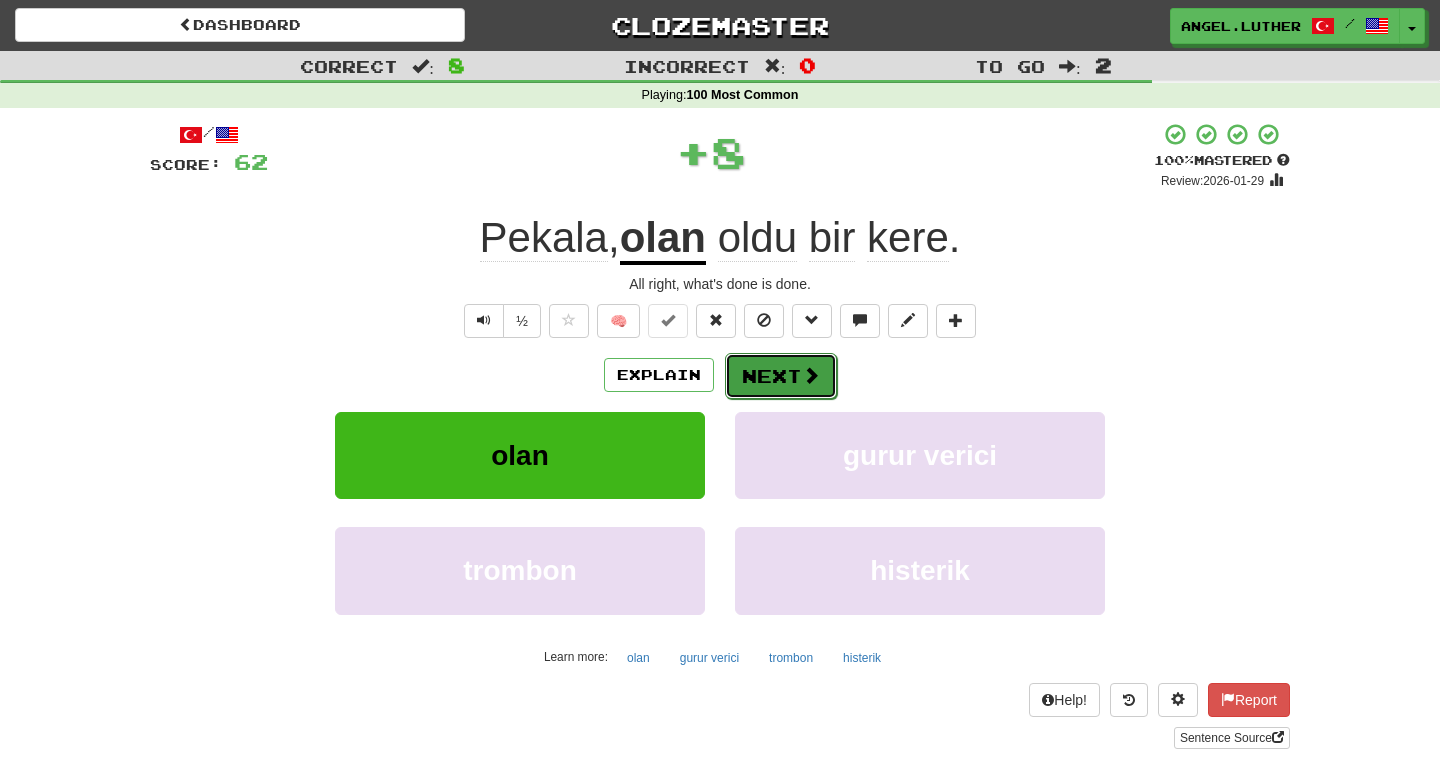 click on "Next" at bounding box center [781, 376] 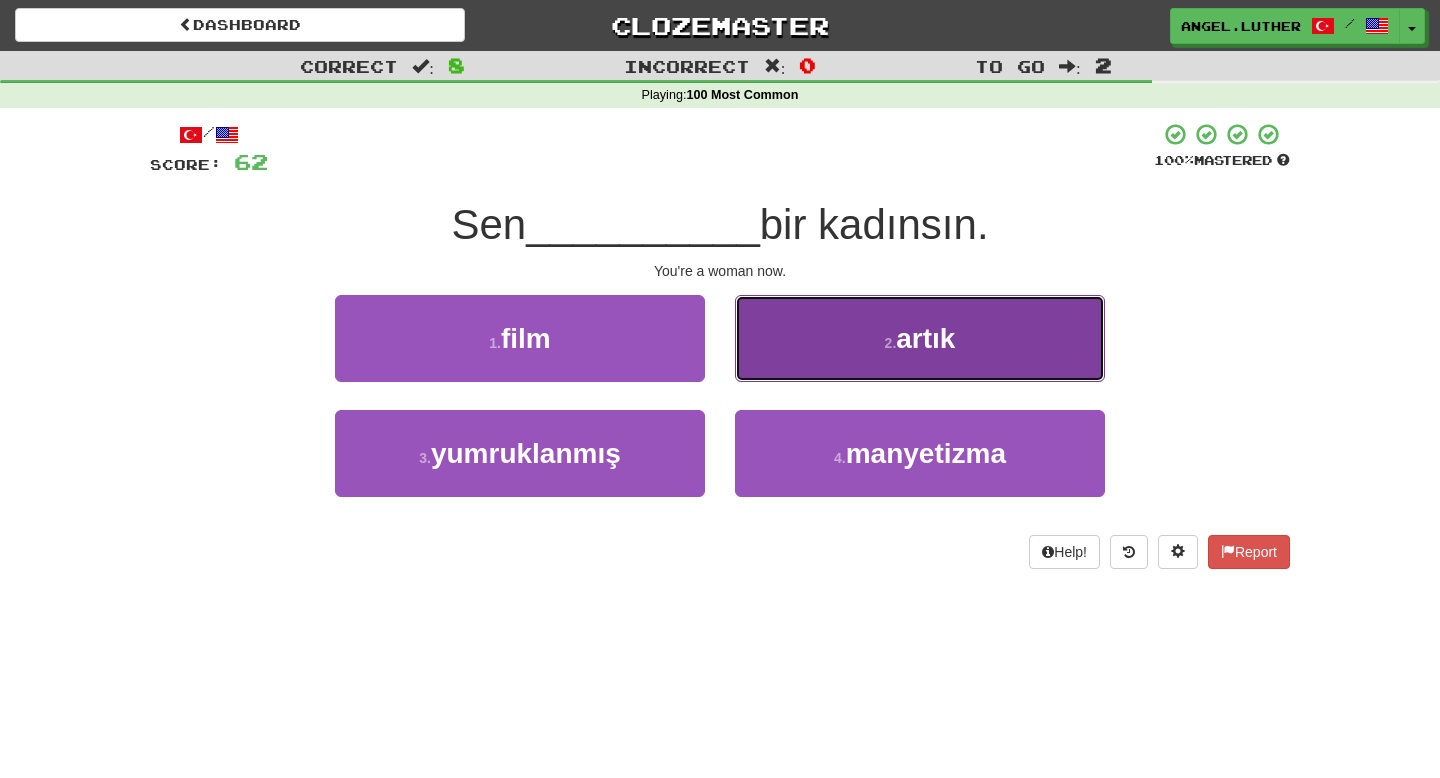 click on "2 .  artık" at bounding box center [920, 338] 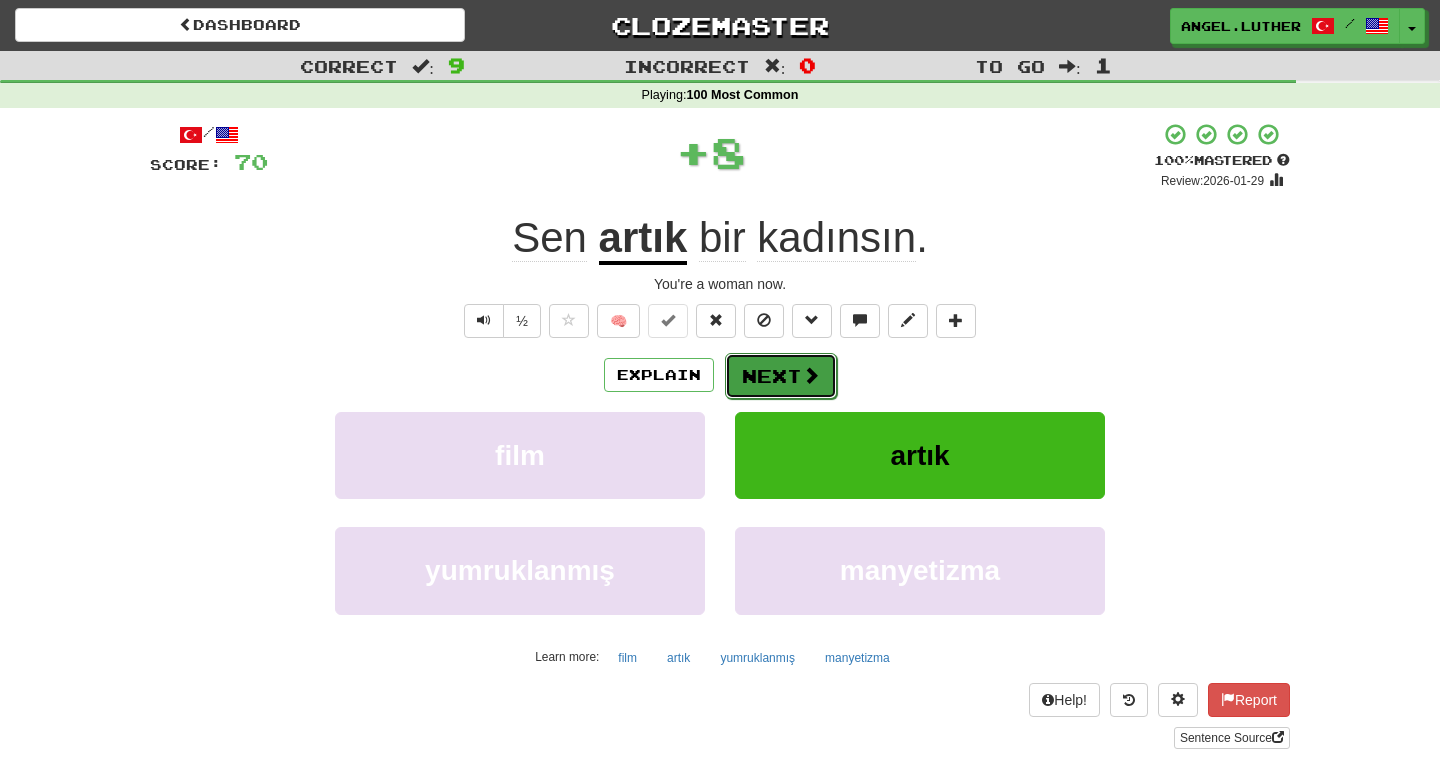 click on "Next" at bounding box center (781, 376) 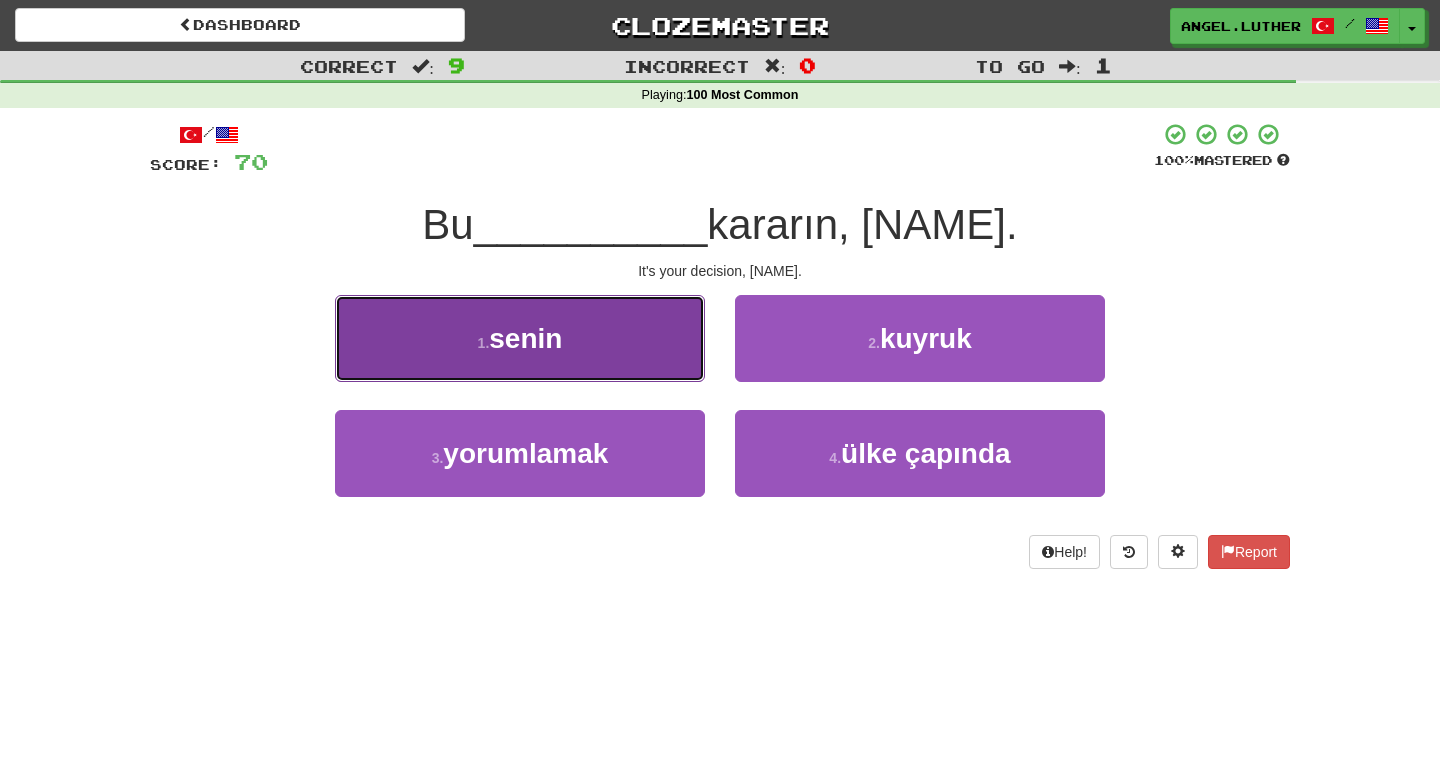 click on "1 .  senin" at bounding box center (520, 338) 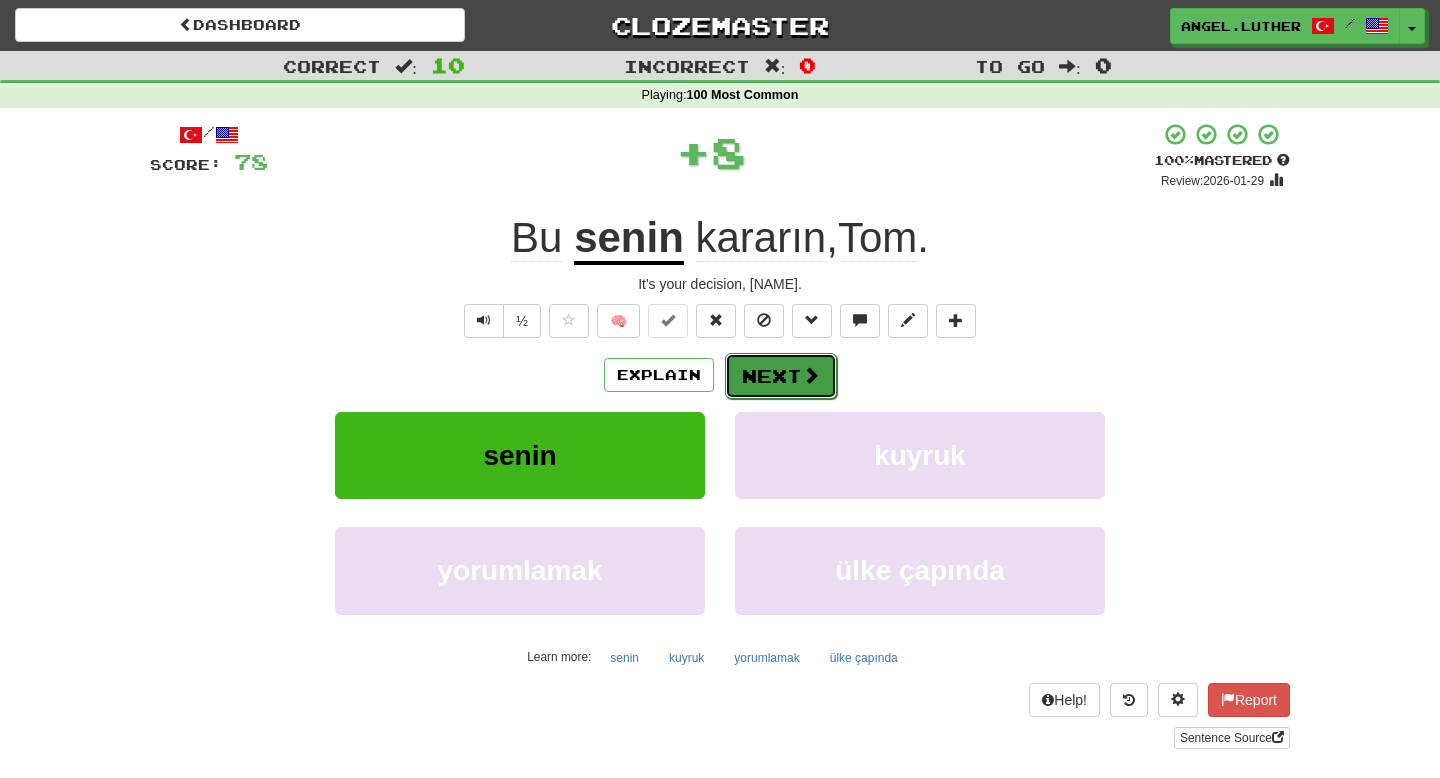 click on "Next" at bounding box center [781, 376] 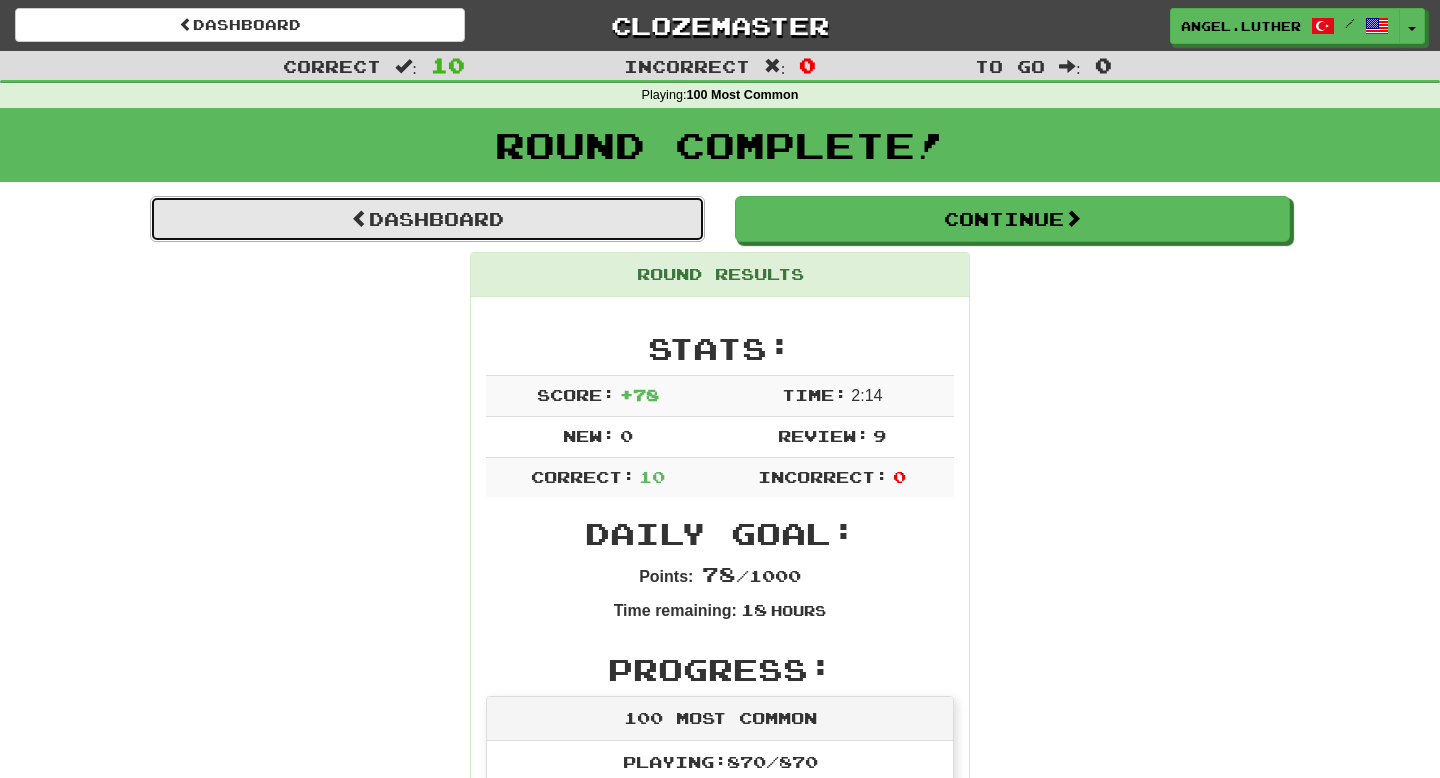 click on "Dashboard" at bounding box center (427, 219) 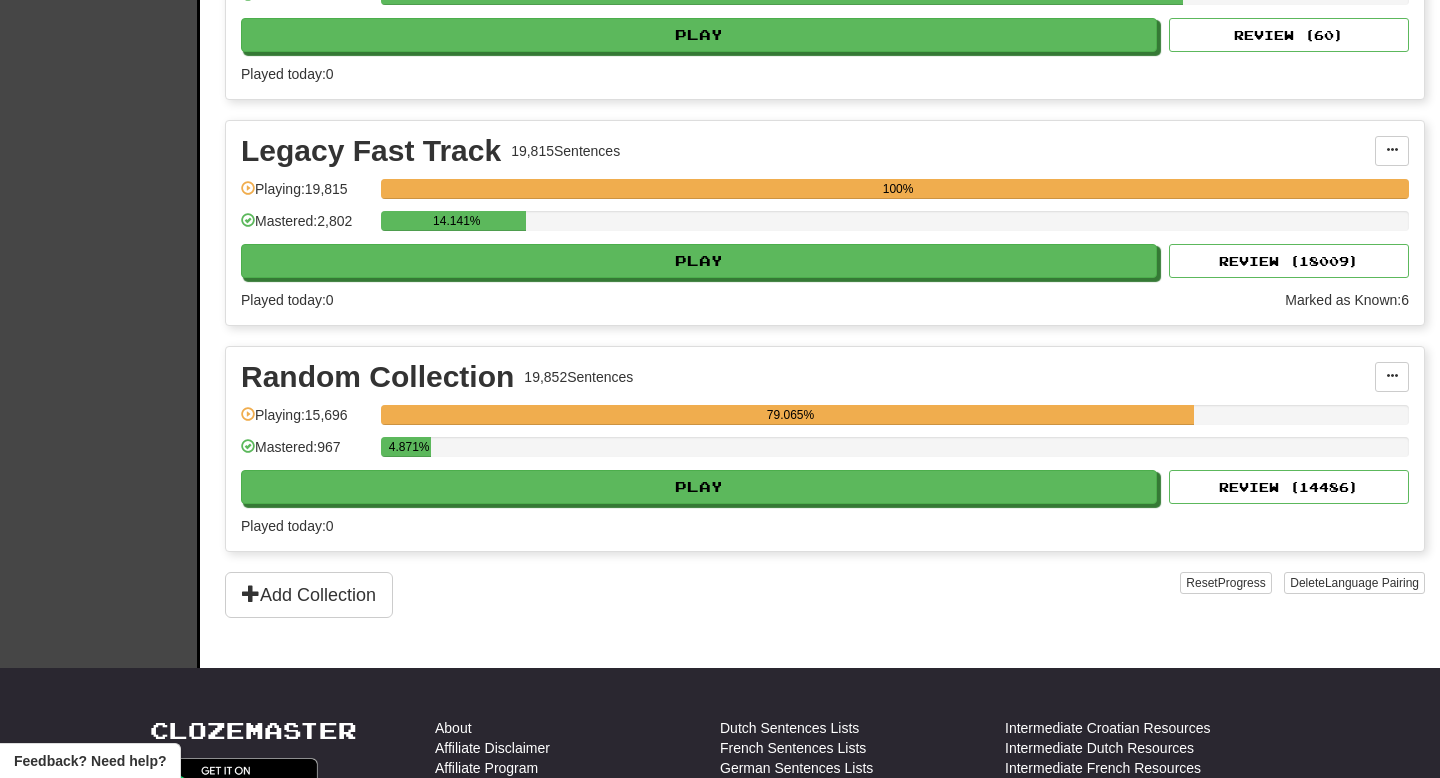 scroll, scrollTop: 3048, scrollLeft: 0, axis: vertical 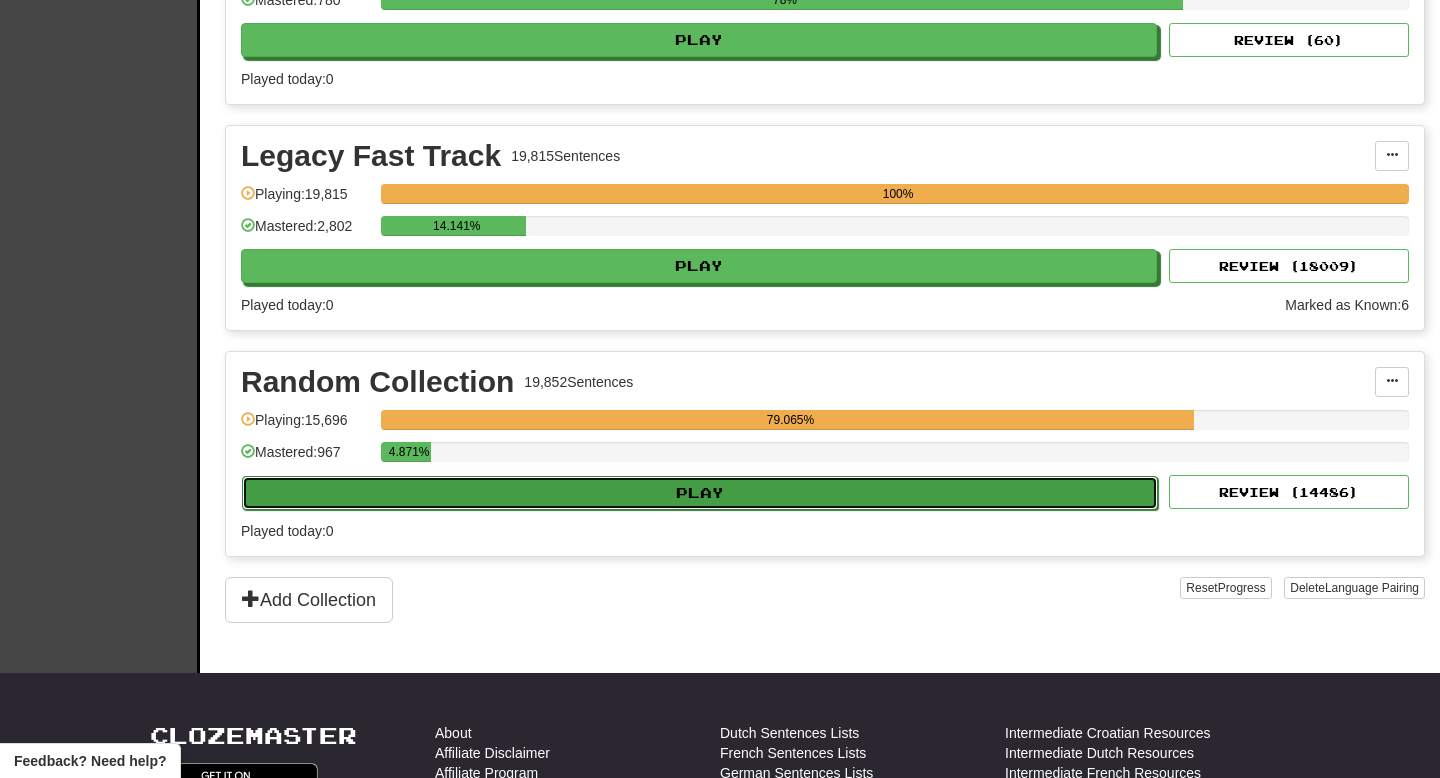 click on "Play" at bounding box center (700, 493) 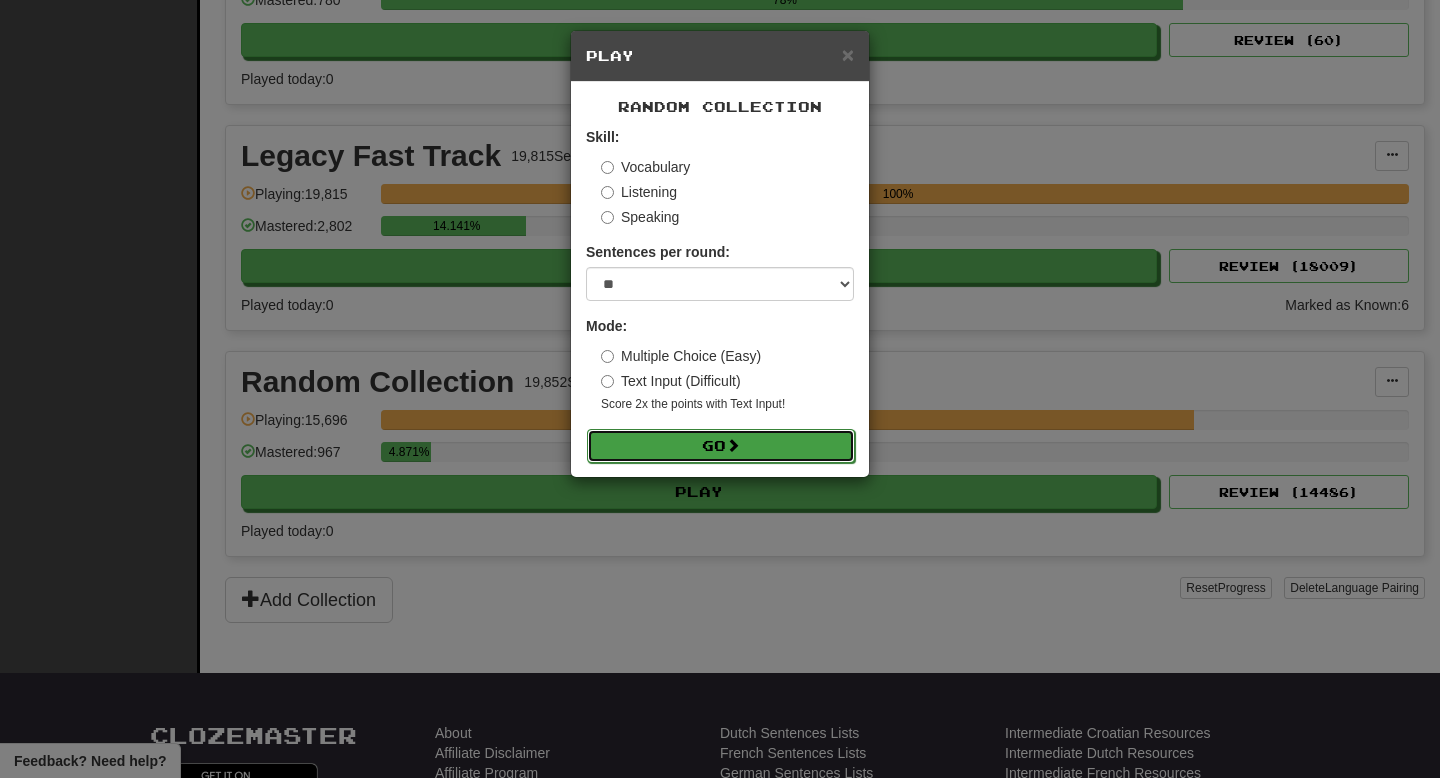 click on "Go" at bounding box center [721, 446] 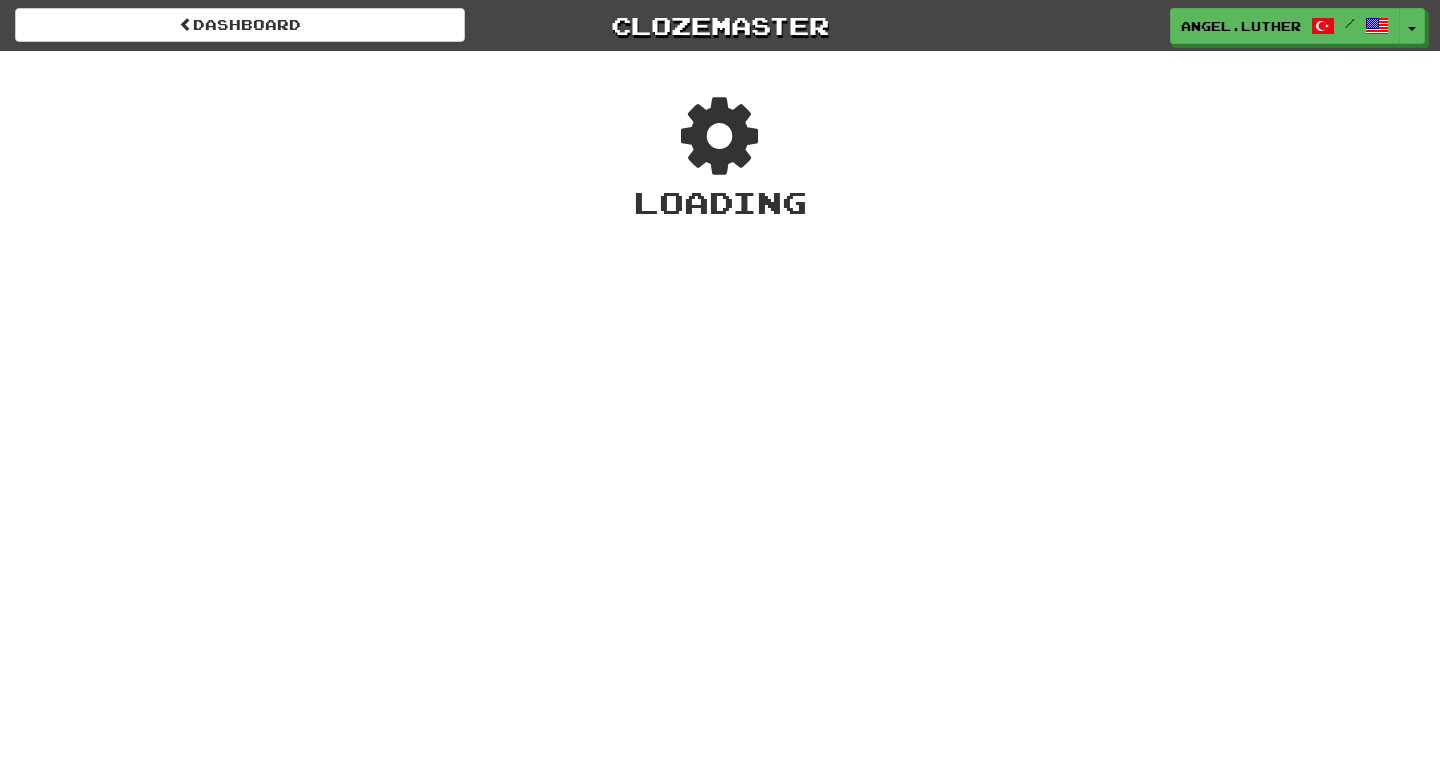 scroll, scrollTop: 0, scrollLeft: 0, axis: both 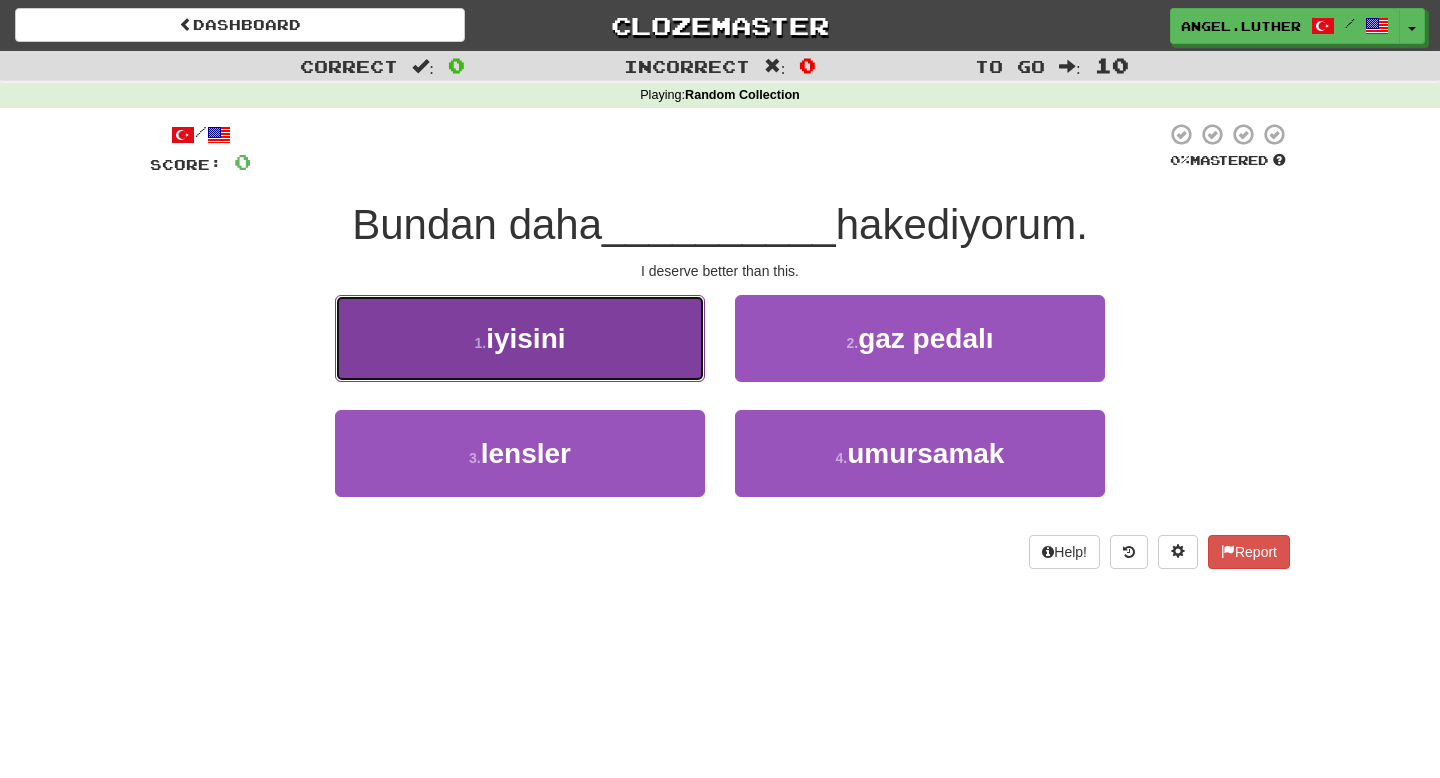 click on "1 .  iyisini" at bounding box center (520, 338) 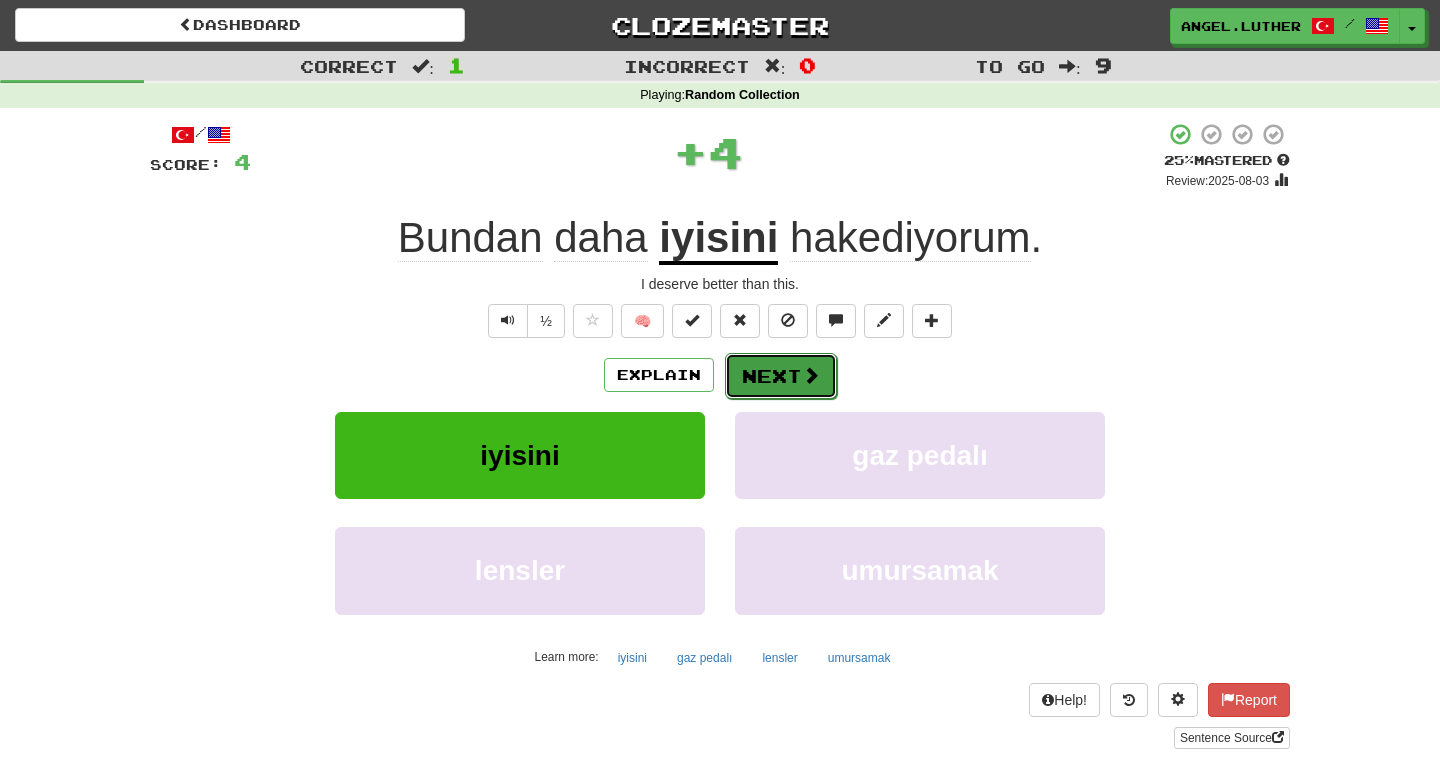 click on "Next" at bounding box center (781, 376) 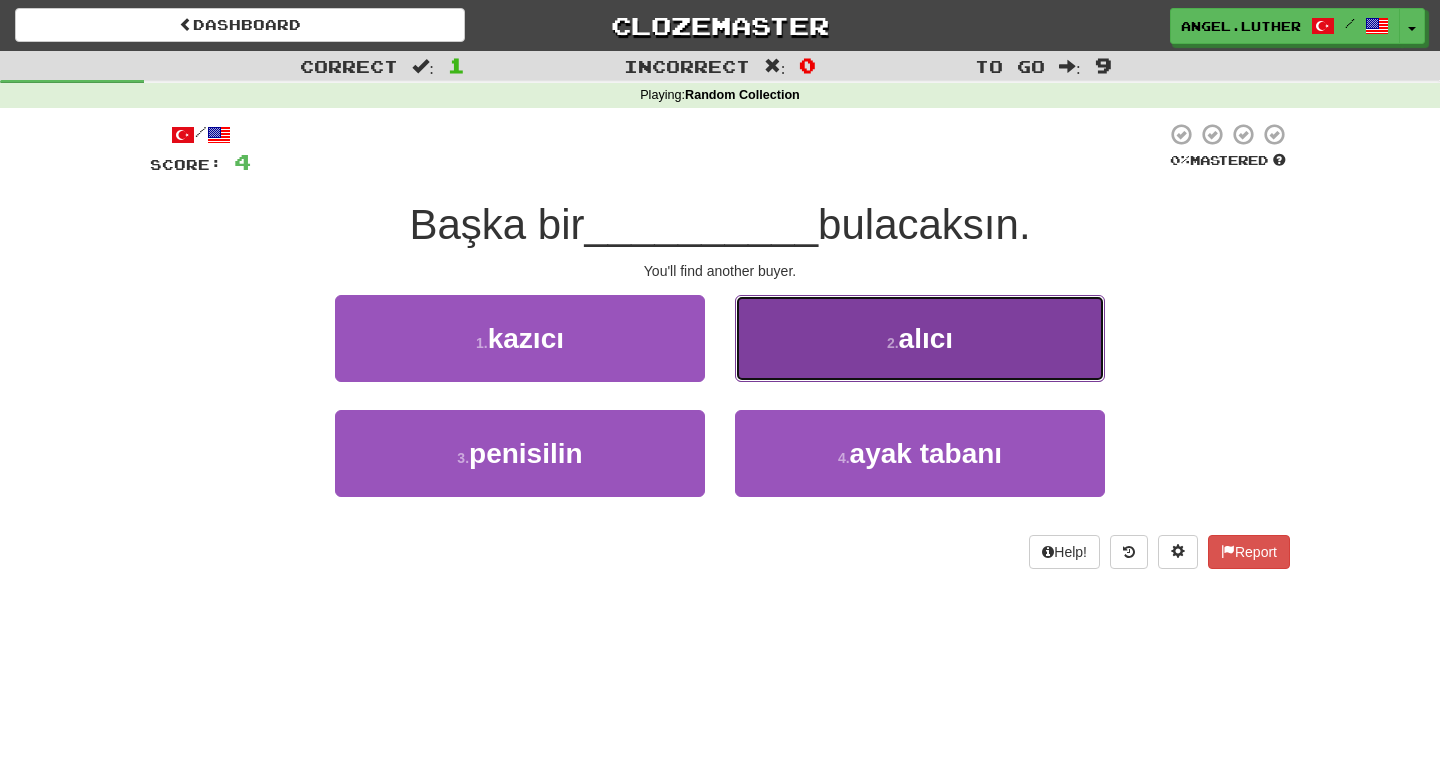 click on "2 .  alıcı" at bounding box center (920, 338) 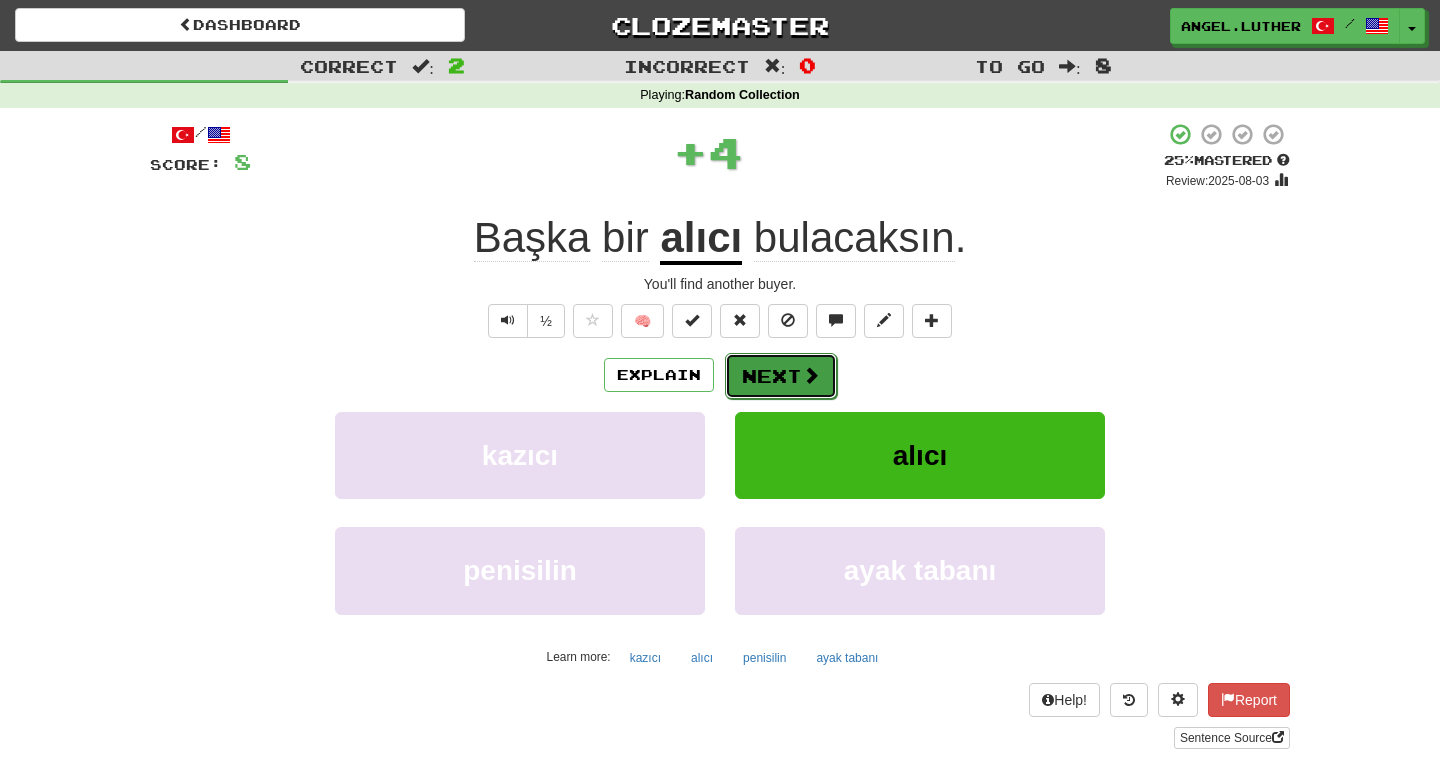 click at bounding box center (811, 375) 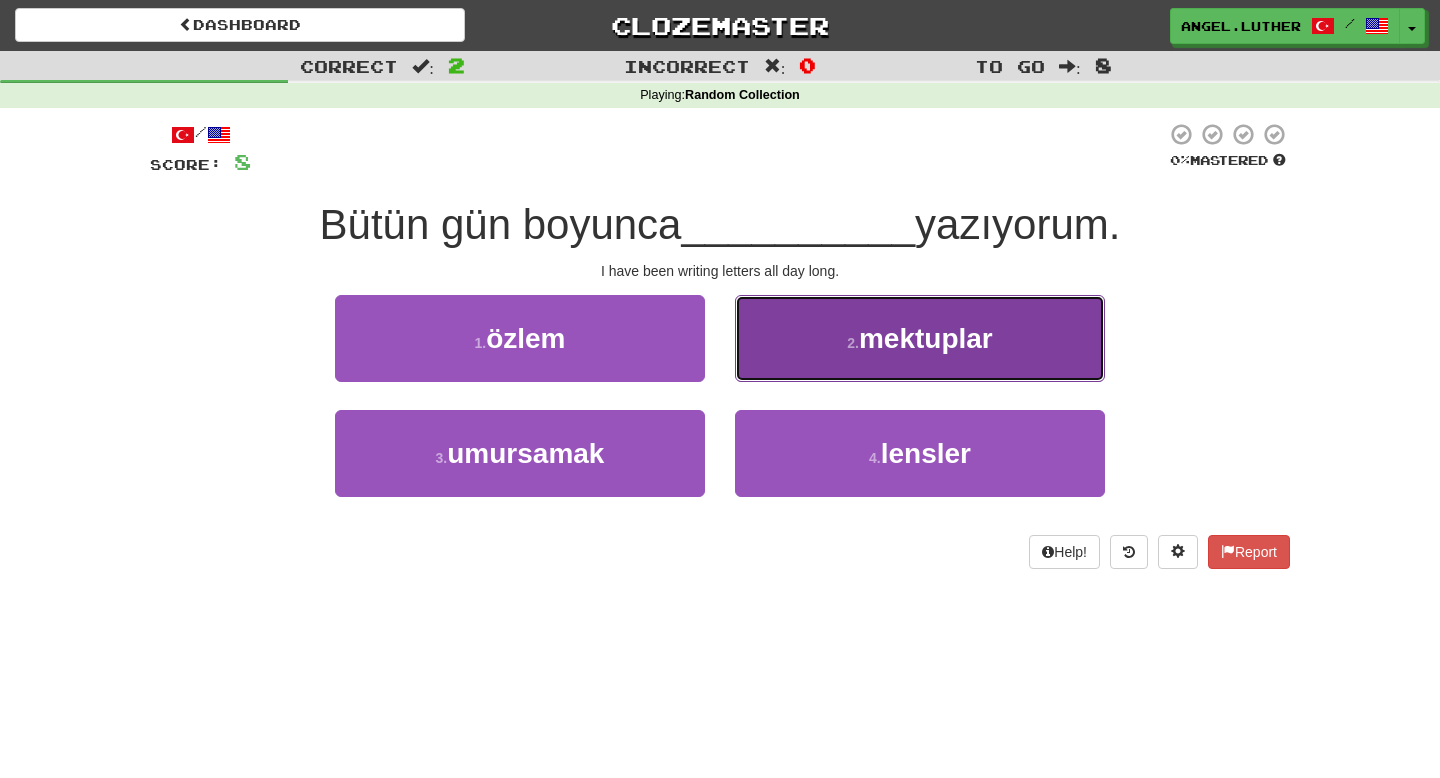 click on "2 .  mektuplar" at bounding box center (920, 338) 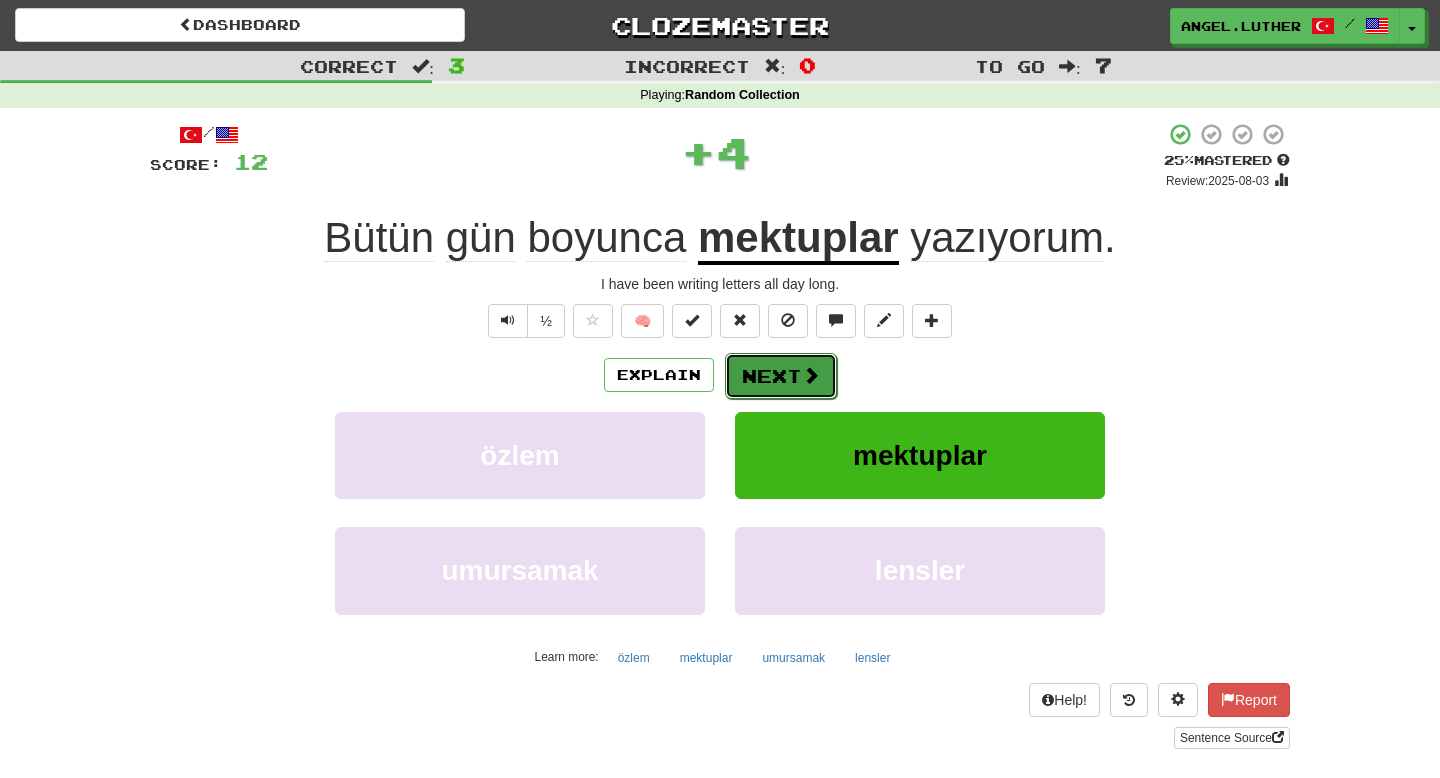 click on "Next" at bounding box center (781, 376) 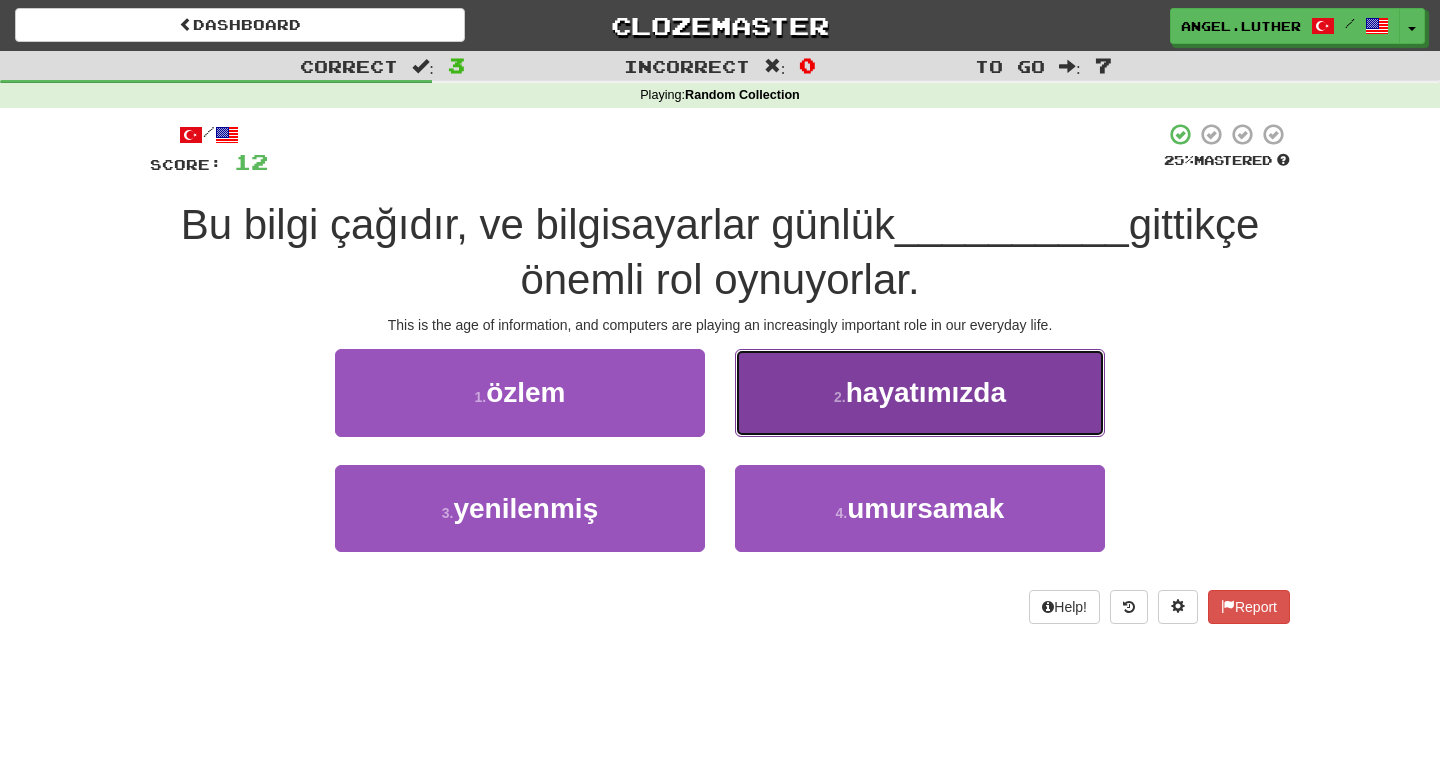 click on "hayatımızda" at bounding box center (926, 392) 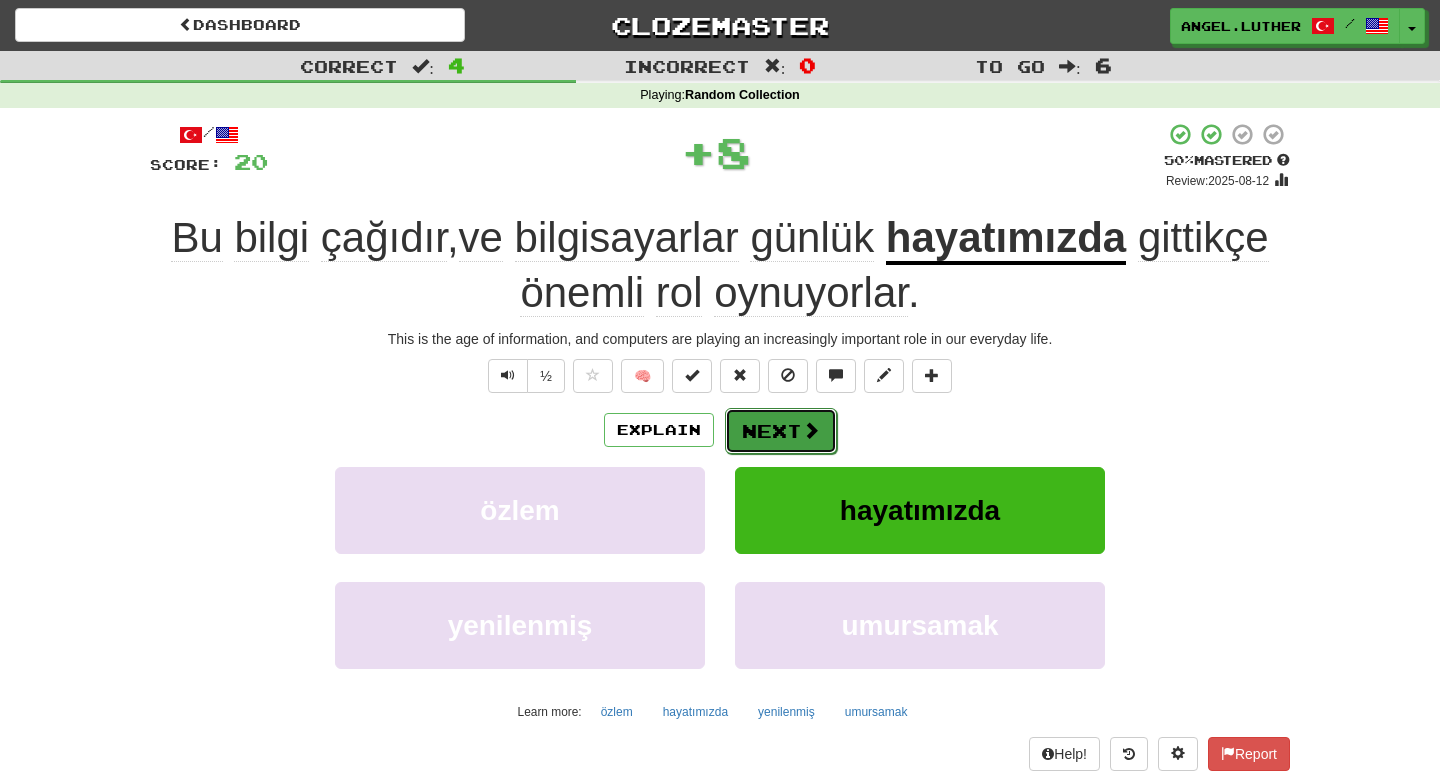 click on "Next" at bounding box center [781, 431] 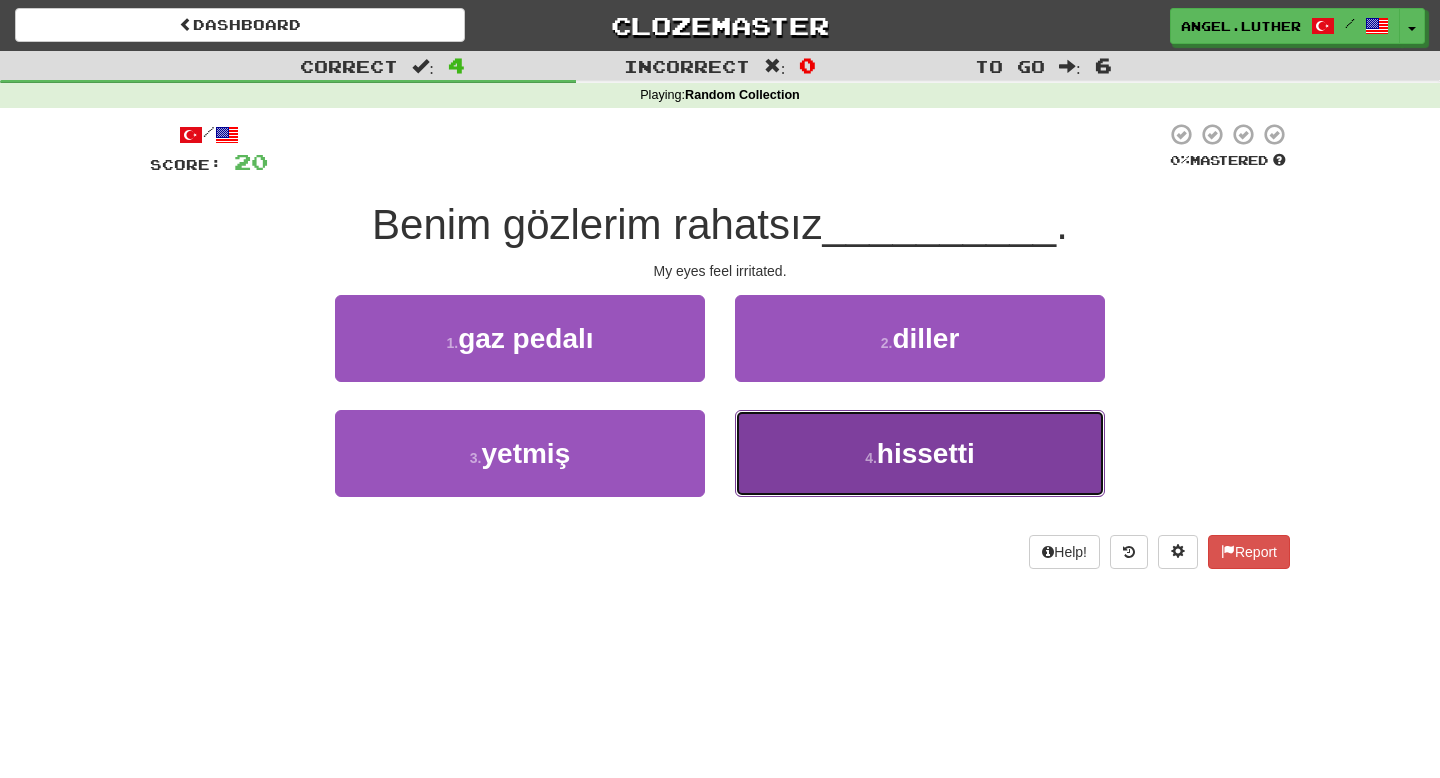 click on "4 .  hissetti" at bounding box center (920, 453) 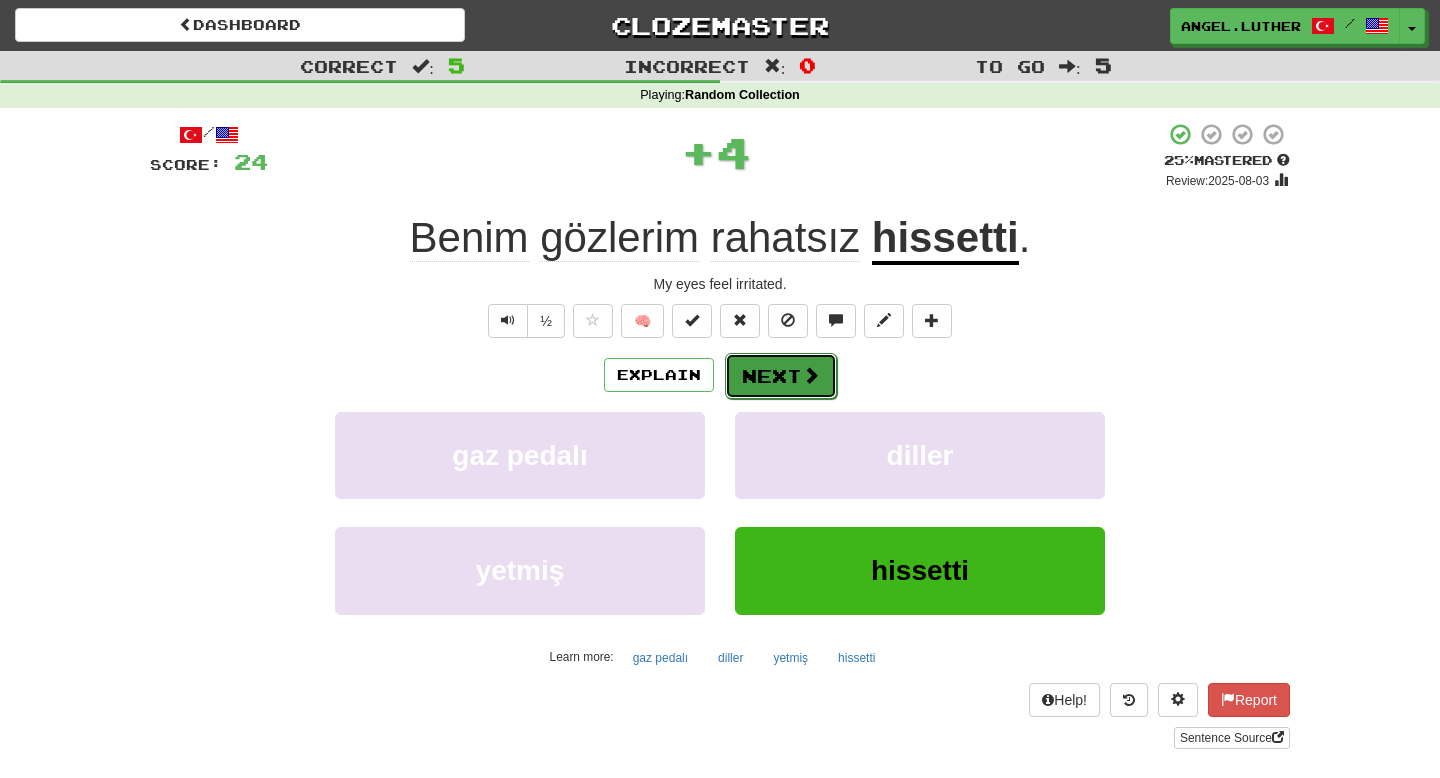 click on "Next" at bounding box center (781, 376) 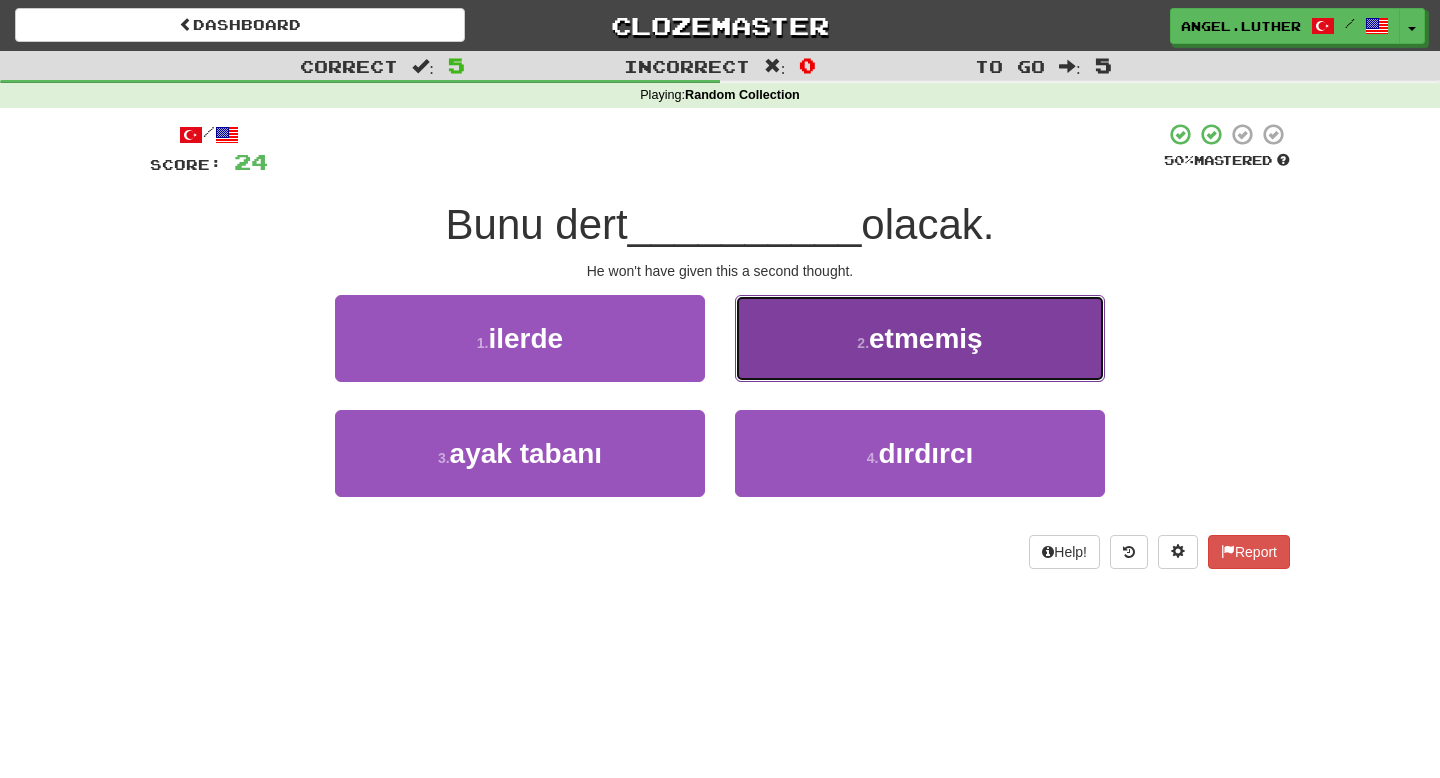 click on "2 .  etmemiş" at bounding box center [920, 338] 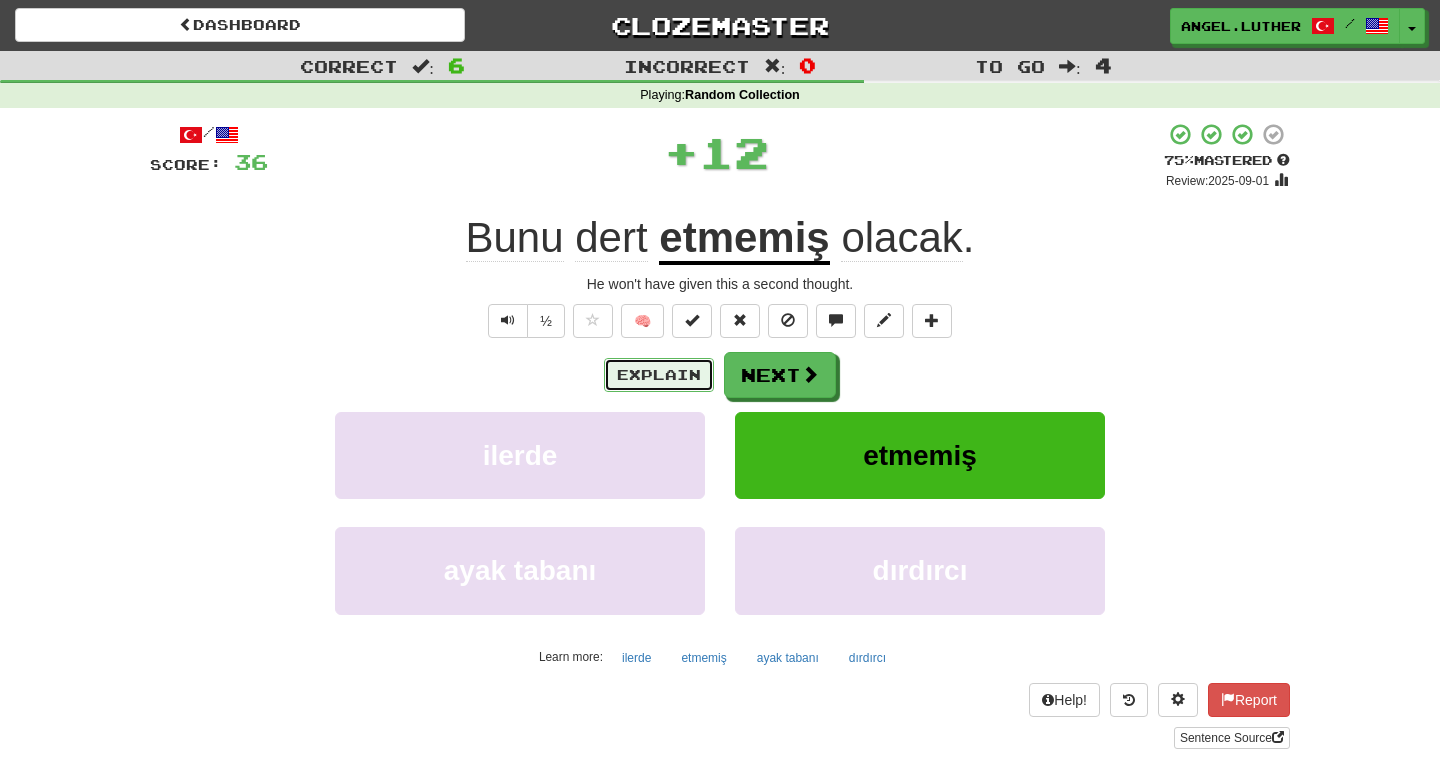 click on "Explain" at bounding box center (659, 375) 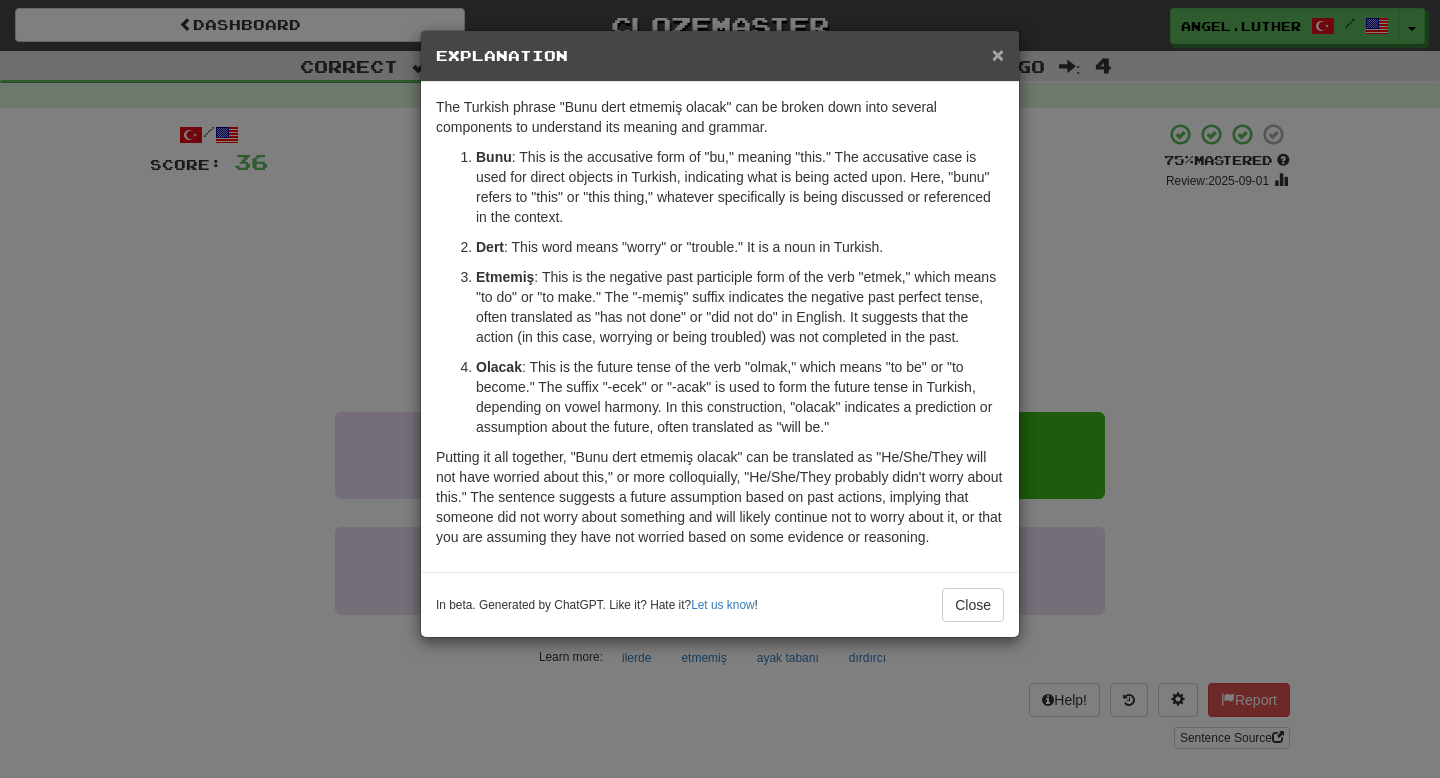 click on "×" at bounding box center (998, 54) 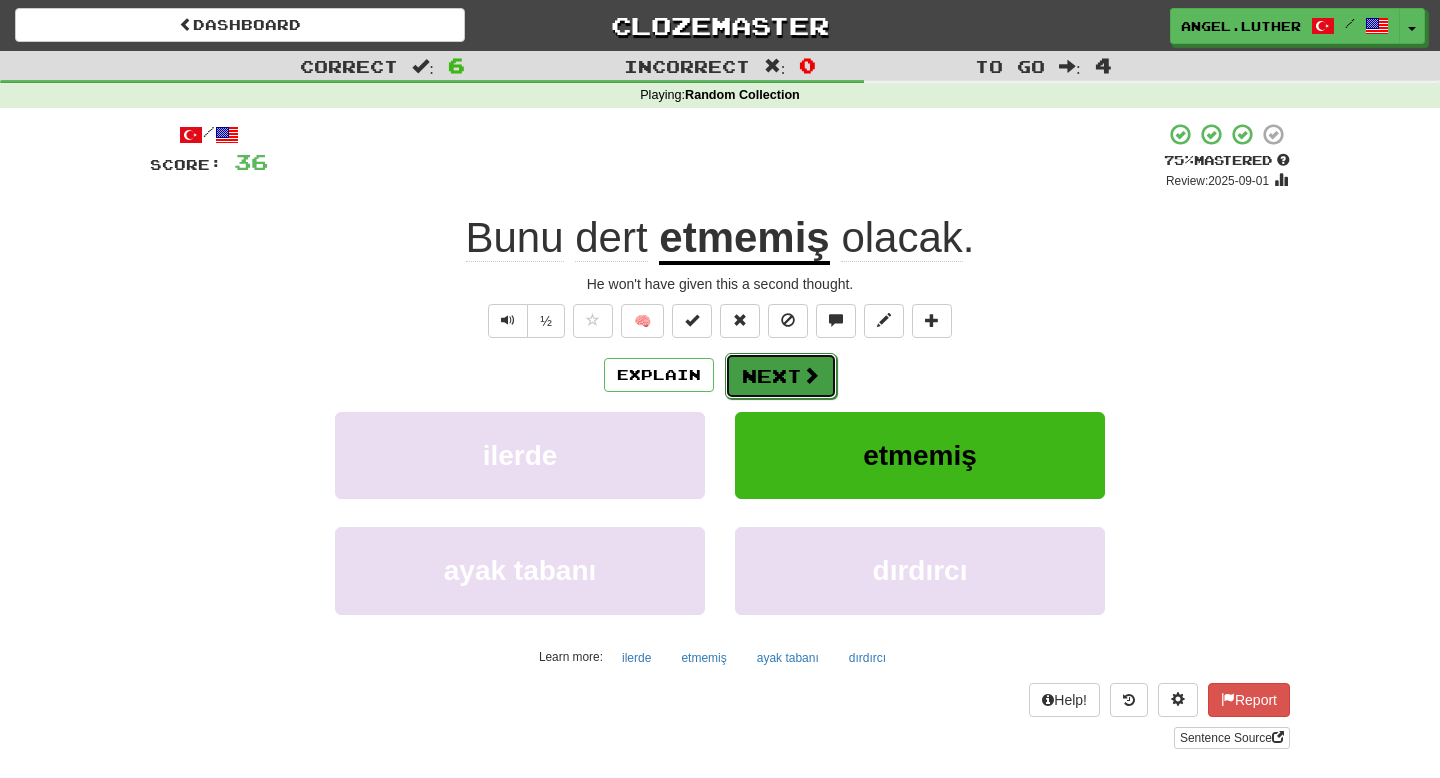 click on "Next" at bounding box center [781, 376] 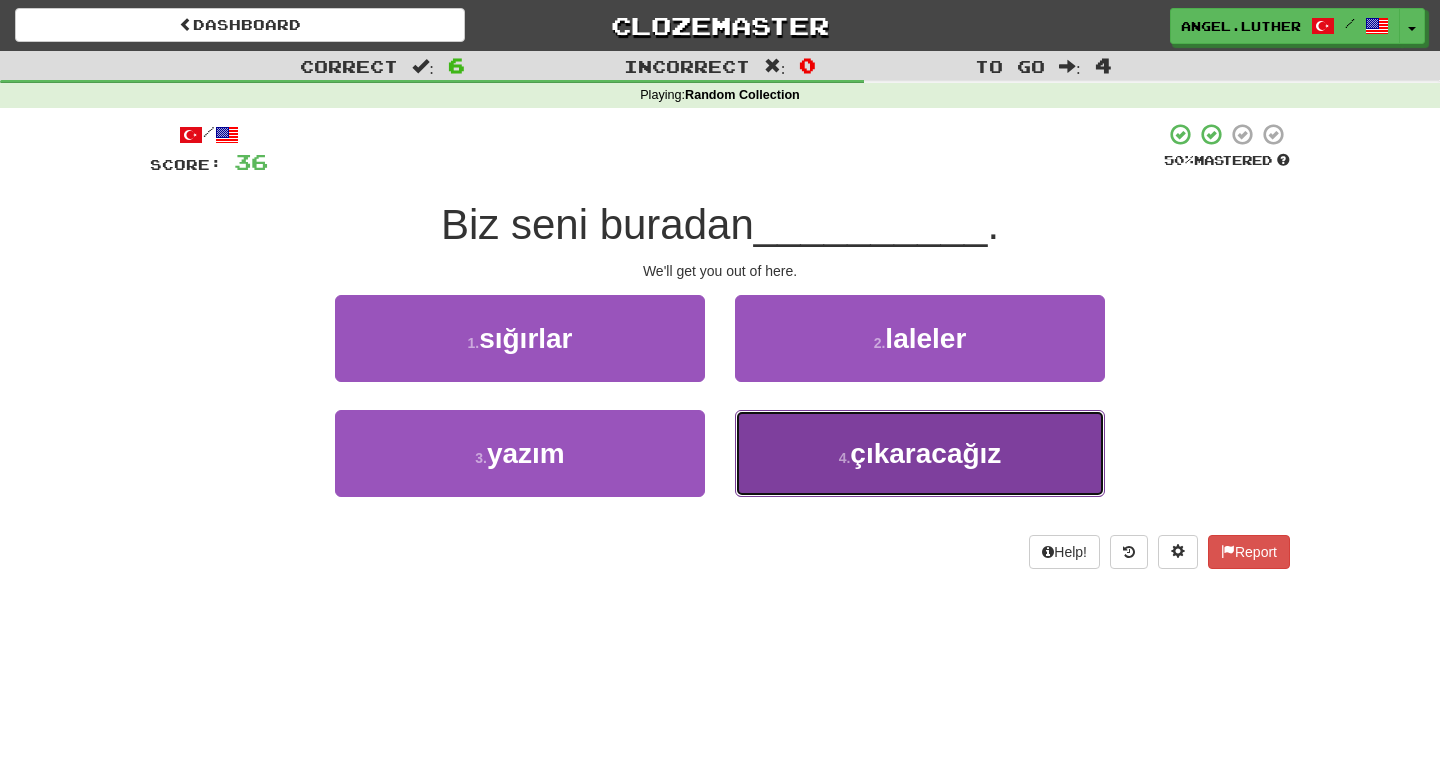 click on "çıkaracağız" at bounding box center (925, 453) 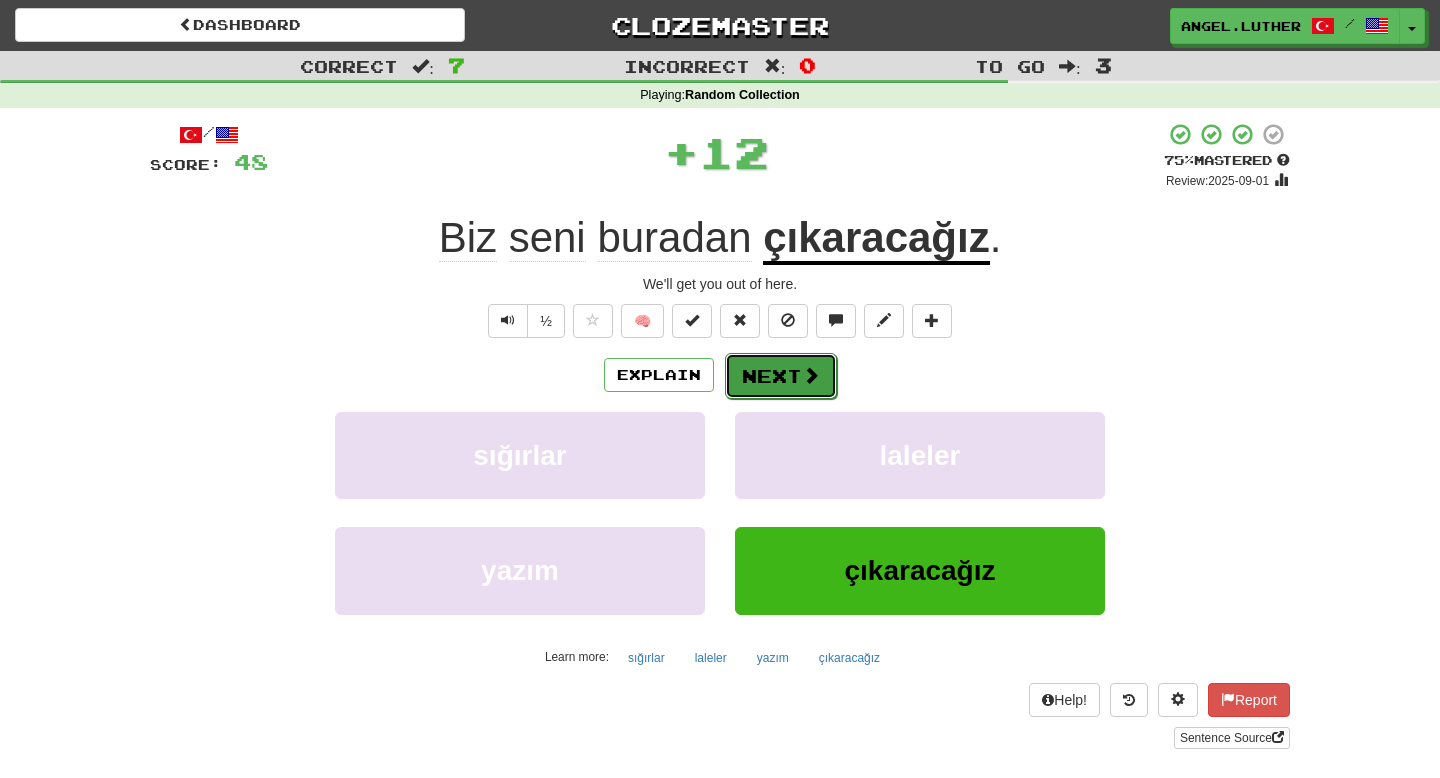 click on "Next" at bounding box center [781, 376] 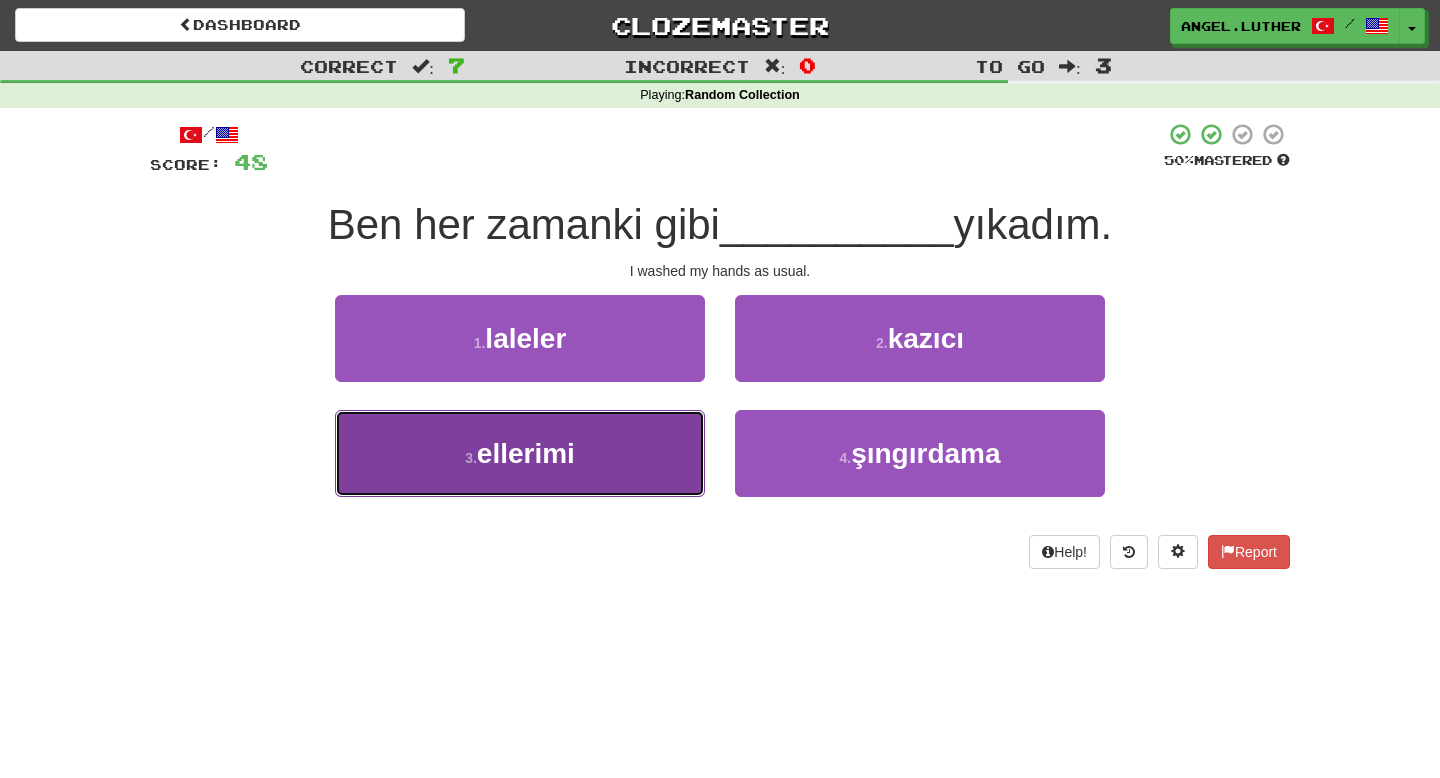 click on "3 .  ellerimi" at bounding box center (520, 453) 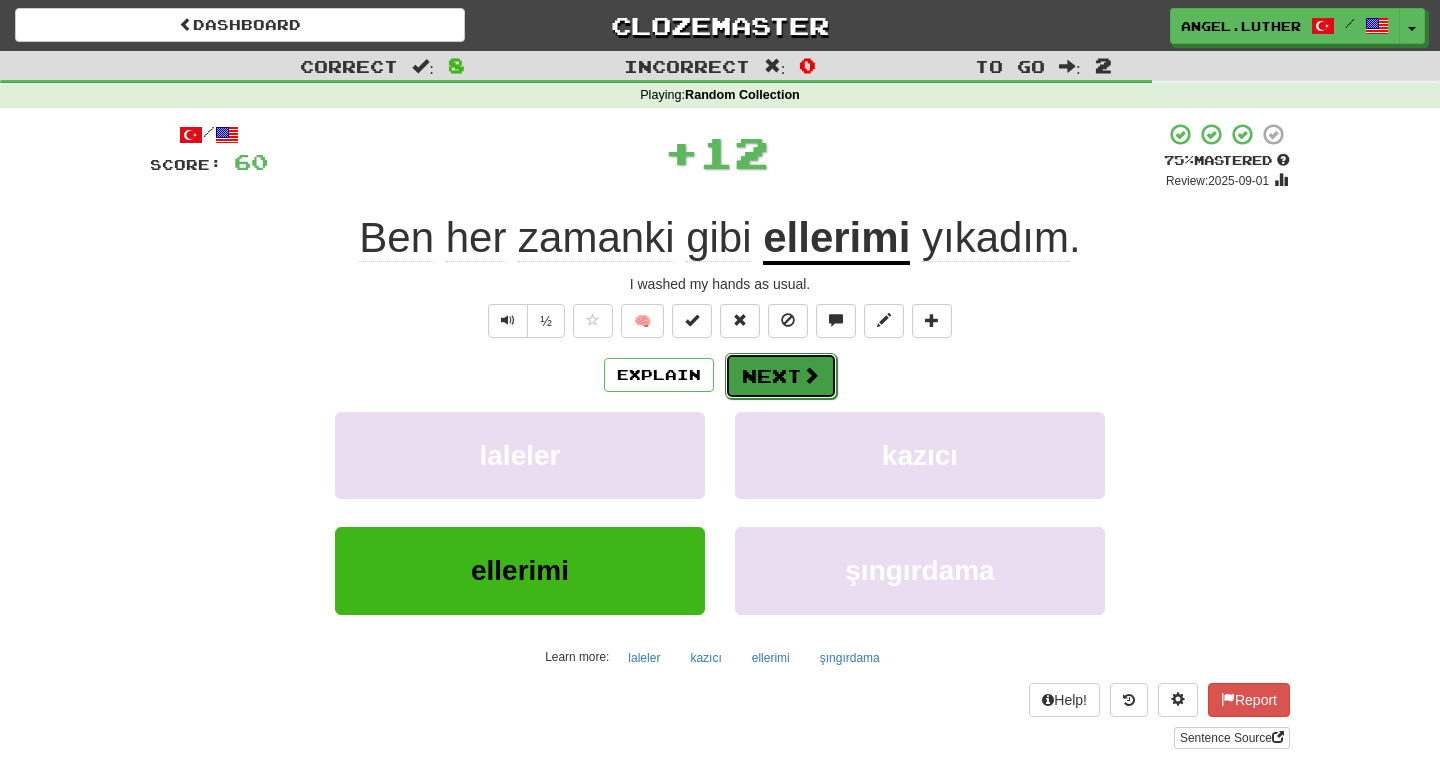 click on "Next" at bounding box center [781, 376] 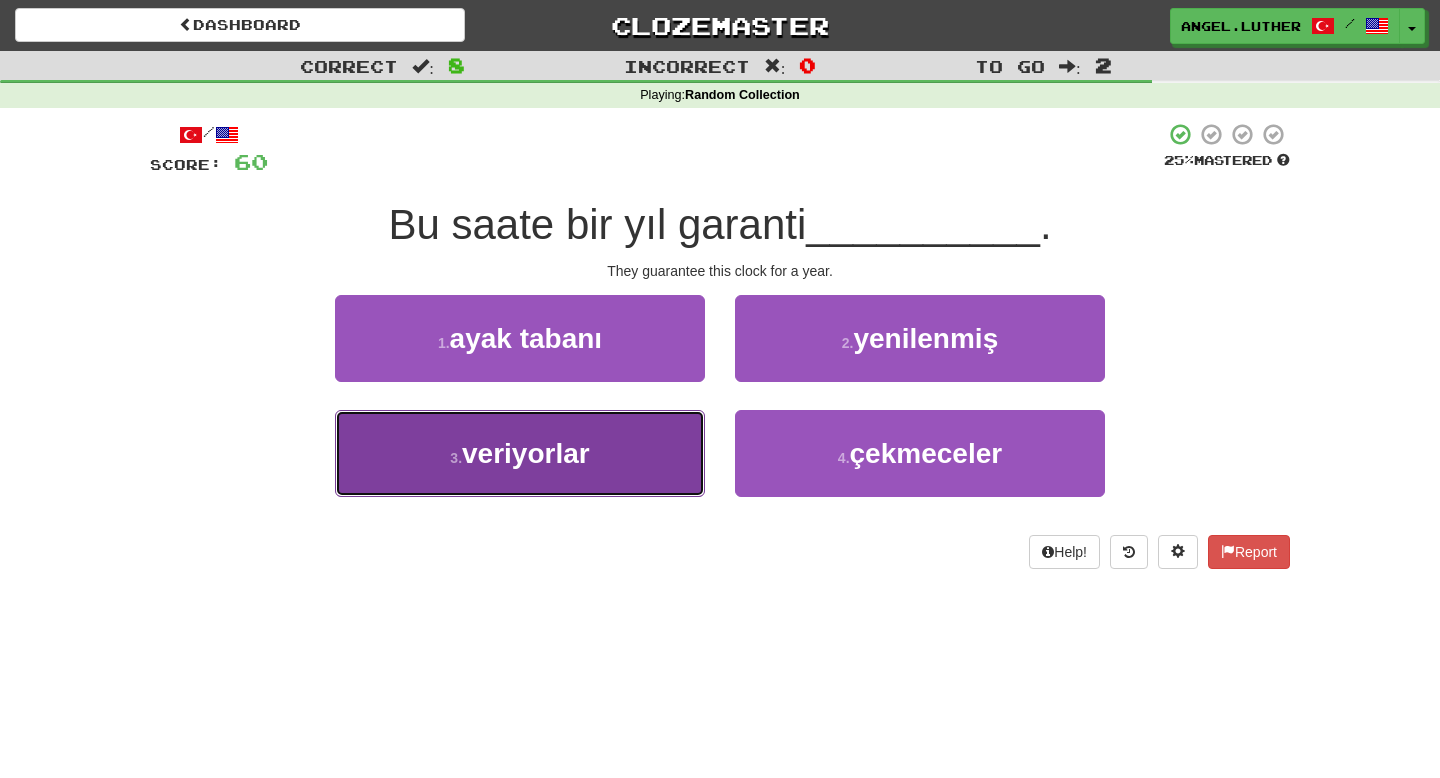 click on "3 .  veriyorlar" at bounding box center [520, 453] 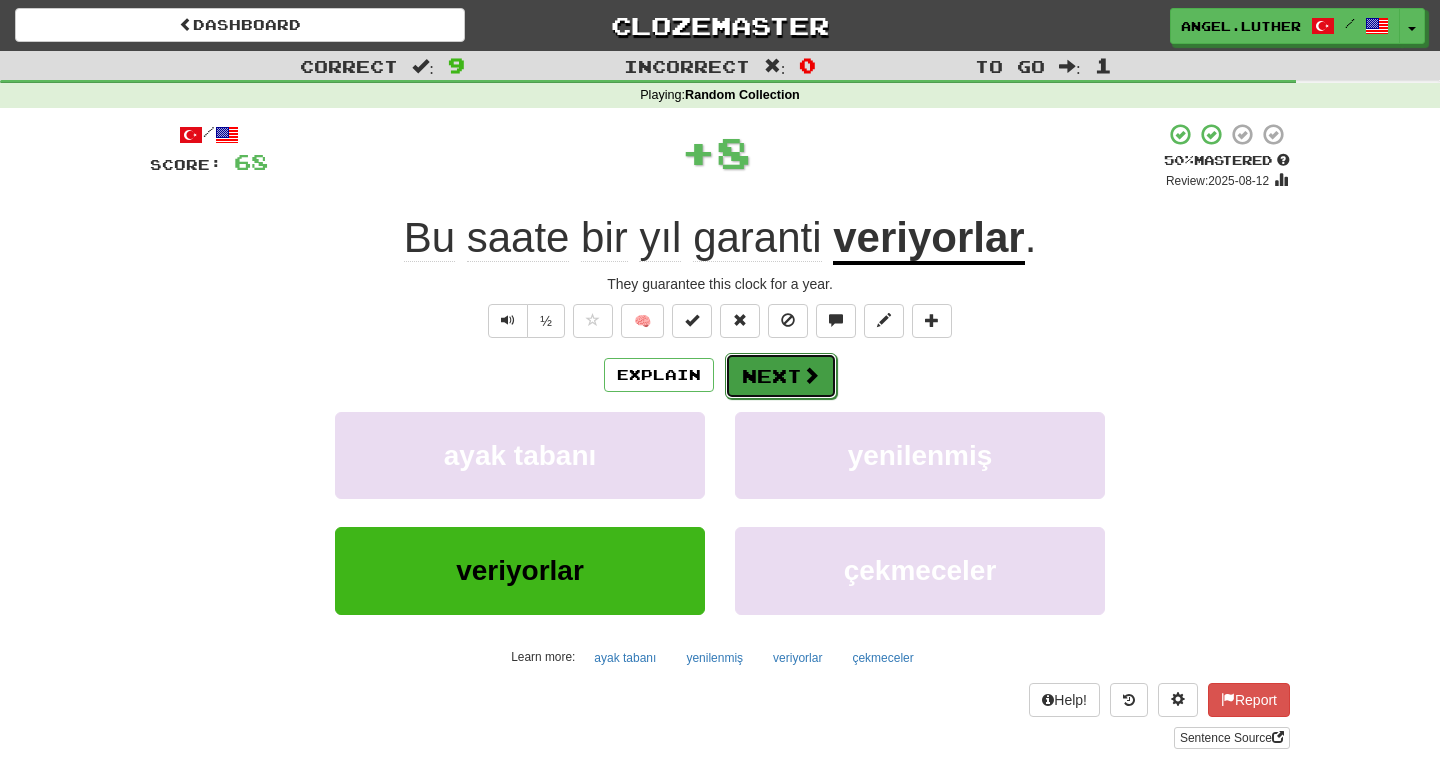 click on "Next" at bounding box center (781, 376) 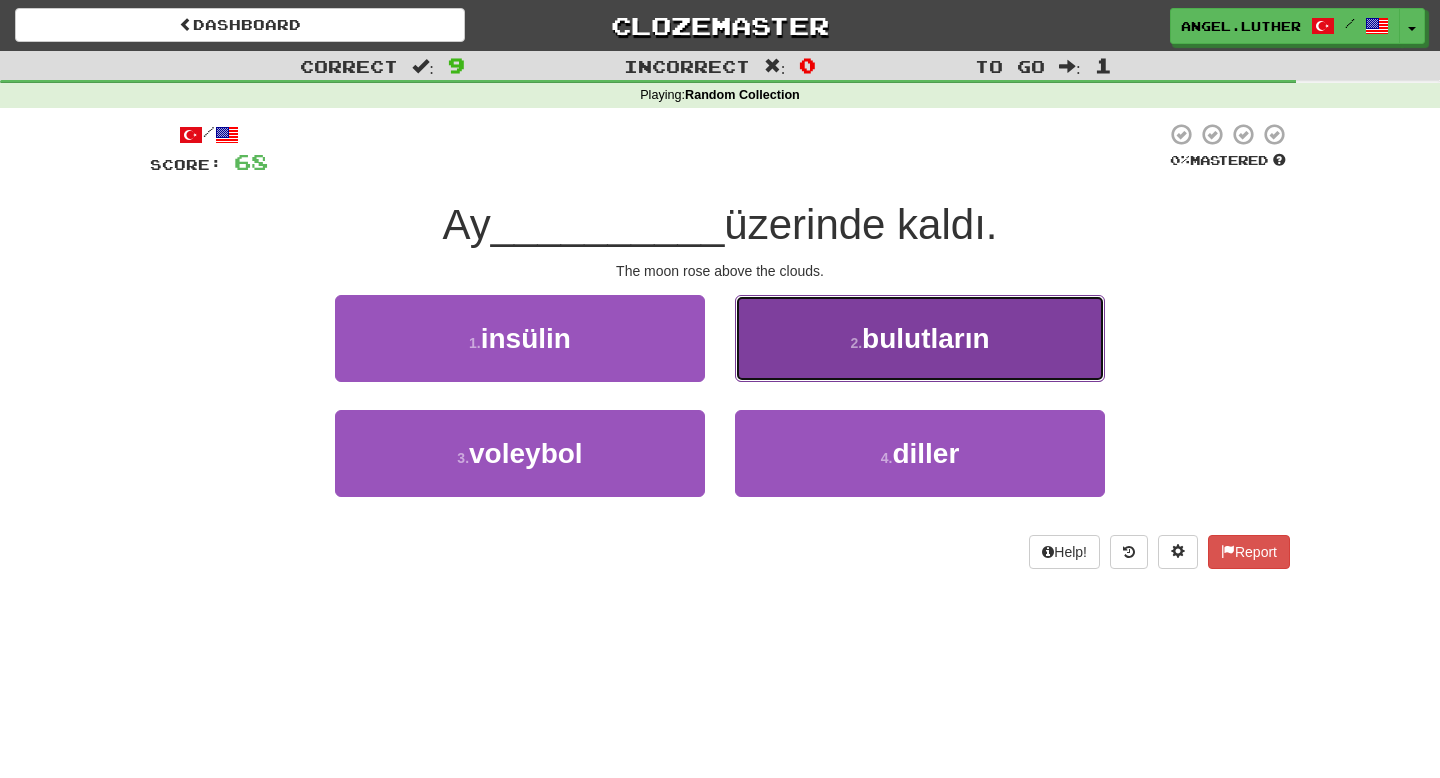 click on "2 ." at bounding box center [856, 343] 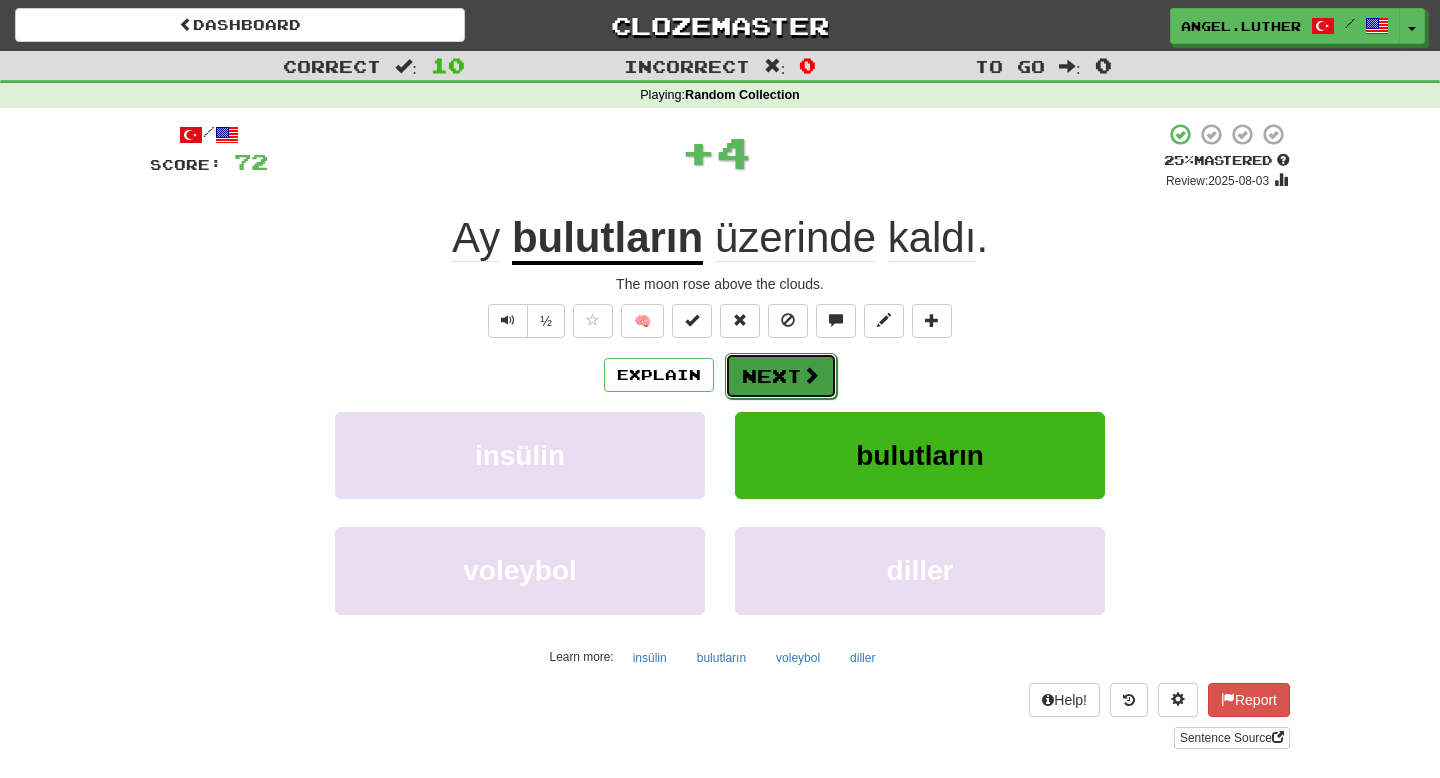click on "Next" at bounding box center [781, 376] 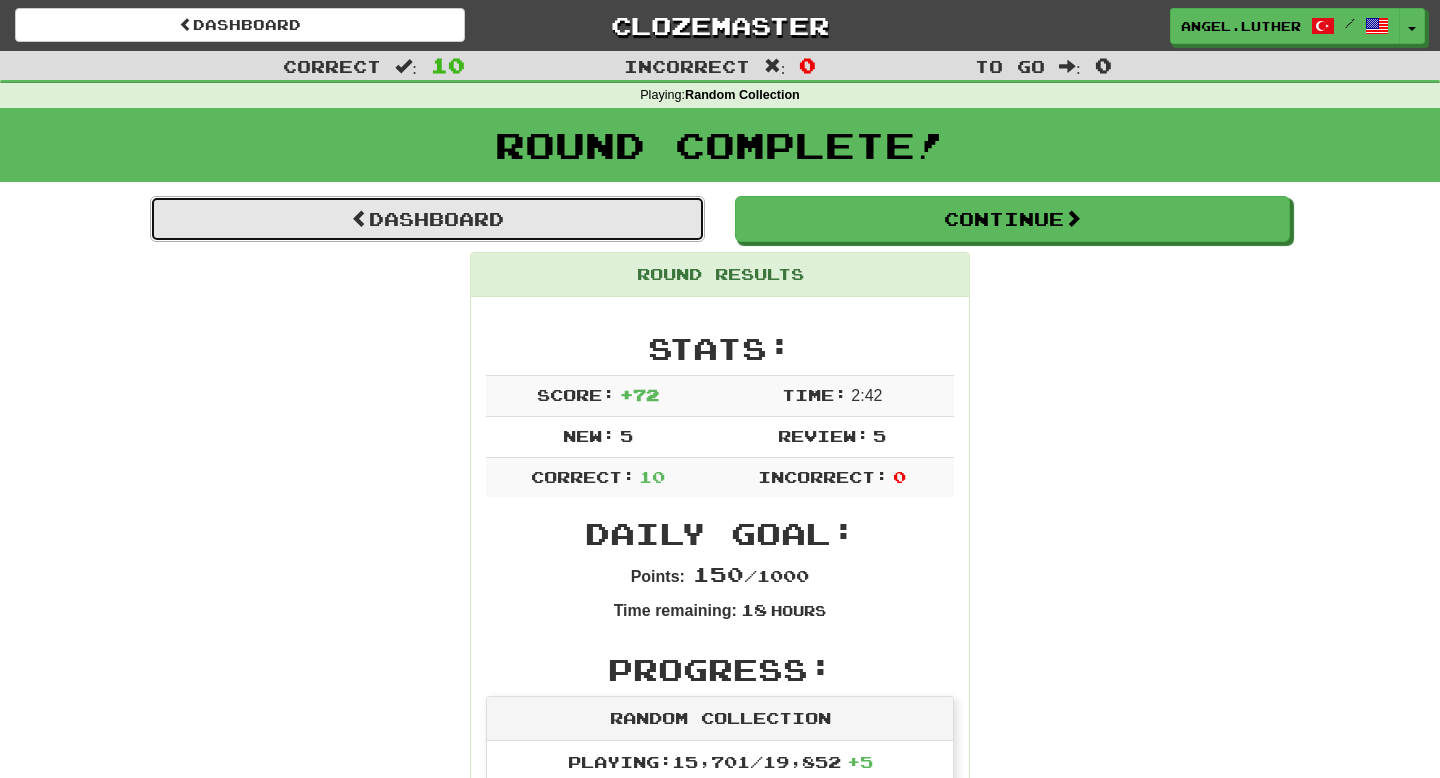 click on "Dashboard" at bounding box center [427, 219] 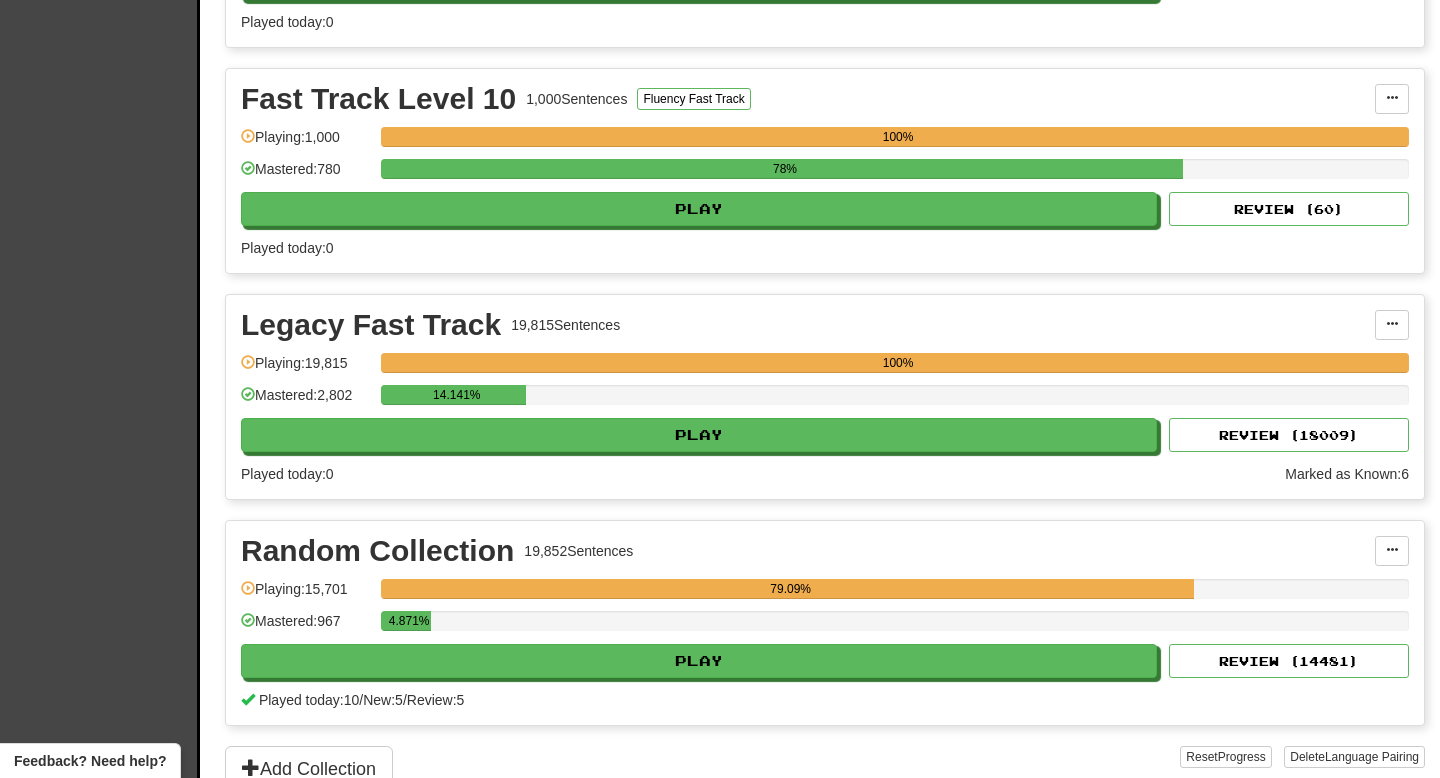 scroll, scrollTop: 2873, scrollLeft: 0, axis: vertical 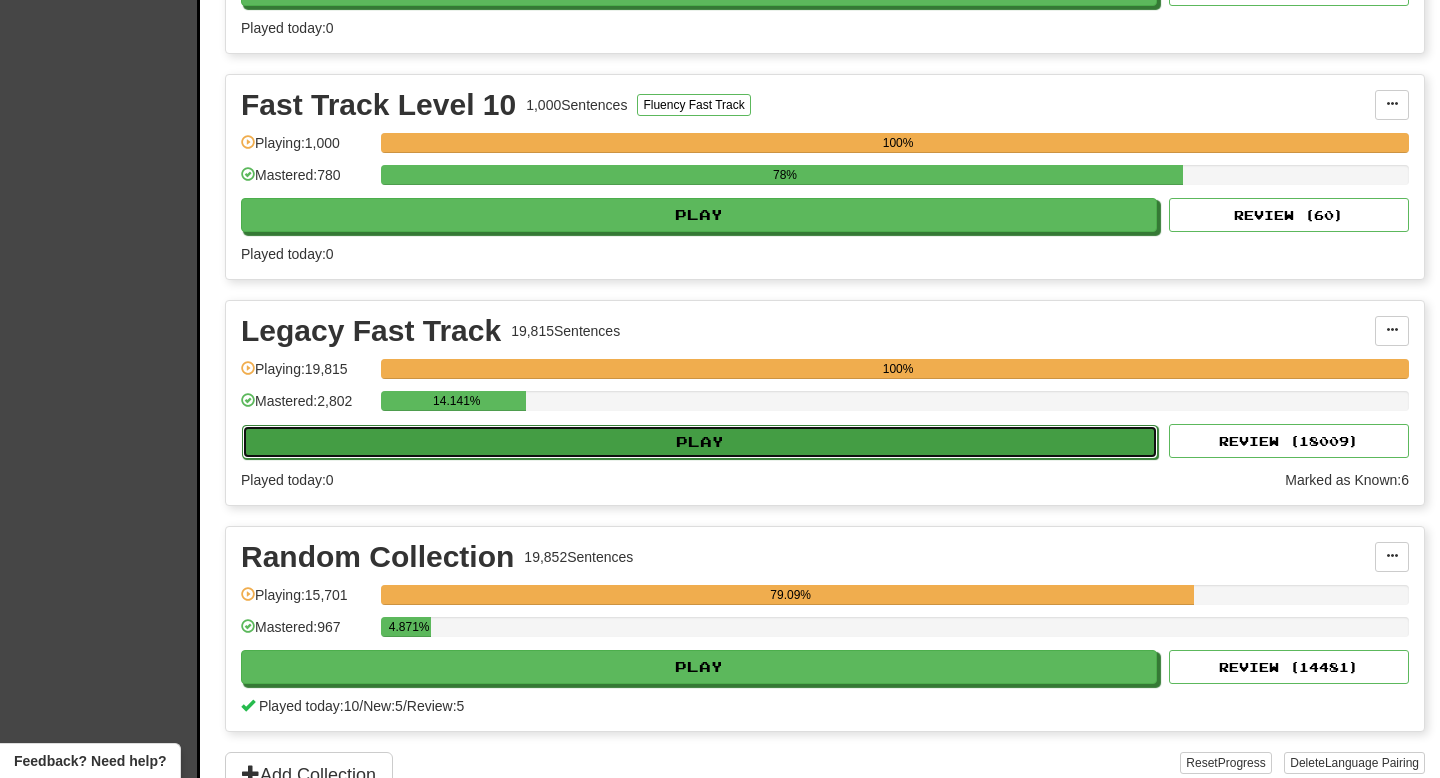 click on "Play" at bounding box center (700, 442) 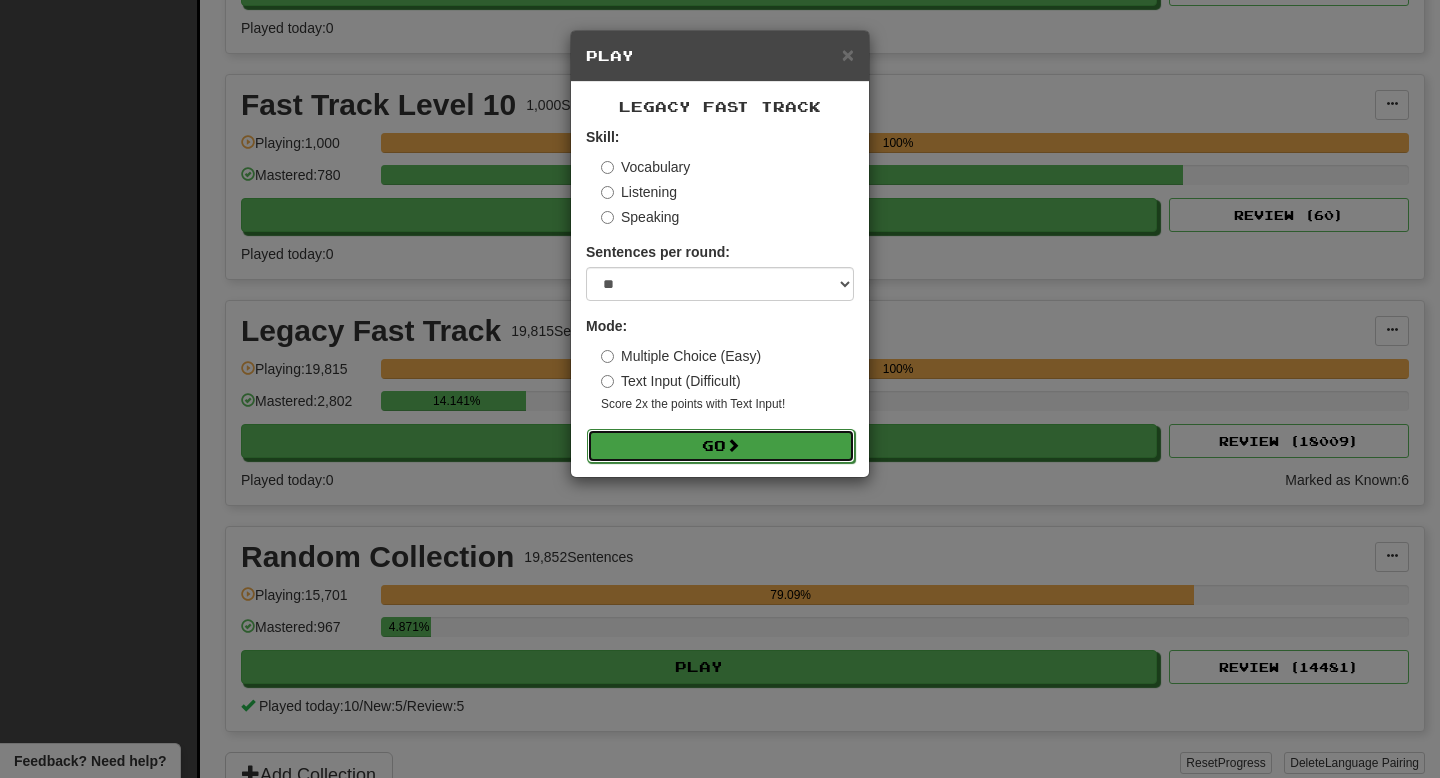 click on "Go" at bounding box center [721, 446] 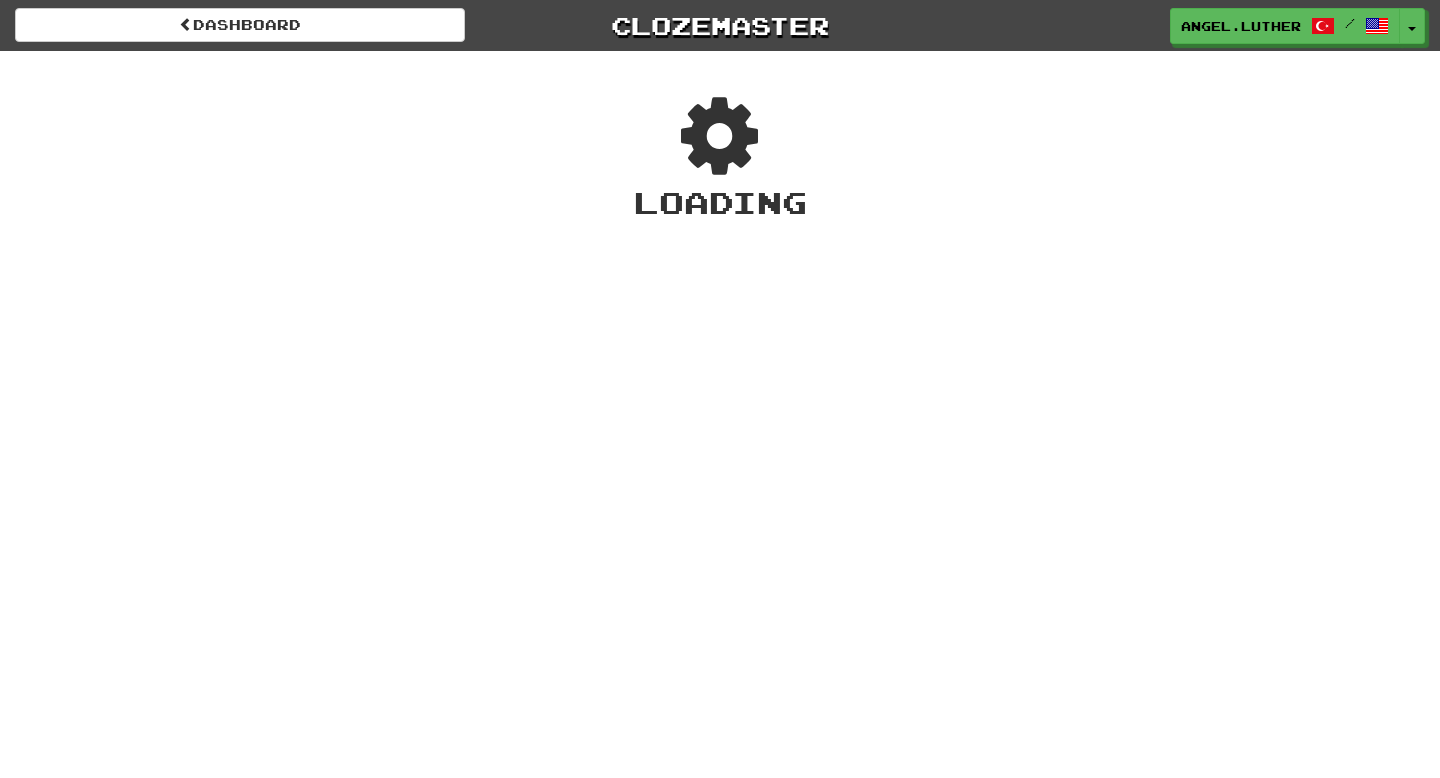 scroll, scrollTop: 0, scrollLeft: 0, axis: both 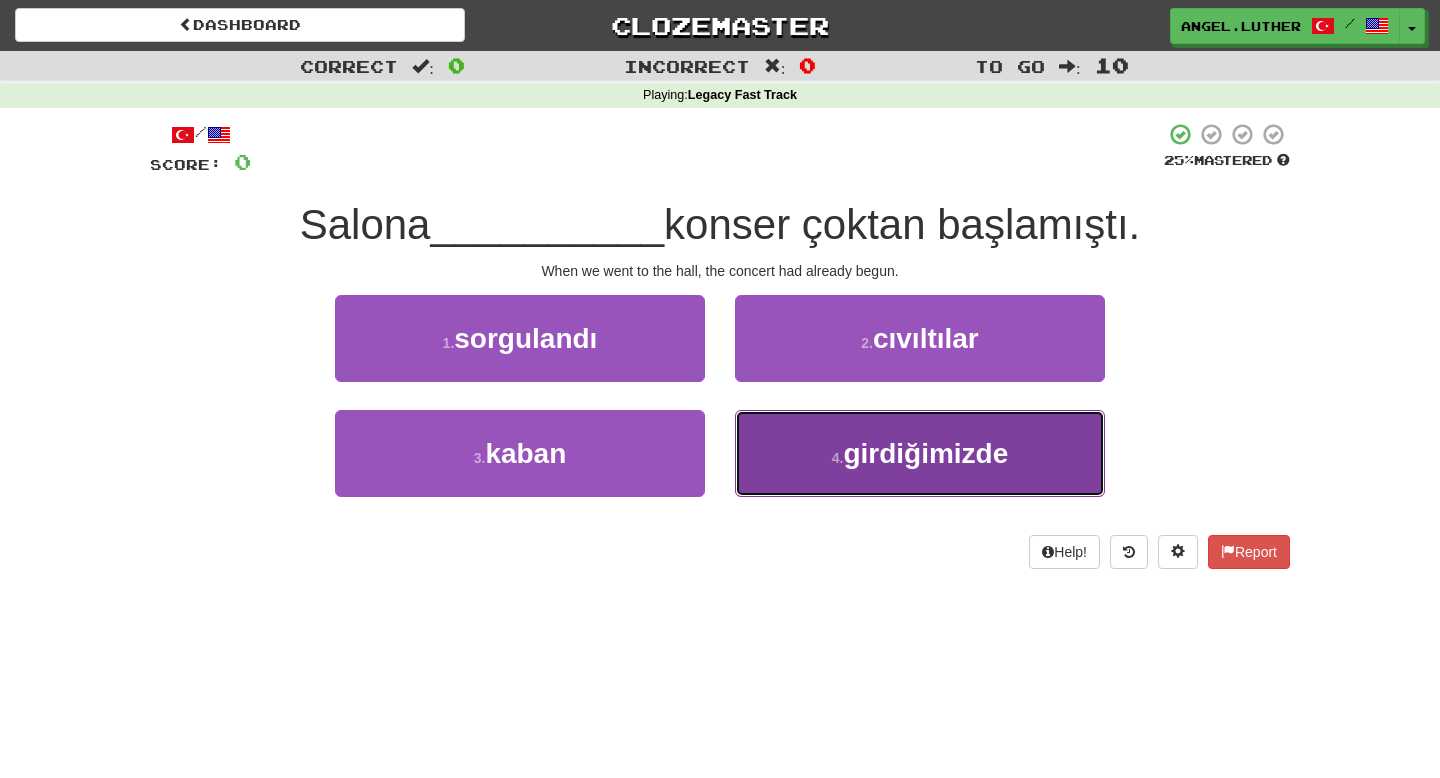 click on "4 .  girdiğimizde" at bounding box center [920, 453] 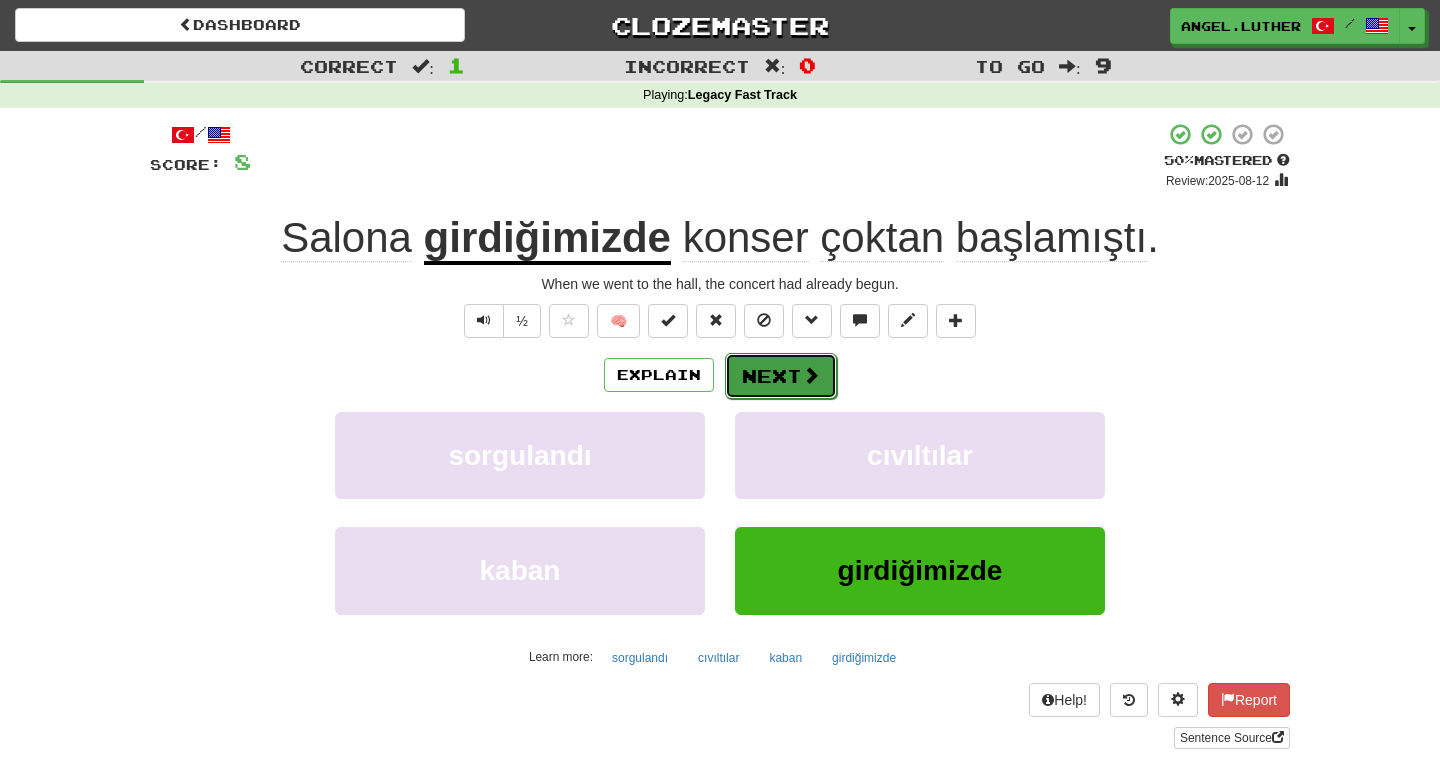 click on "Next" at bounding box center (781, 376) 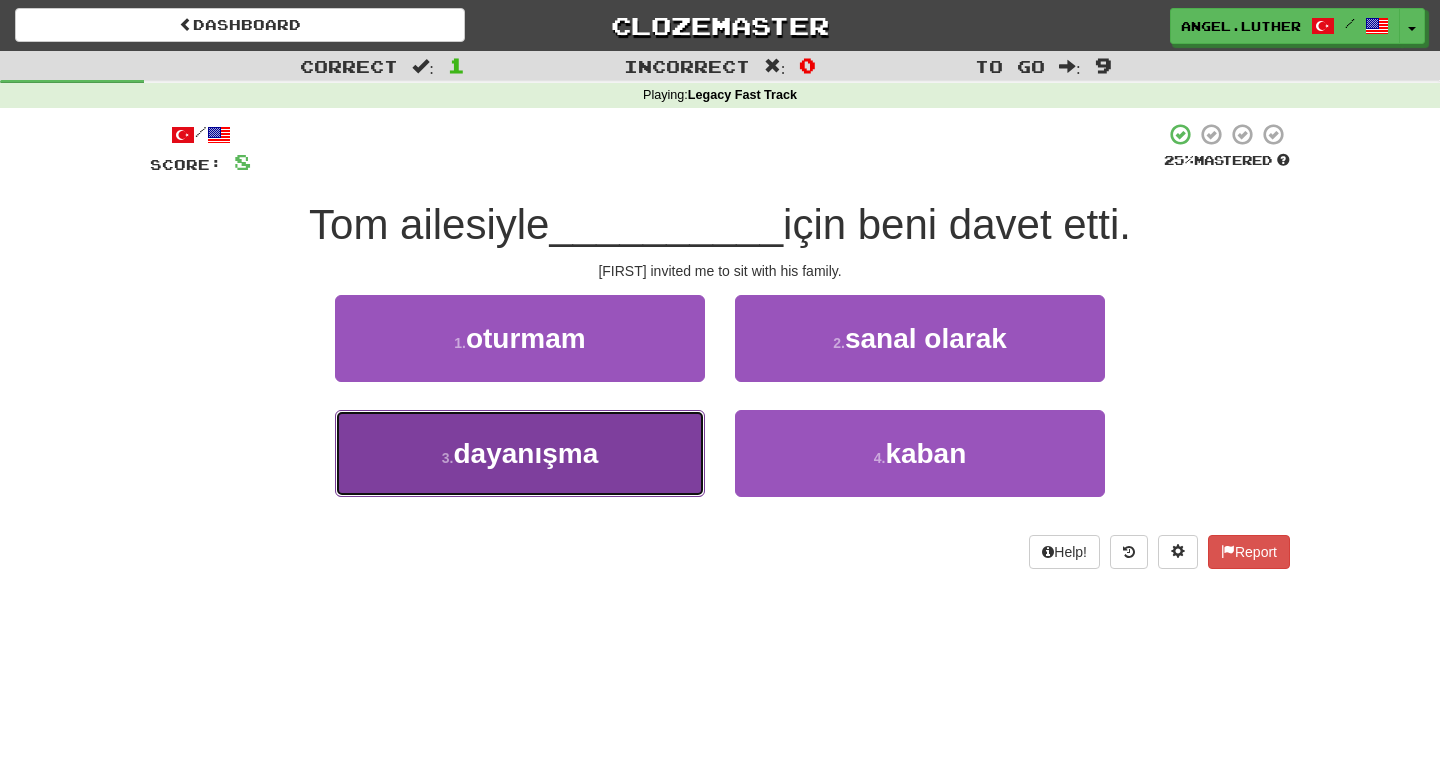 click on "3 .  dayanışma" at bounding box center (520, 453) 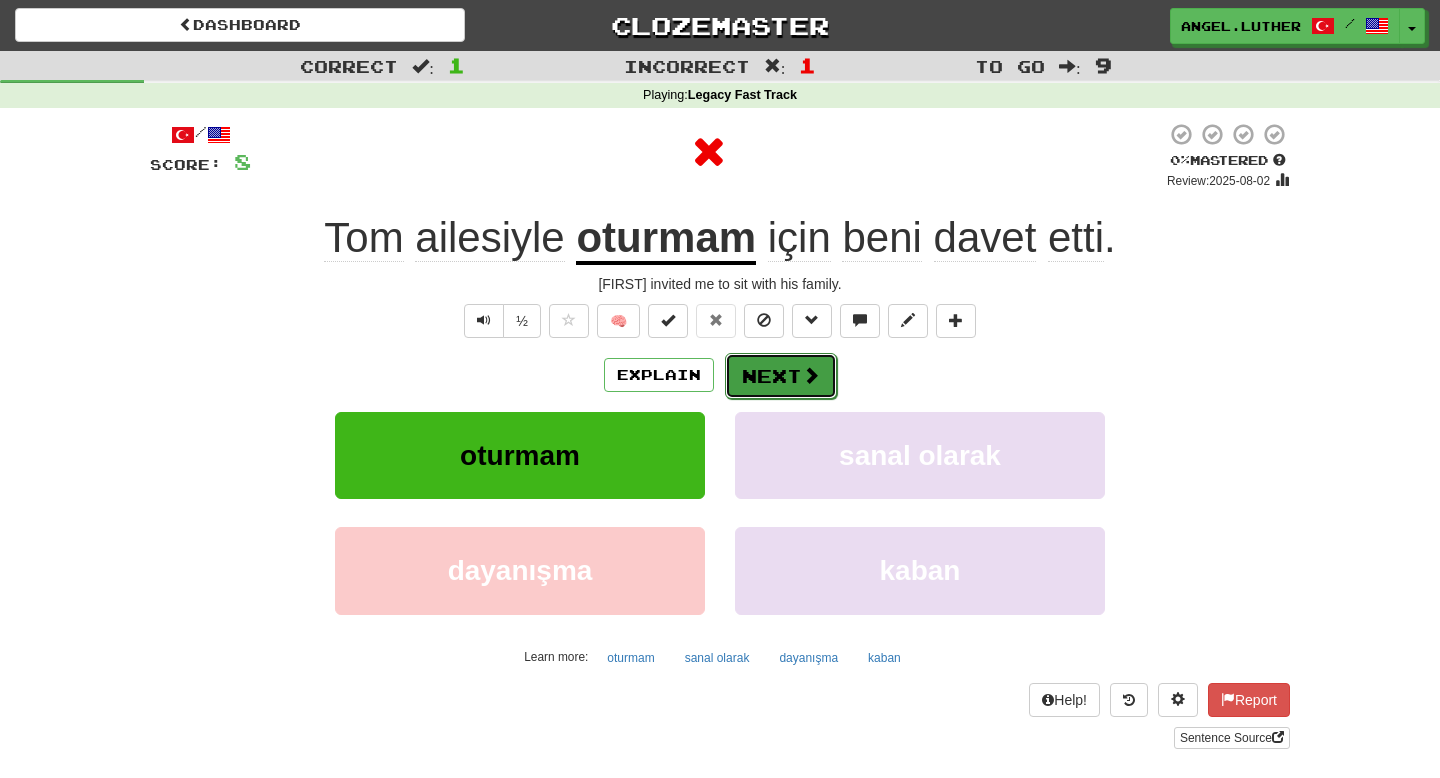 click at bounding box center [811, 375] 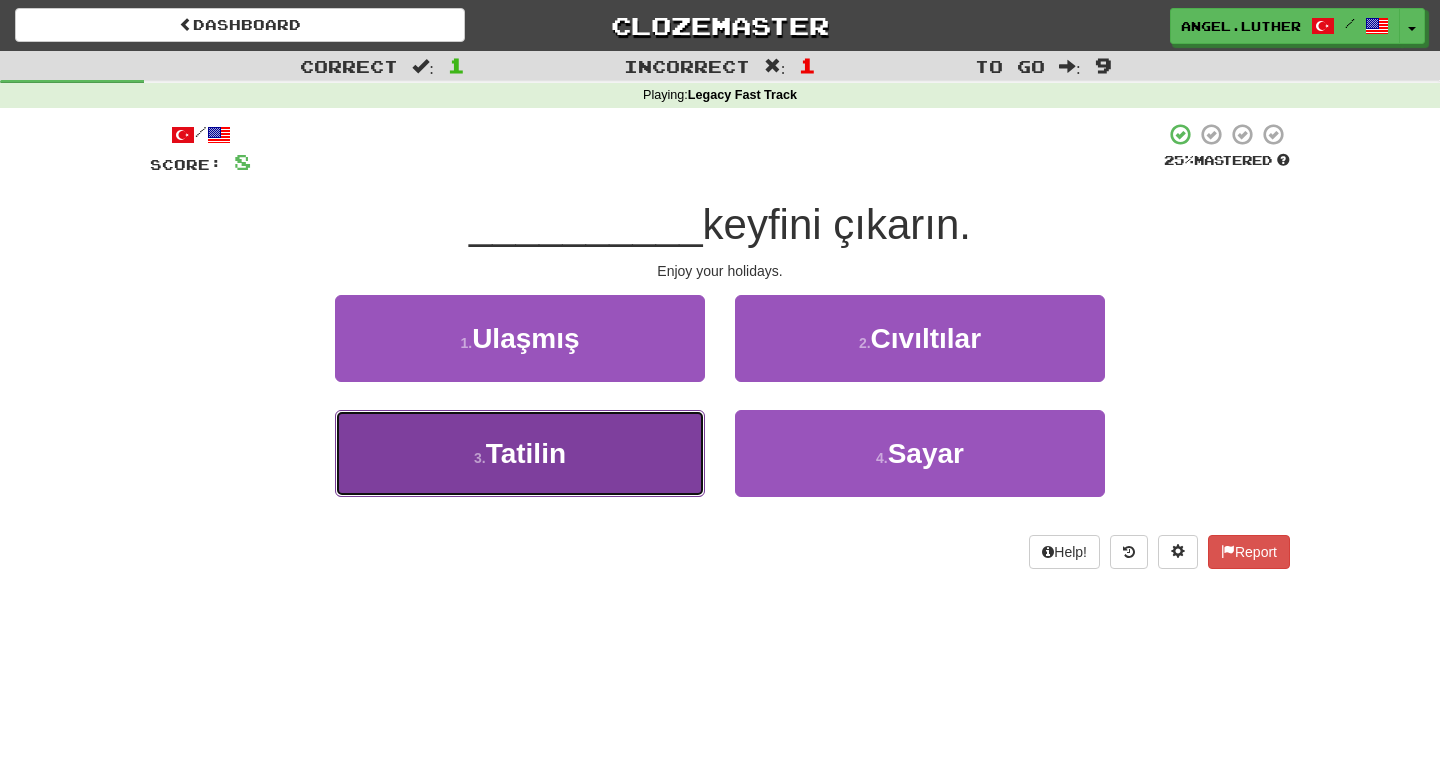 click on "3 .  Tatilin" at bounding box center (520, 453) 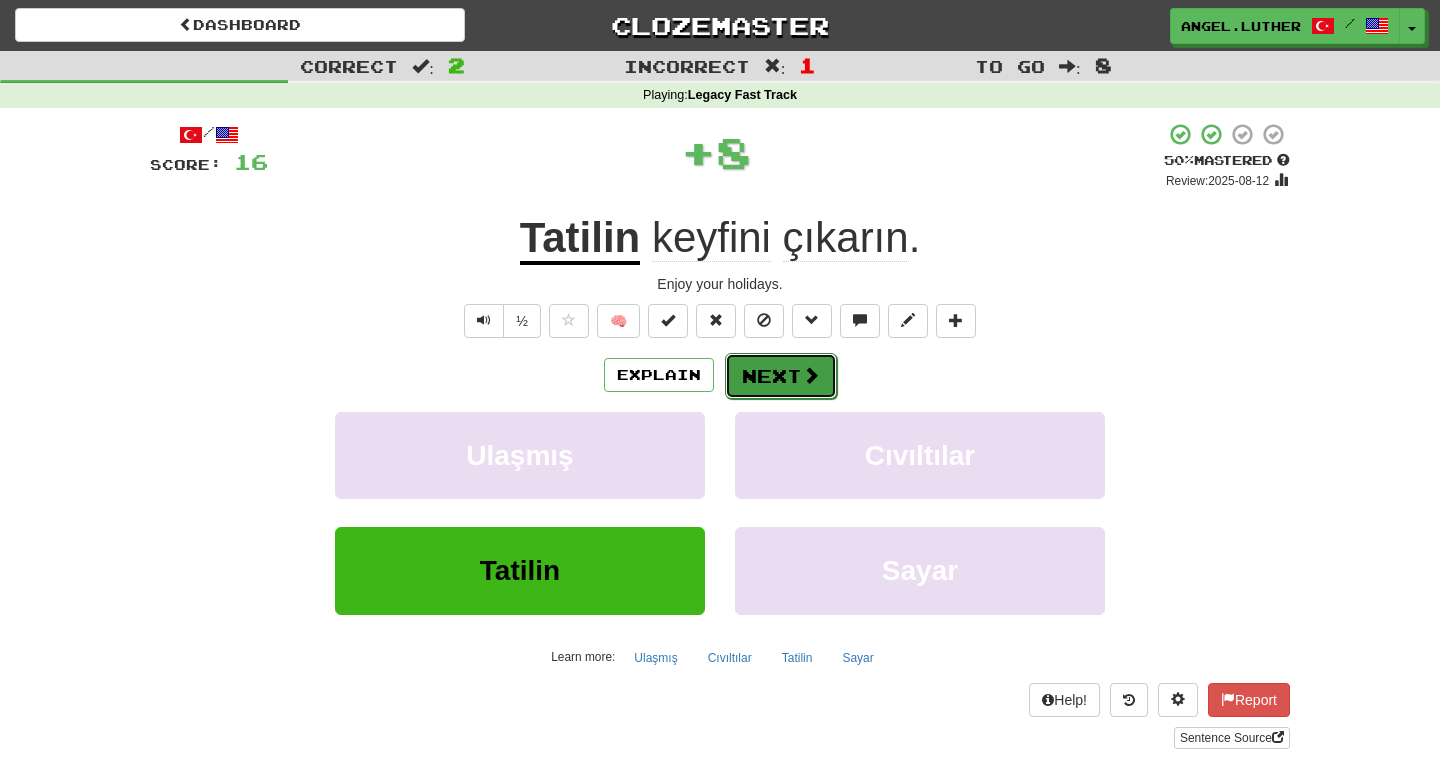 click on "Next" at bounding box center [781, 376] 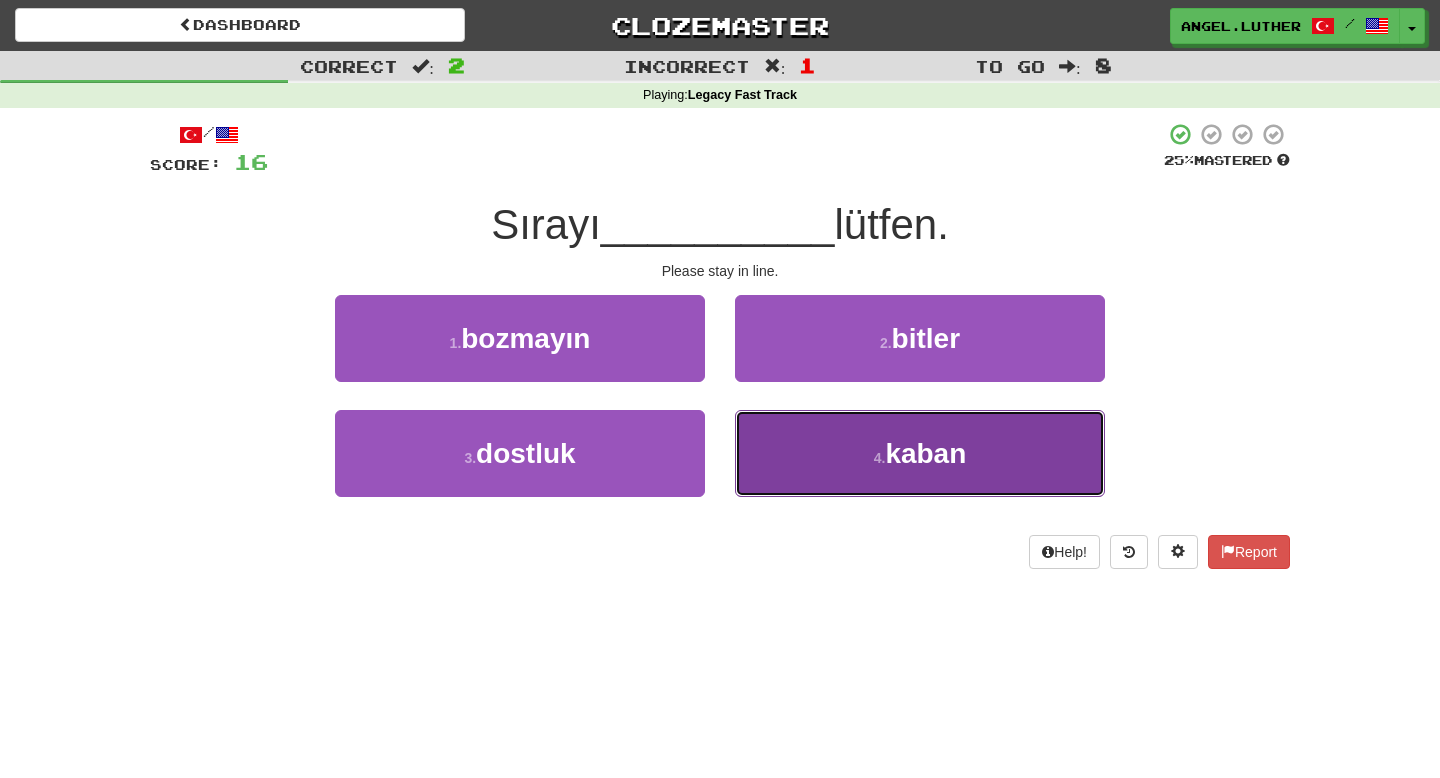 click on "4 .  kaban" at bounding box center (920, 453) 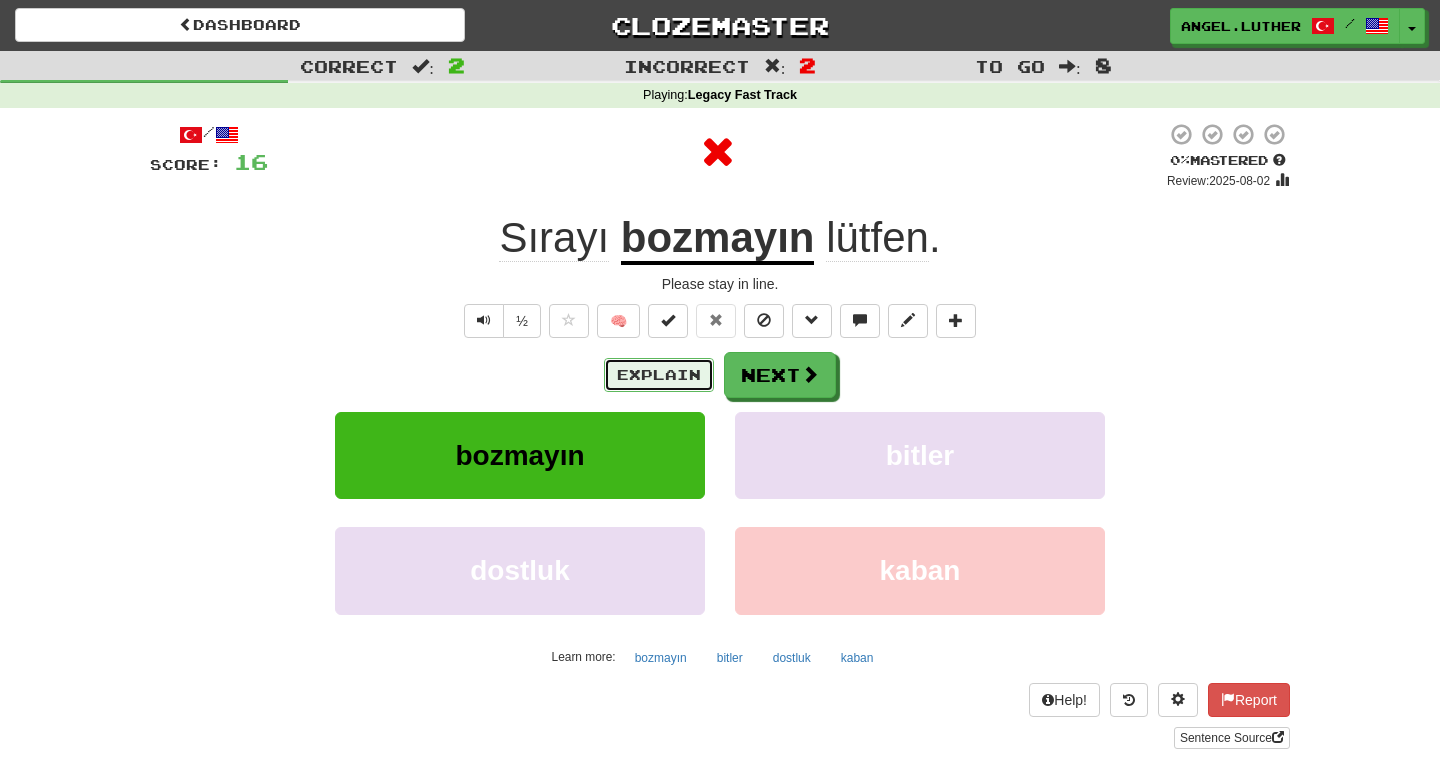 click on "Explain" at bounding box center (659, 375) 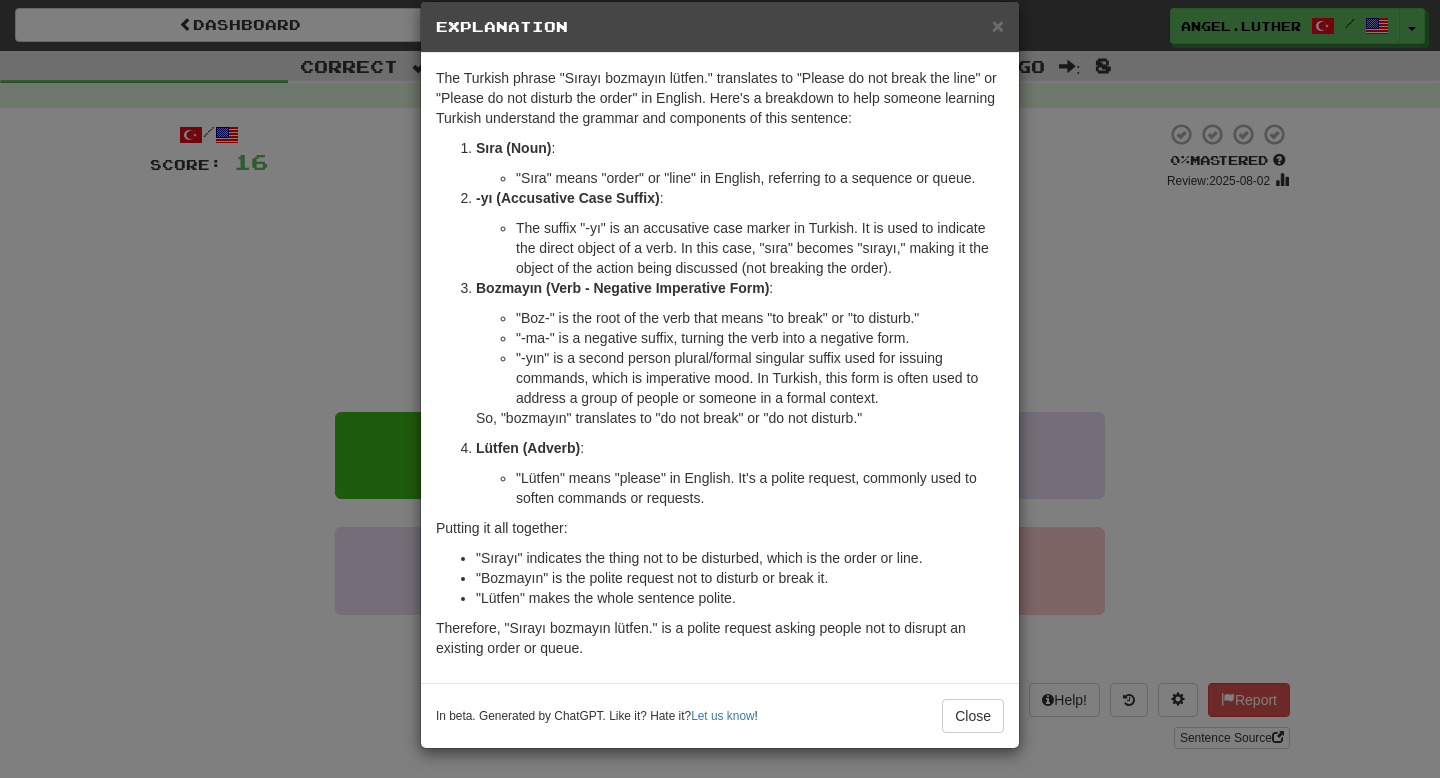scroll, scrollTop: 30, scrollLeft: 0, axis: vertical 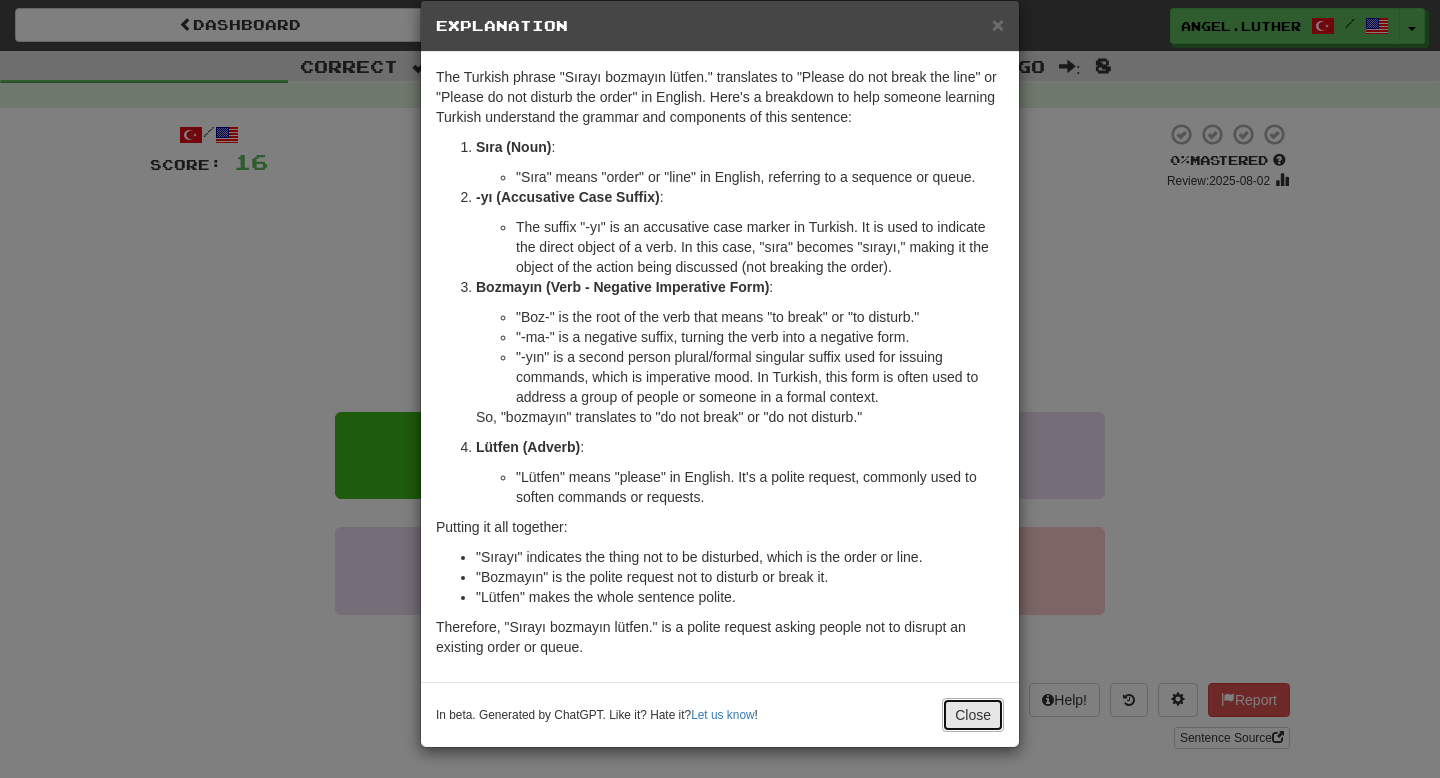 click on "Close" at bounding box center [973, 715] 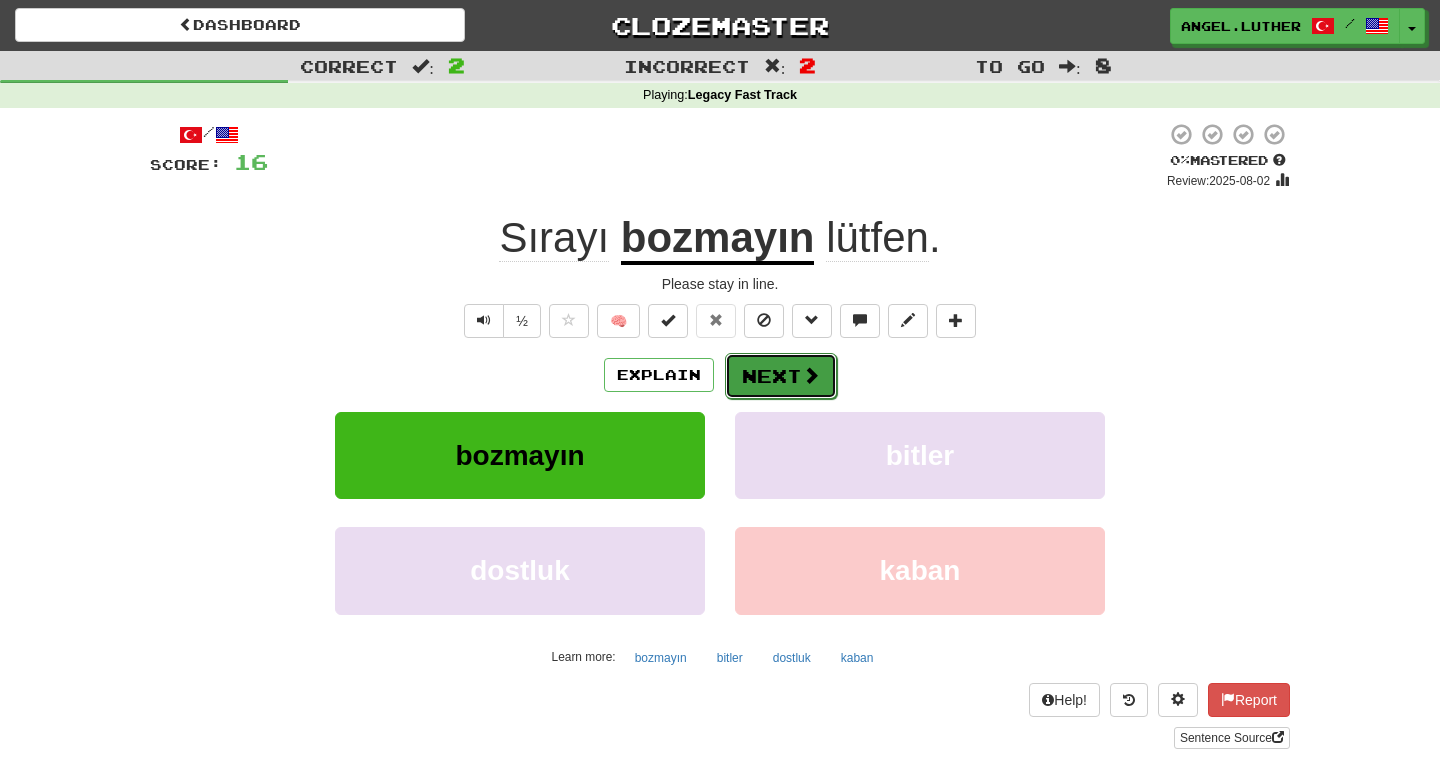 click on "Next" at bounding box center (781, 376) 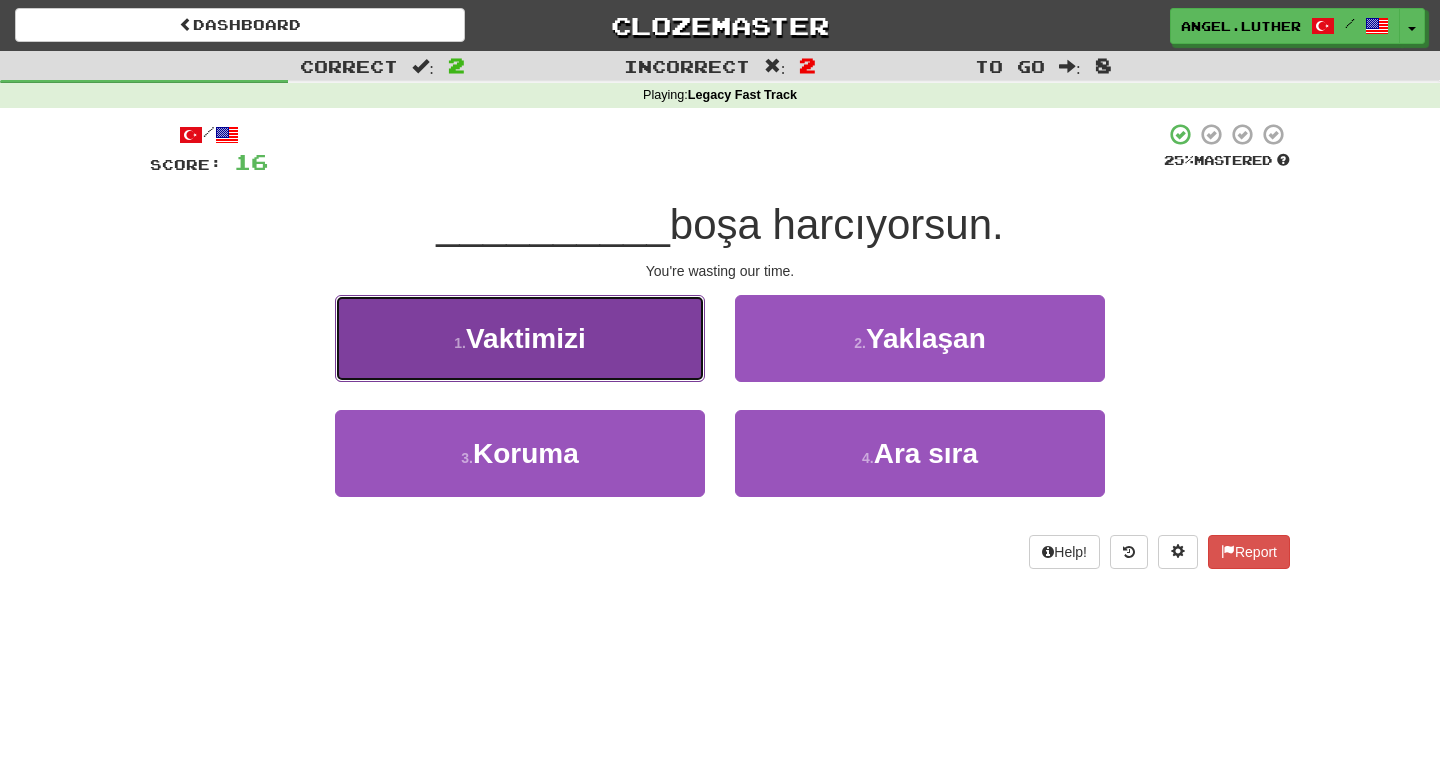 click on "1 .  Vaktimizi" at bounding box center [520, 338] 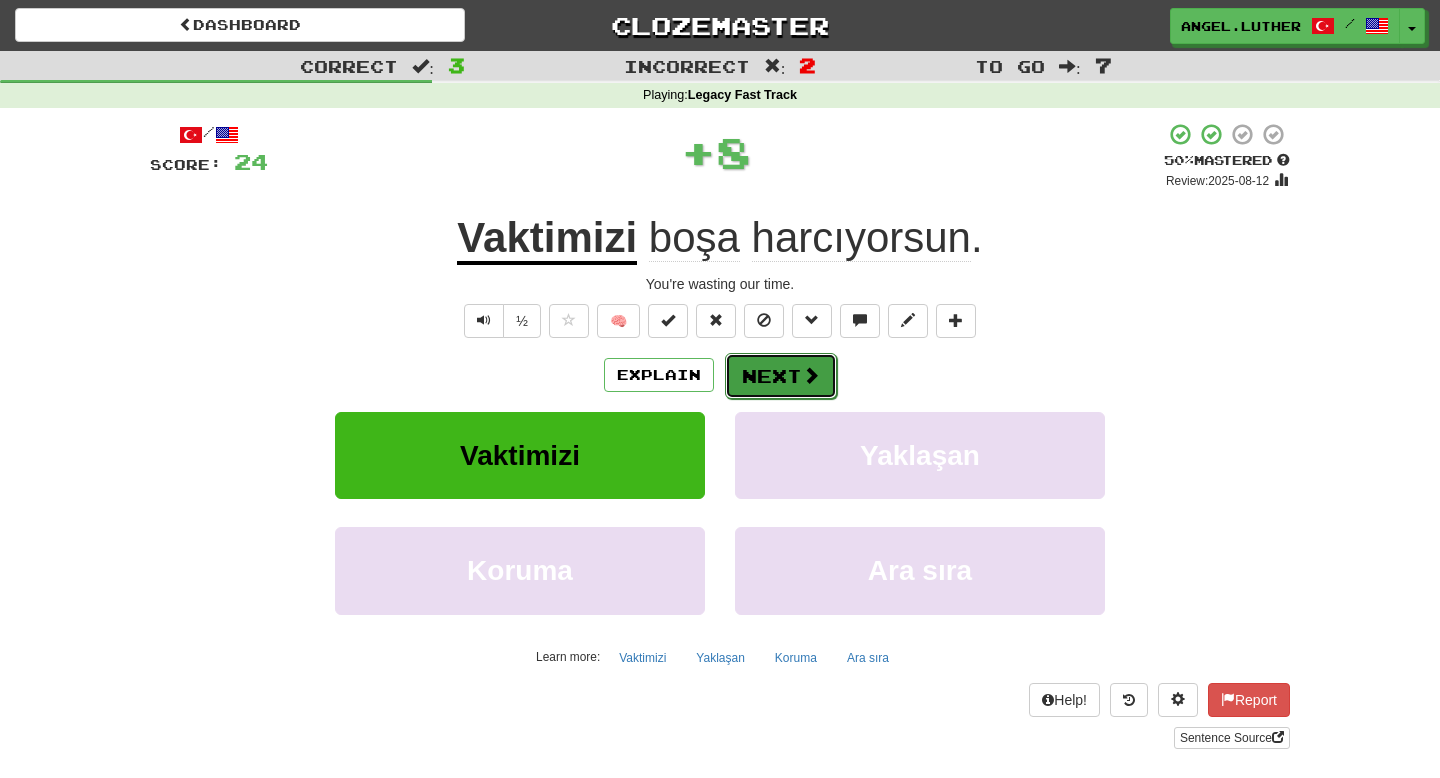 click on "Next" at bounding box center (781, 376) 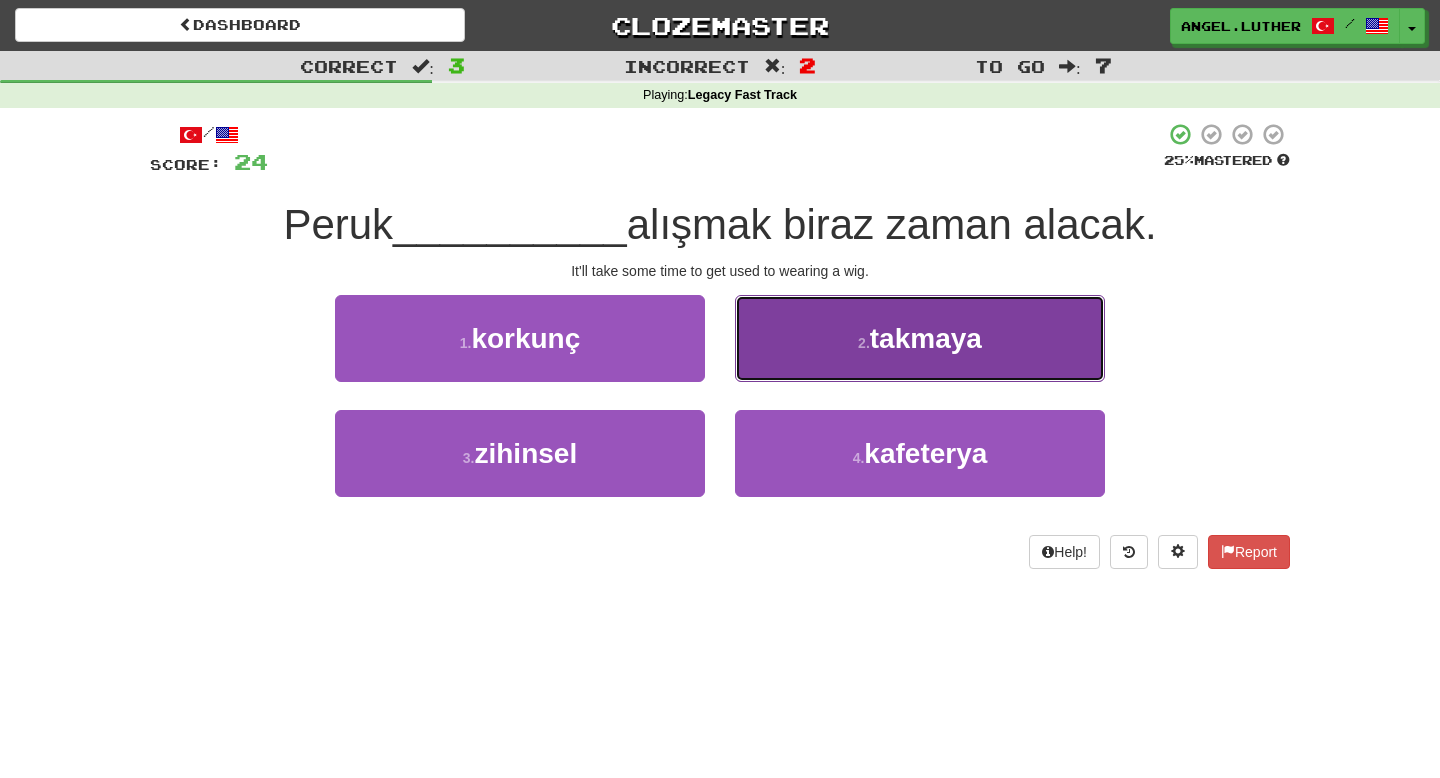 click on "takmaya" at bounding box center (926, 338) 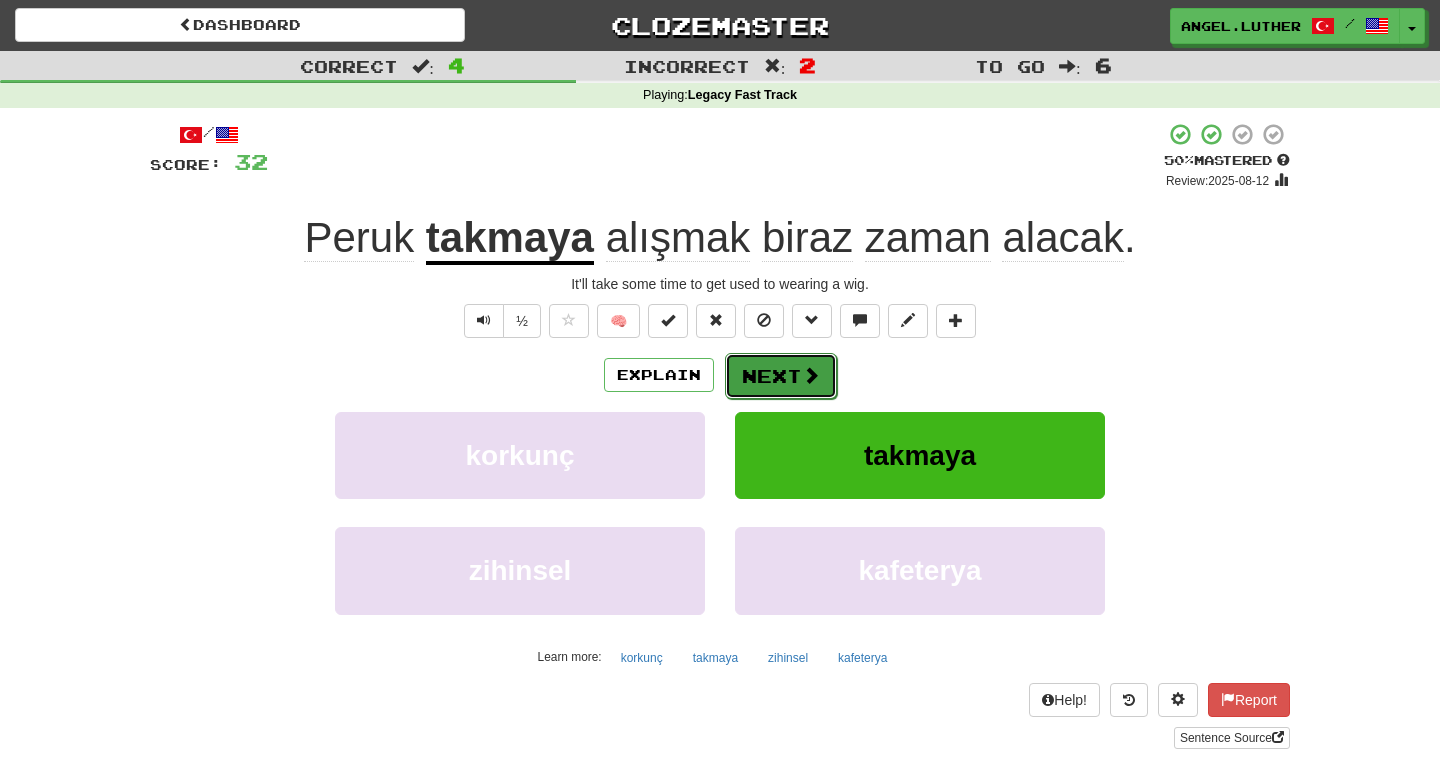 click on "Next" at bounding box center [781, 376] 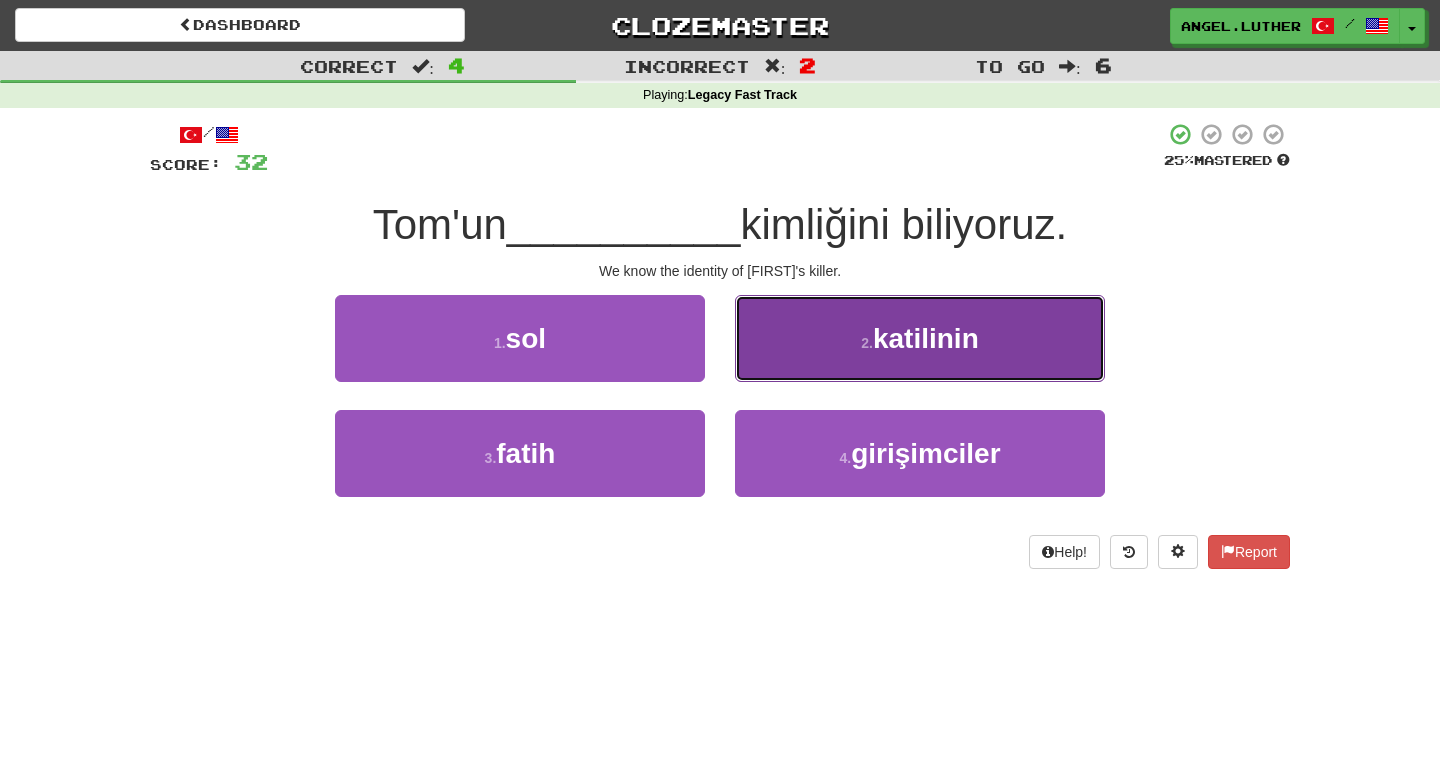 click on "2 .  katilinin" at bounding box center [920, 338] 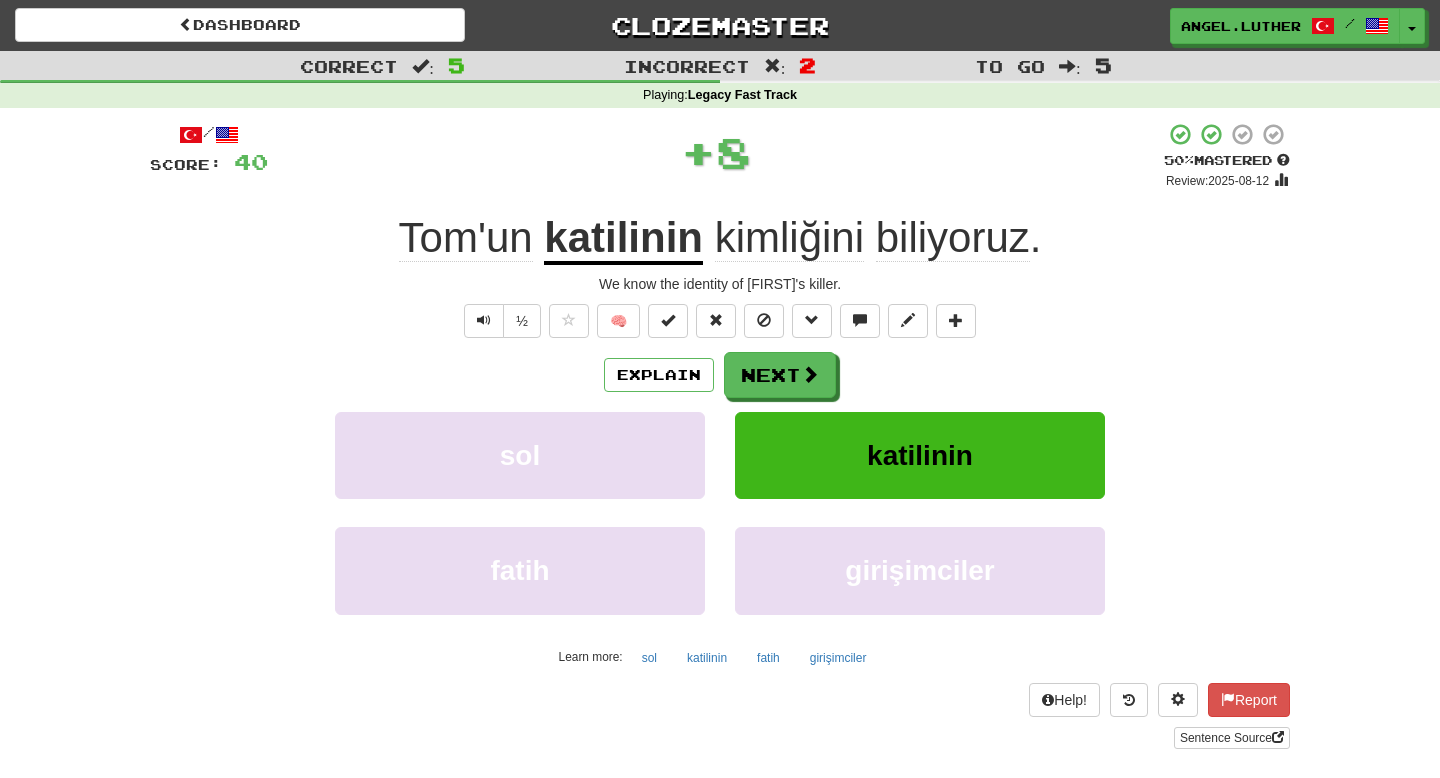 click on "katilinin" at bounding box center (623, 239) 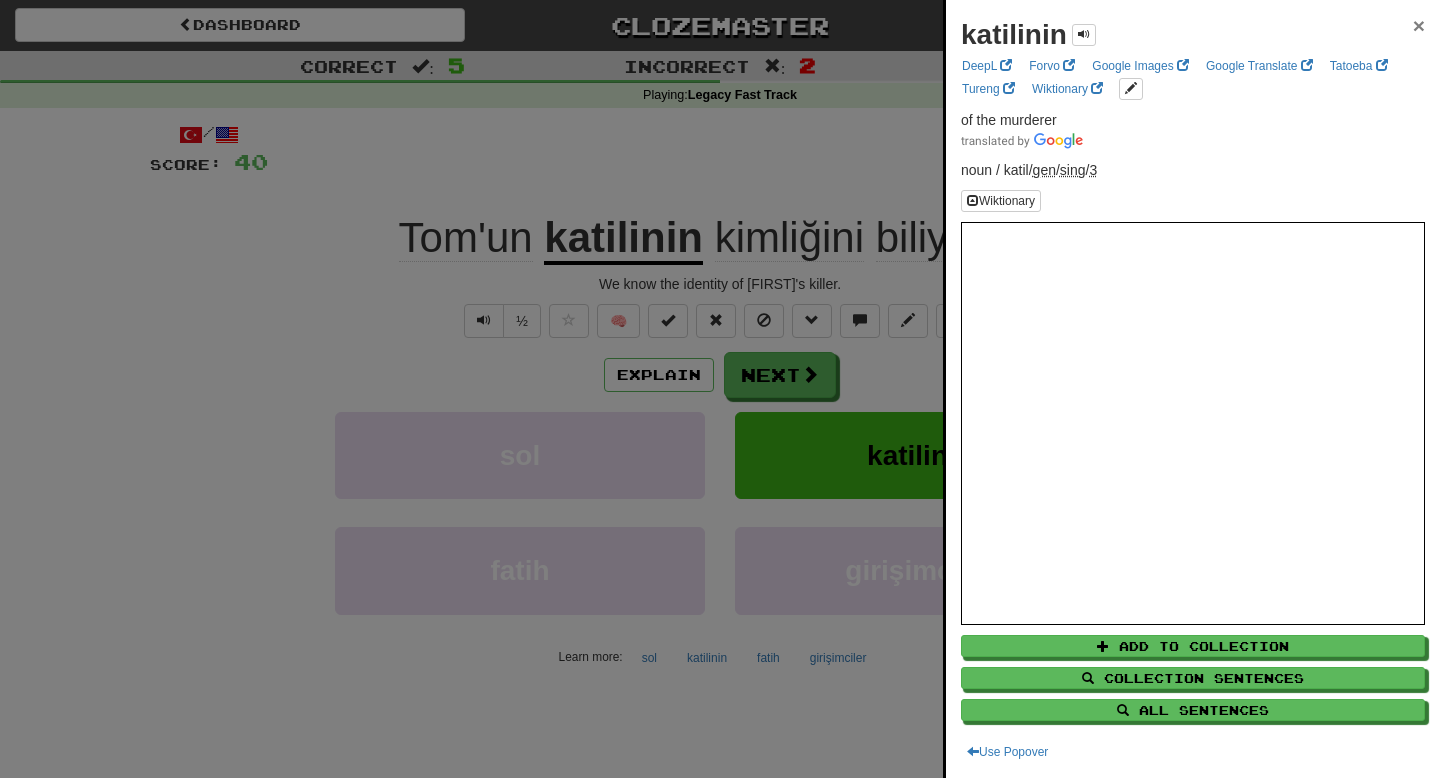 click on "×" at bounding box center (1419, 25) 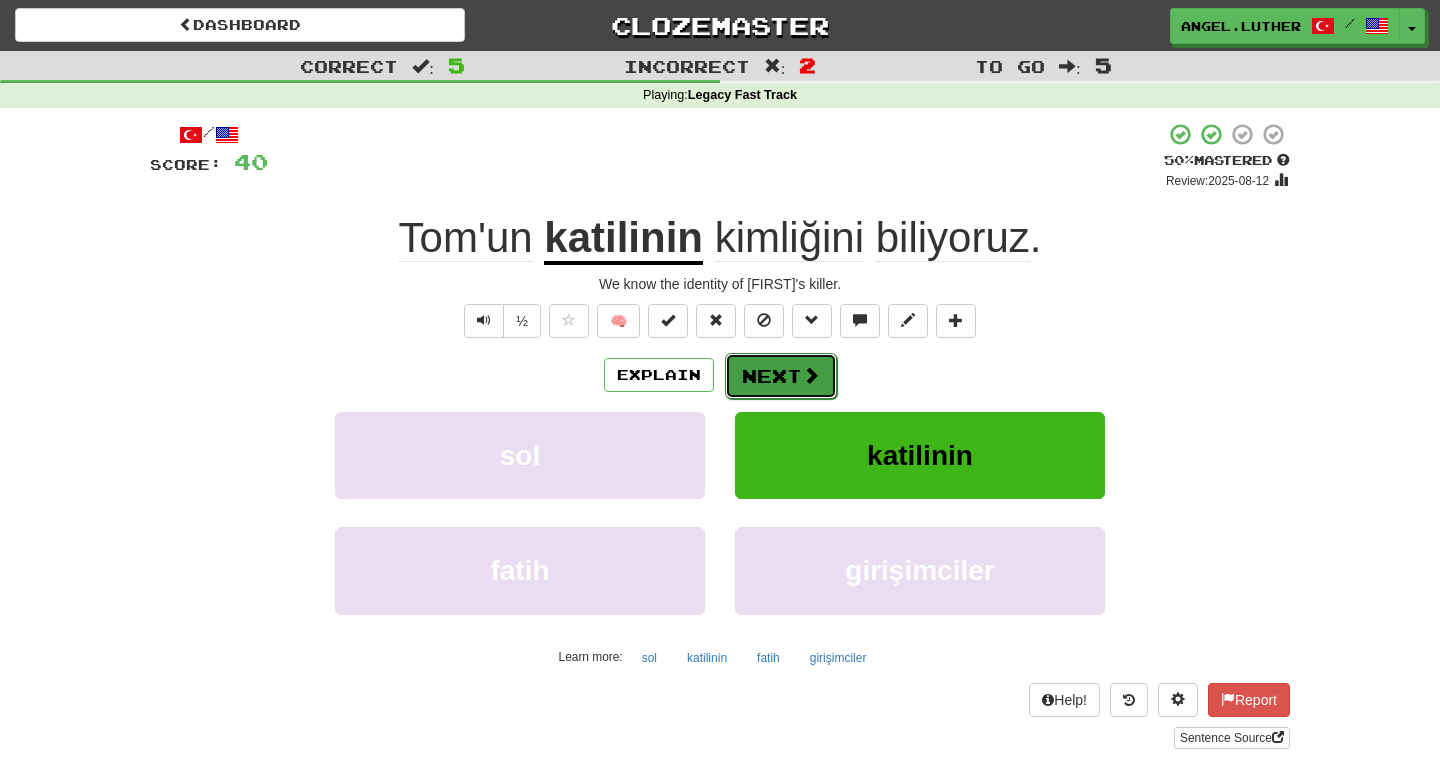 click on "Next" at bounding box center (781, 376) 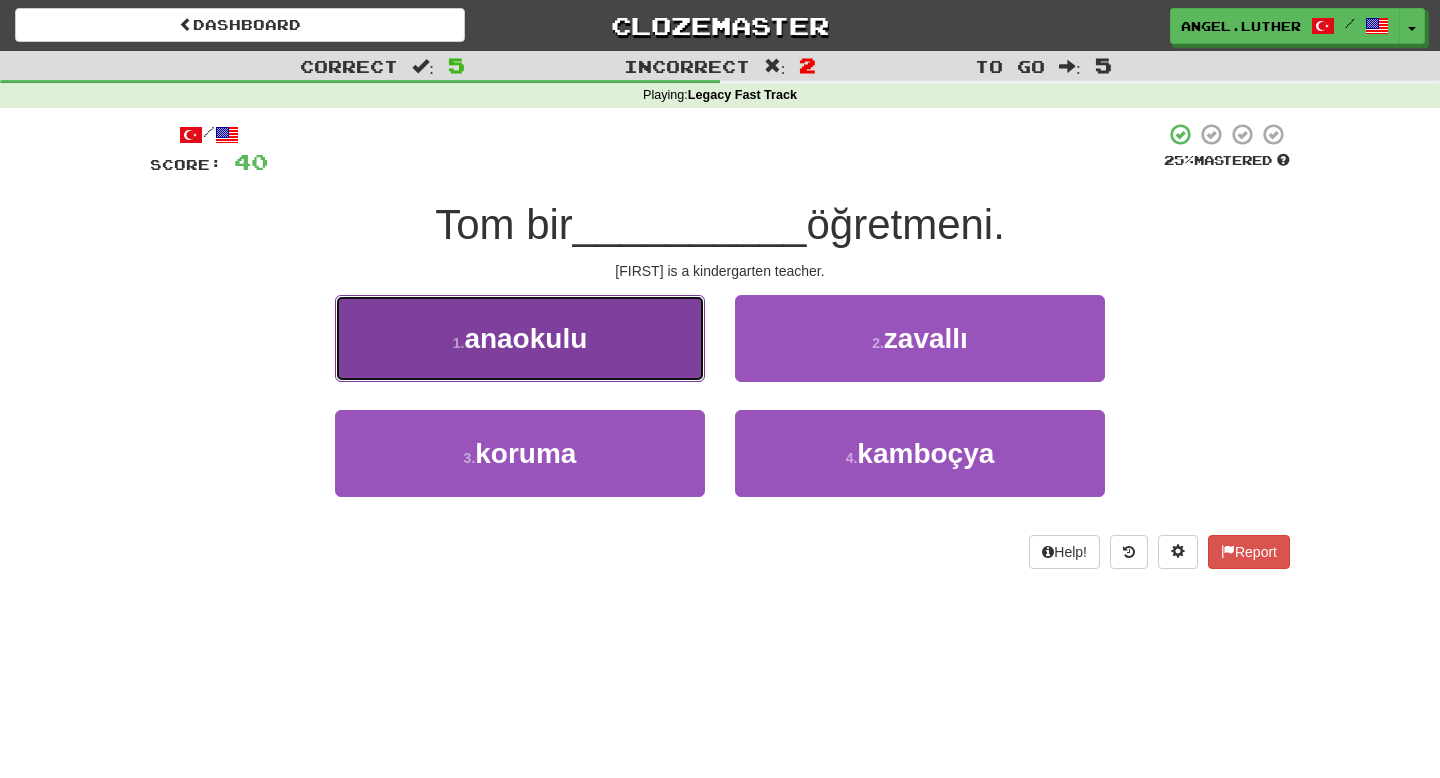 click on "1 .  anaokulu" at bounding box center [520, 338] 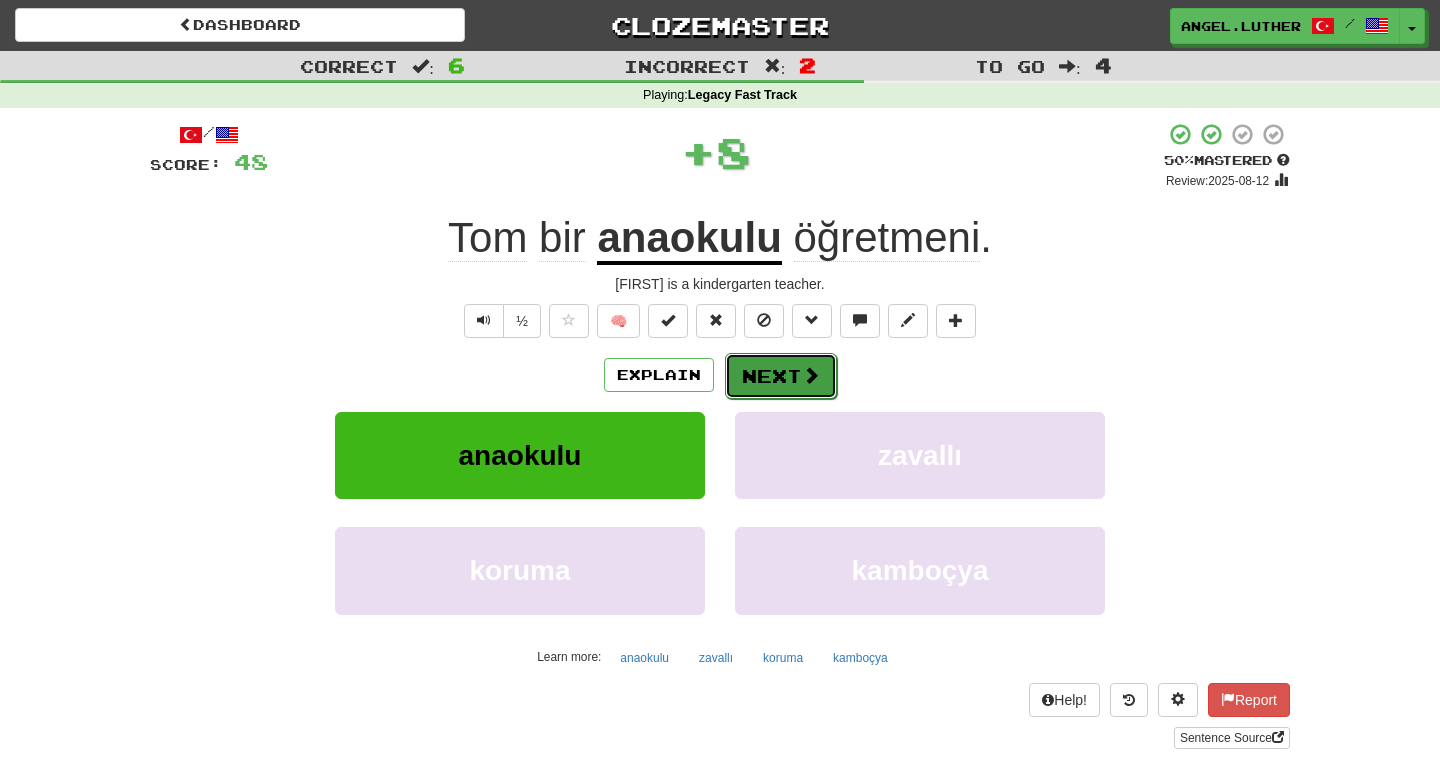 click on "Next" at bounding box center [781, 376] 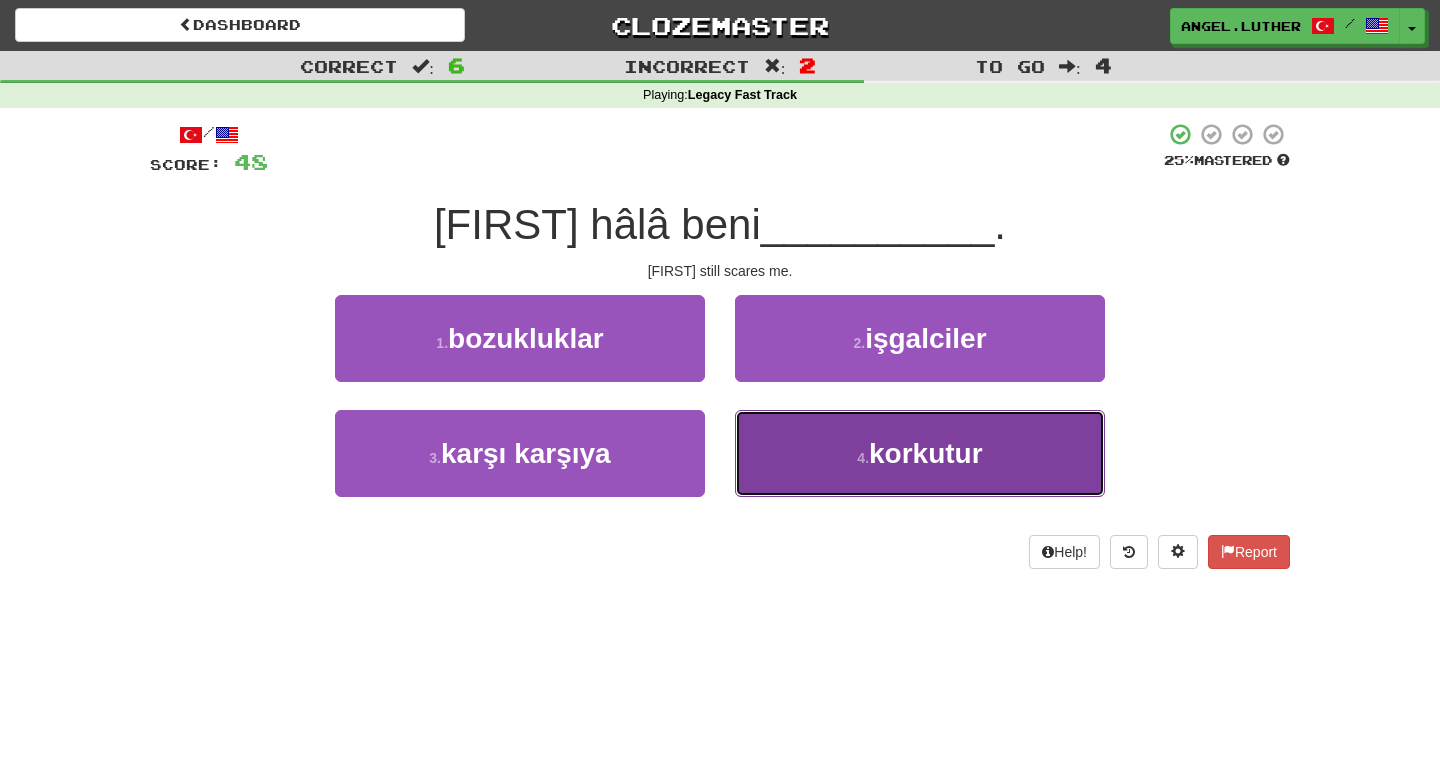 click on "4 .  korkutur" at bounding box center [920, 453] 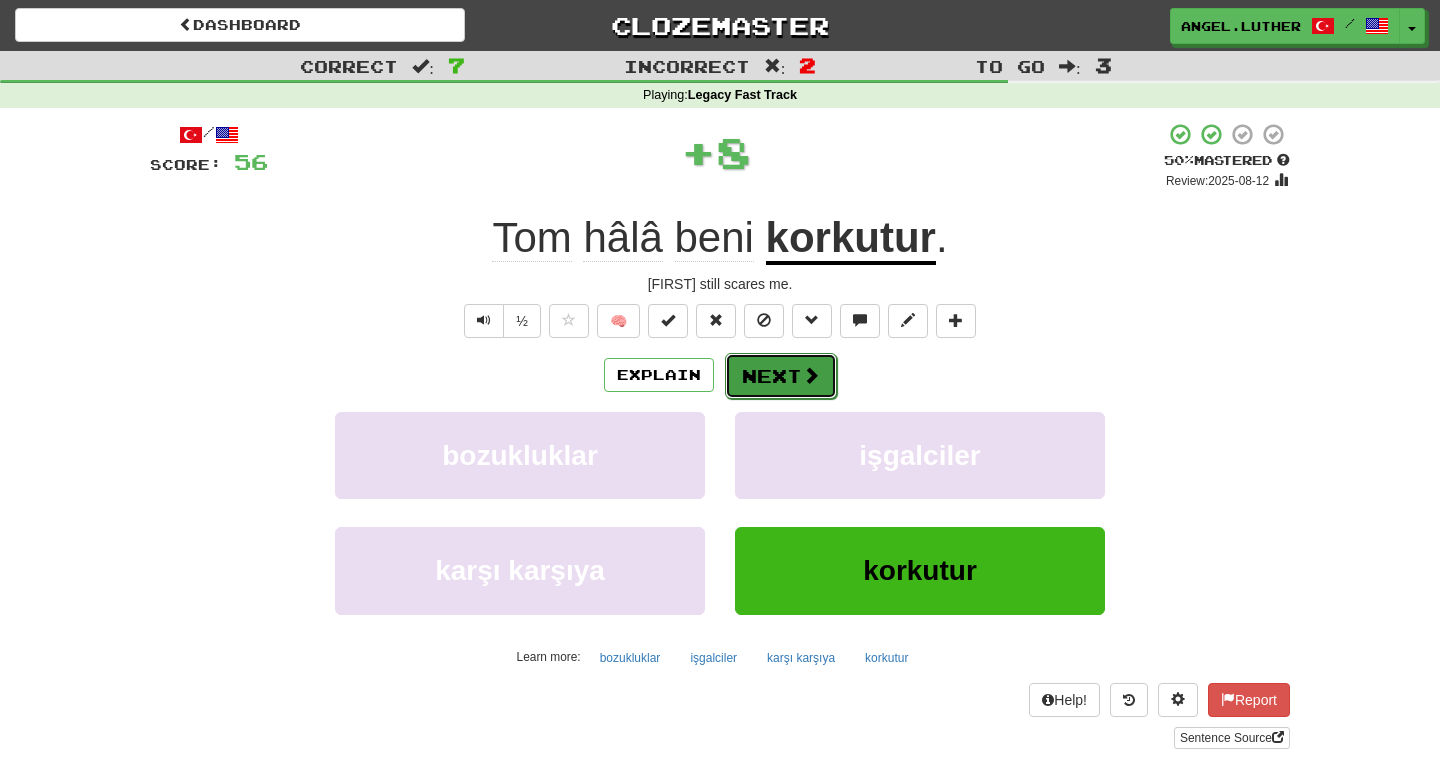 click on "Next" at bounding box center (781, 376) 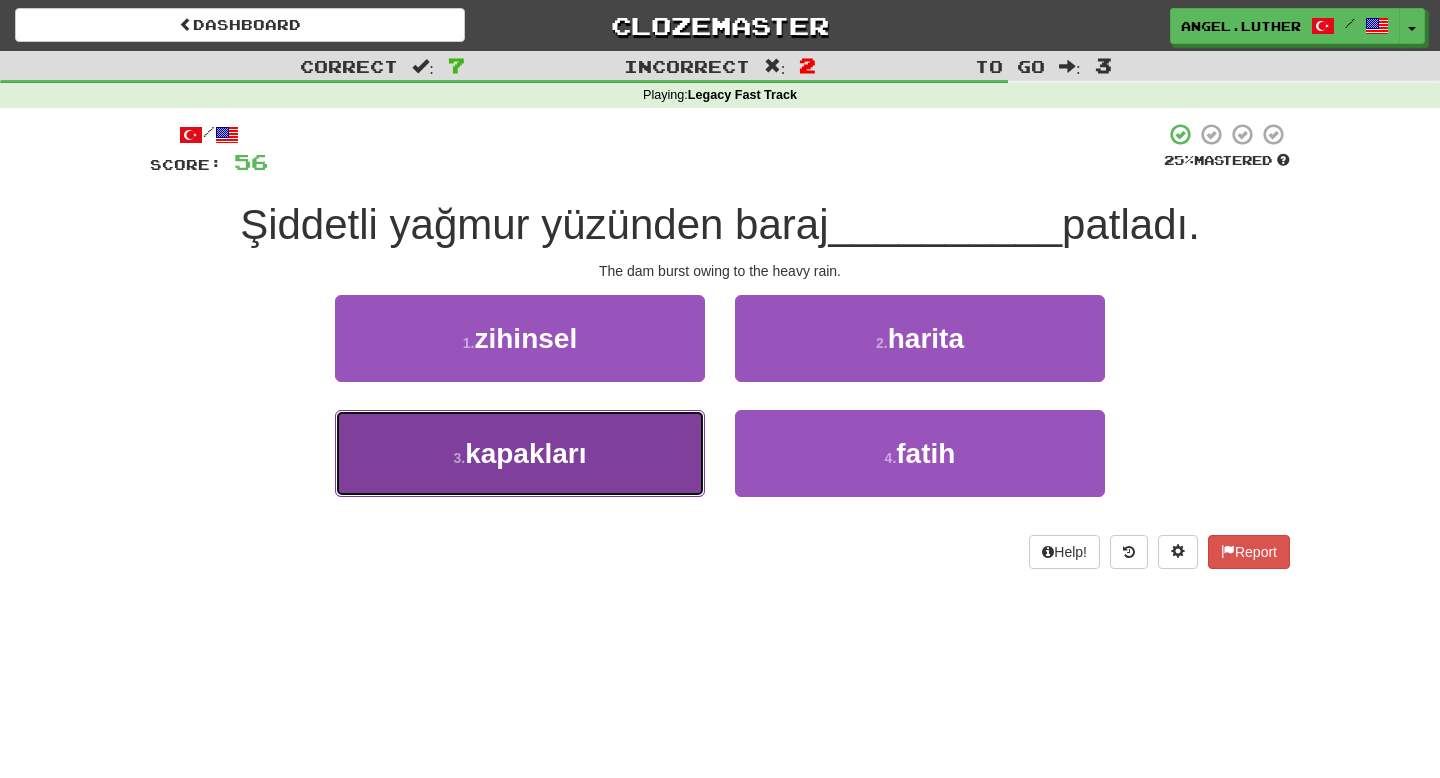 click on "kapakları" at bounding box center [525, 453] 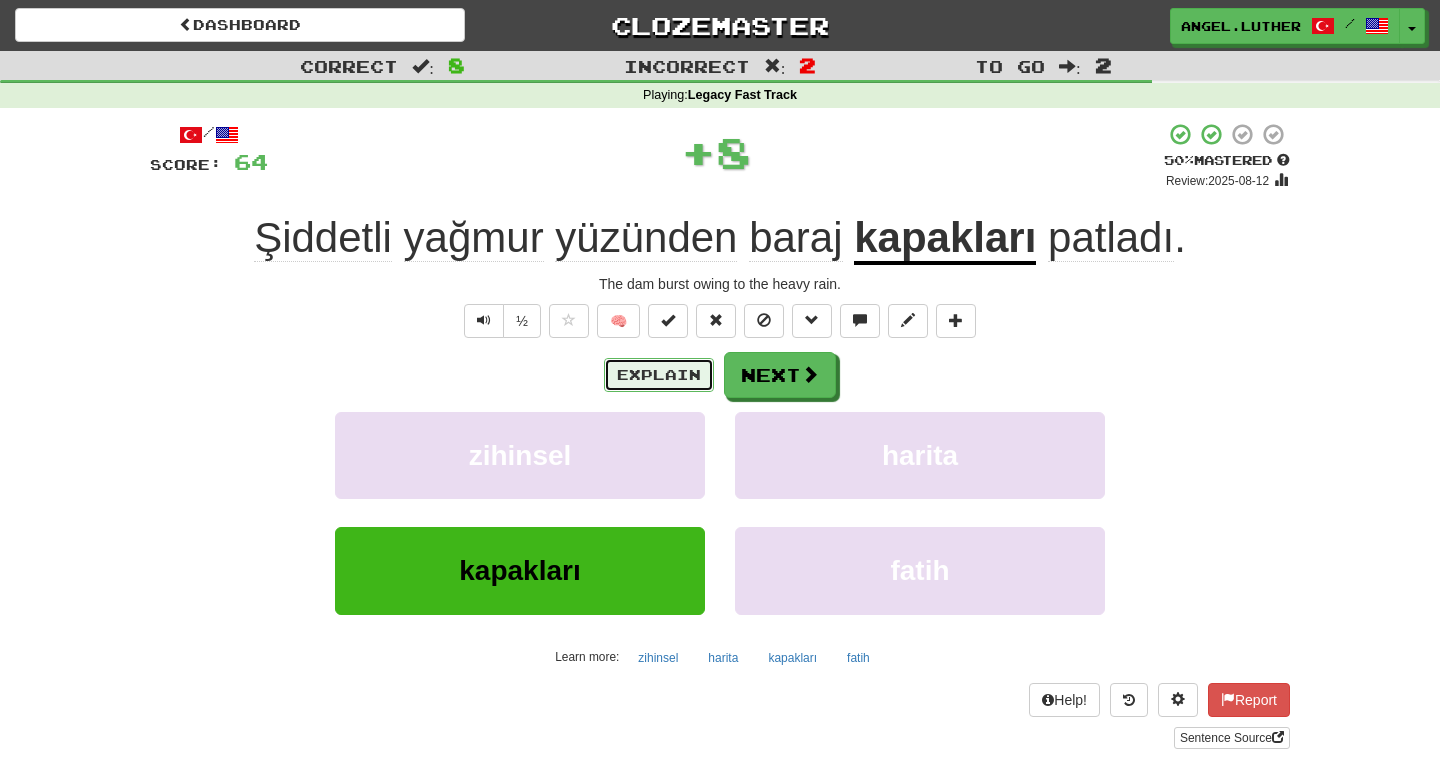 click on "Explain" at bounding box center (659, 375) 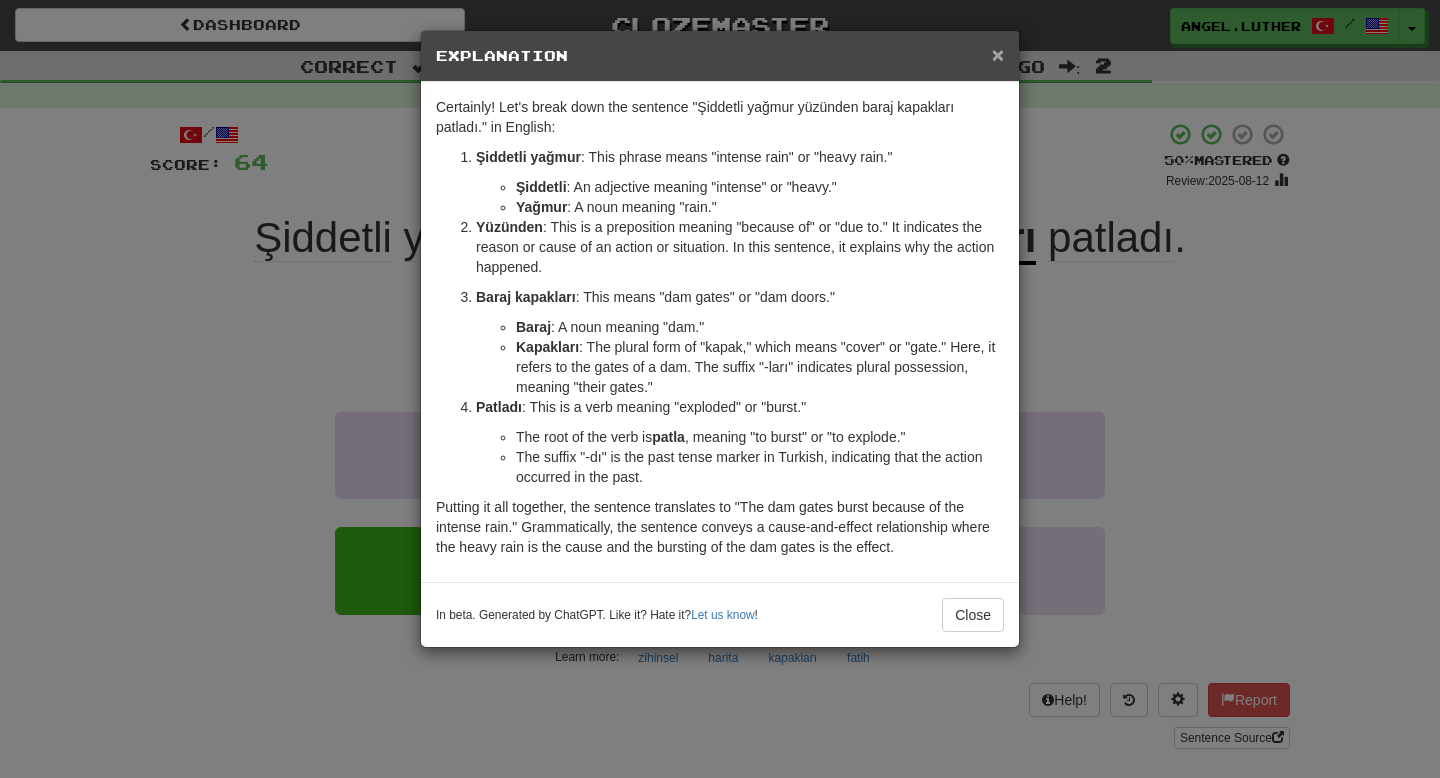 click on "×" at bounding box center [998, 54] 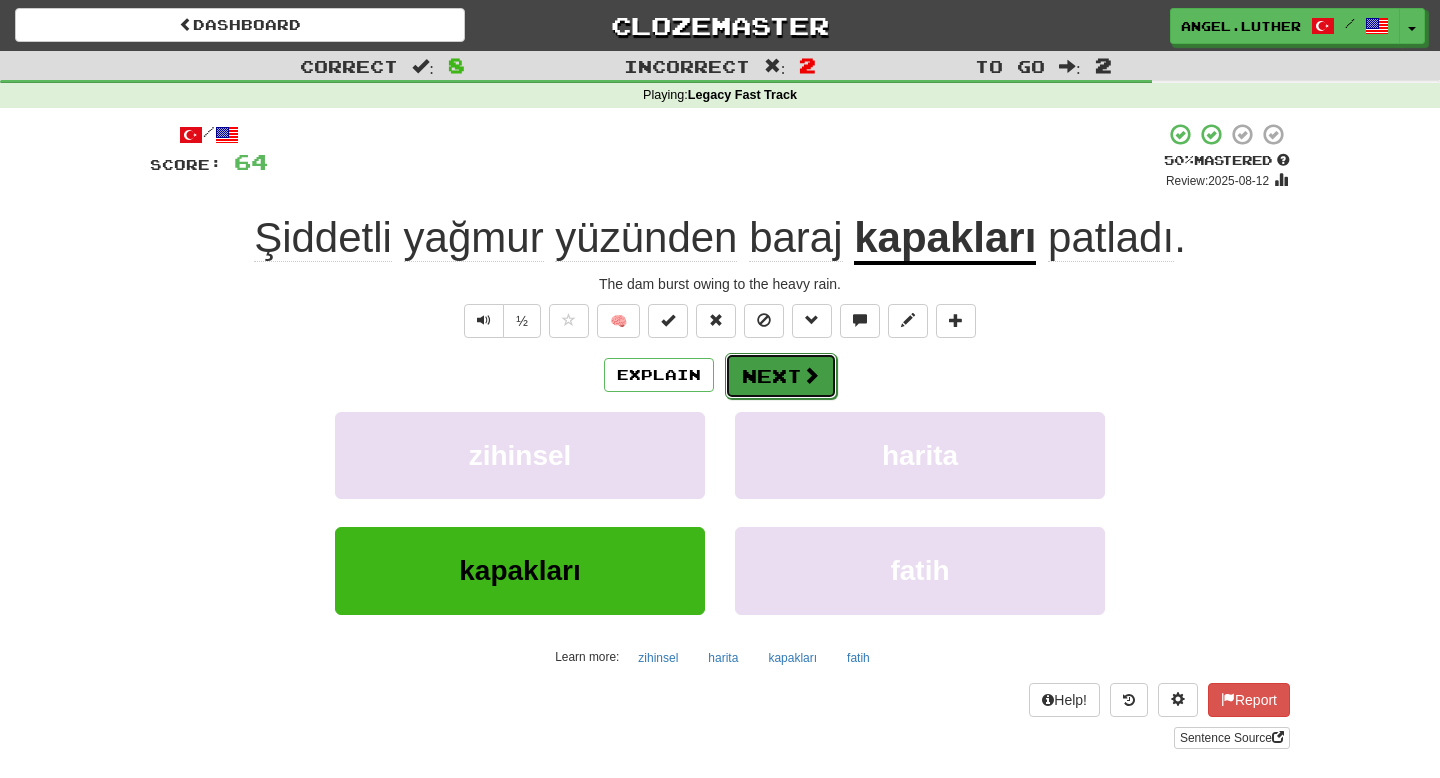 click on "Next" at bounding box center [781, 376] 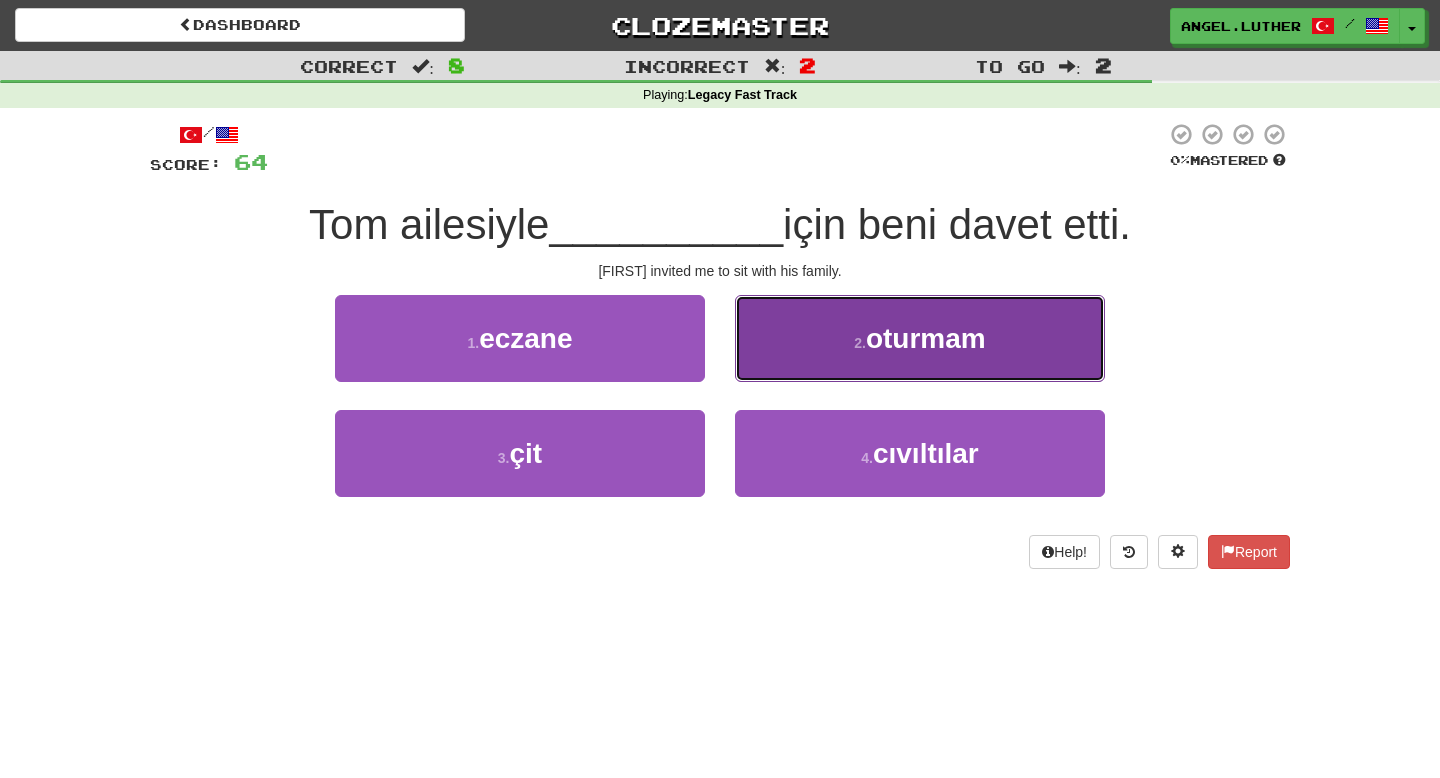 click on "2 .  oturmam" at bounding box center (920, 338) 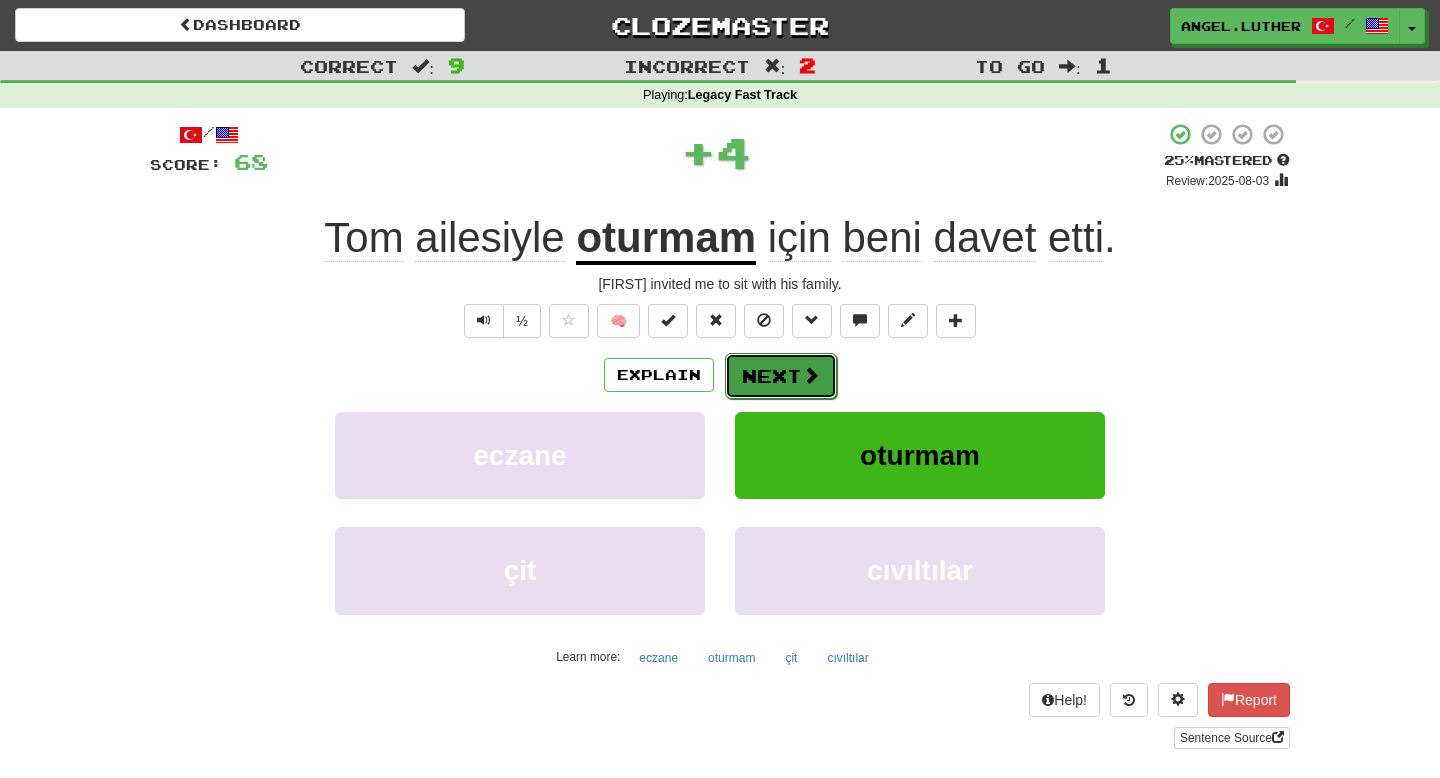 click on "Next" at bounding box center (781, 376) 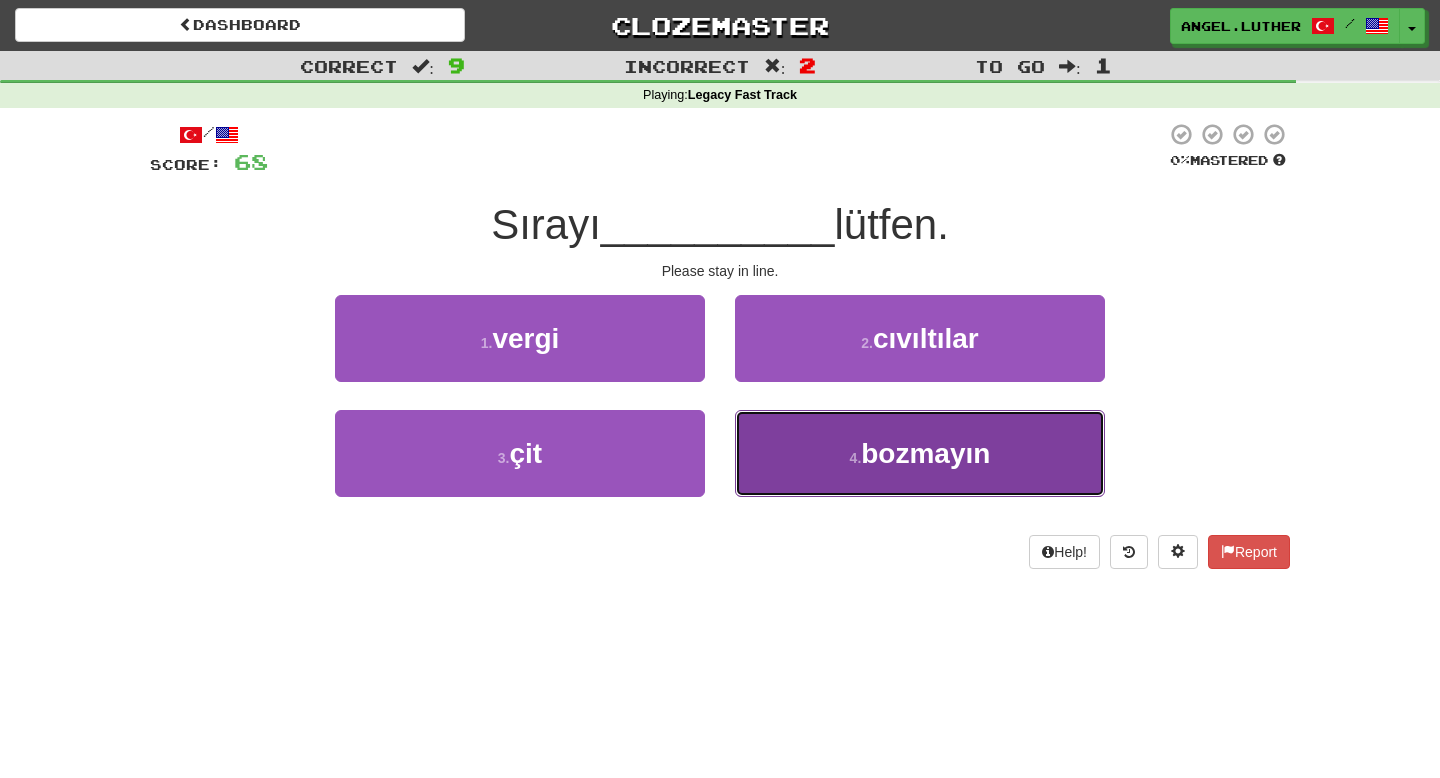 click on "bozmayın" at bounding box center (925, 453) 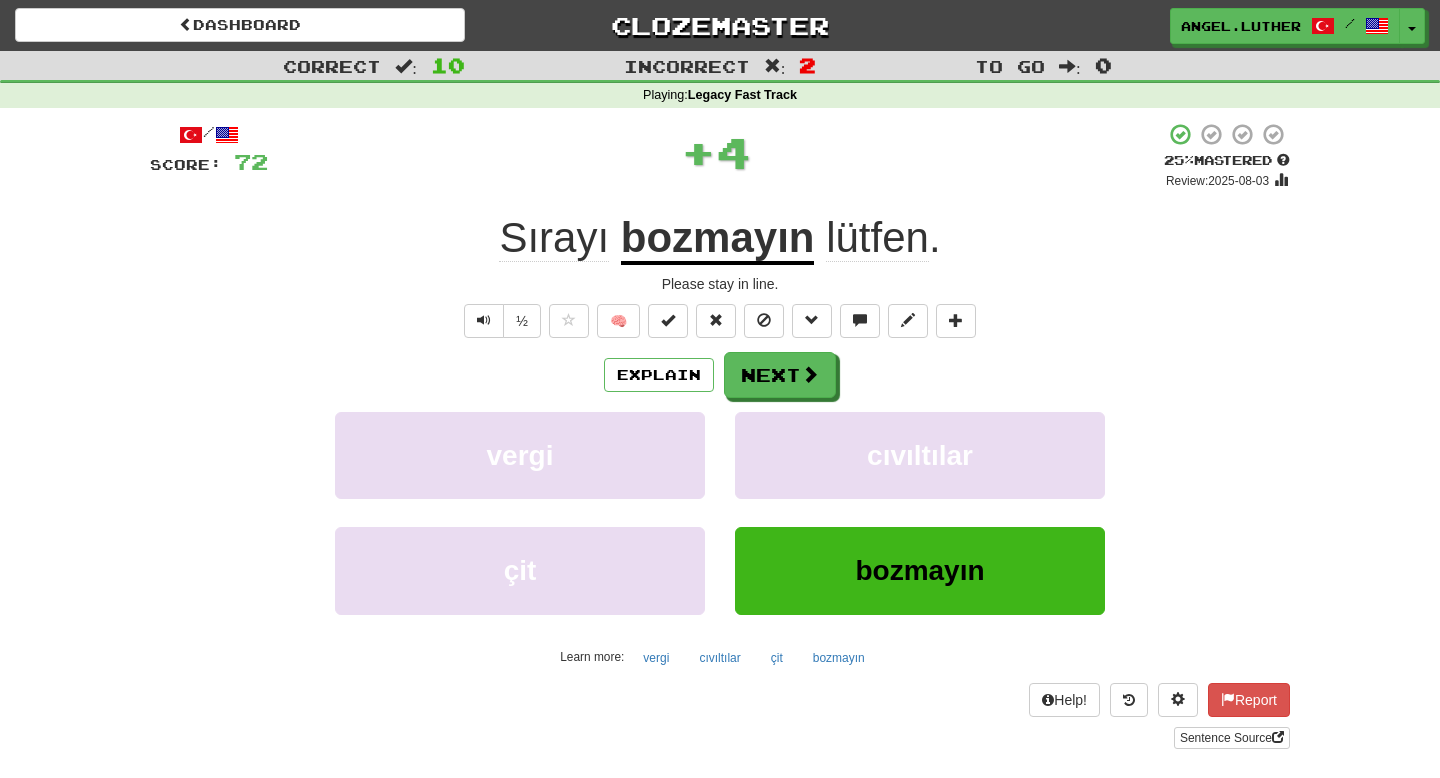 click on "bozmayın" at bounding box center [718, 239] 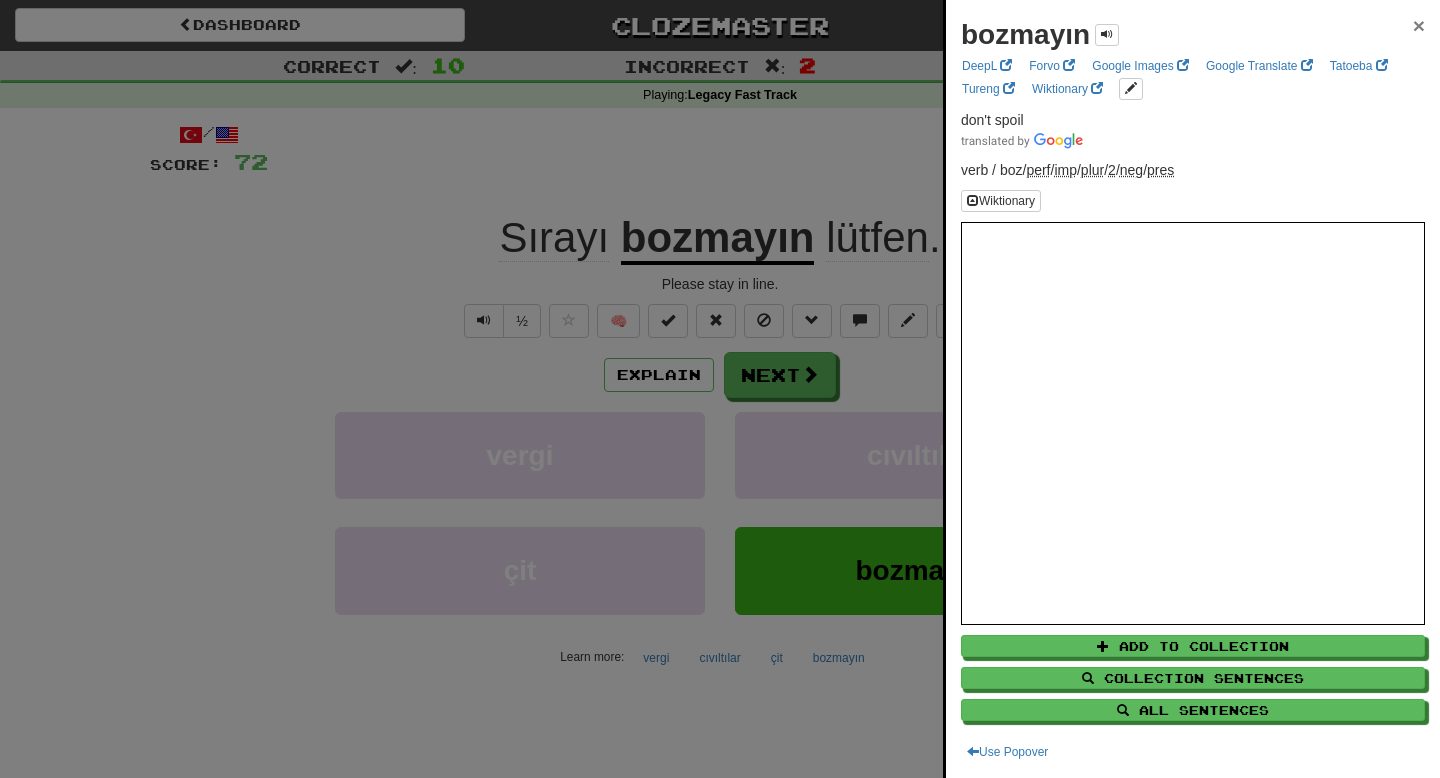 click on "×" at bounding box center [1419, 25] 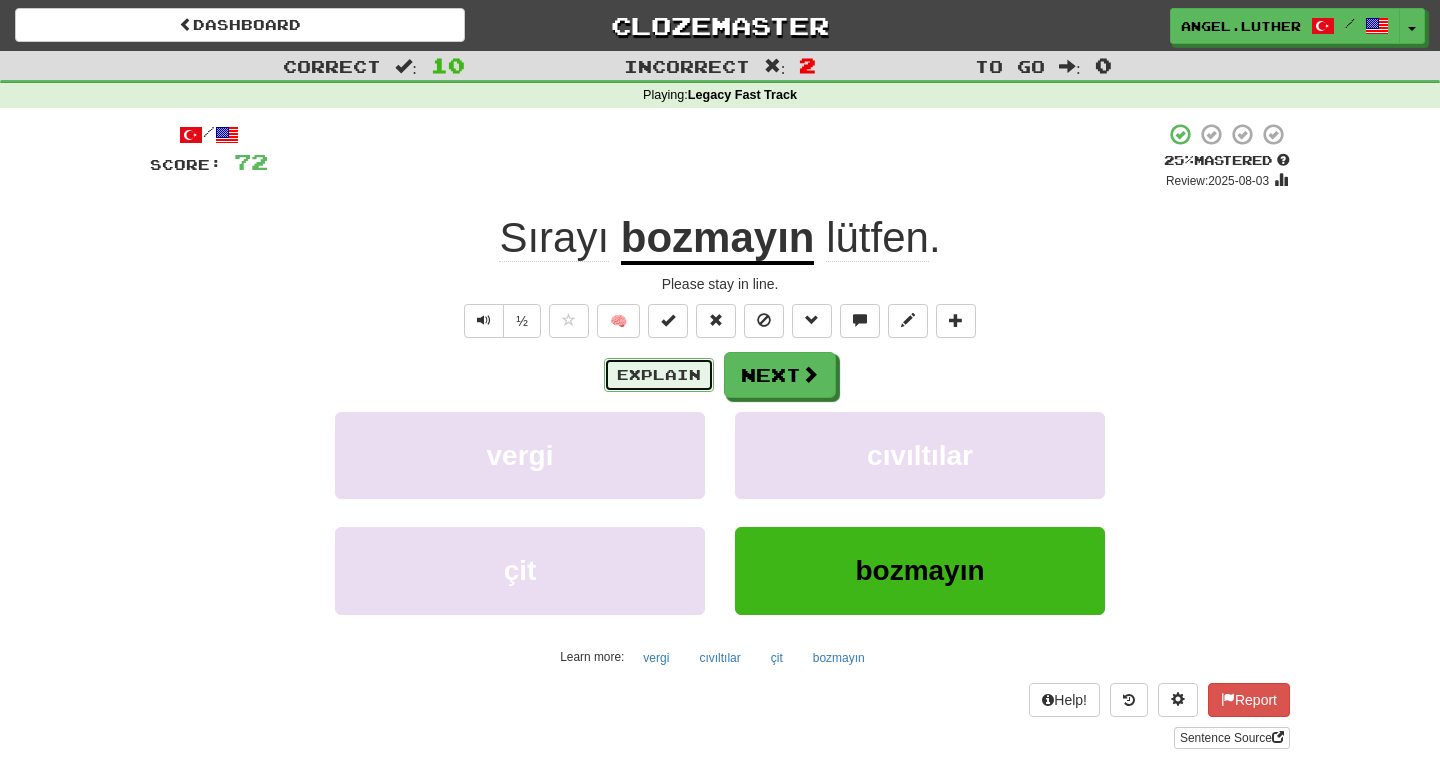 click on "Explain" at bounding box center [659, 375] 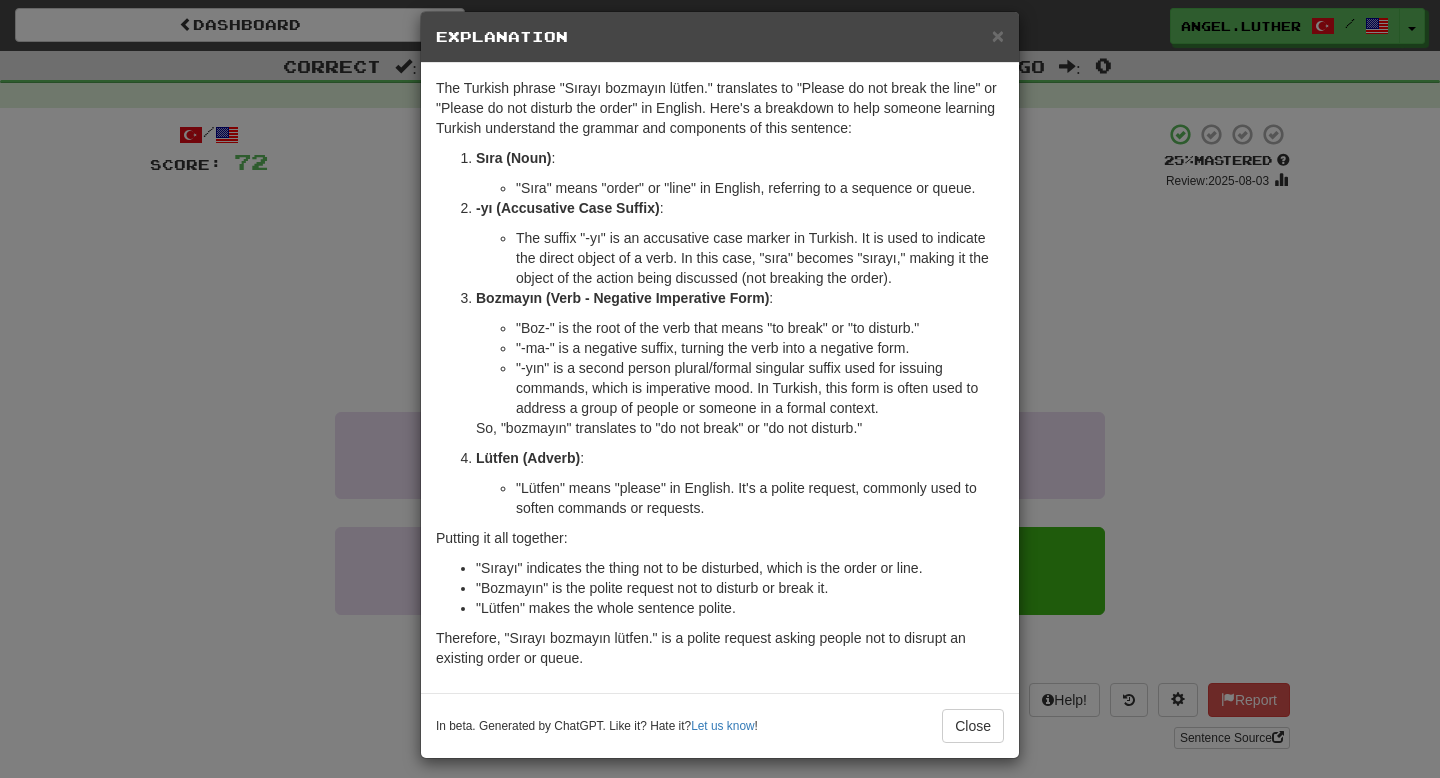 scroll, scrollTop: 25, scrollLeft: 0, axis: vertical 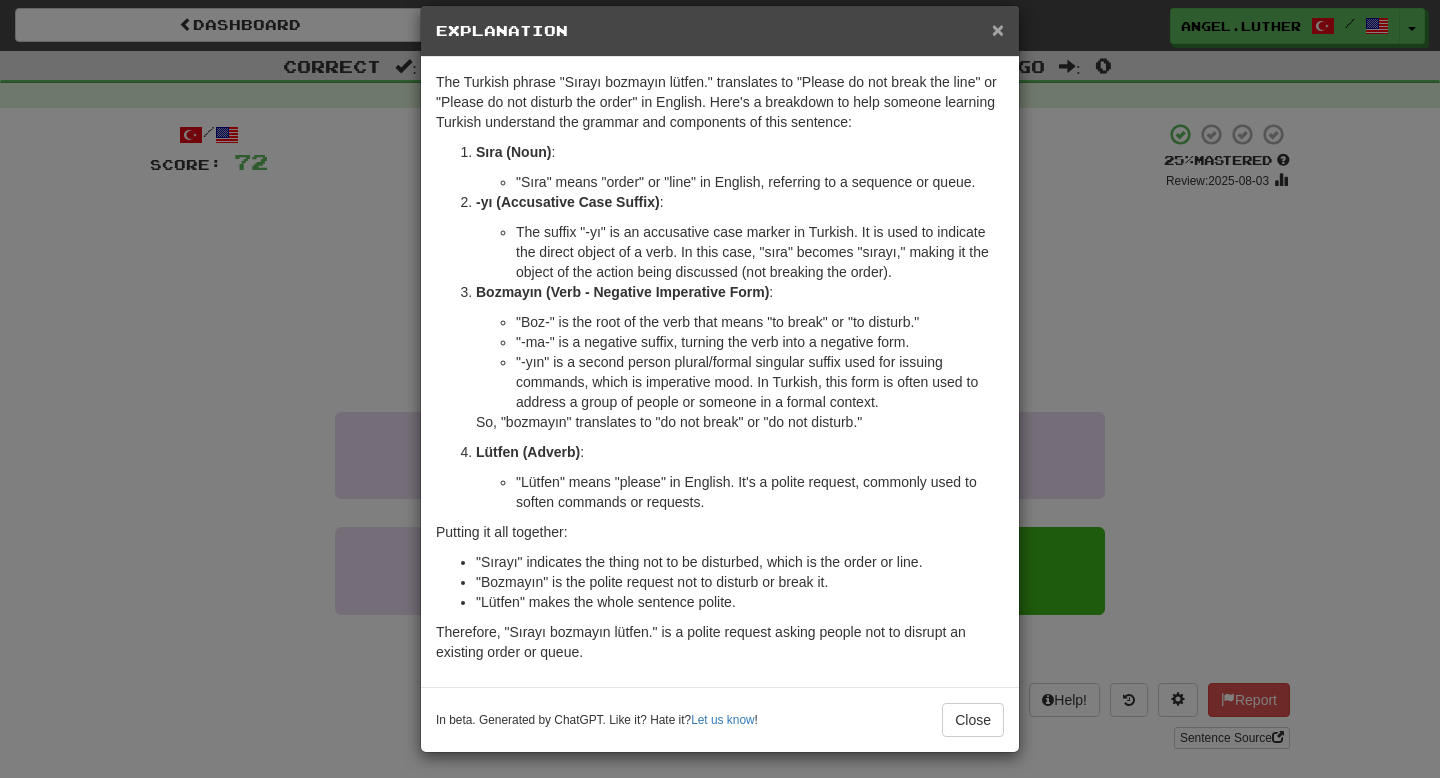 click on "×" at bounding box center (998, 29) 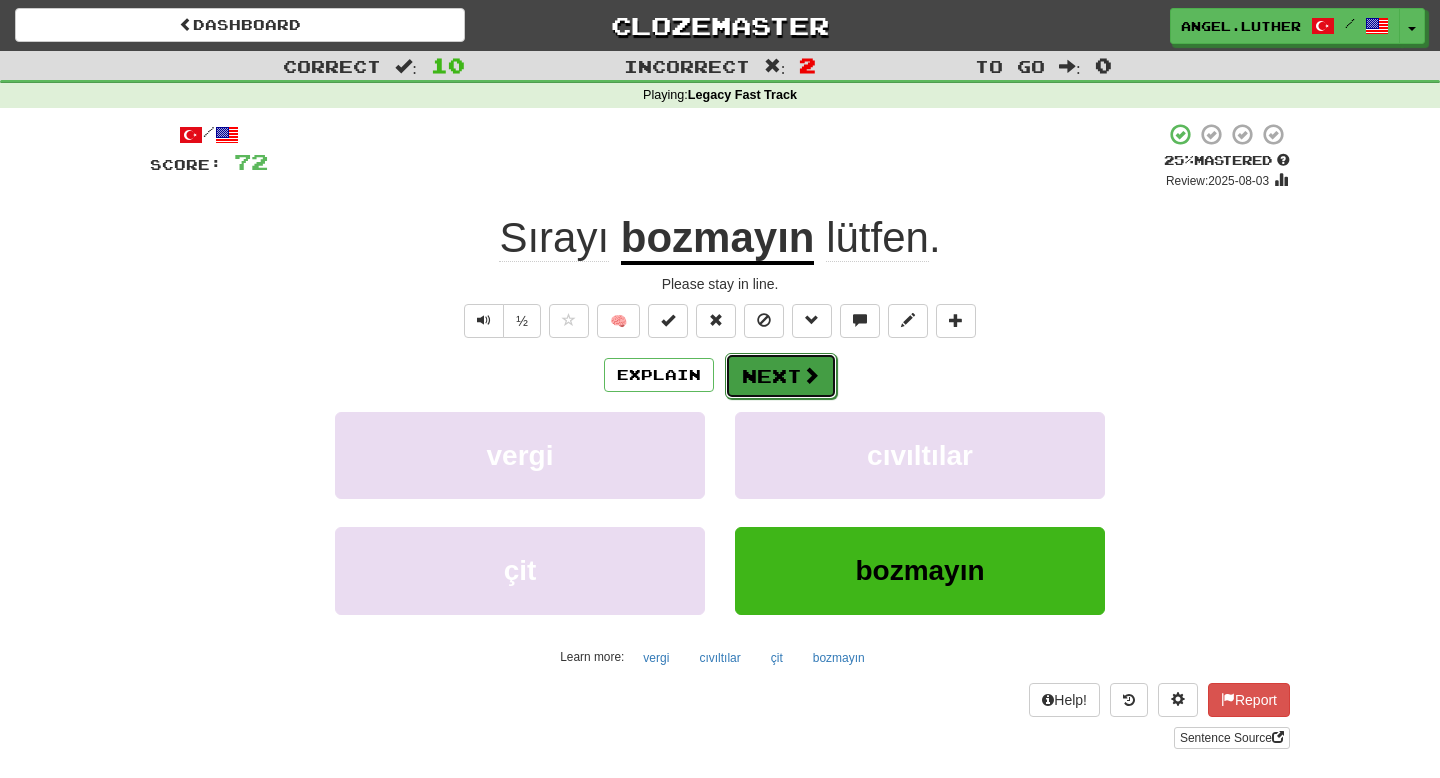 click on "Next" at bounding box center (781, 376) 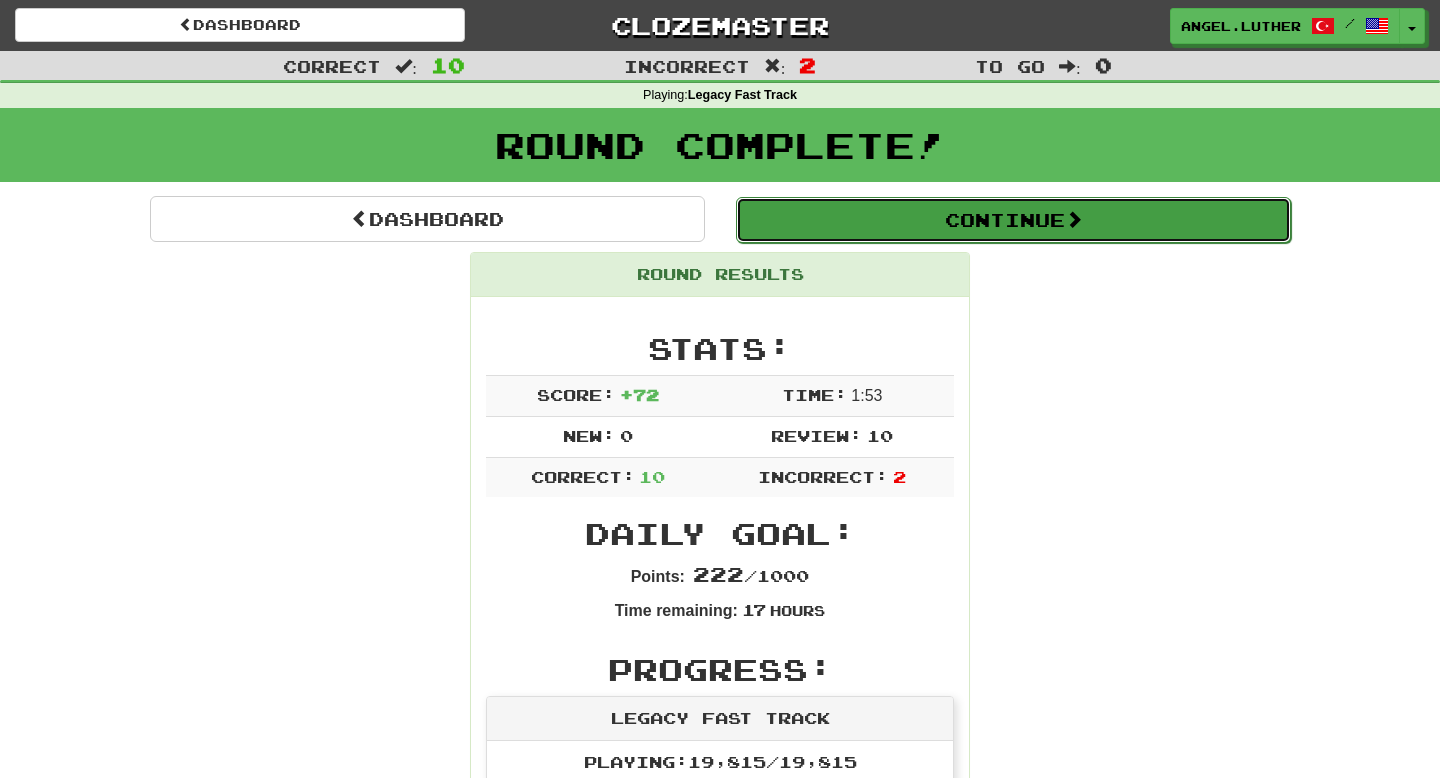 click on "Continue" at bounding box center (1013, 220) 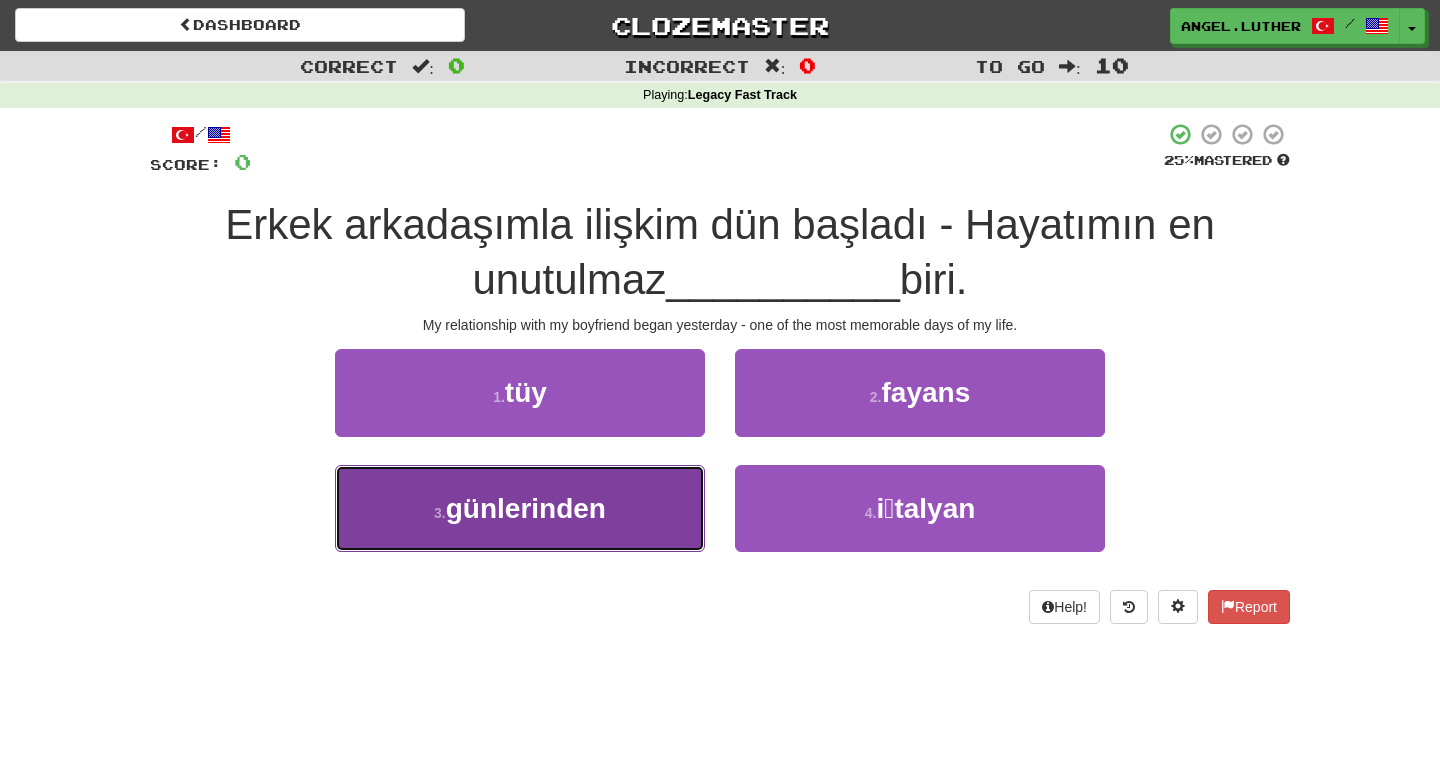 click on "3 .  günlerinden" at bounding box center [520, 508] 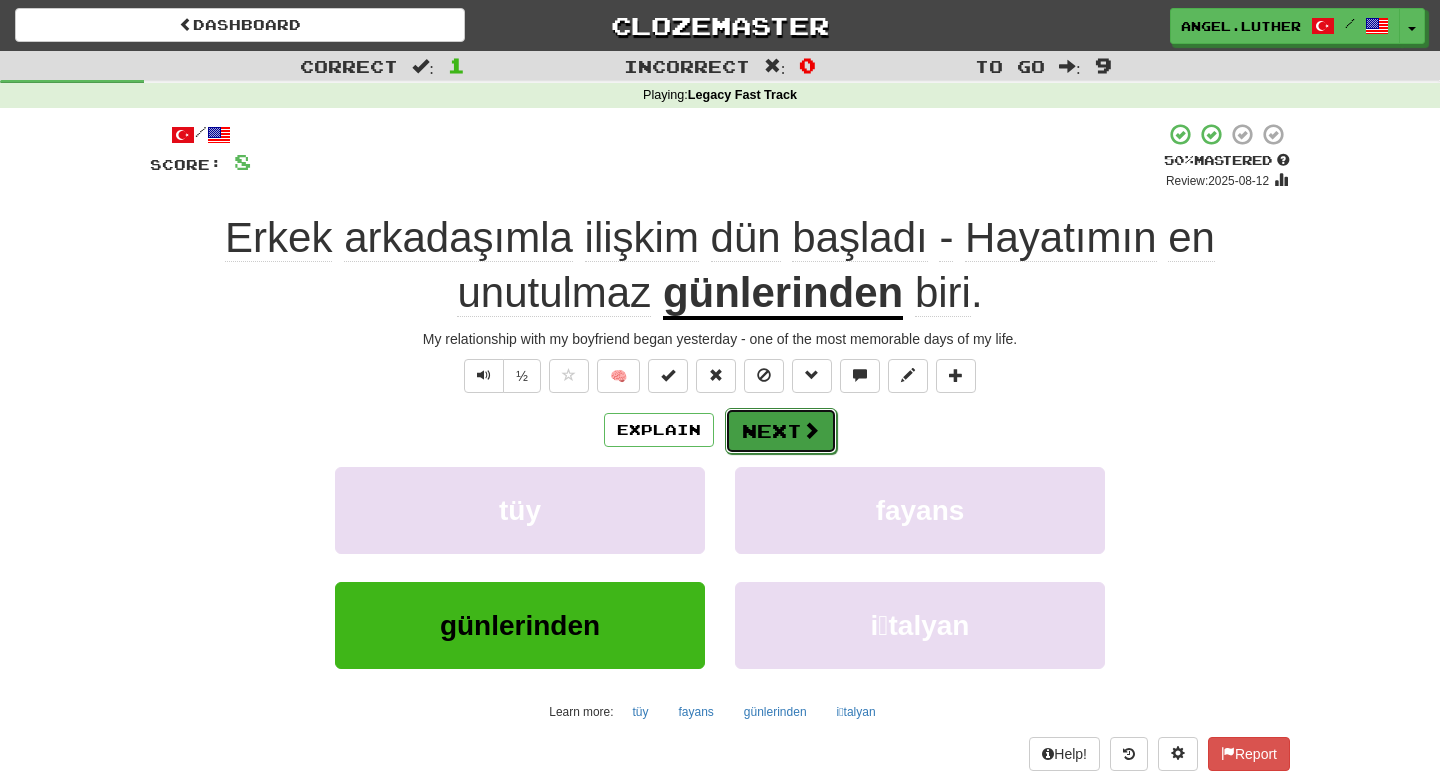 click on "Next" at bounding box center (781, 431) 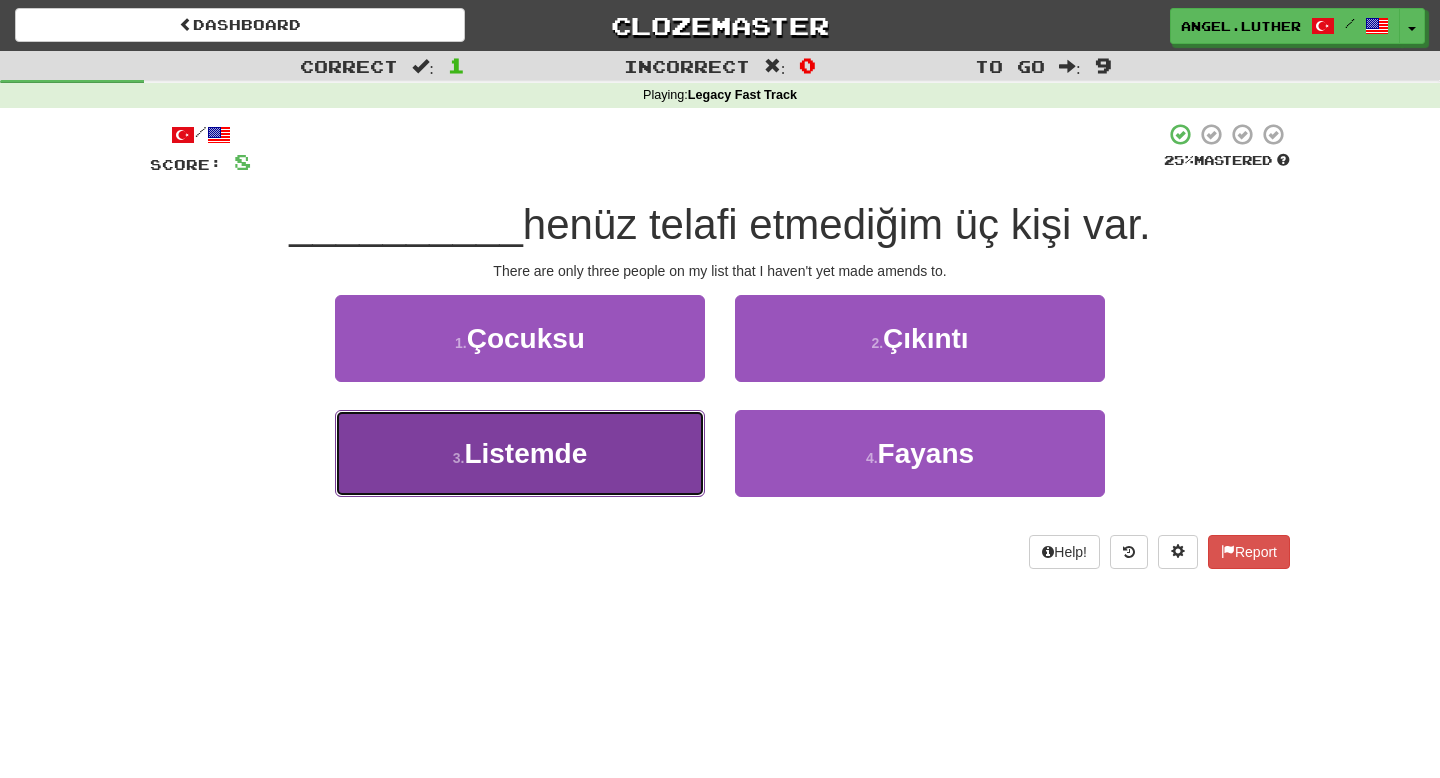 click on "3 .  Listemde" at bounding box center [520, 453] 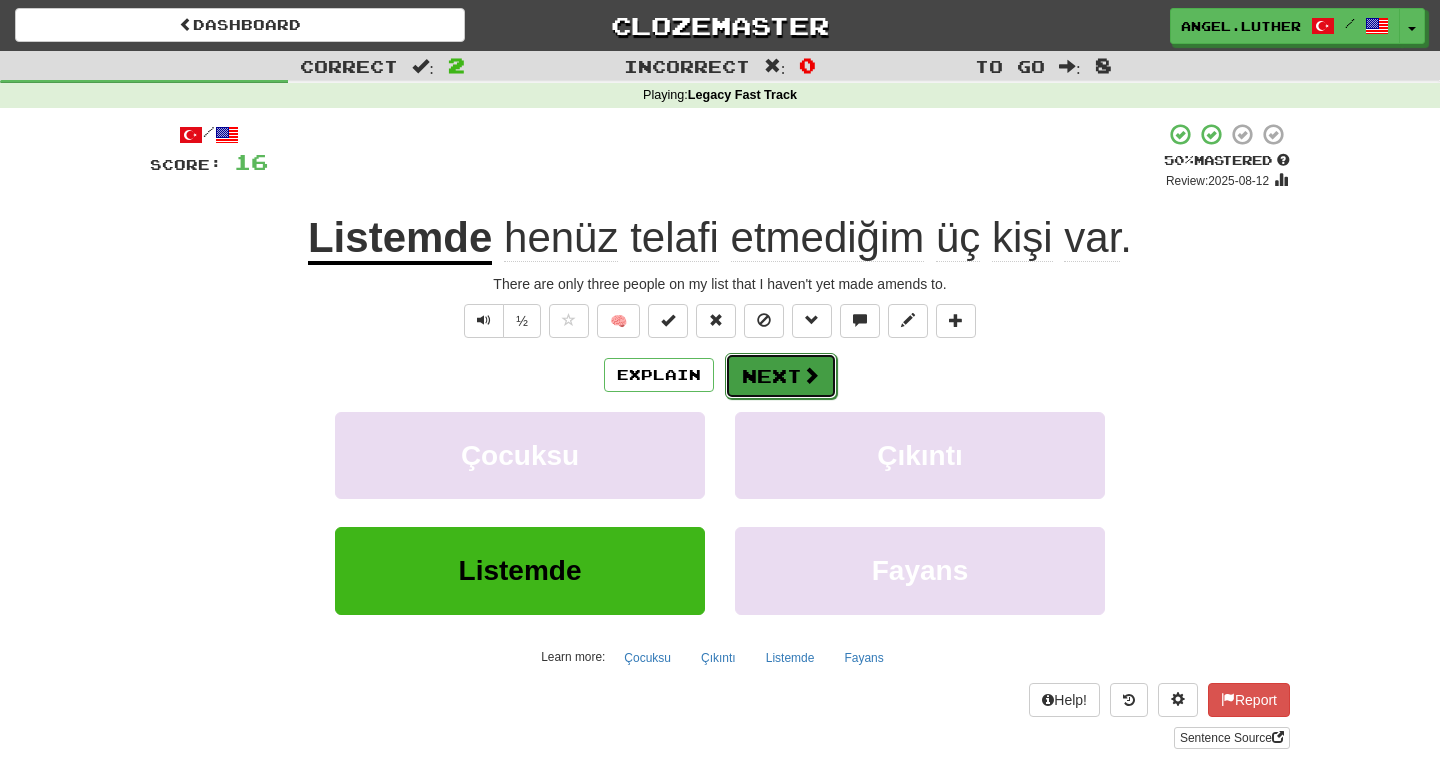 click on "Next" at bounding box center (781, 376) 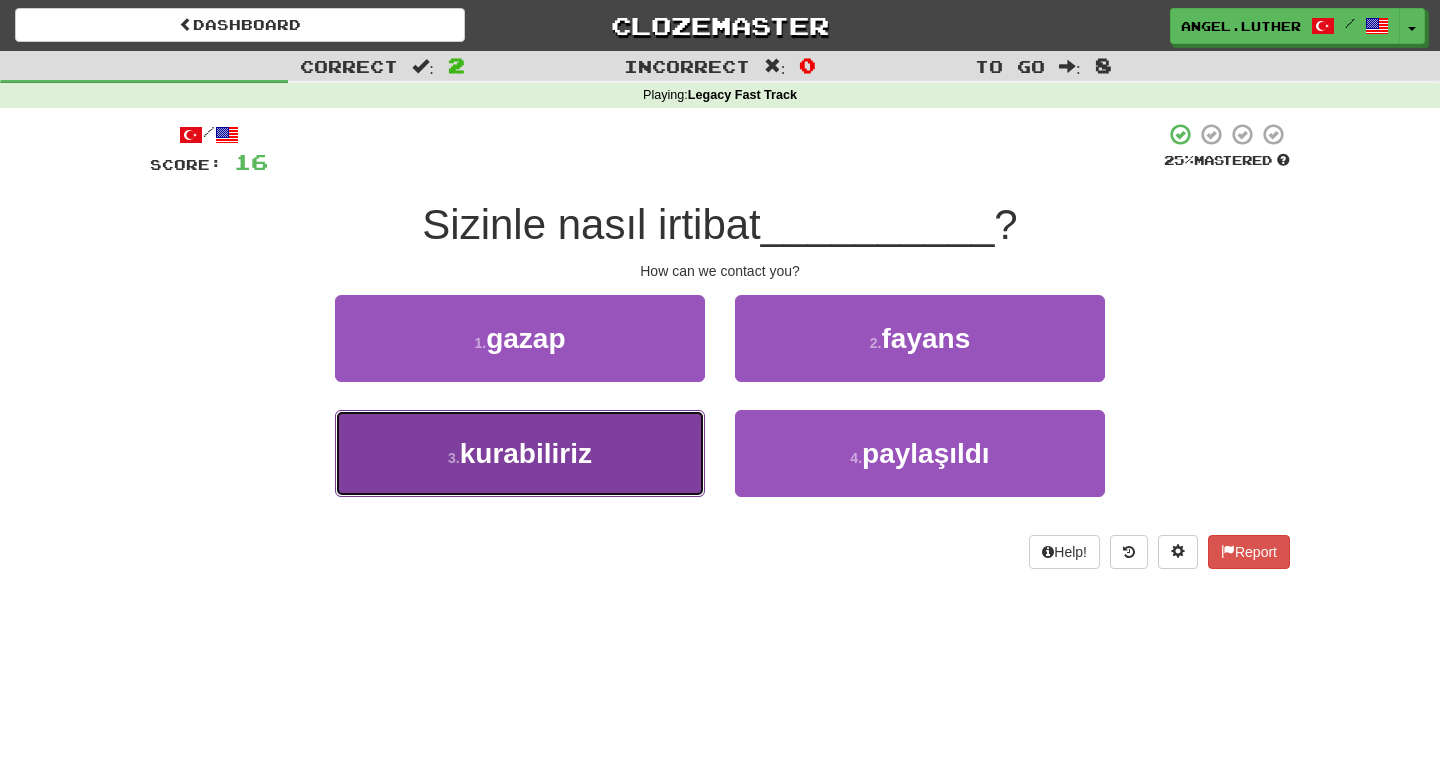 click on "3 .  kurabiliriz" at bounding box center [520, 453] 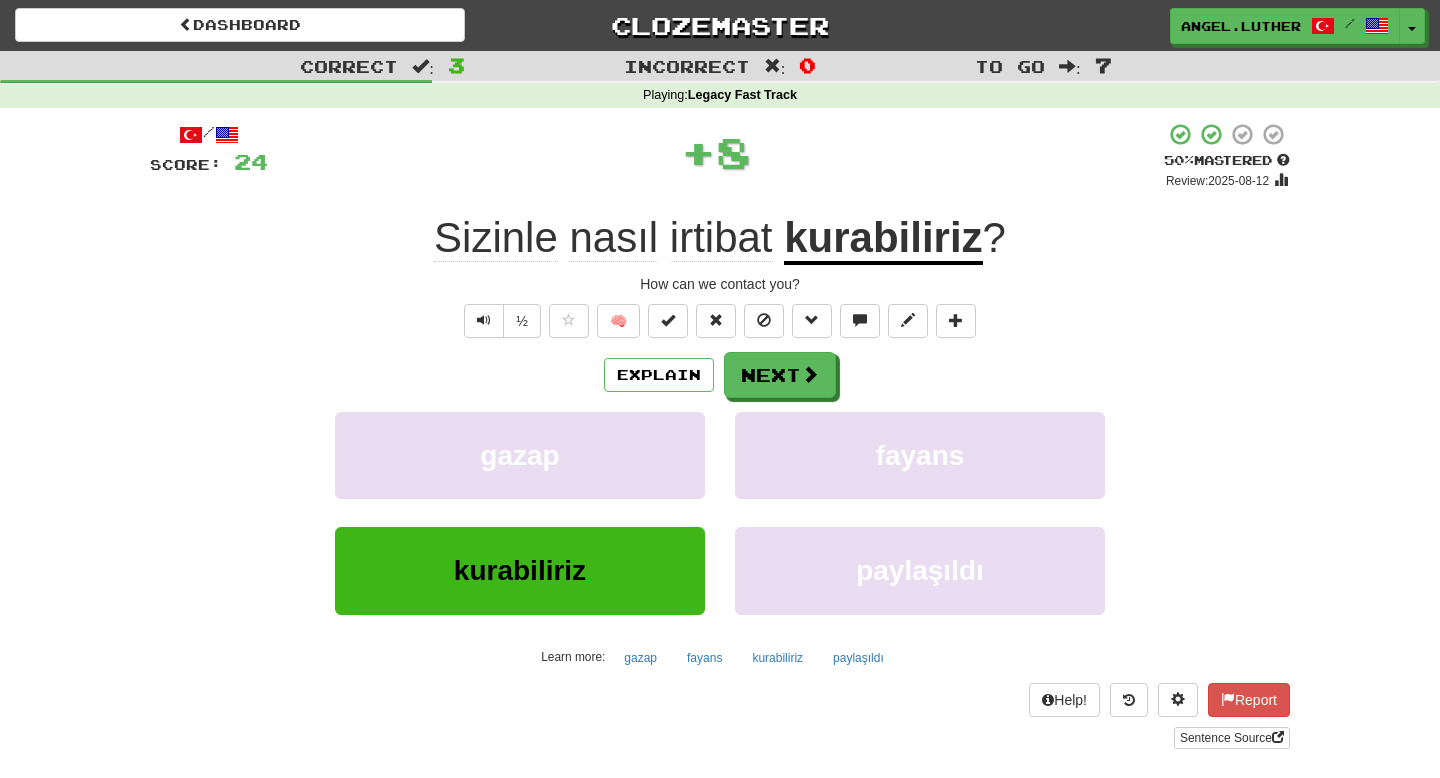 click on "kurabiliriz" at bounding box center (883, 239) 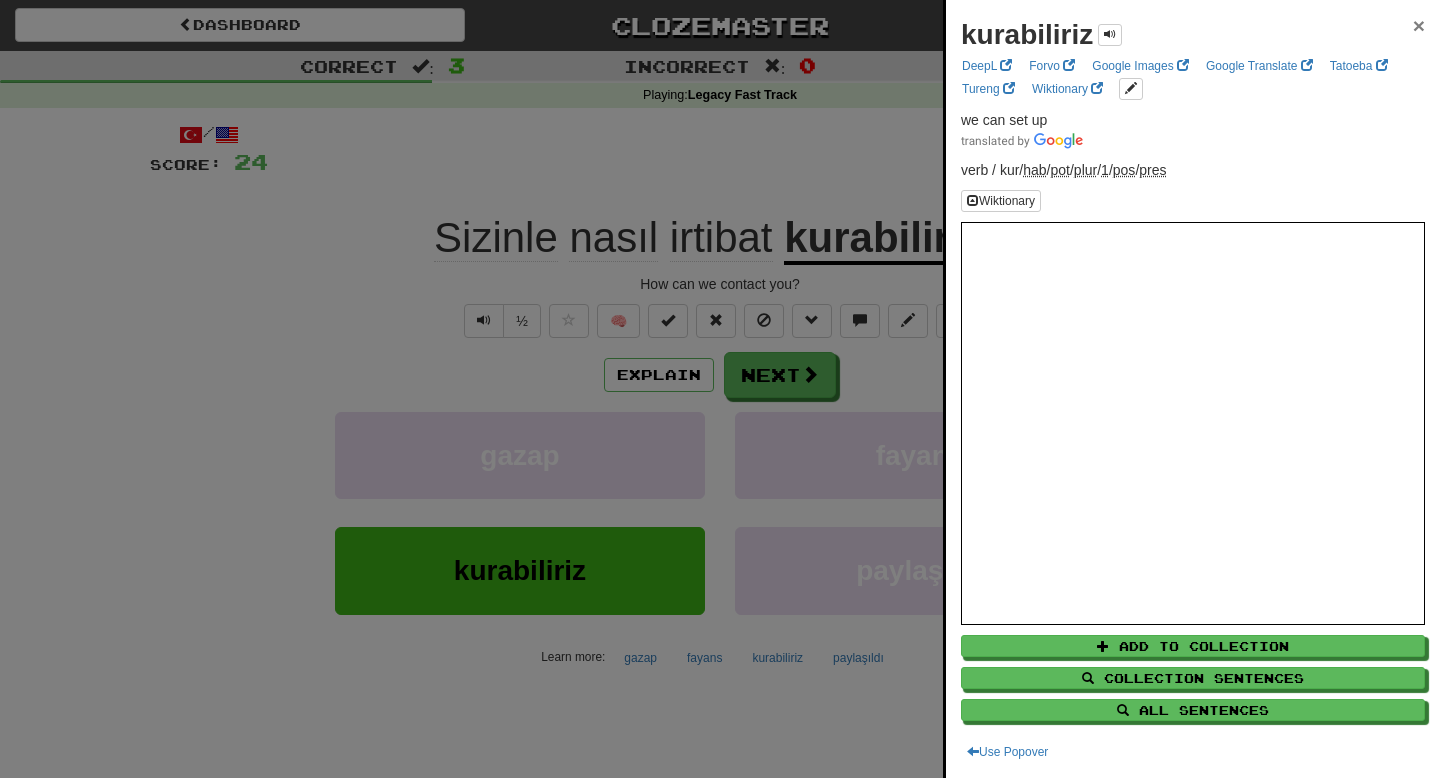 click on "×" at bounding box center (1419, 25) 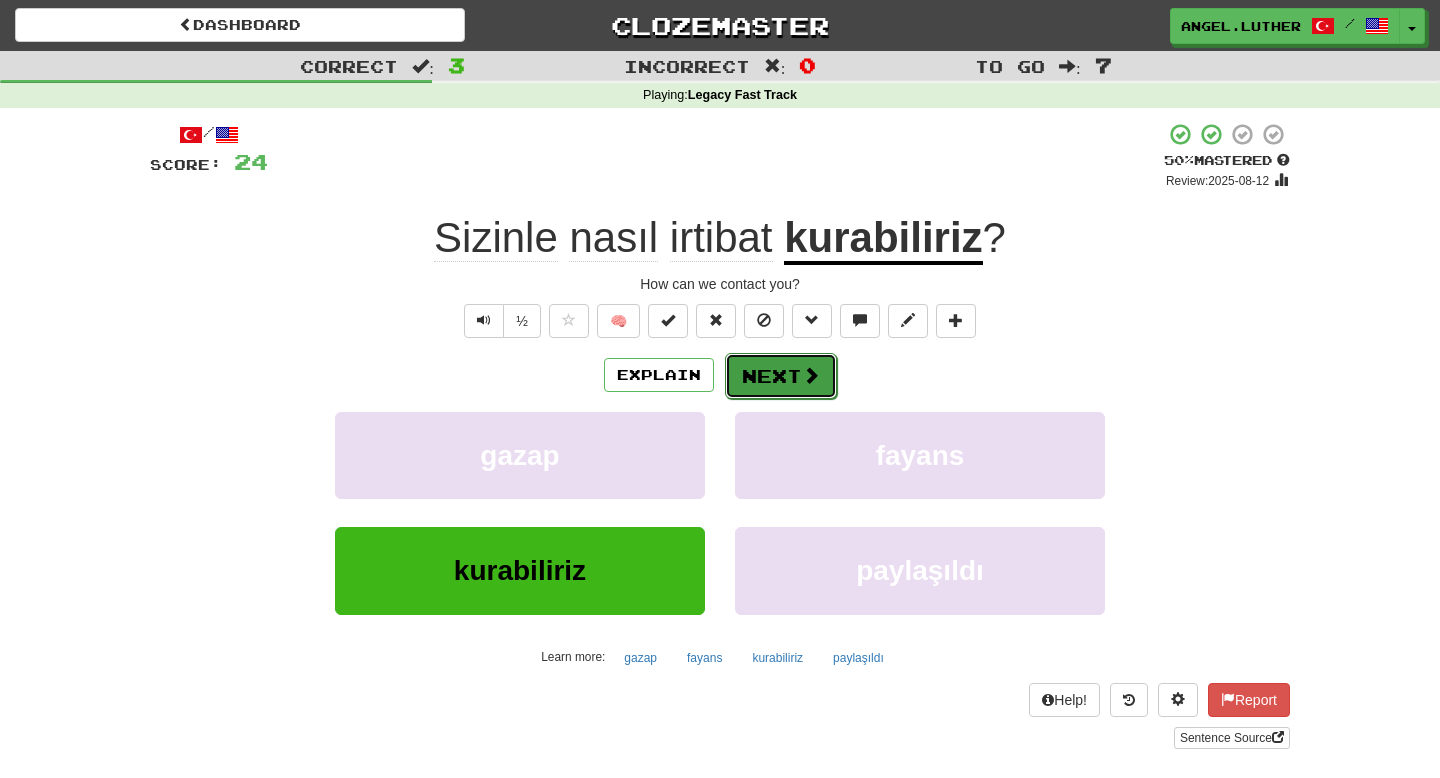 click on "Next" at bounding box center [781, 376] 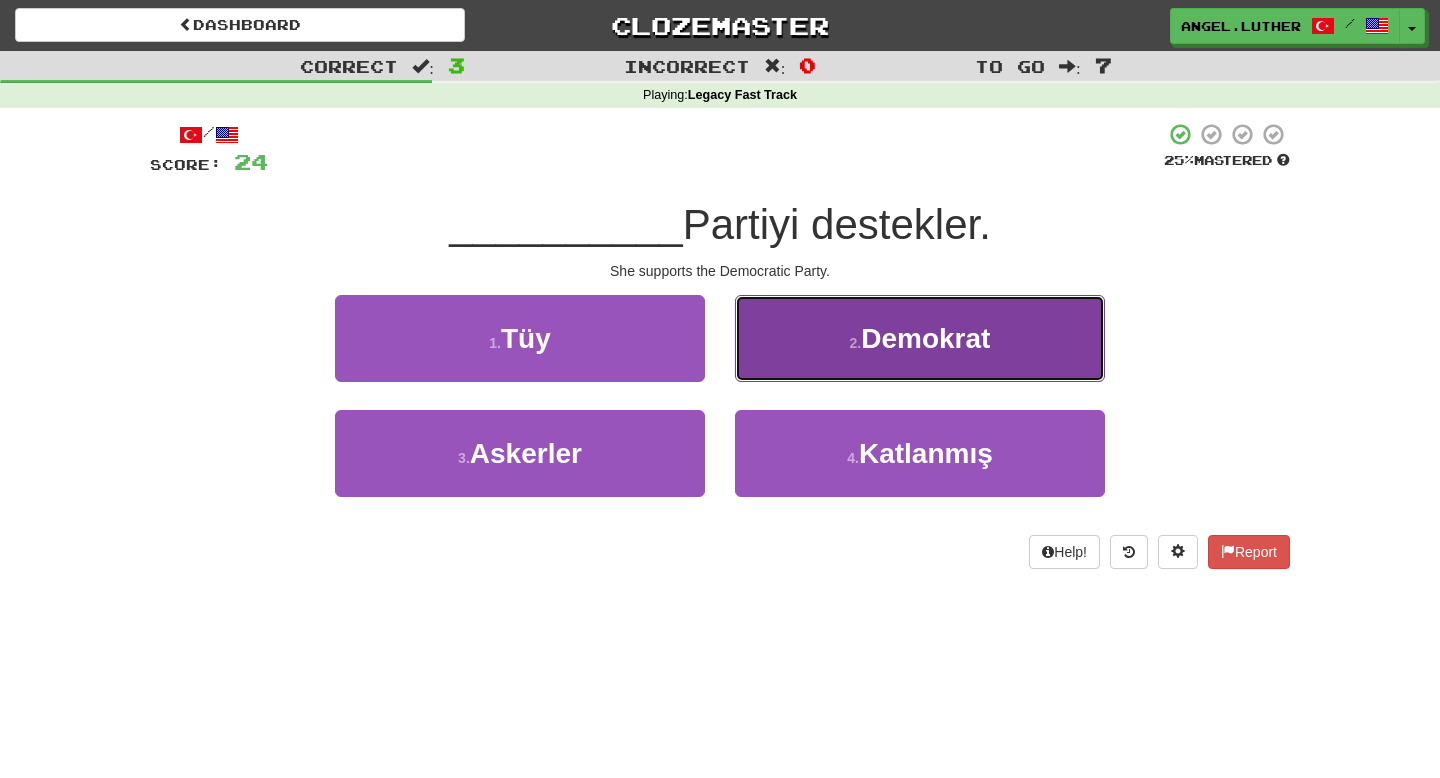 click on "Demokrat" at bounding box center [925, 338] 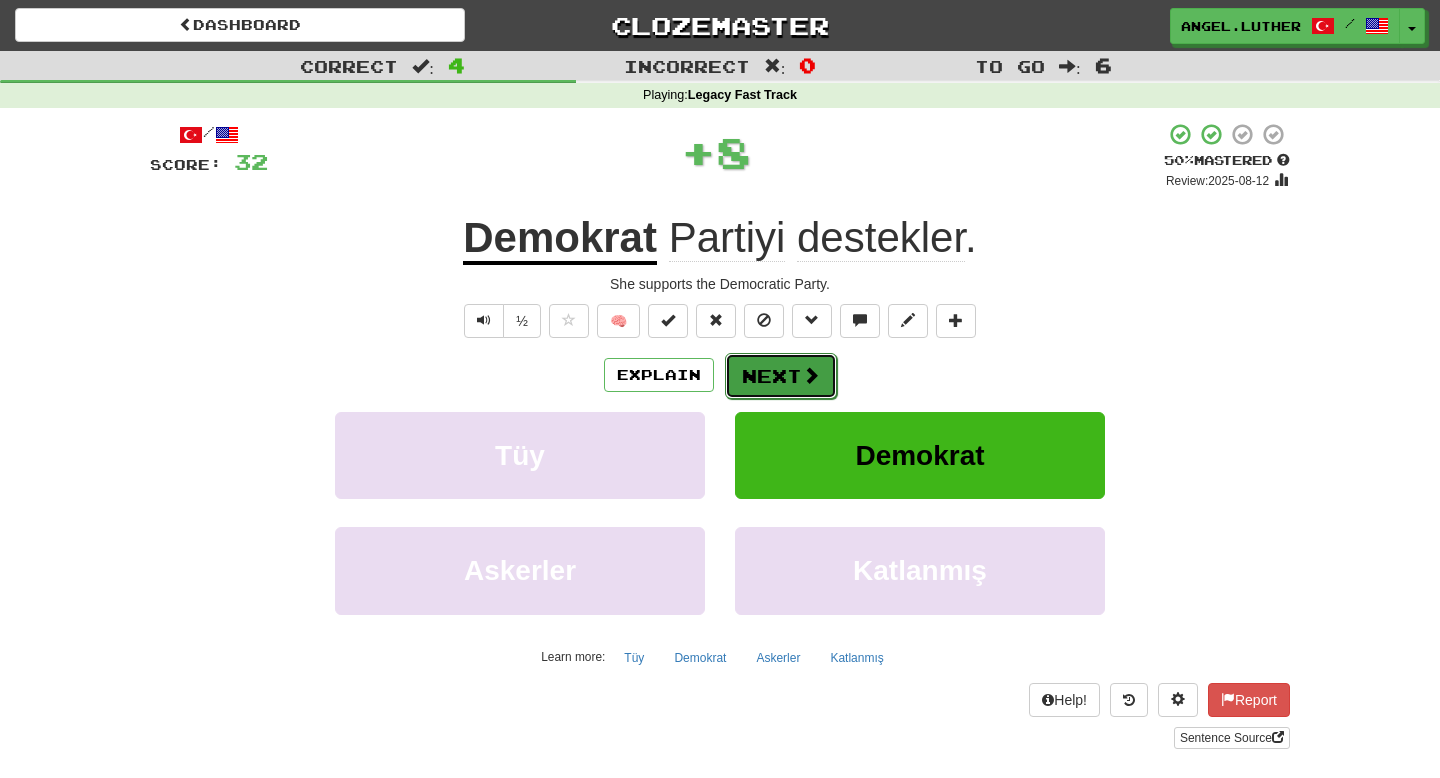 click on "Next" at bounding box center [781, 376] 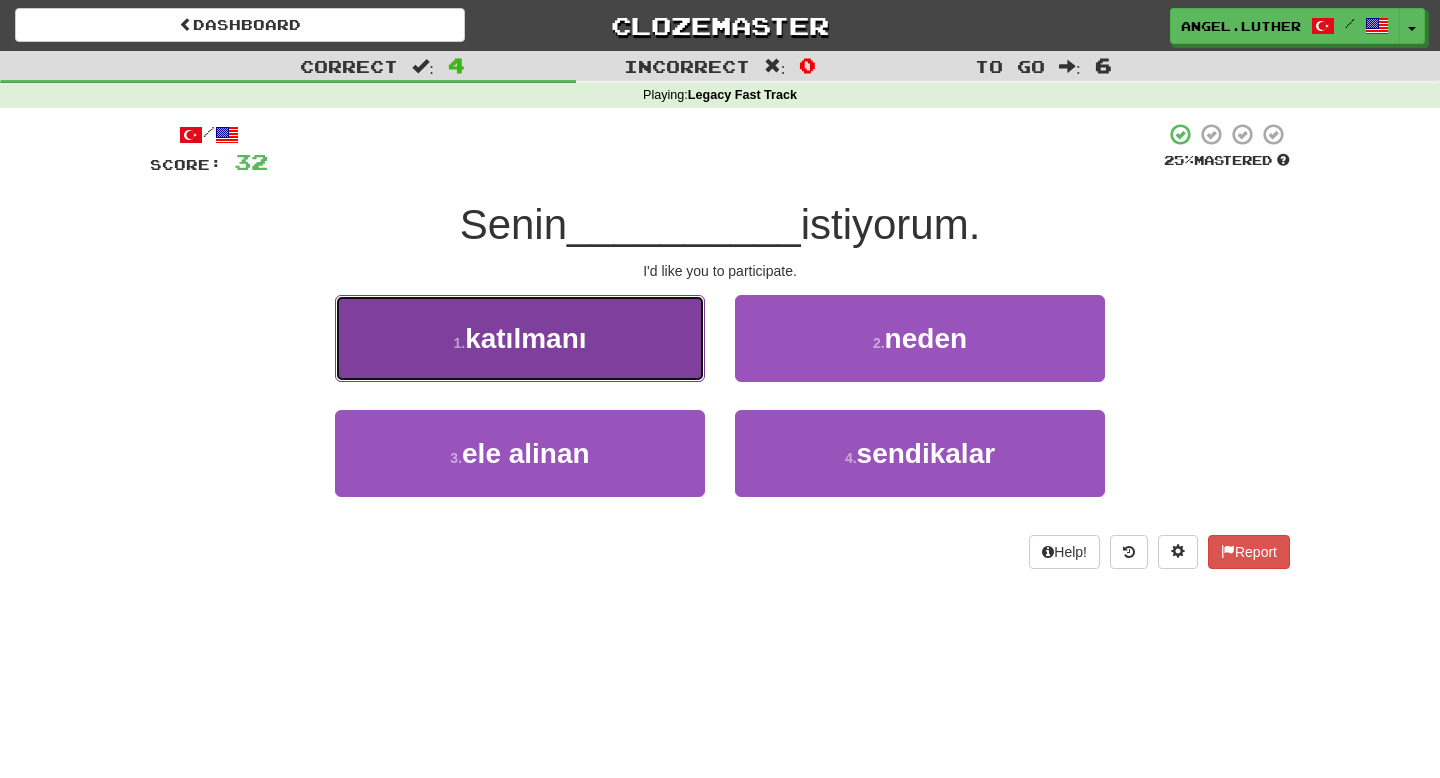 click on "1 .  katılmanı" at bounding box center (520, 338) 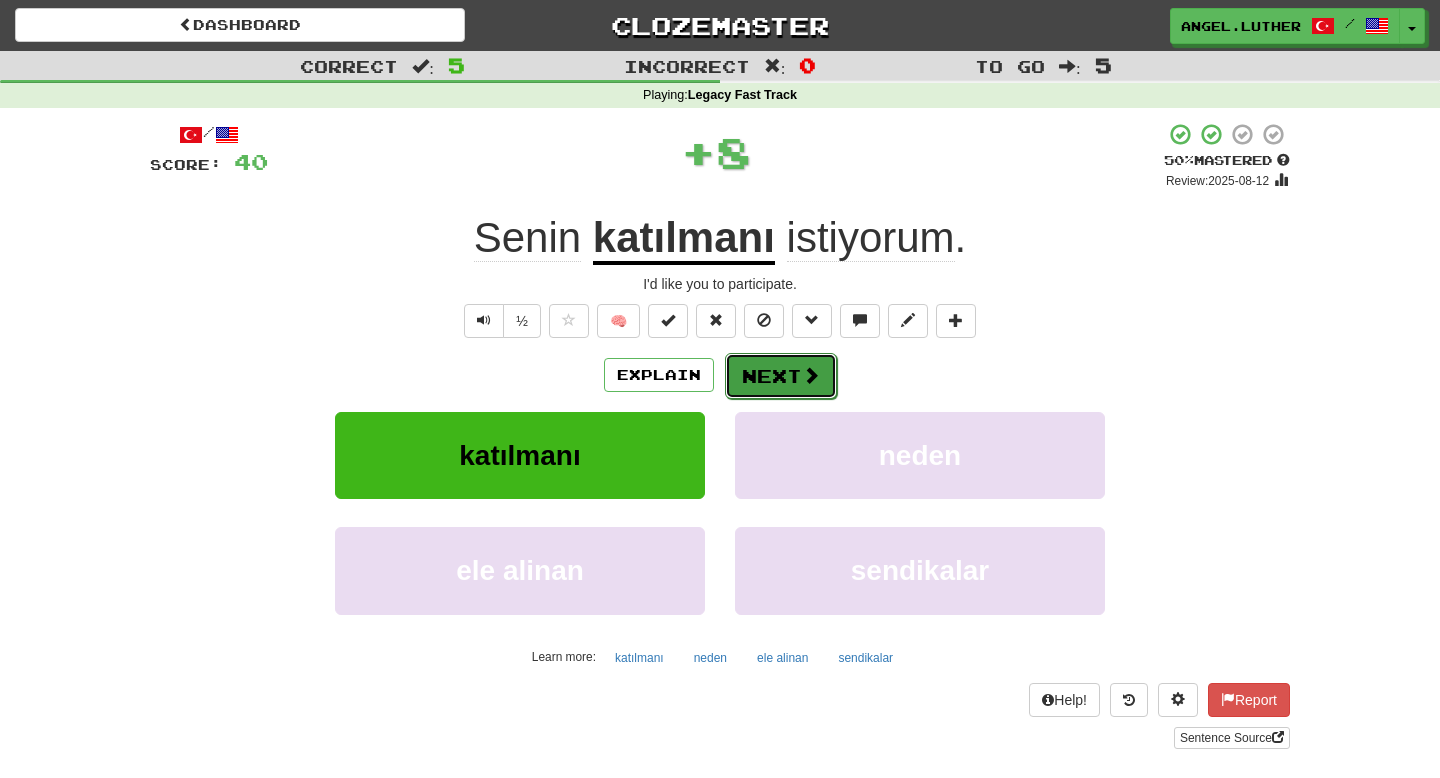 click at bounding box center [811, 375] 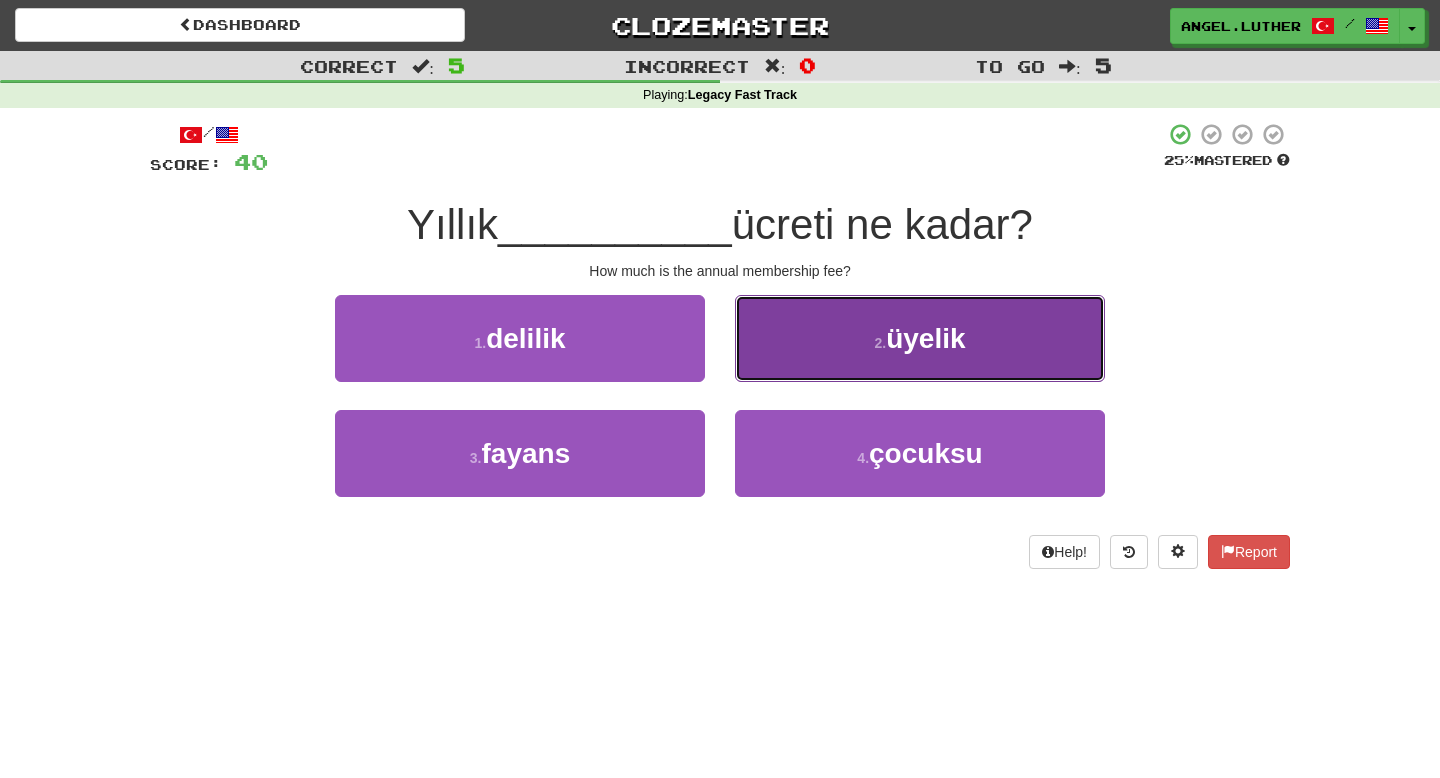 click on "2 .  üyelik" at bounding box center [920, 338] 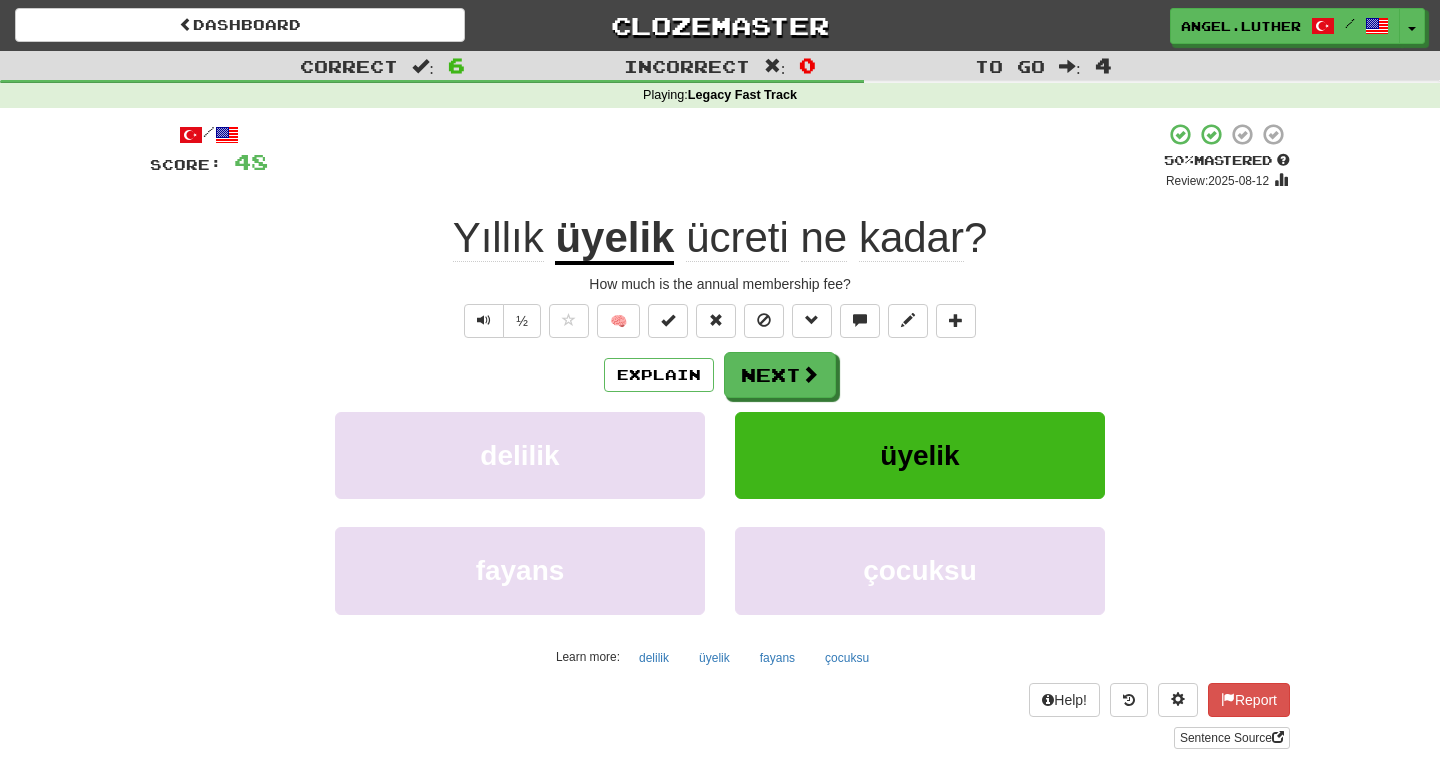 click on "ücreti" at bounding box center (737, 238) 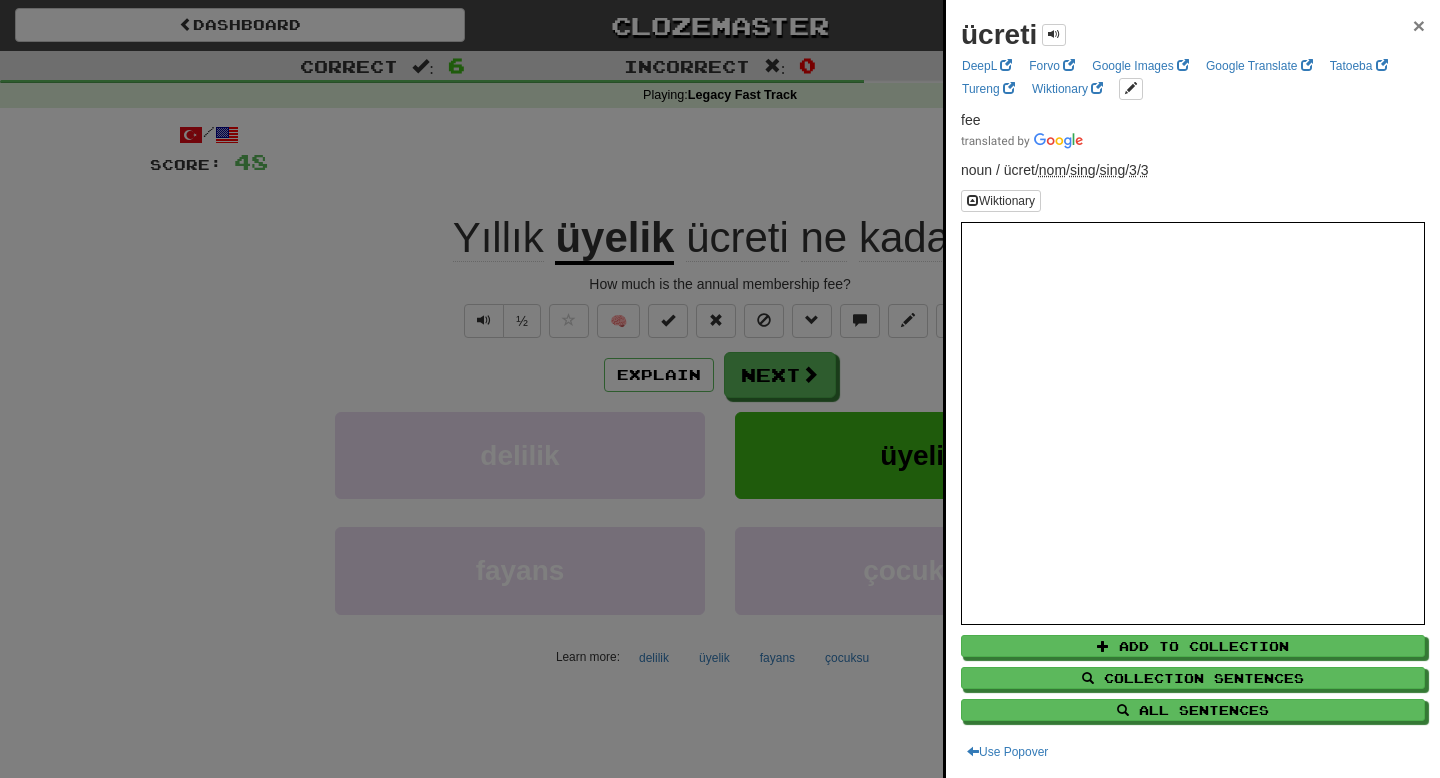 click on "×" at bounding box center (1419, 25) 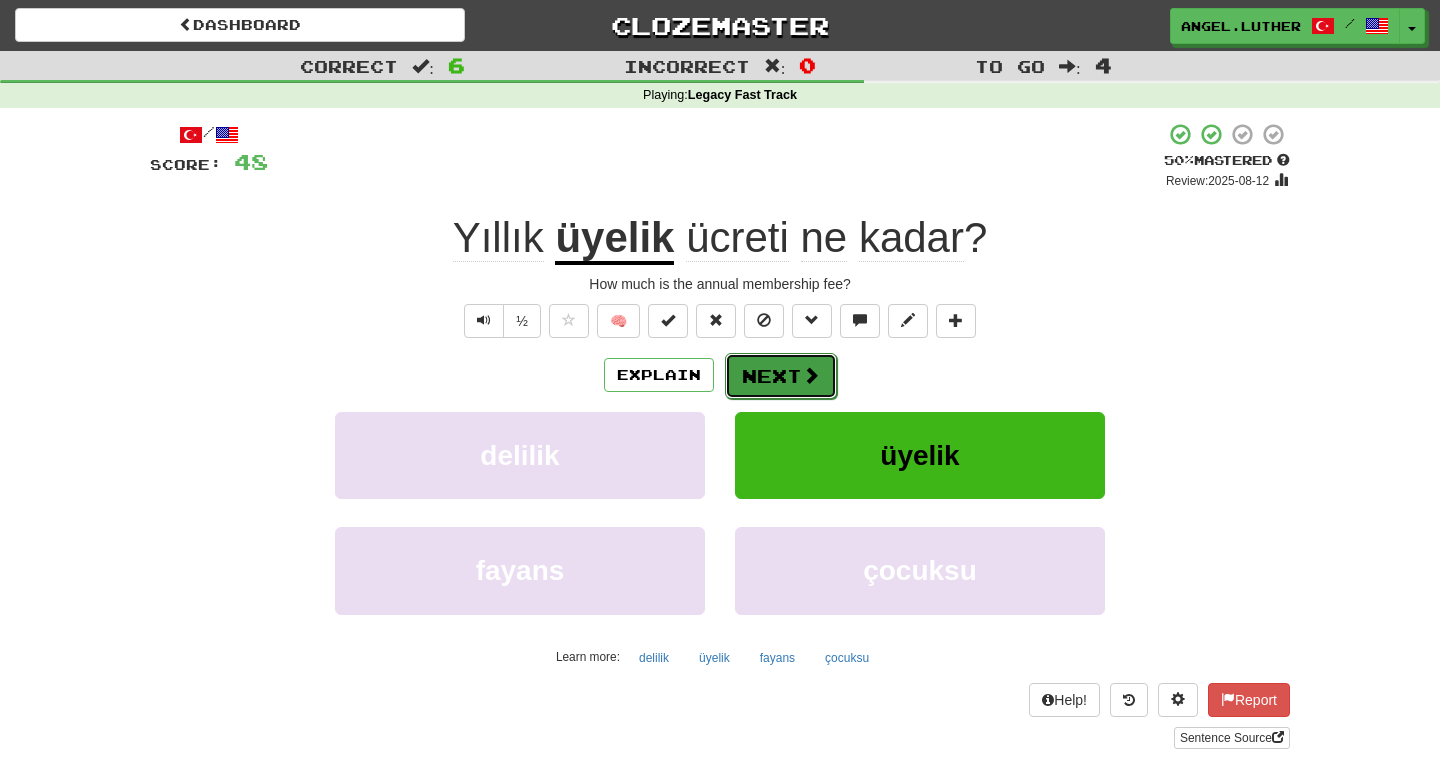 click on "Next" at bounding box center [781, 376] 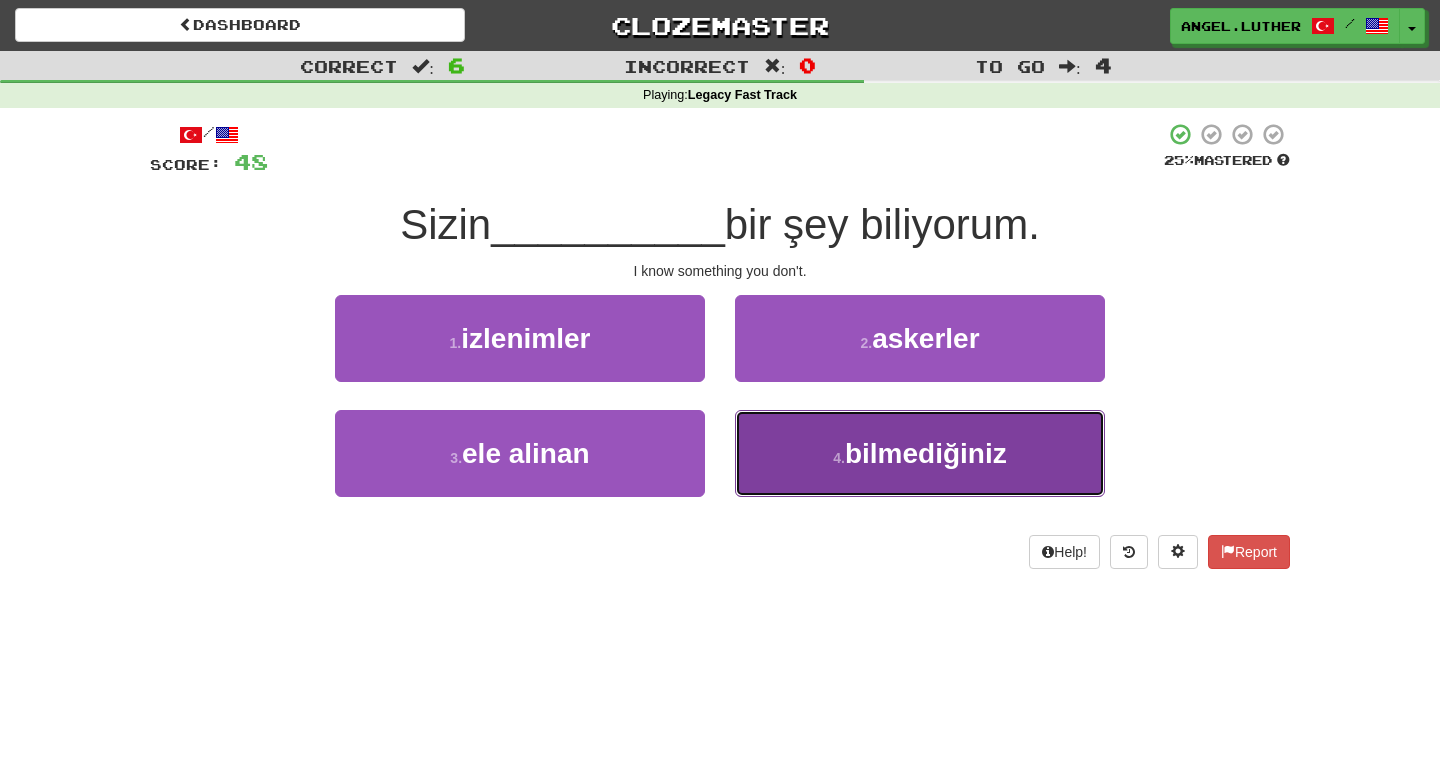 click on "4 .  bilmediğiniz" at bounding box center (920, 453) 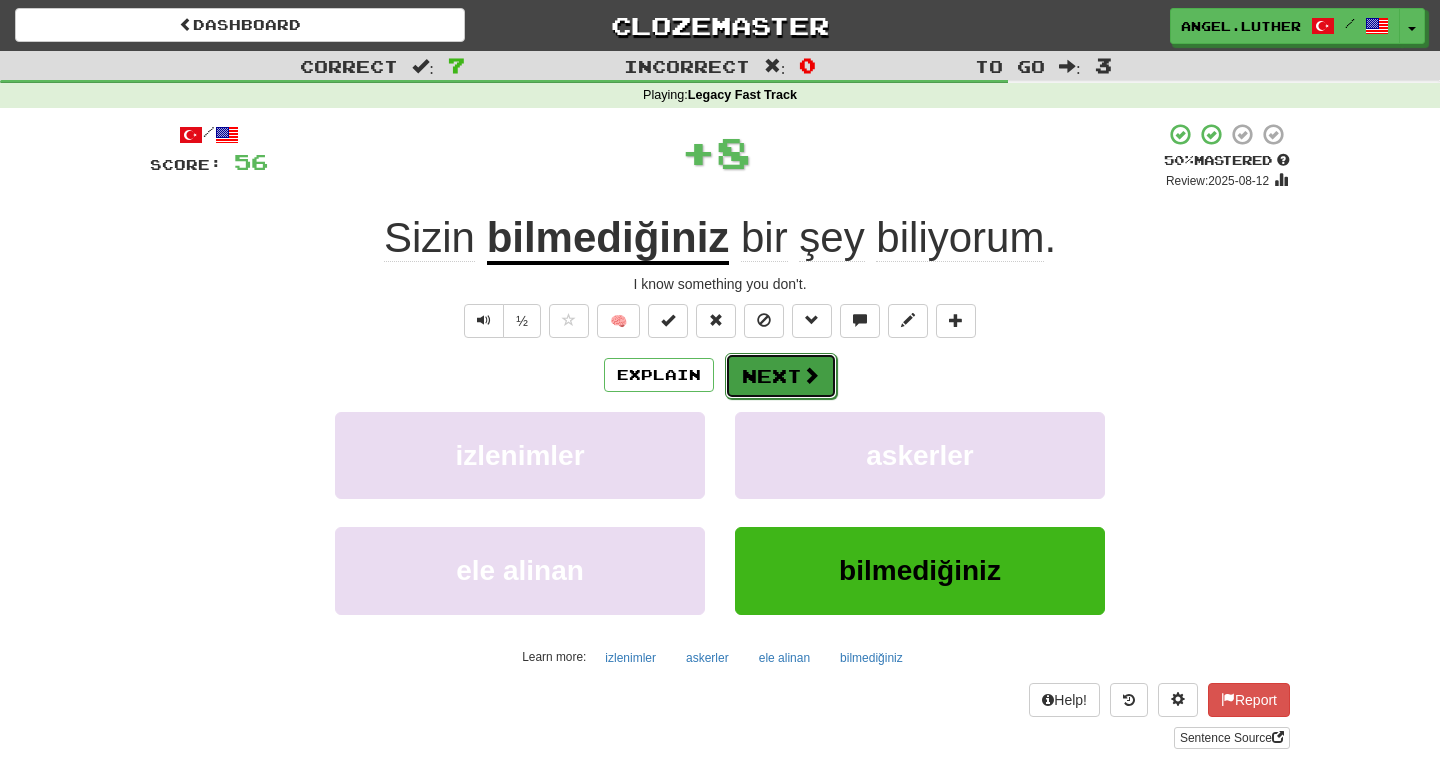 click on "Next" at bounding box center [781, 376] 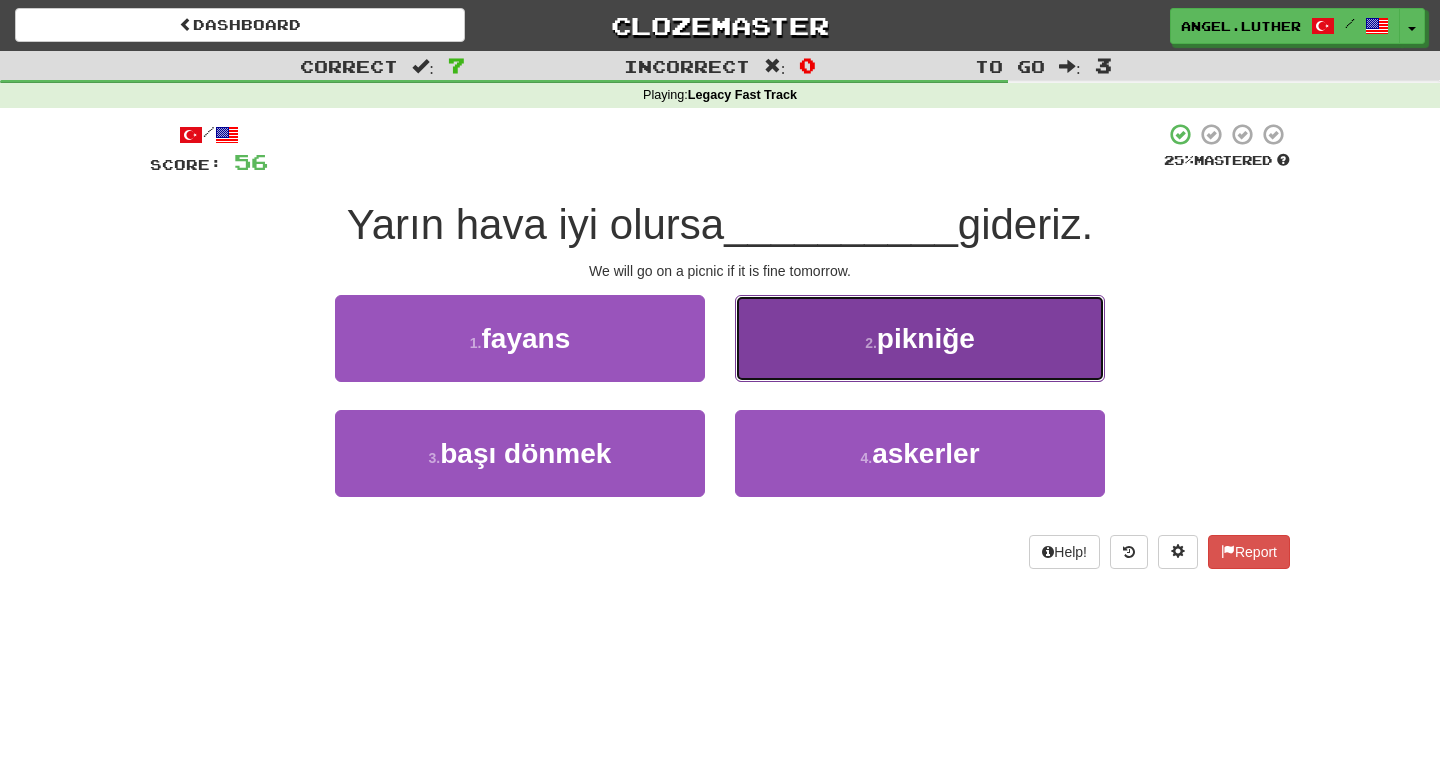 click on "2 .  pikniğe" at bounding box center [920, 338] 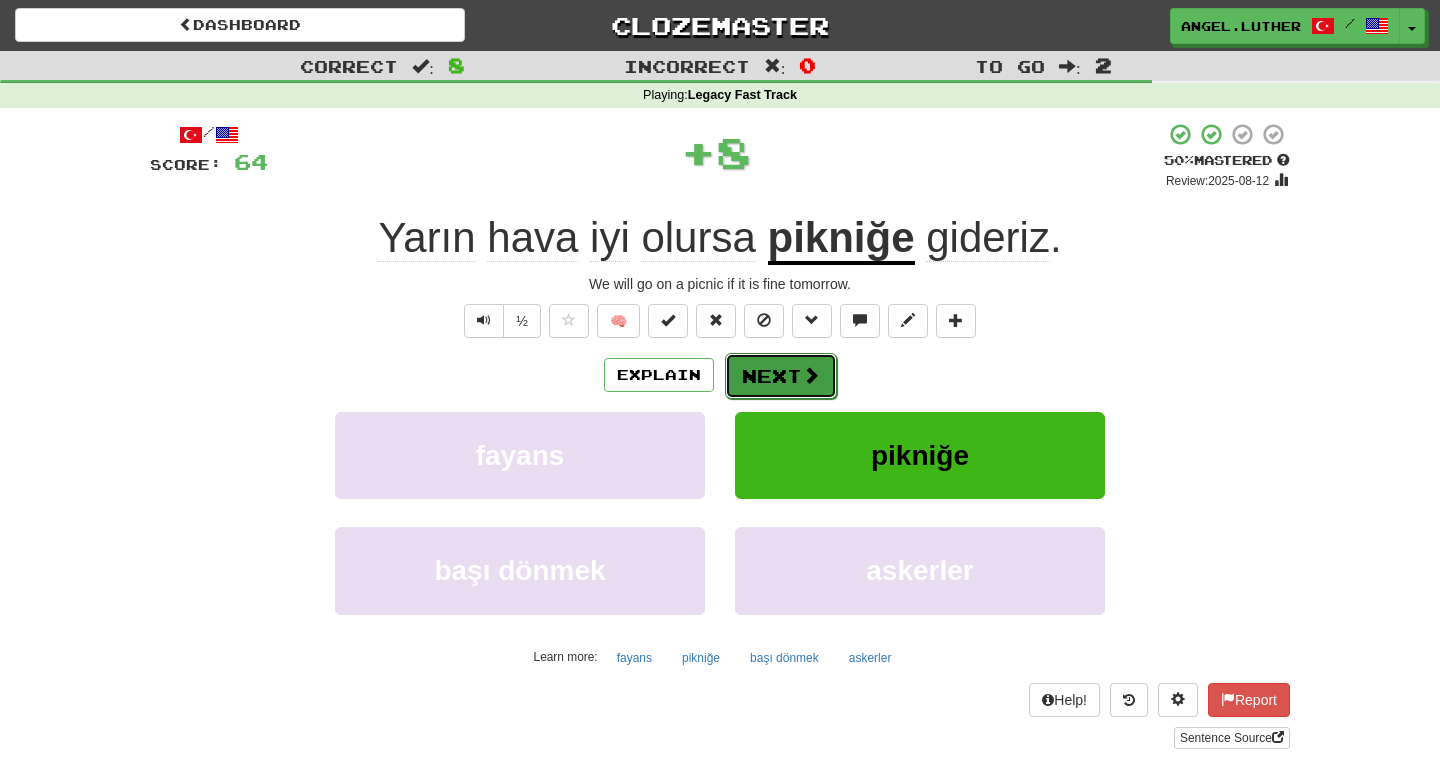 click at bounding box center [811, 375] 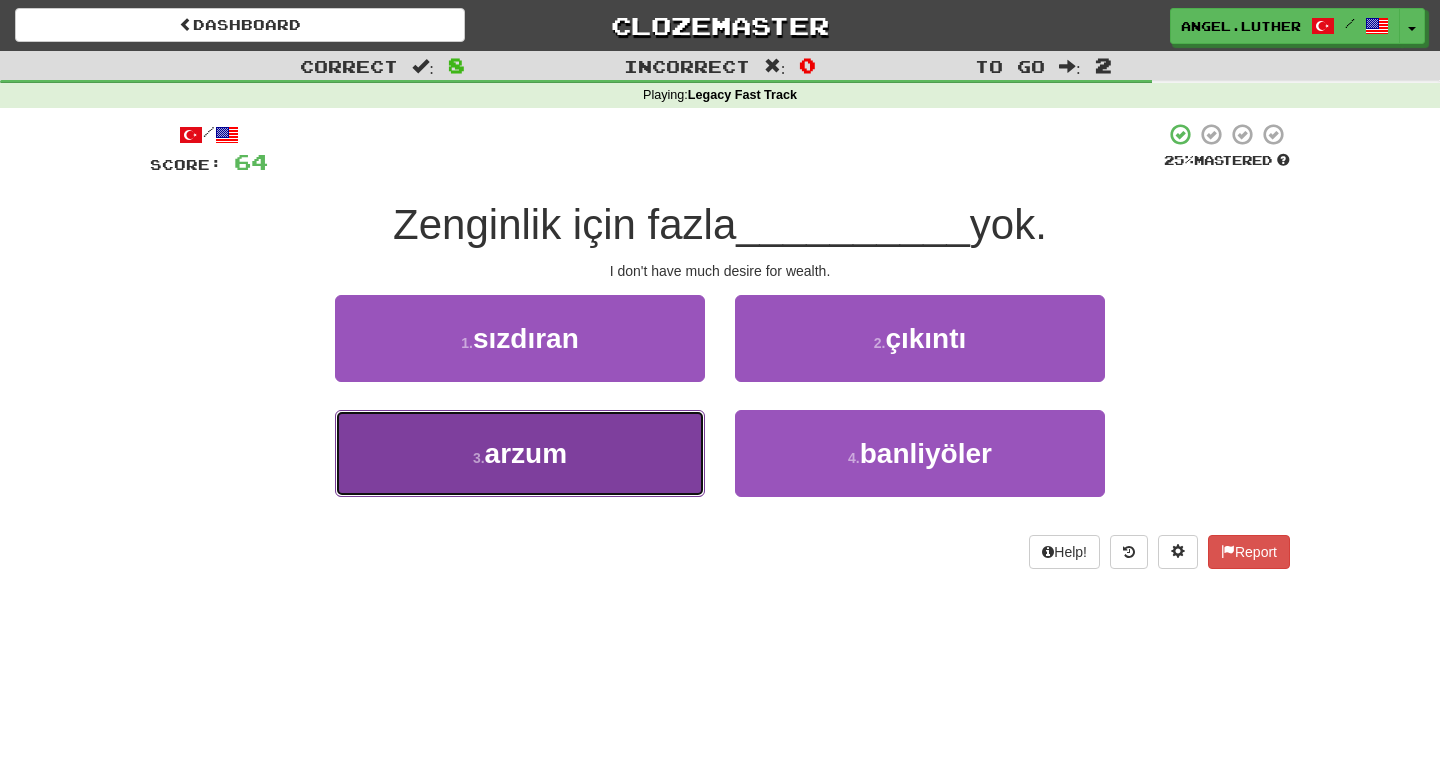 click on "3 .  arzum" at bounding box center [520, 453] 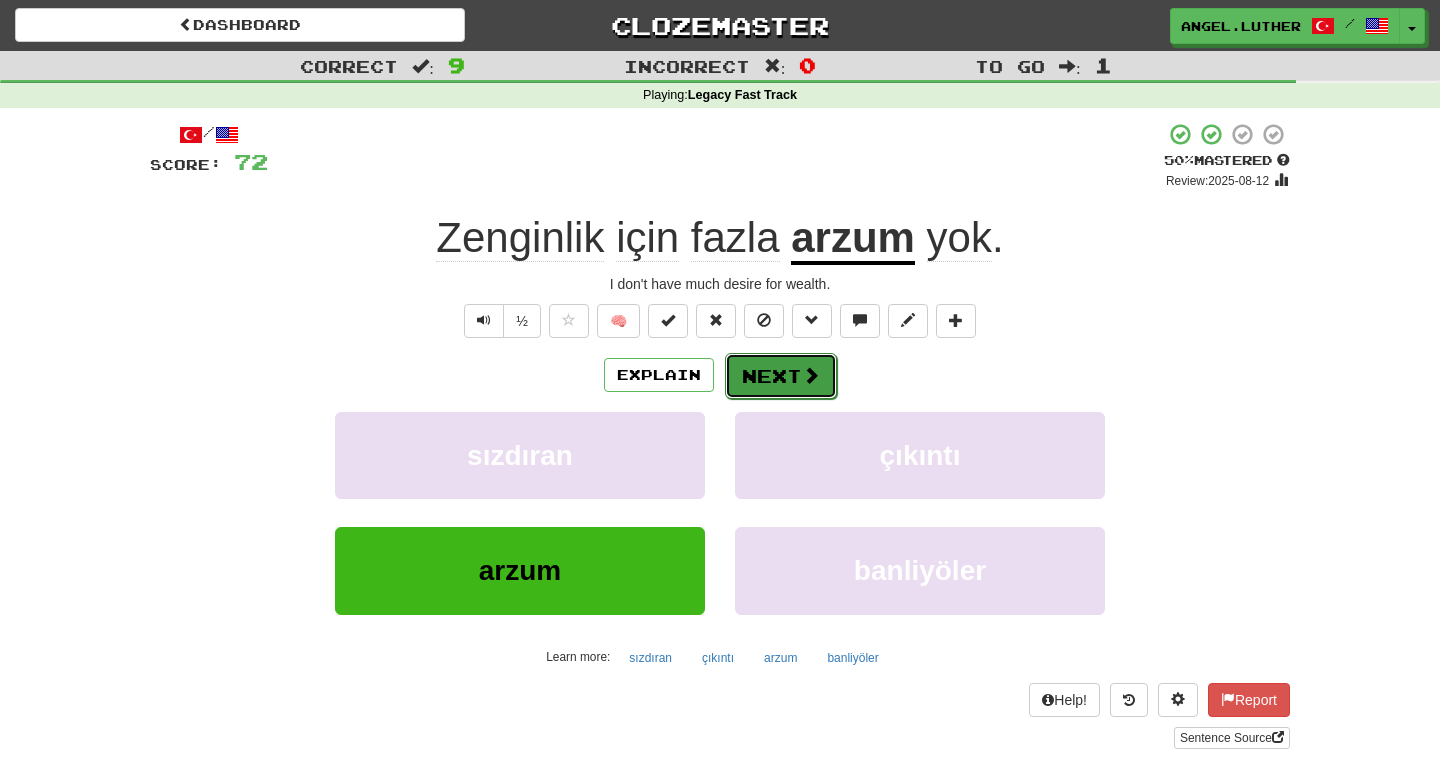 click at bounding box center [811, 375] 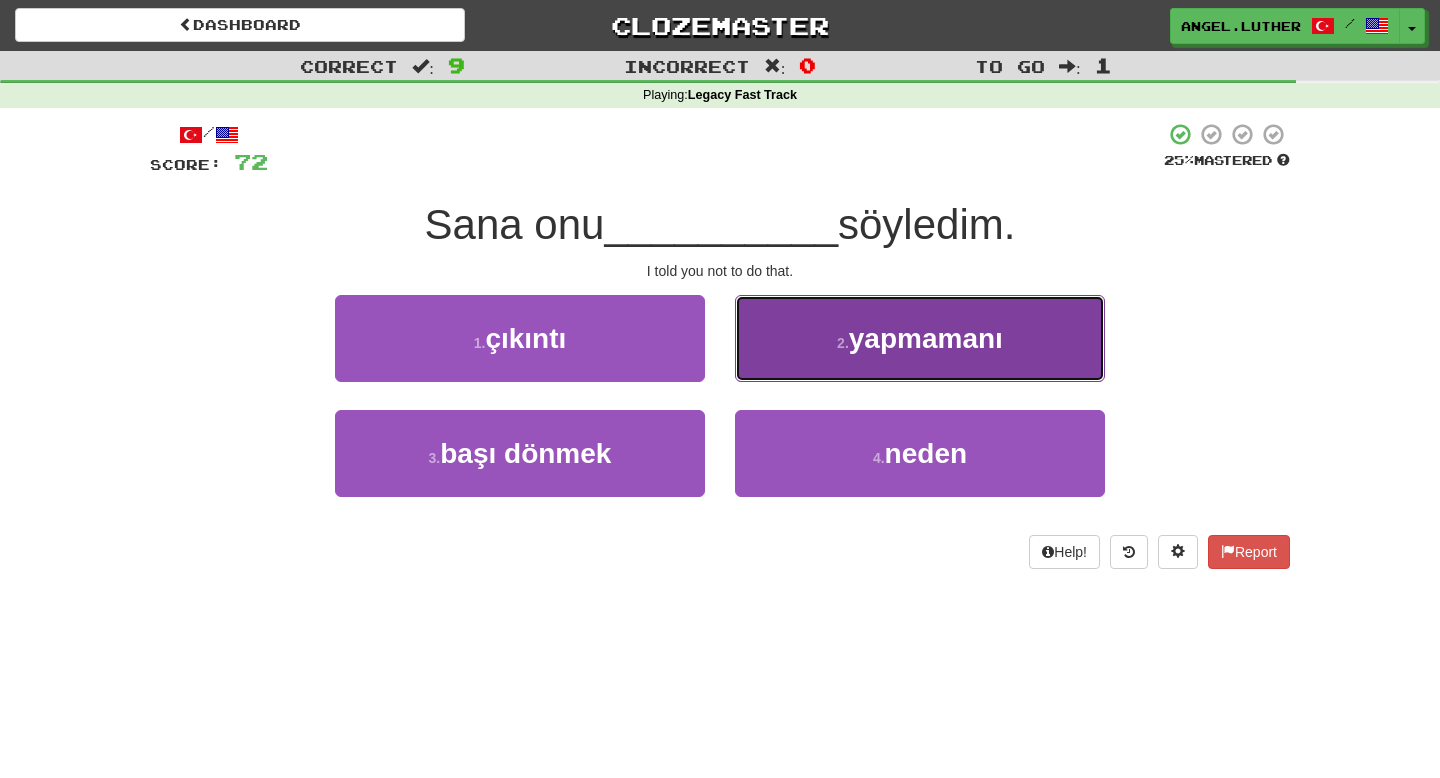 click on "2 .  yapmamanı" at bounding box center (920, 338) 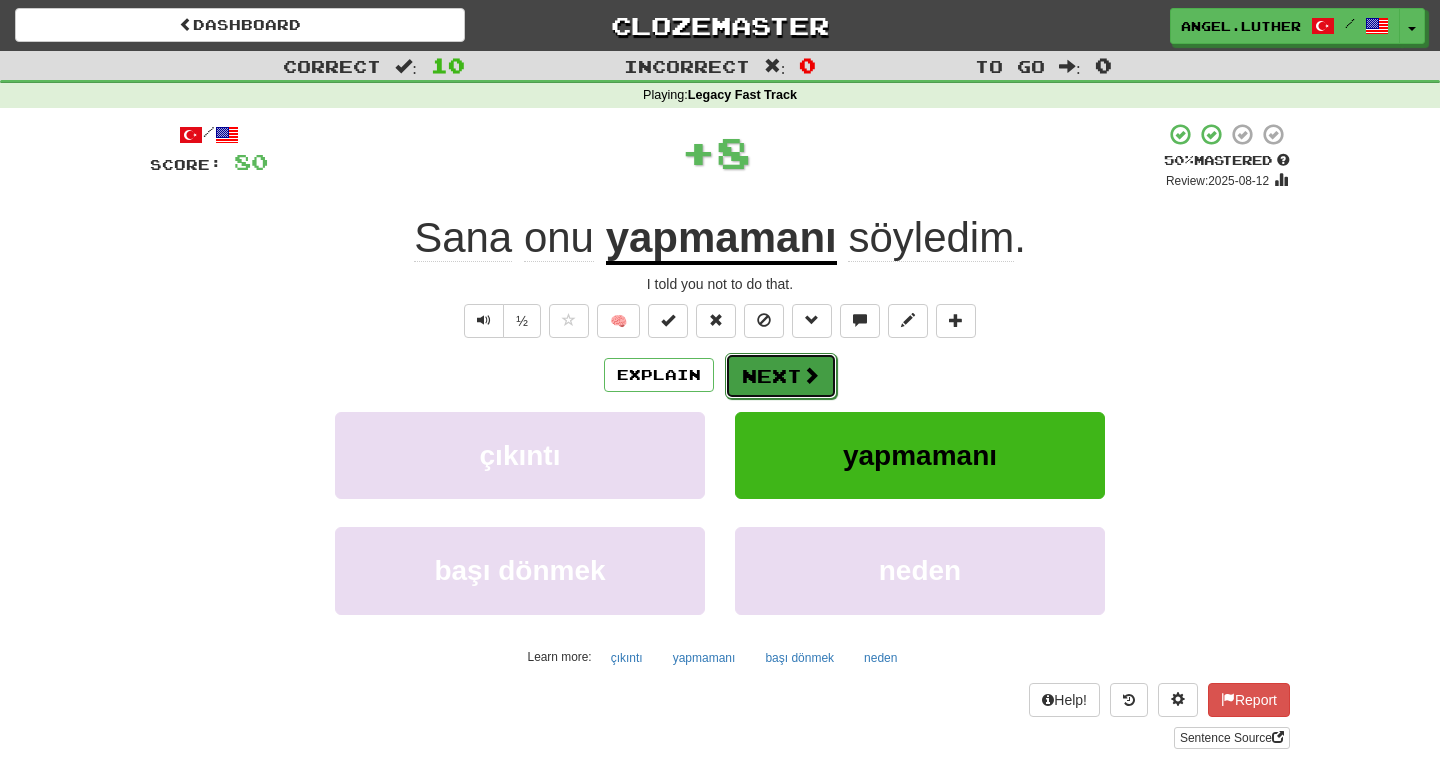 click on "Next" at bounding box center (781, 376) 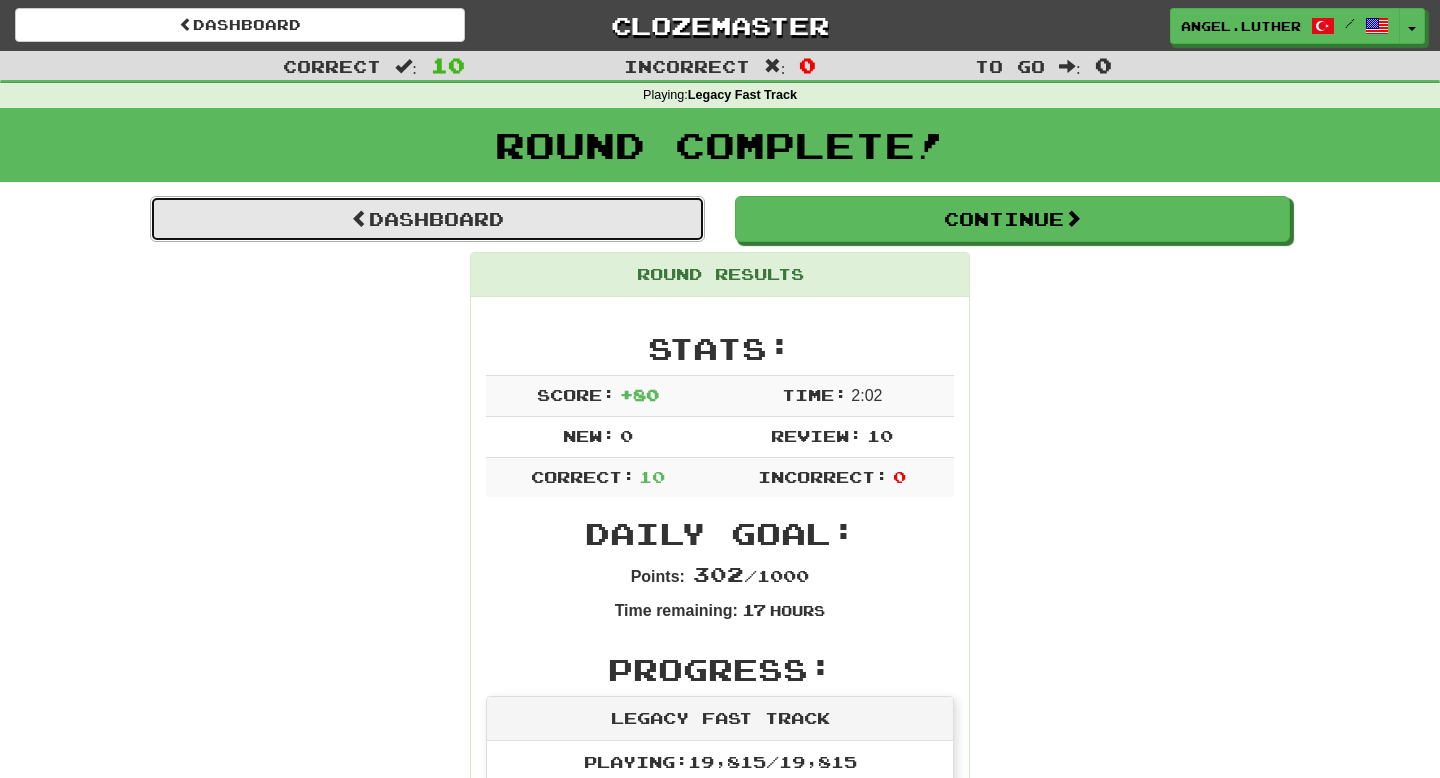 click on "Dashboard" at bounding box center [427, 219] 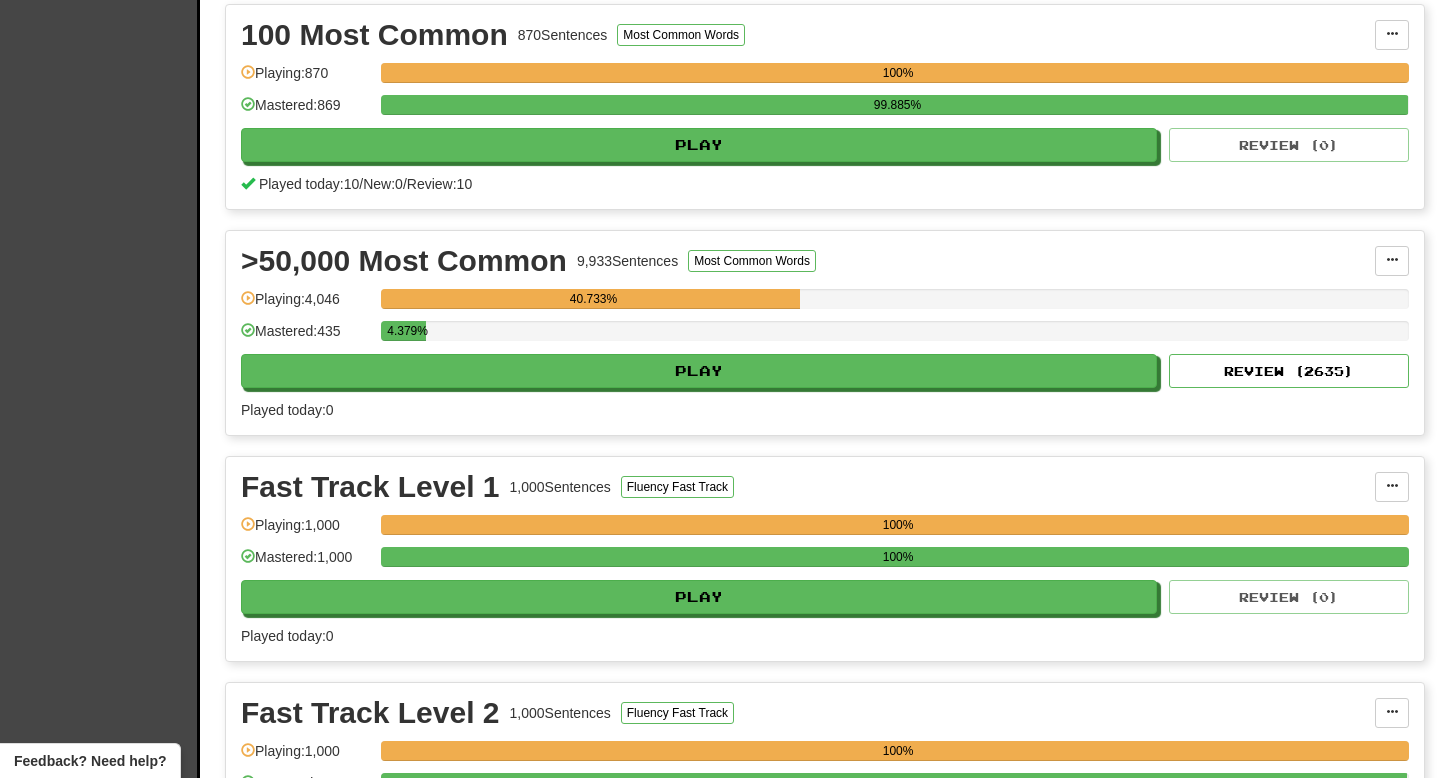 scroll, scrollTop: 461, scrollLeft: 0, axis: vertical 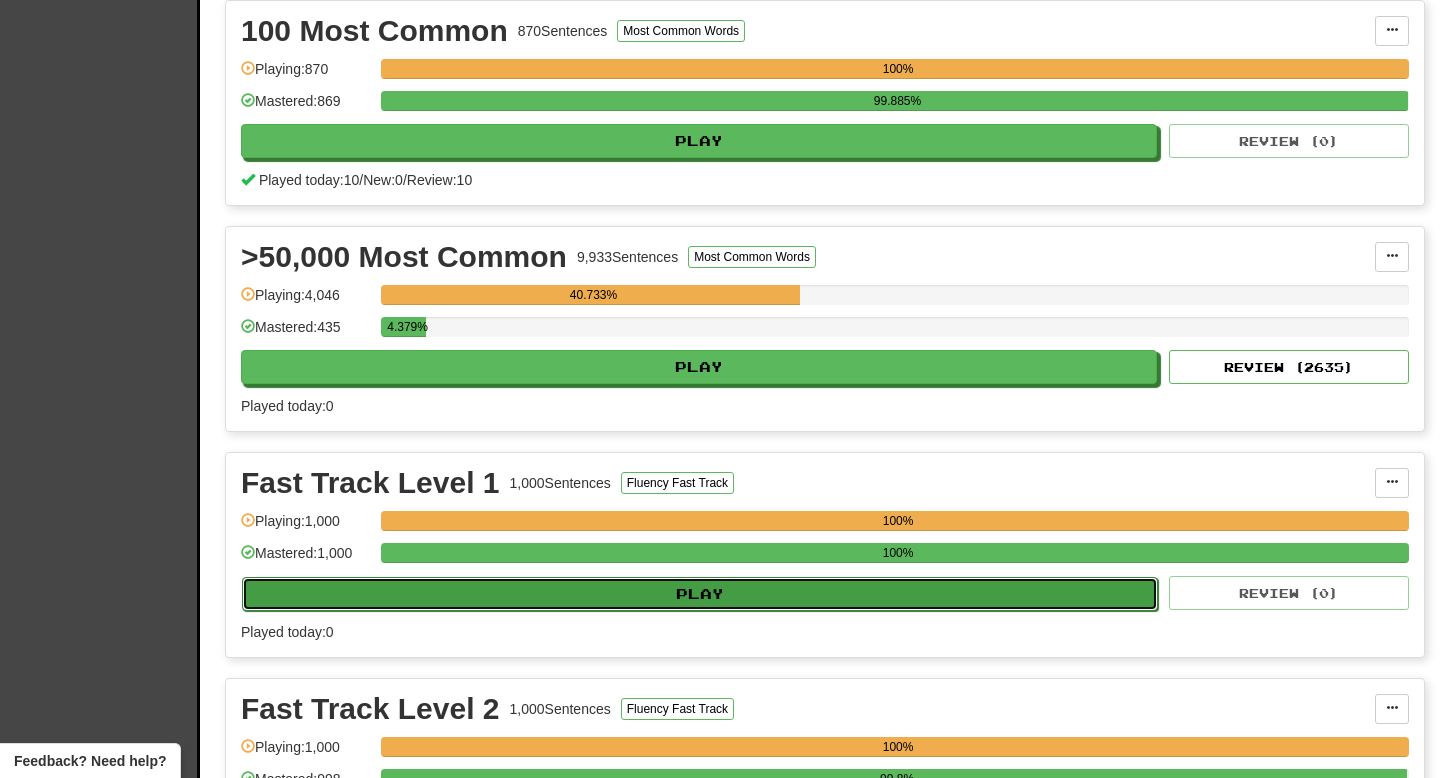 click on "Play" at bounding box center [700, 594] 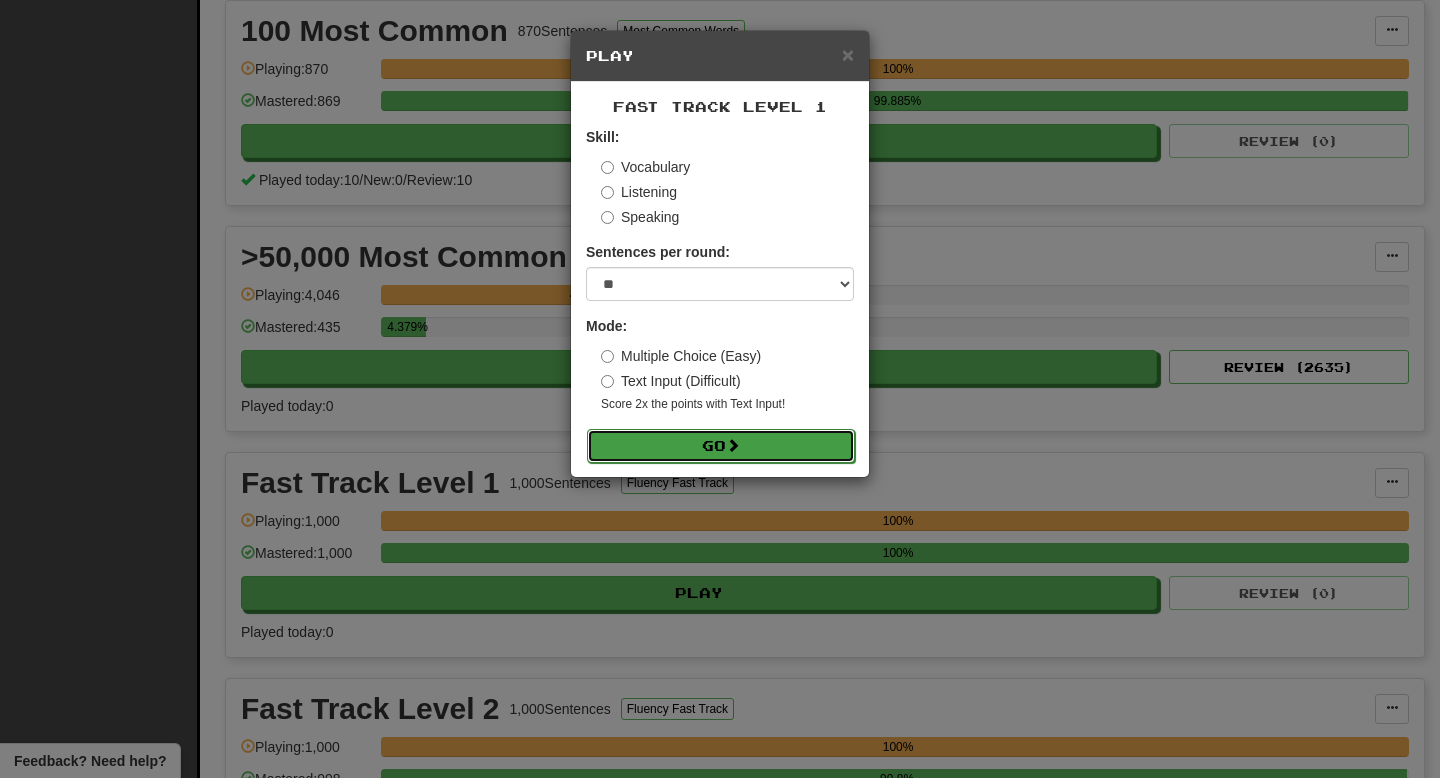 click on "Go" at bounding box center [721, 446] 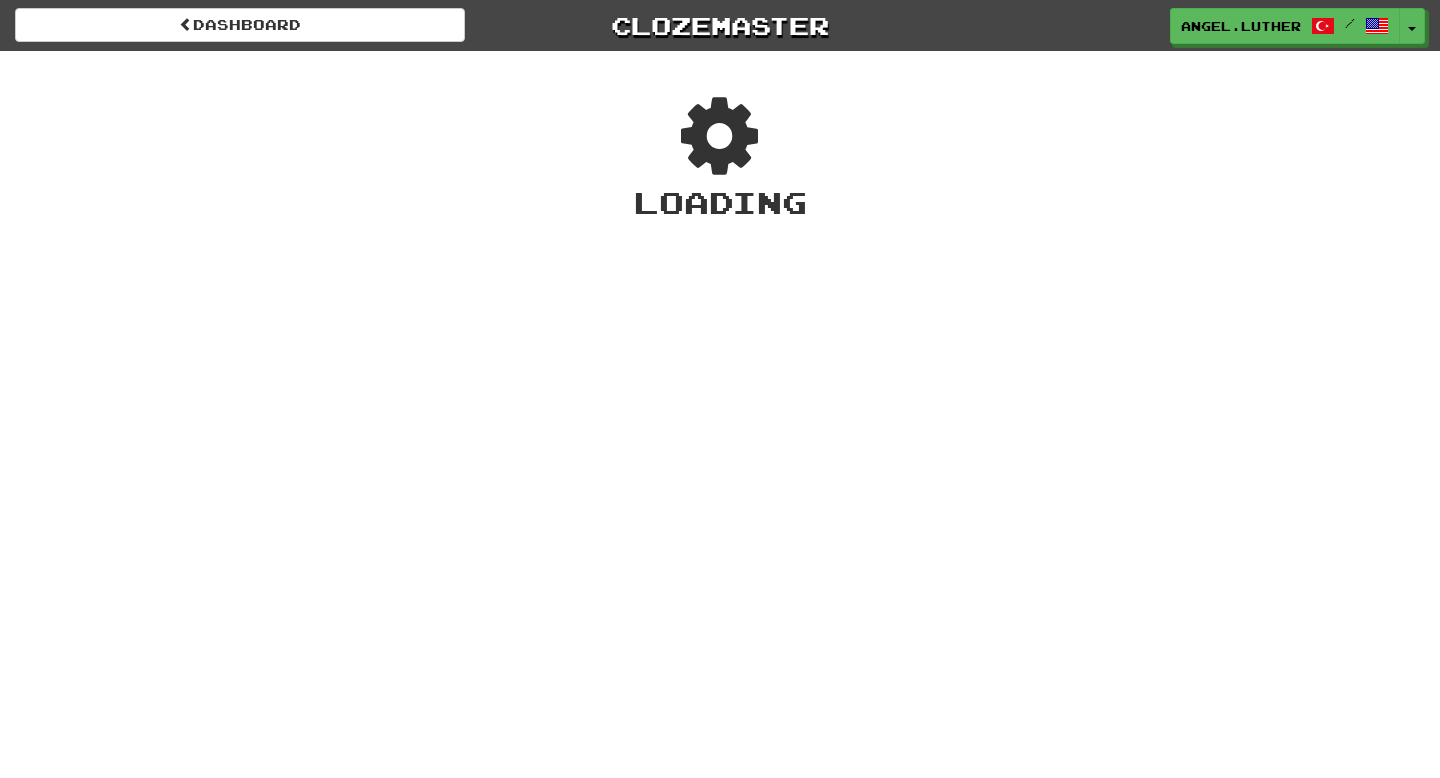 scroll, scrollTop: 0, scrollLeft: 0, axis: both 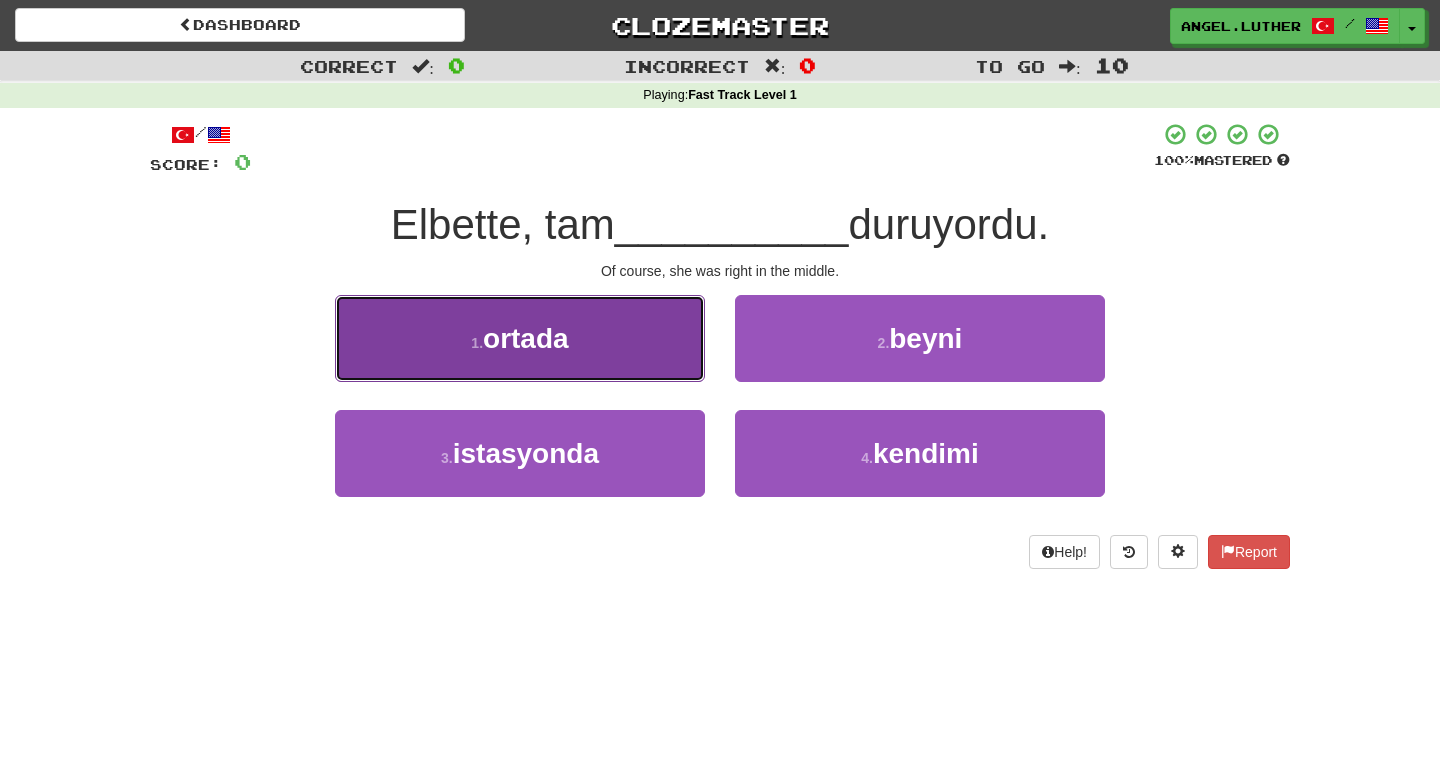 click on "1 .  ortada" at bounding box center (520, 338) 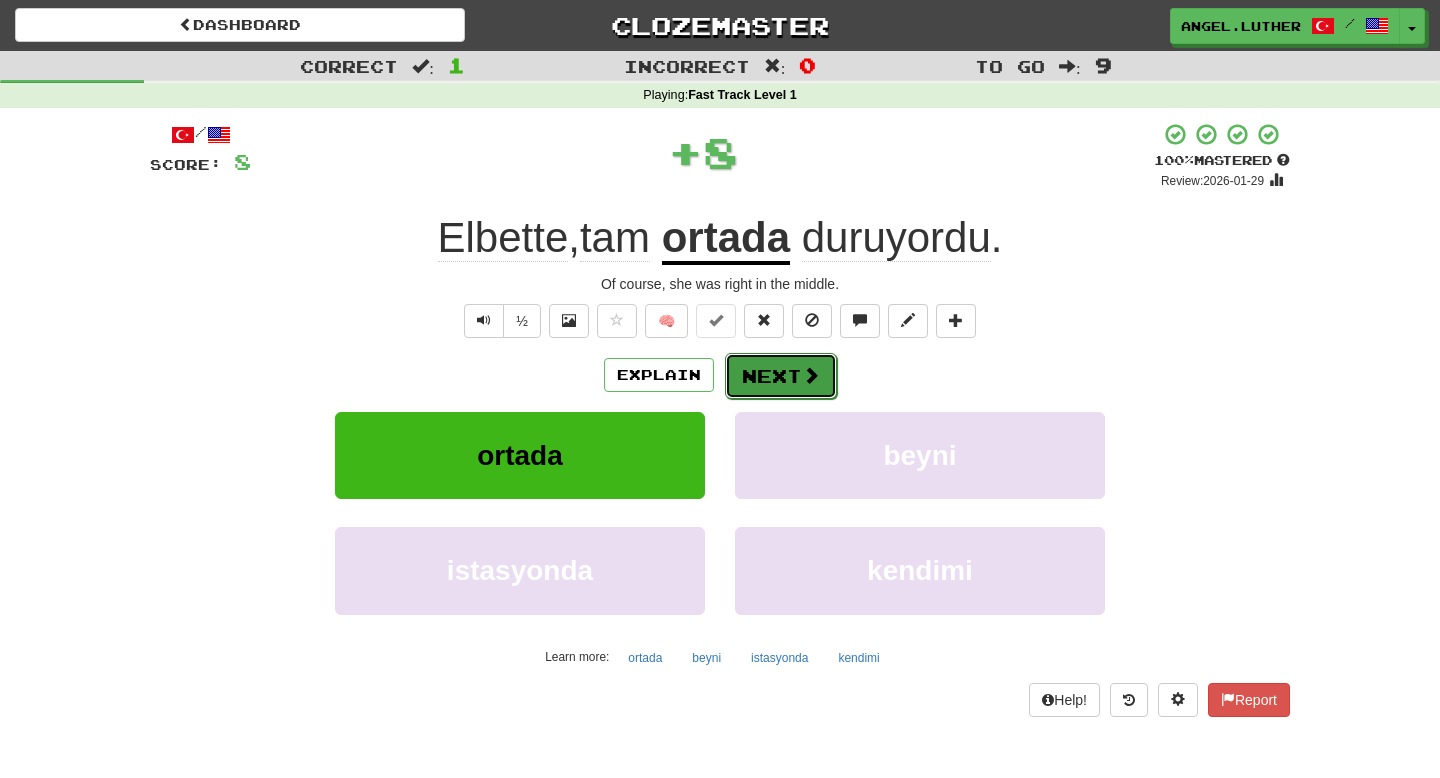 click on "Next" at bounding box center (781, 376) 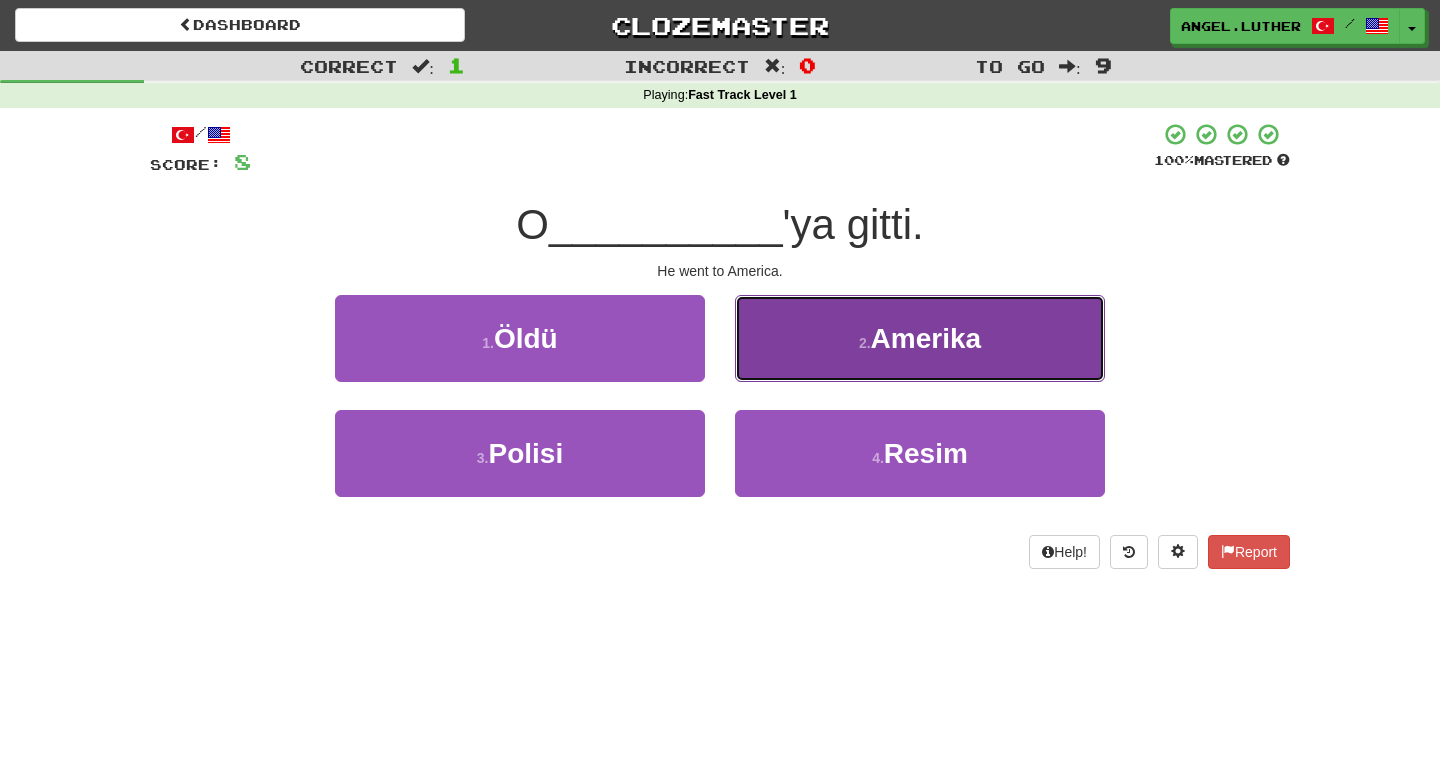click on "2 .  Amerika" at bounding box center (920, 338) 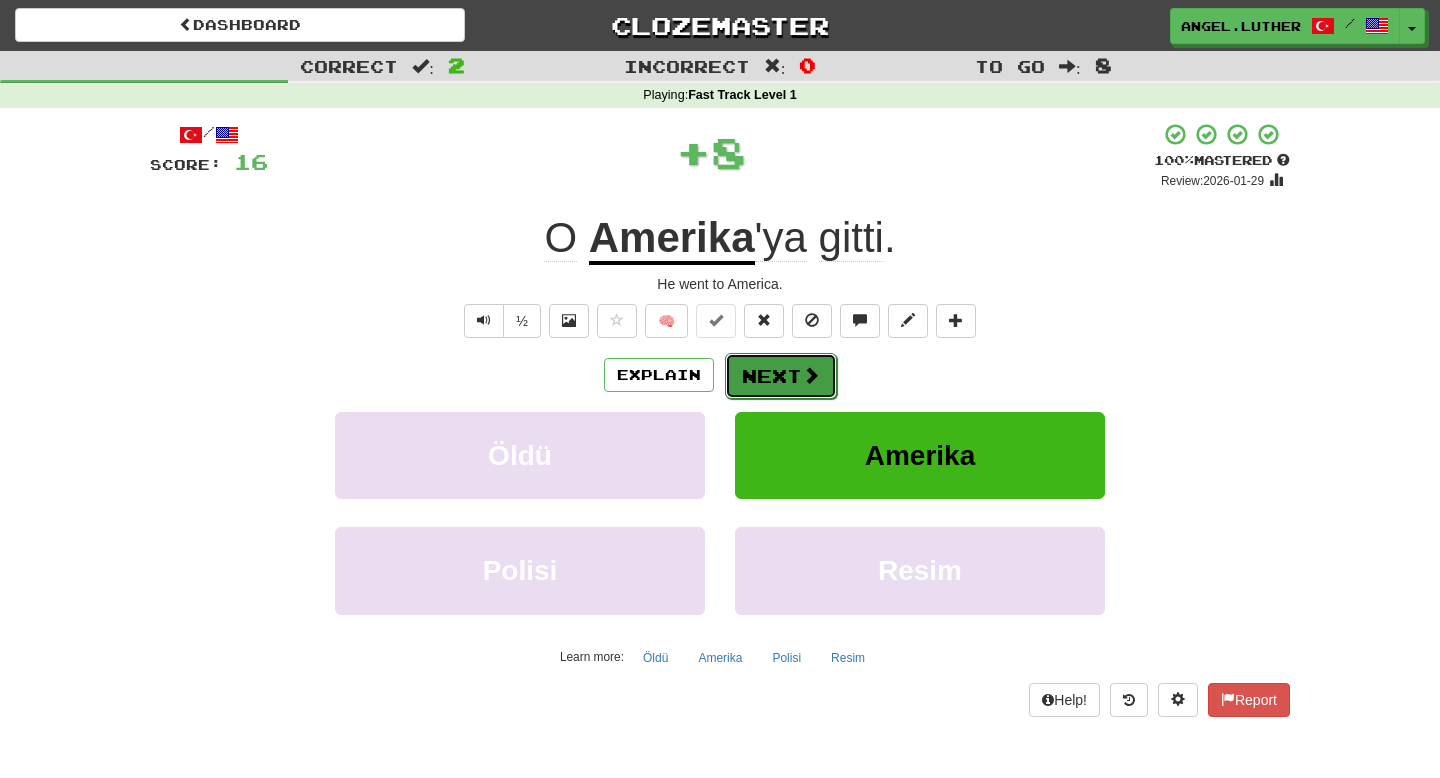 click on "Next" at bounding box center [781, 376] 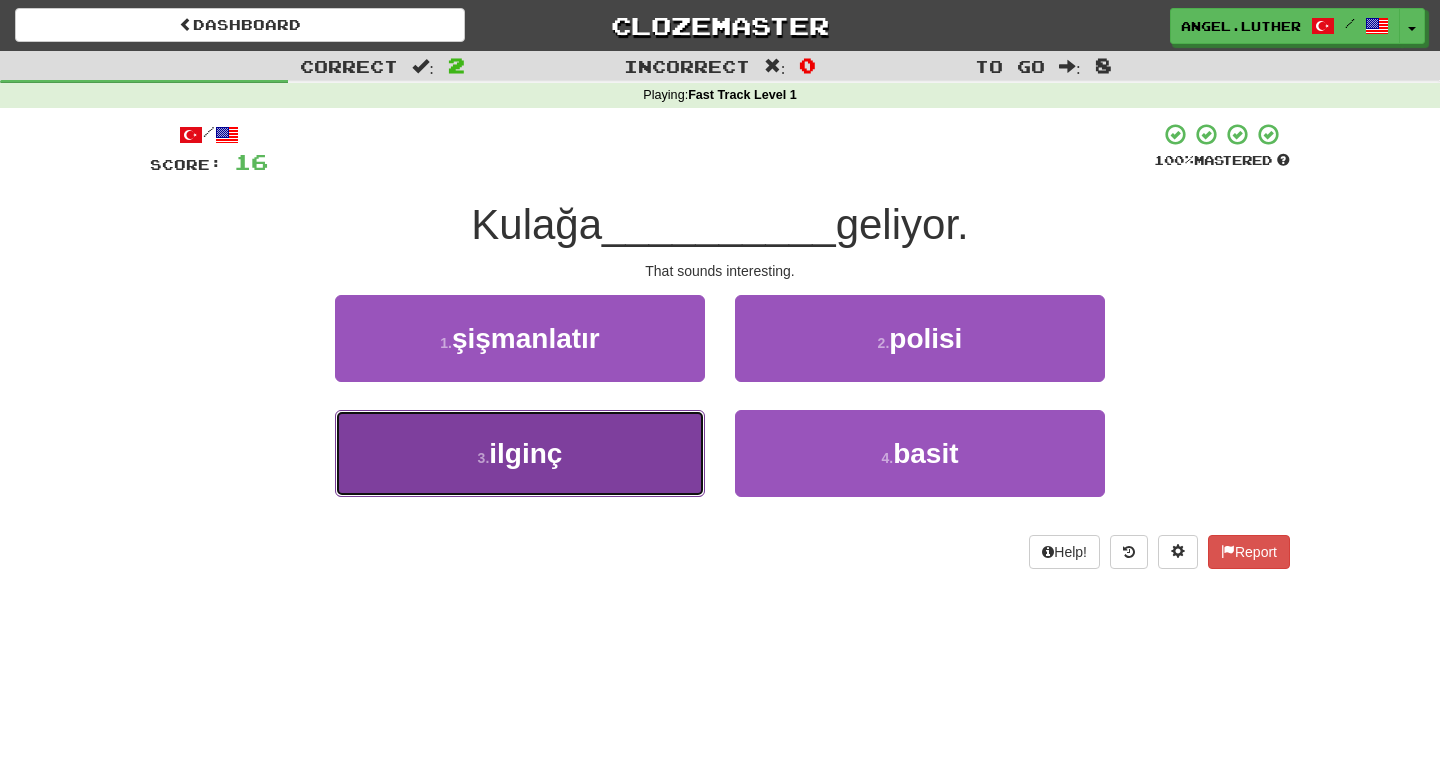 click on "3 .  ilginç" at bounding box center [520, 453] 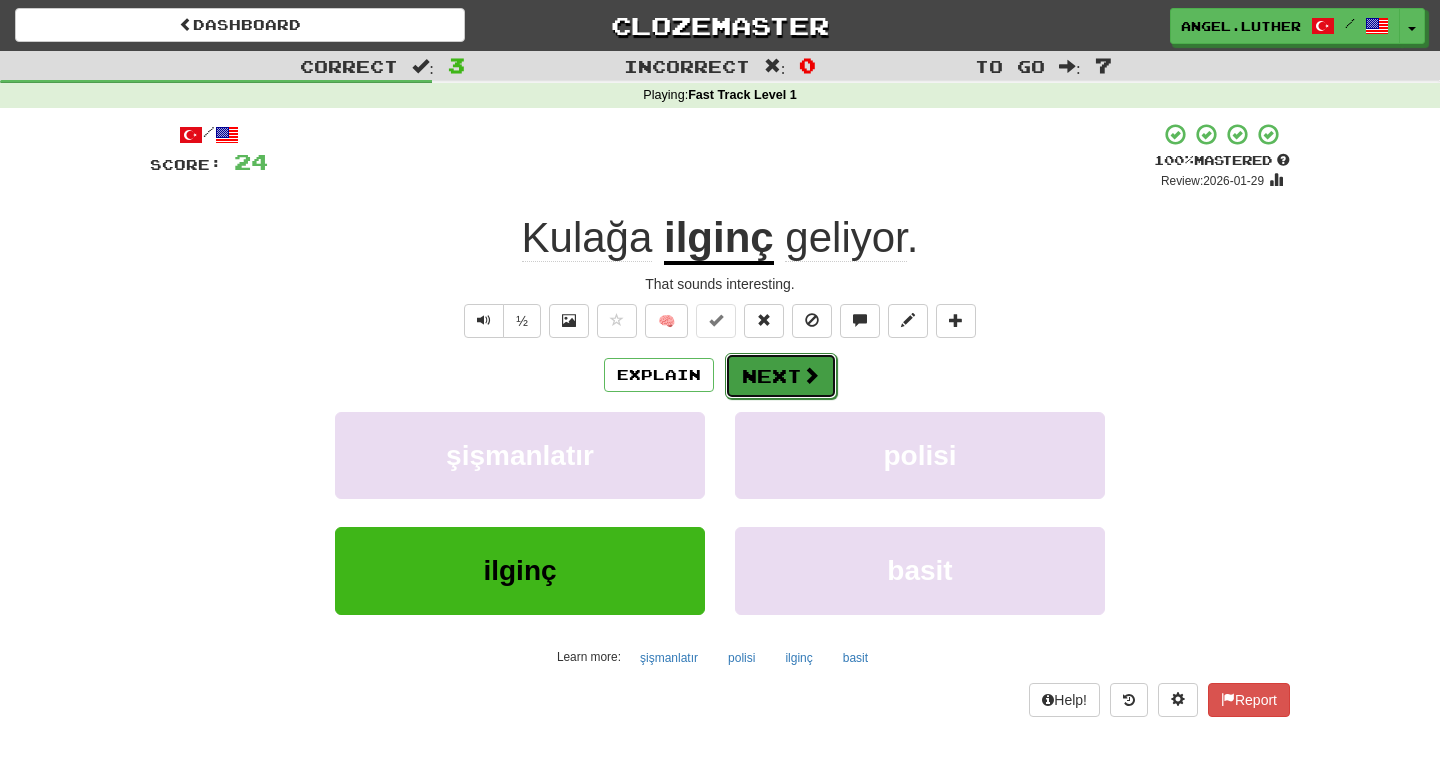 click on "Next" at bounding box center (781, 376) 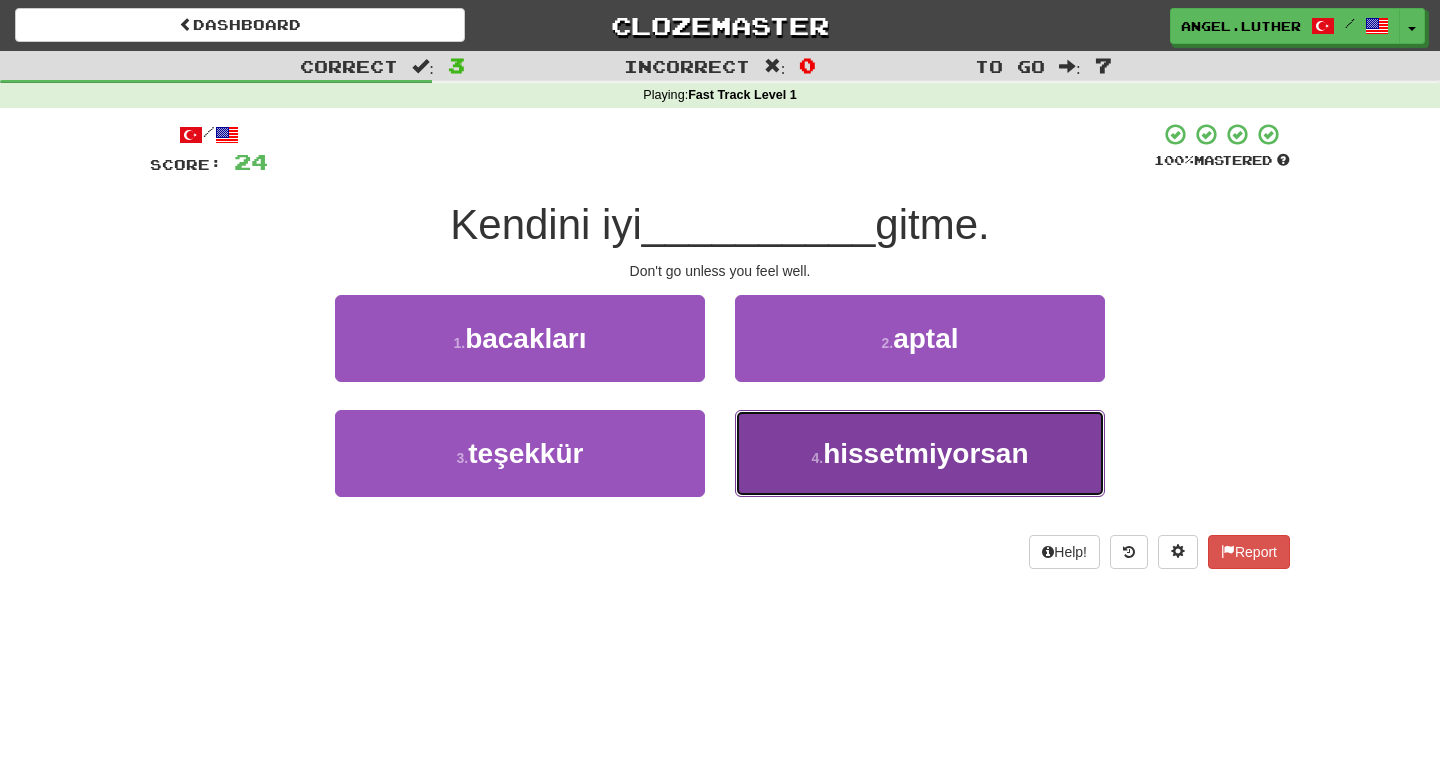 click on "4 .  hissetmiyorsan" at bounding box center (920, 453) 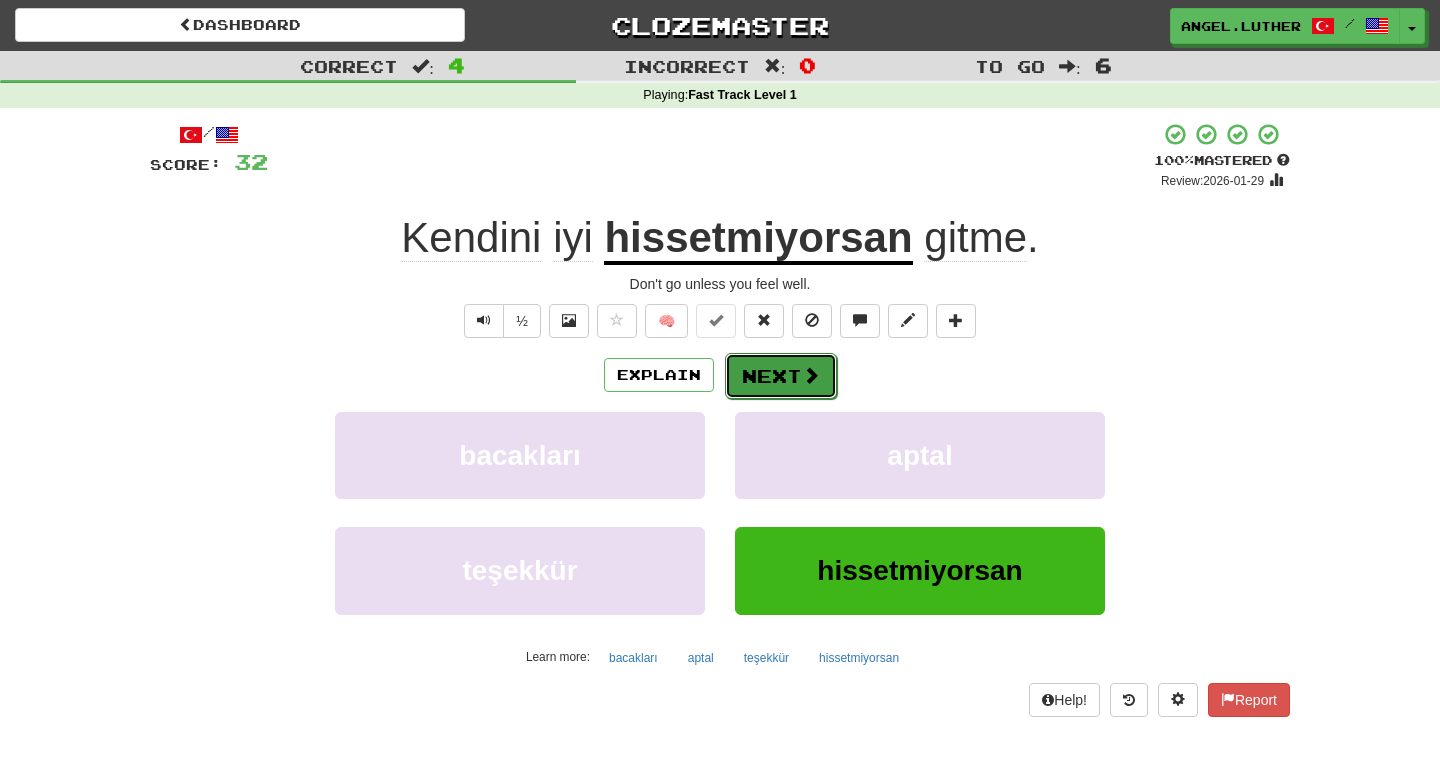 click at bounding box center [811, 375] 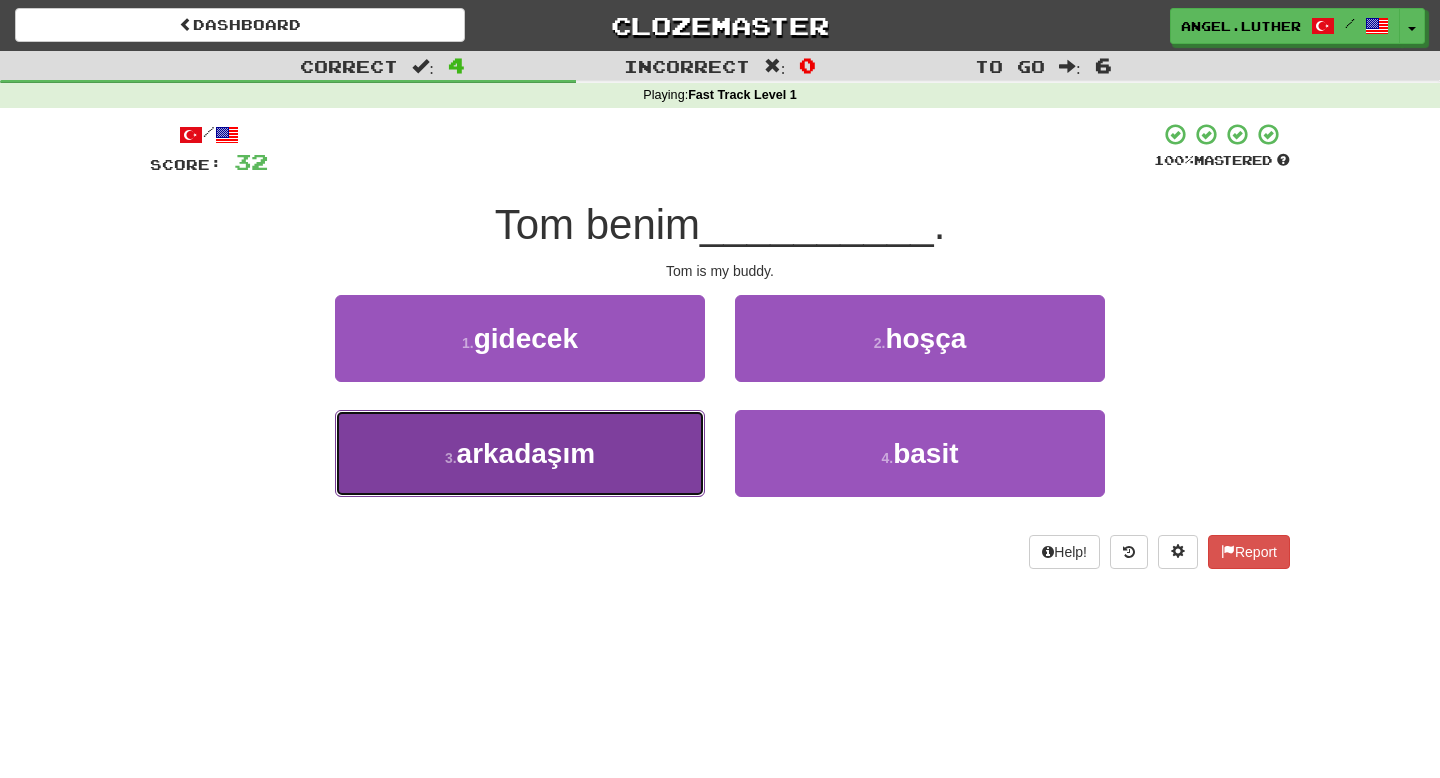 click on "3 .  arkadaşım" at bounding box center (520, 453) 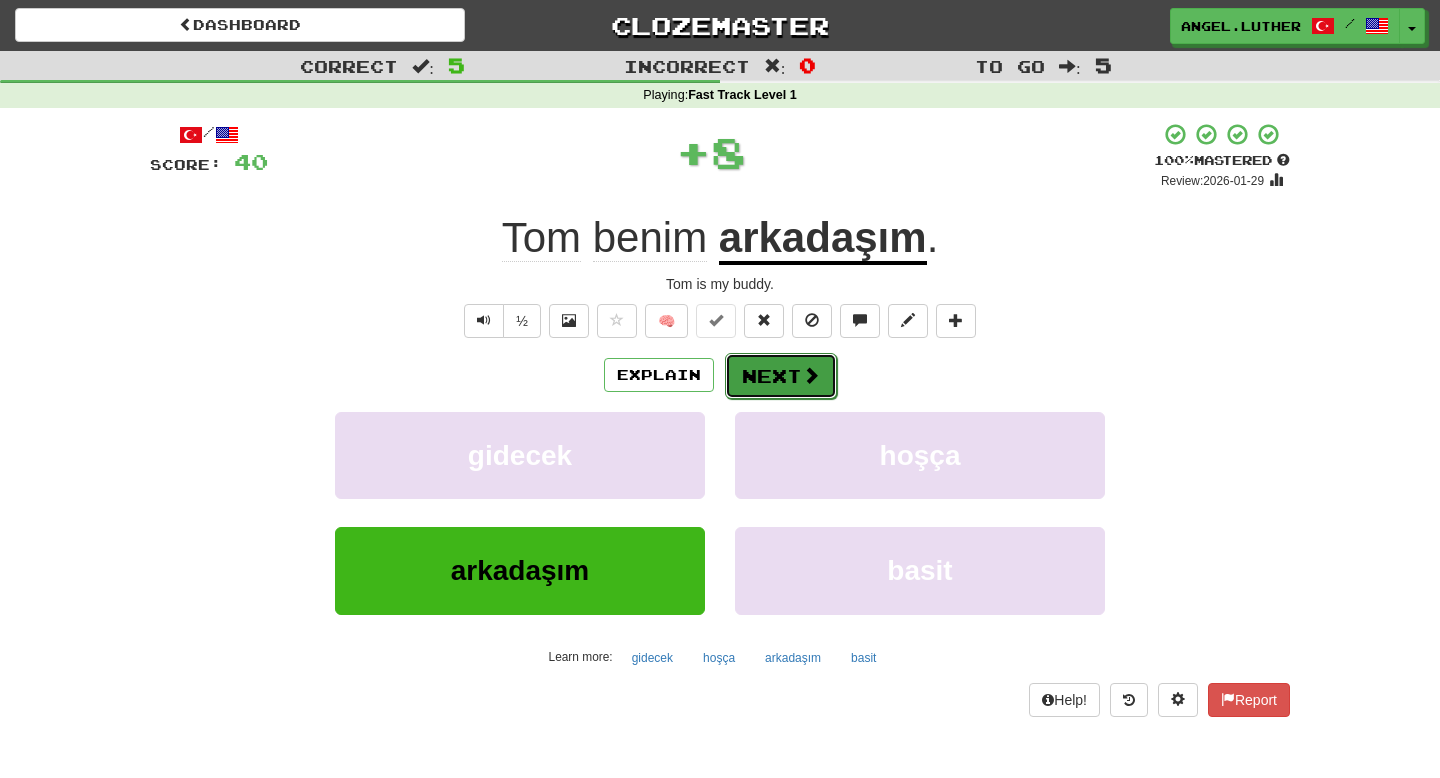 click on "Next" at bounding box center [781, 376] 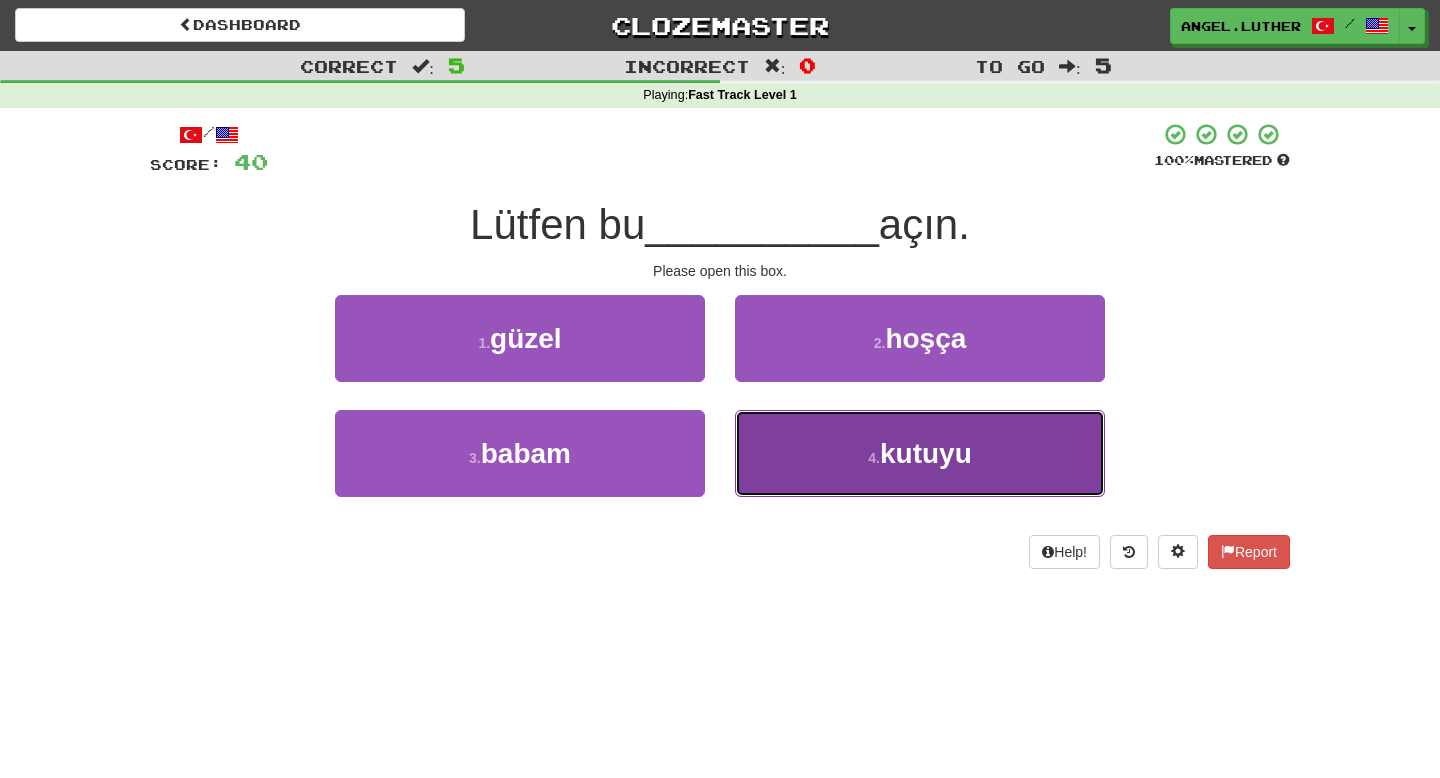 click on "4 ." at bounding box center (874, 458) 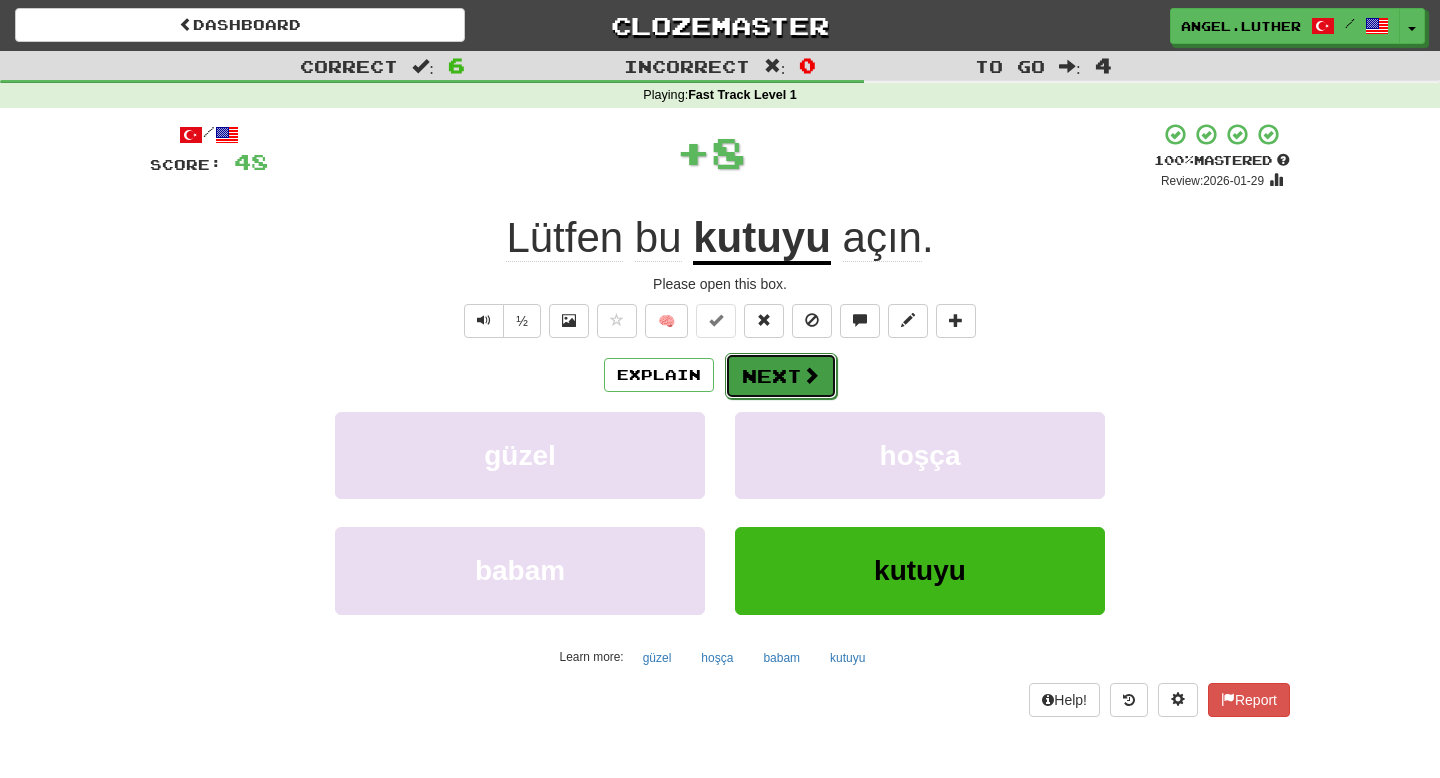 click on "Next" at bounding box center (781, 376) 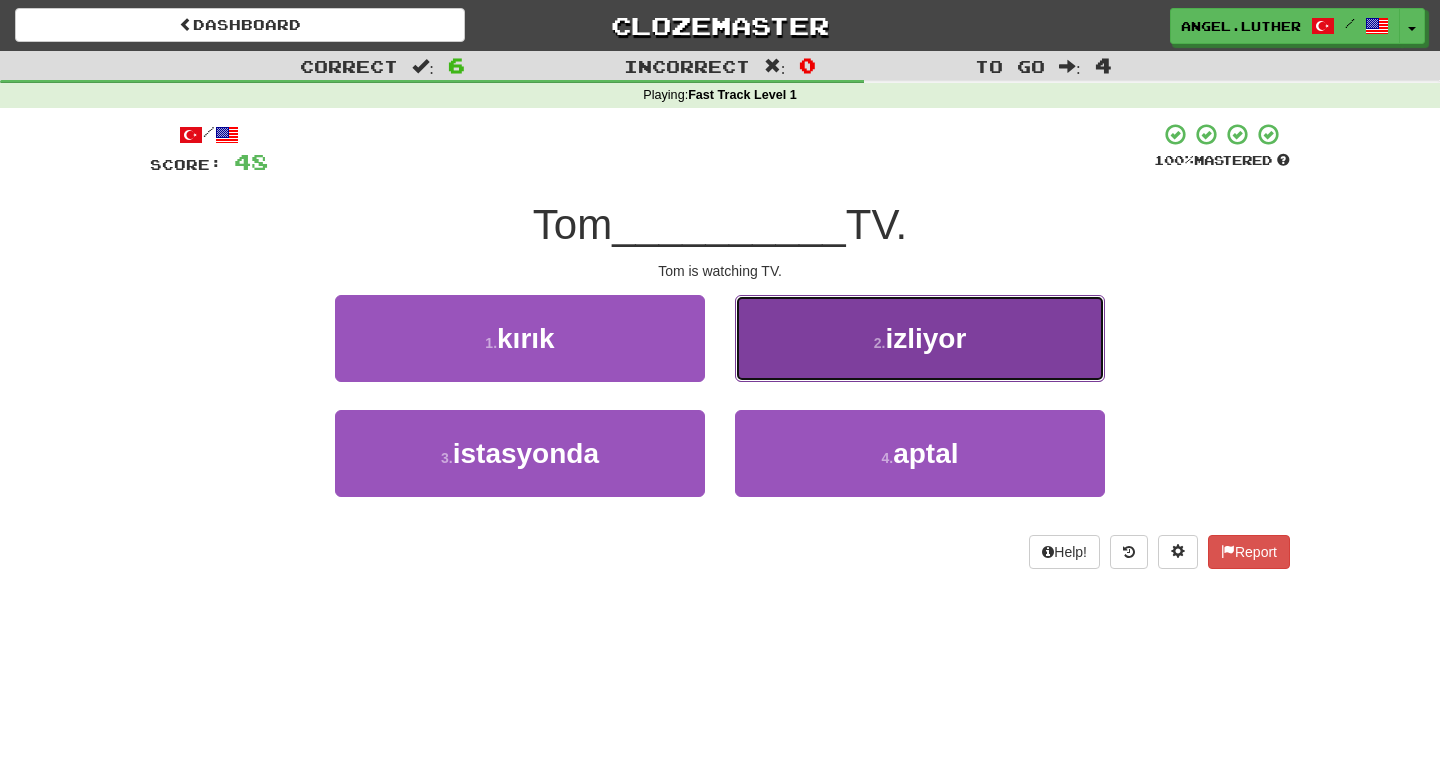 click on "2 .  izliyor" at bounding box center (920, 338) 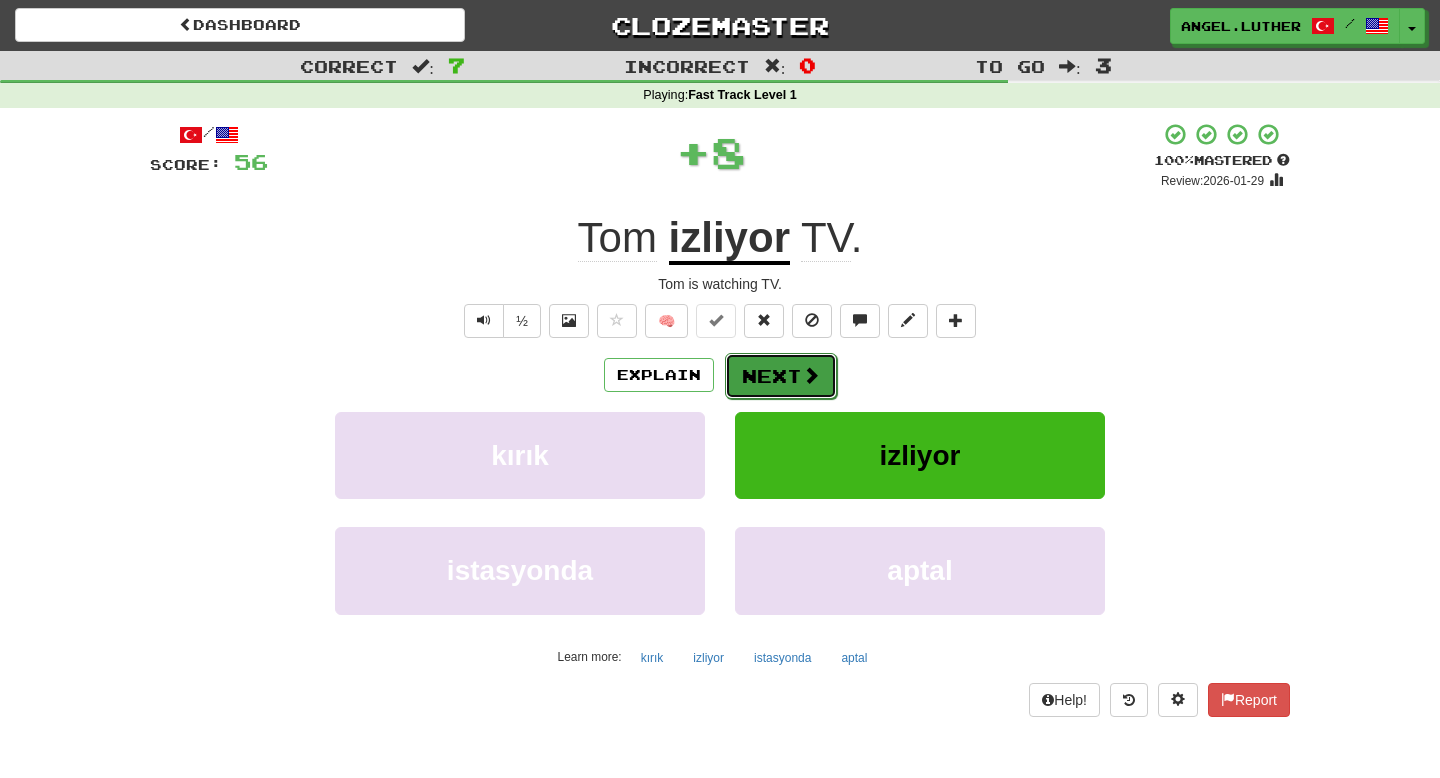 click on "Next" at bounding box center (781, 376) 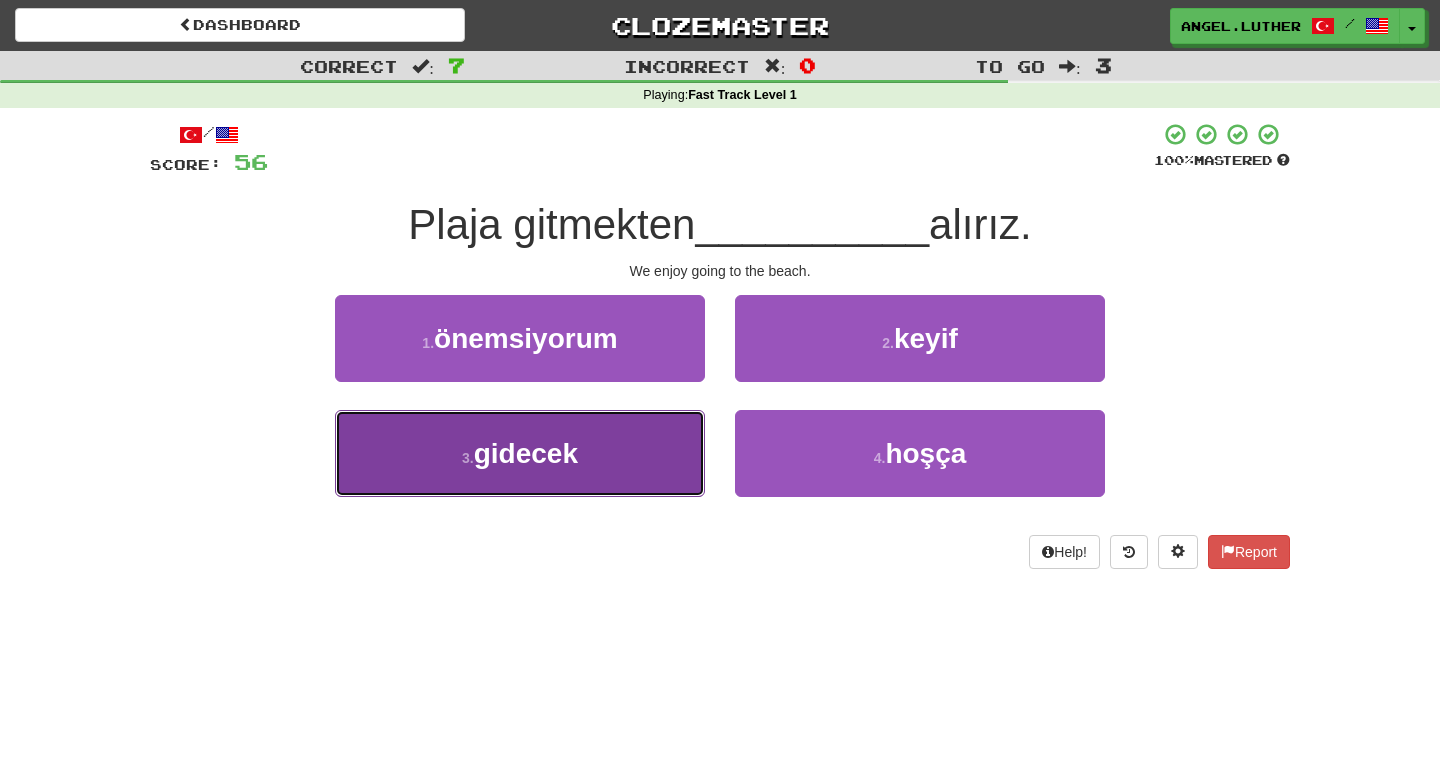 click on "3 .  gidecek" at bounding box center [520, 453] 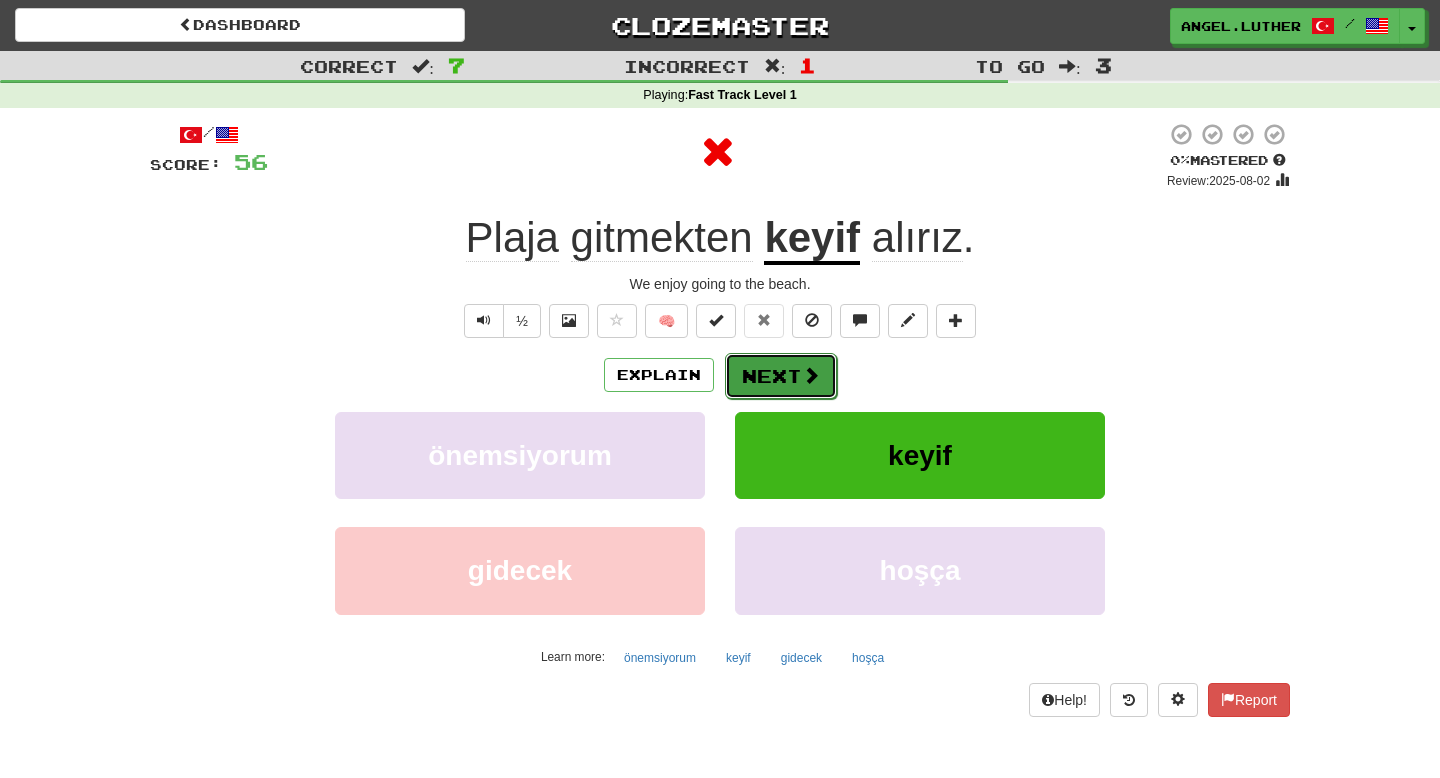 click on "Next" at bounding box center (781, 376) 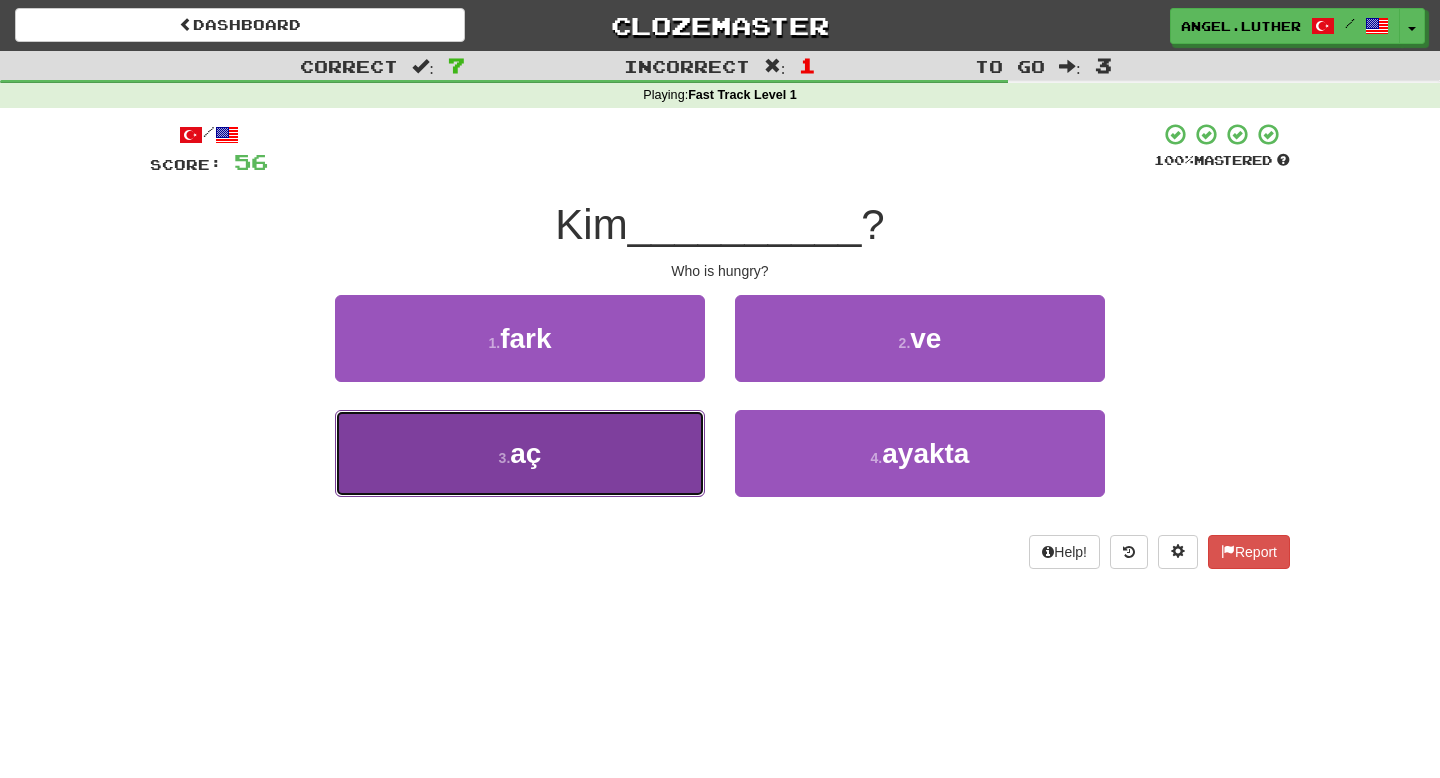 click on "3 .  aç" at bounding box center [520, 453] 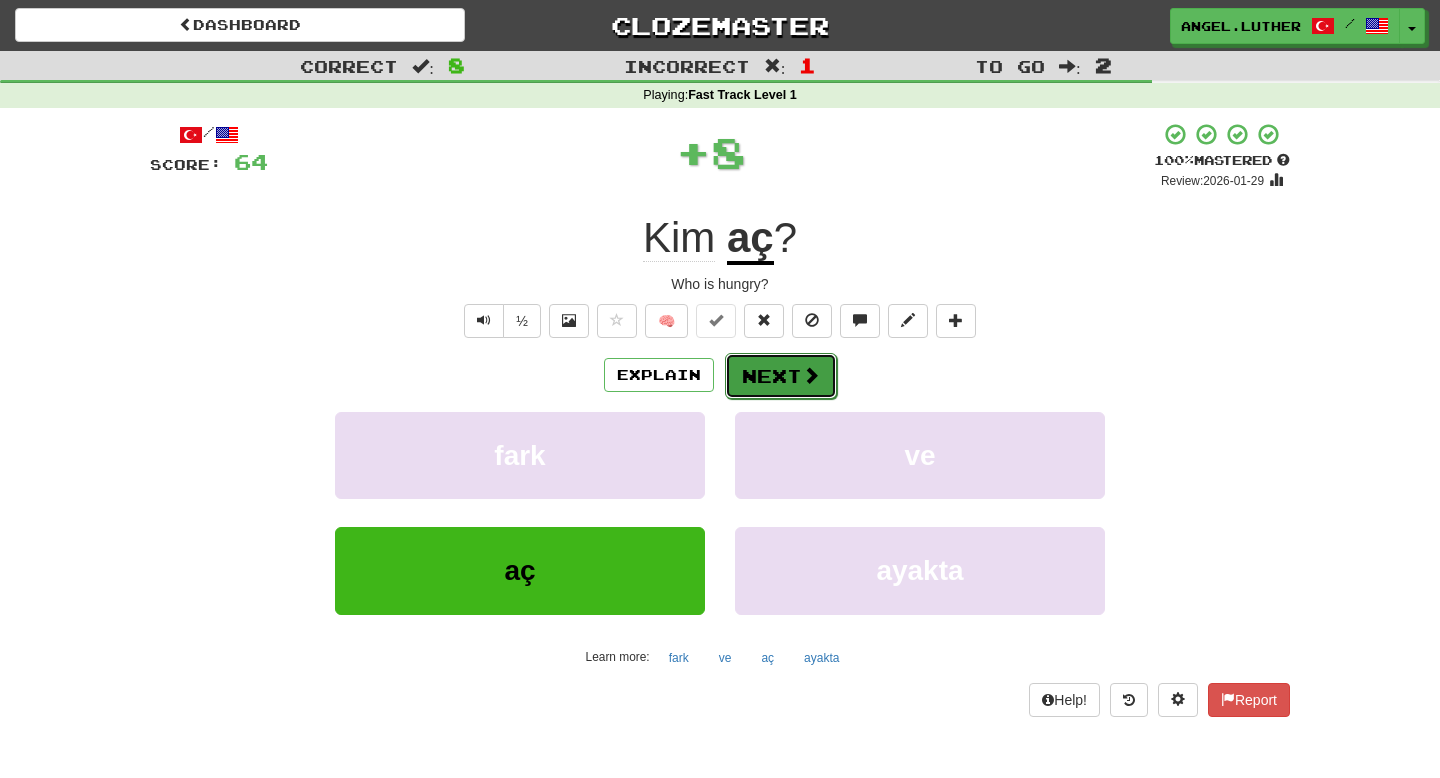 click on "Next" at bounding box center [781, 376] 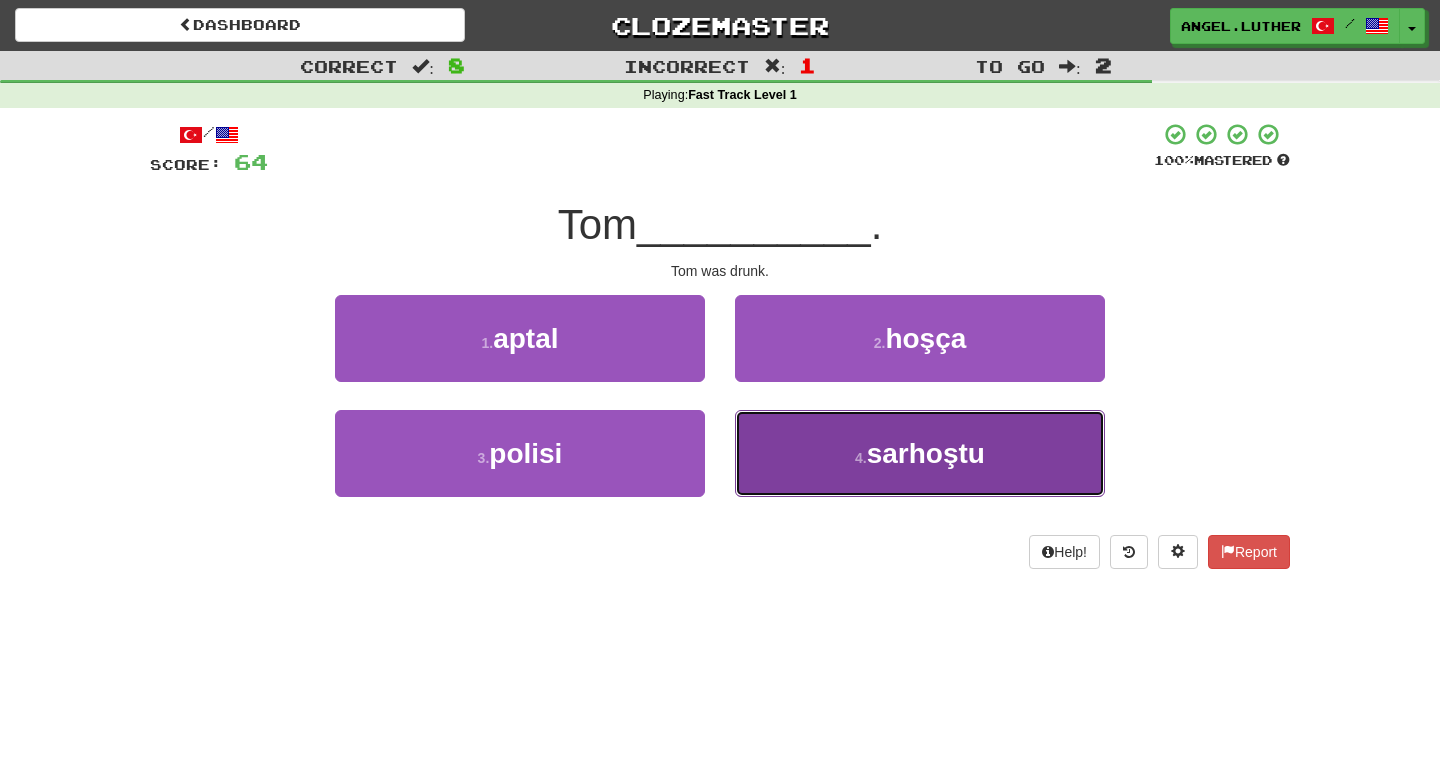 click on "4 .  sarhoştu" at bounding box center (920, 453) 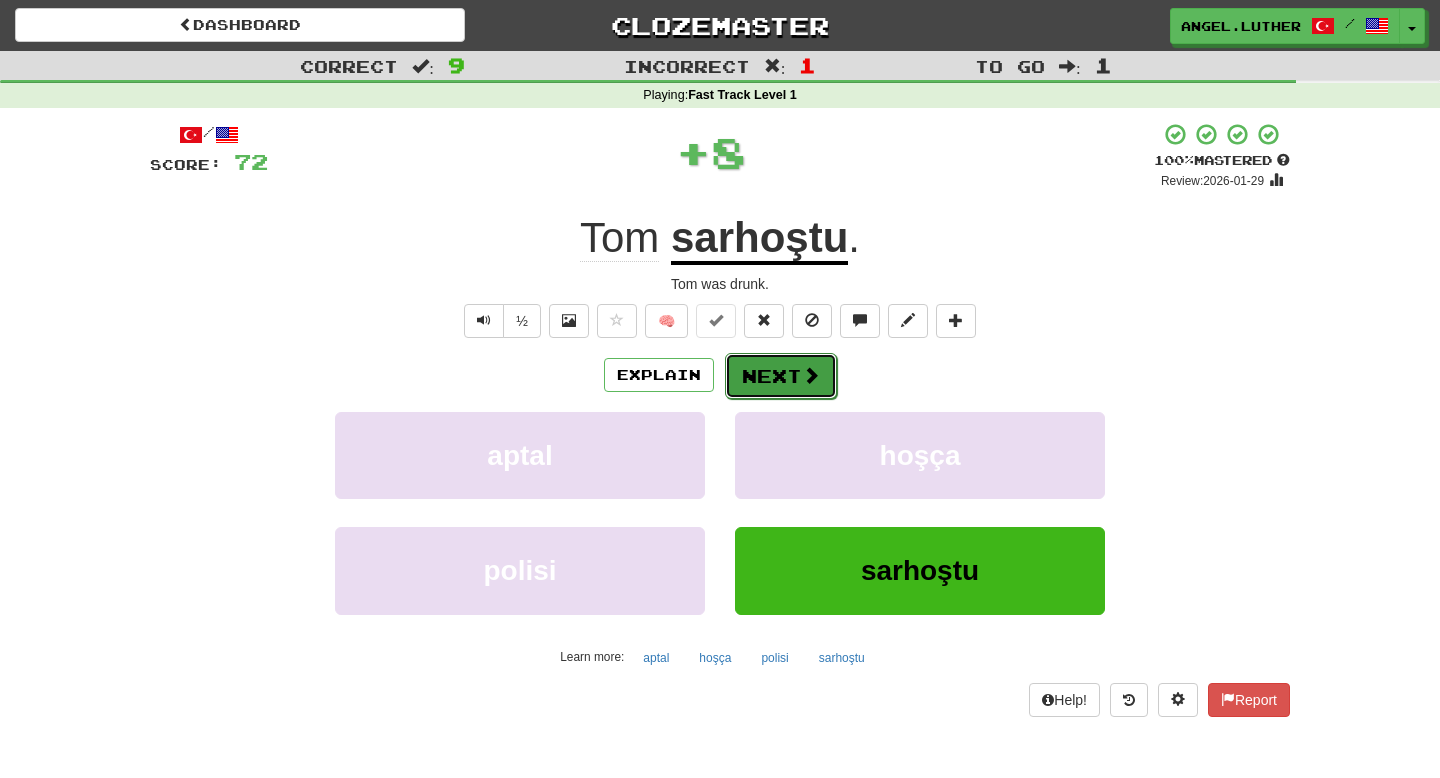 click on "Next" at bounding box center (781, 376) 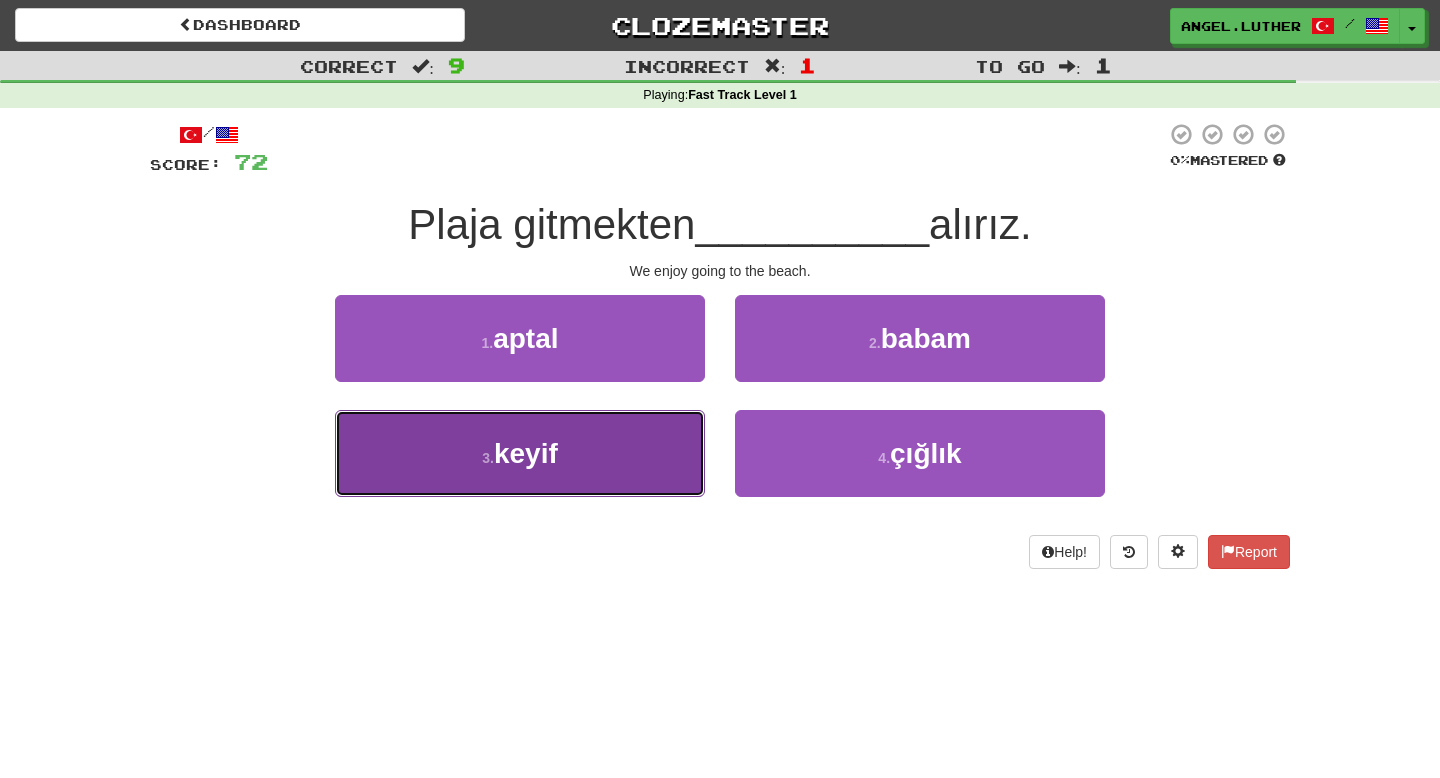 click on "3 .  keyif" at bounding box center [520, 453] 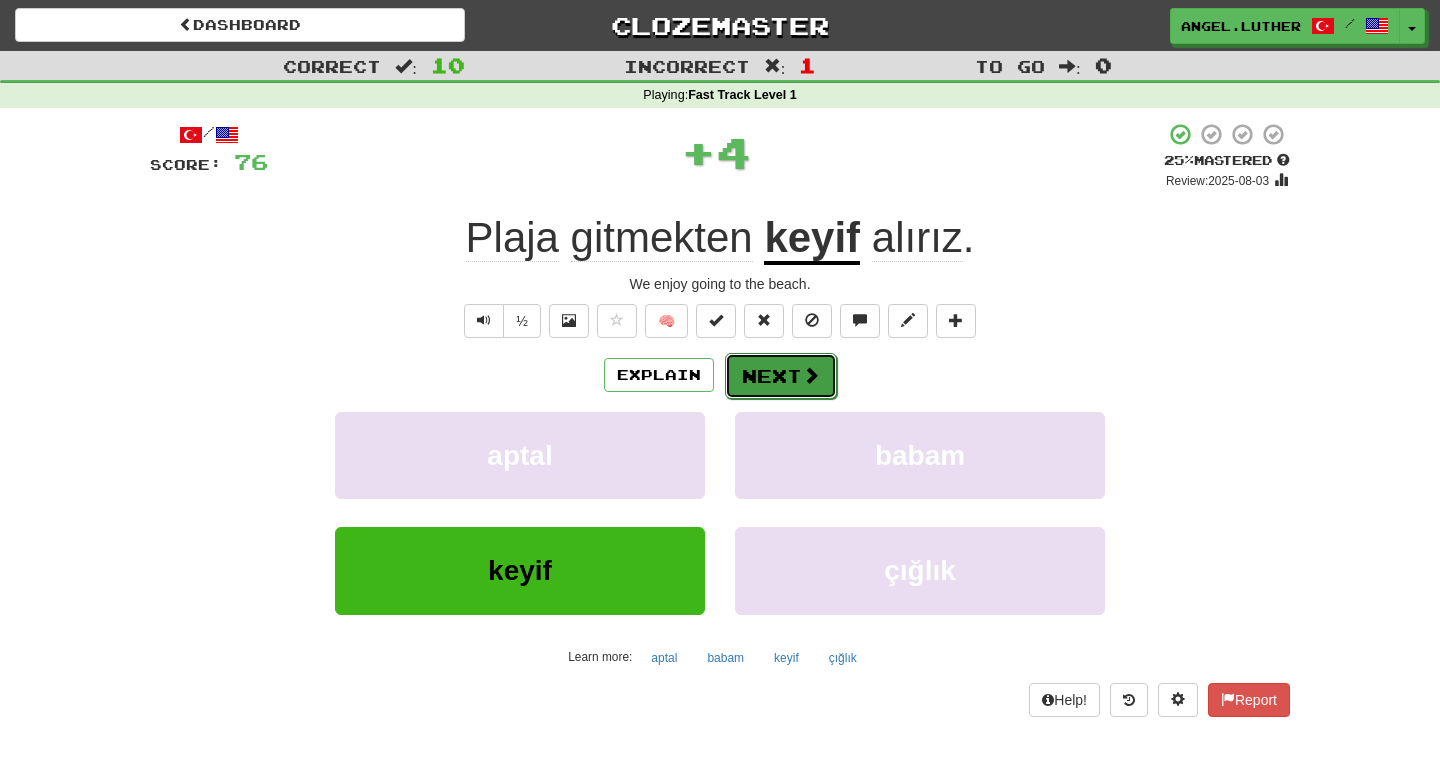 click on "Next" at bounding box center (781, 376) 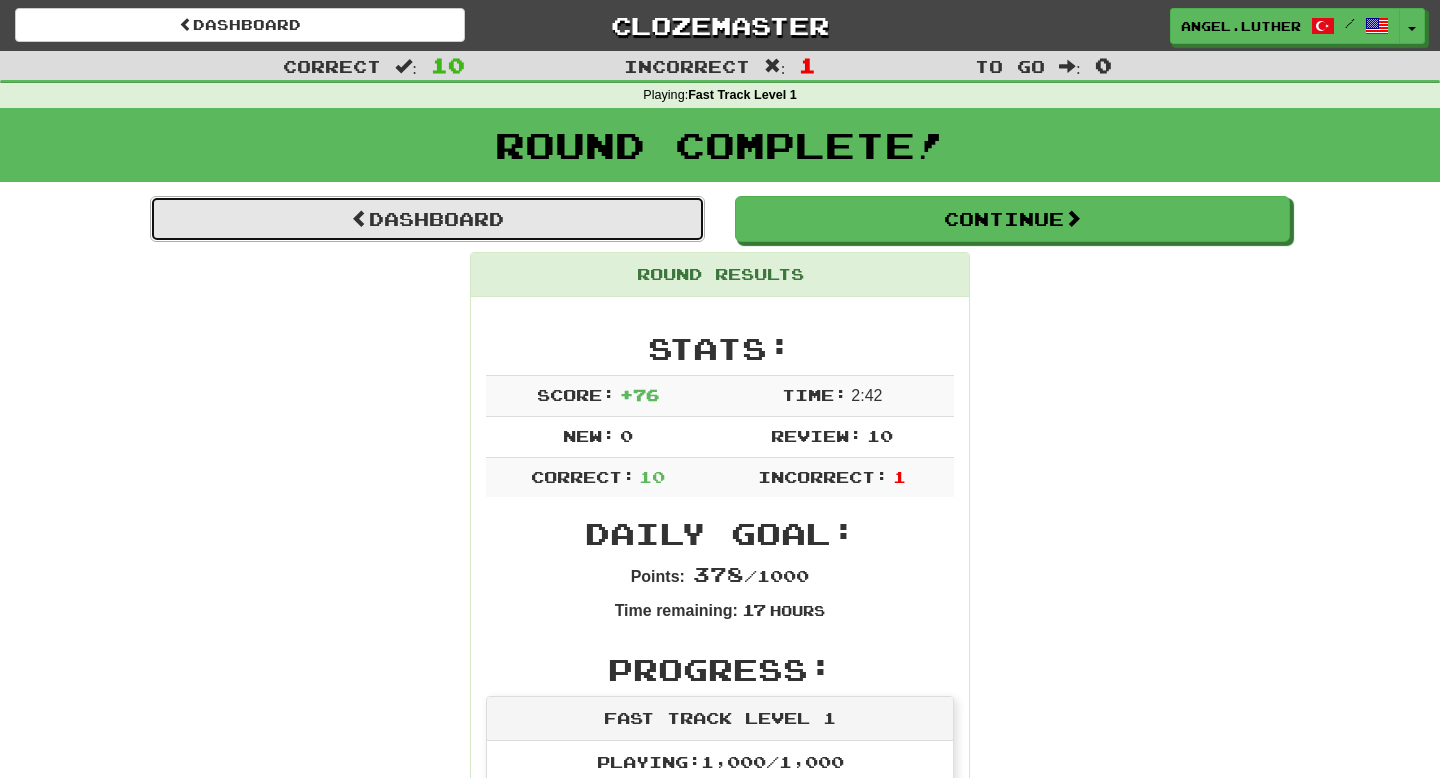 click on "Dashboard" at bounding box center [427, 219] 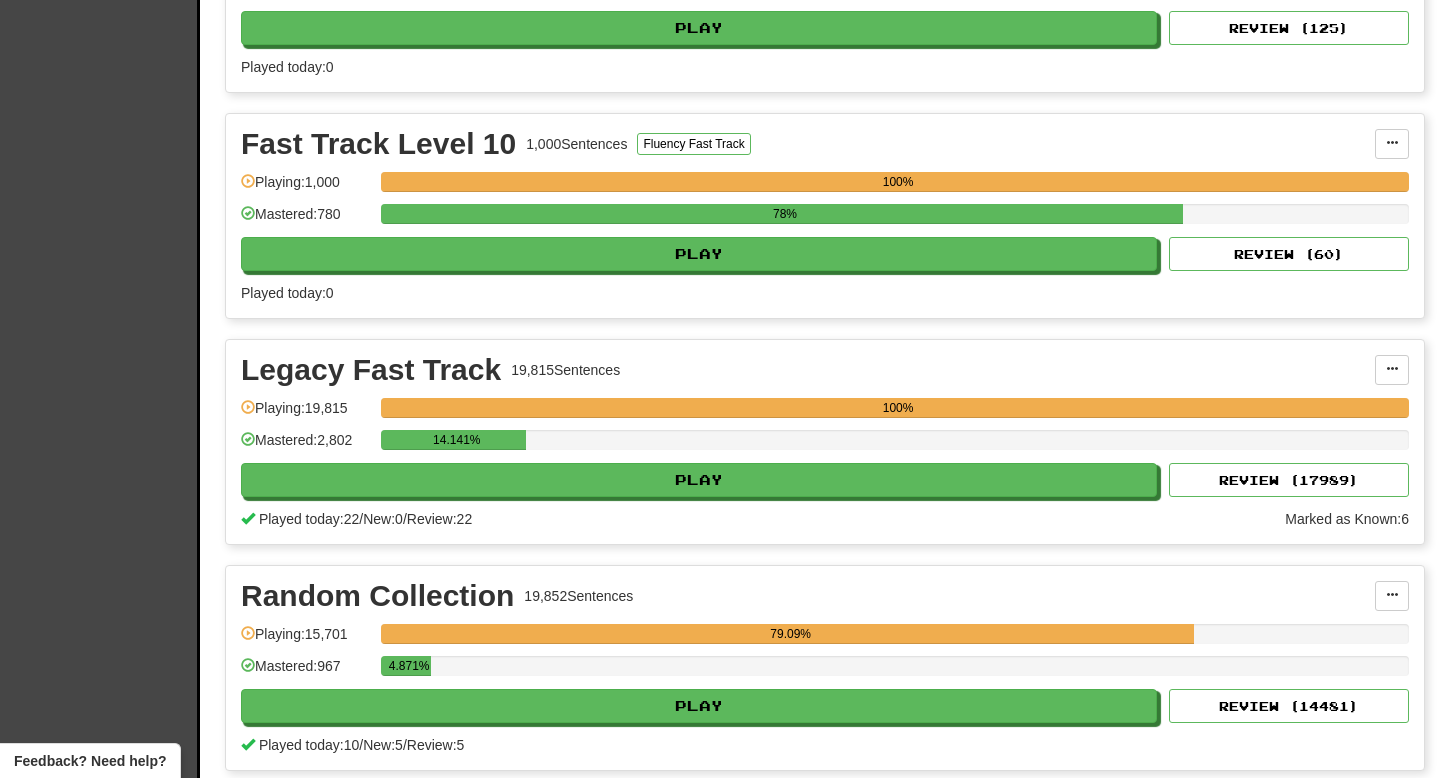 scroll, scrollTop: 2832, scrollLeft: 0, axis: vertical 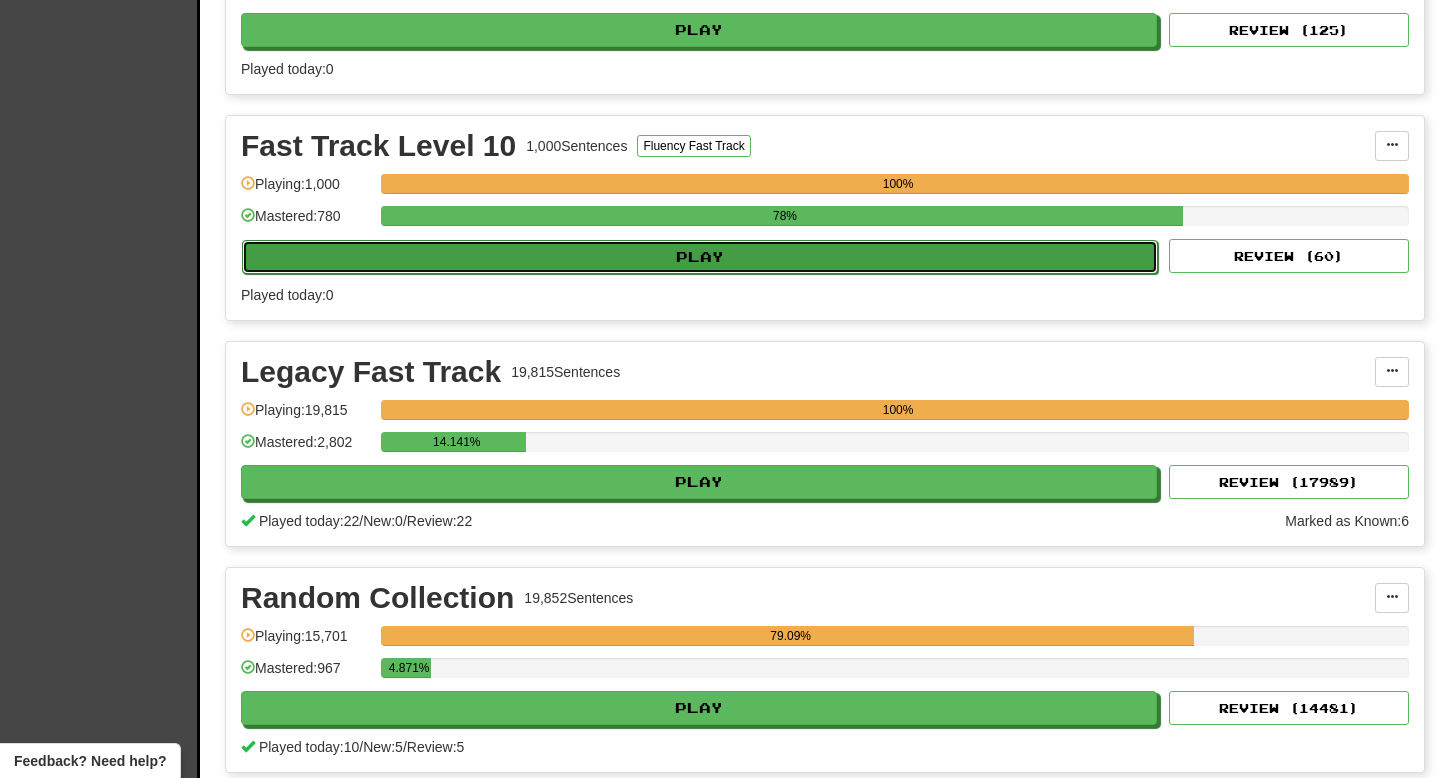 click on "Play" at bounding box center (700, 257) 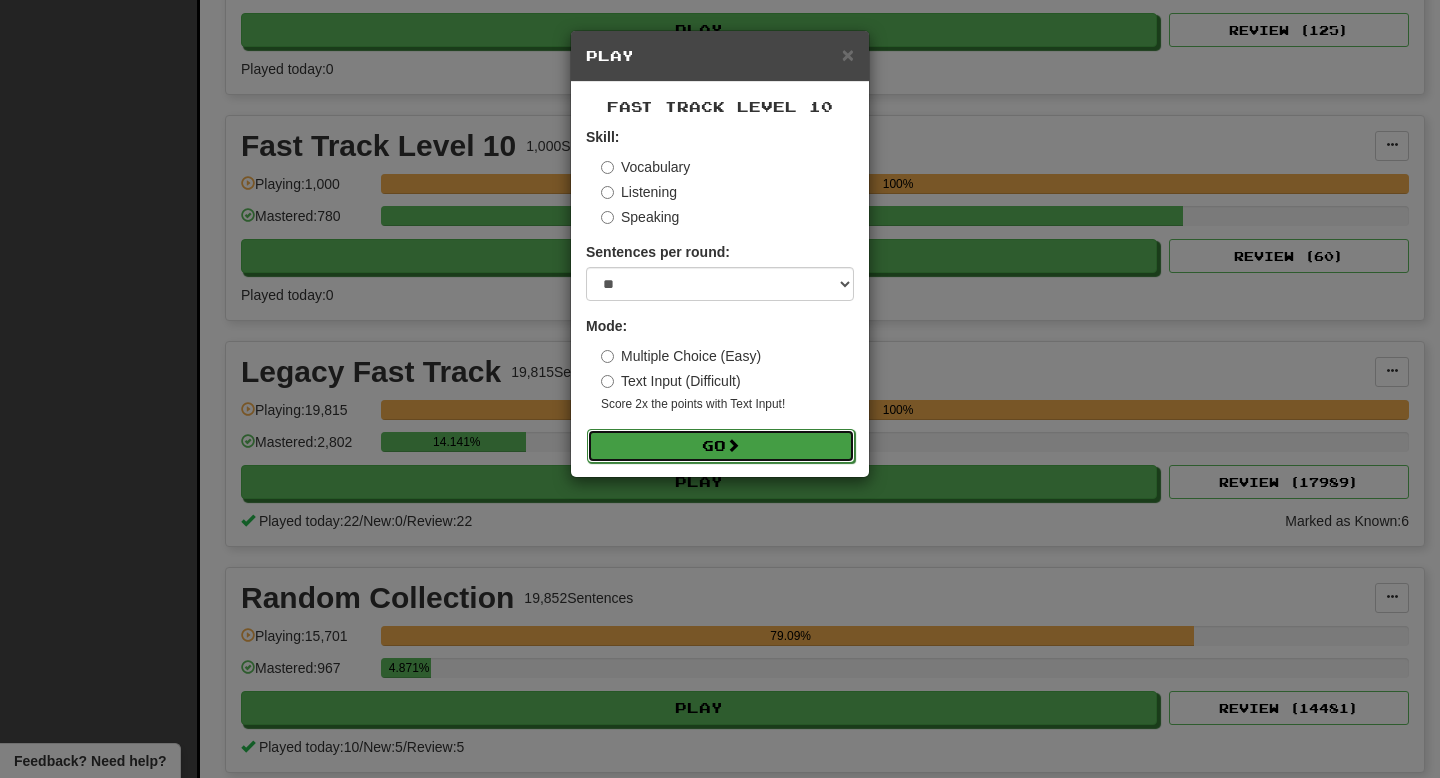 click on "Go" at bounding box center (721, 446) 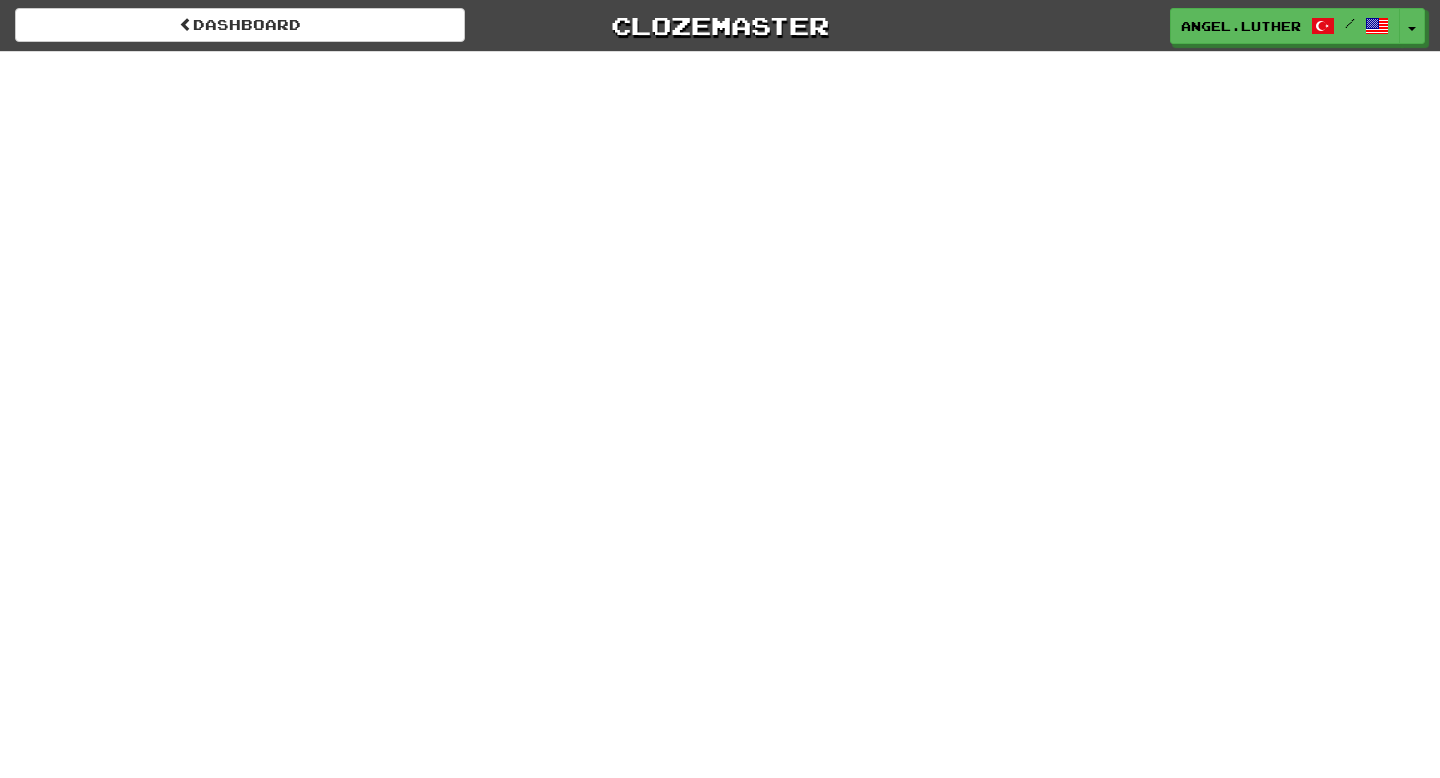 scroll, scrollTop: 0, scrollLeft: 0, axis: both 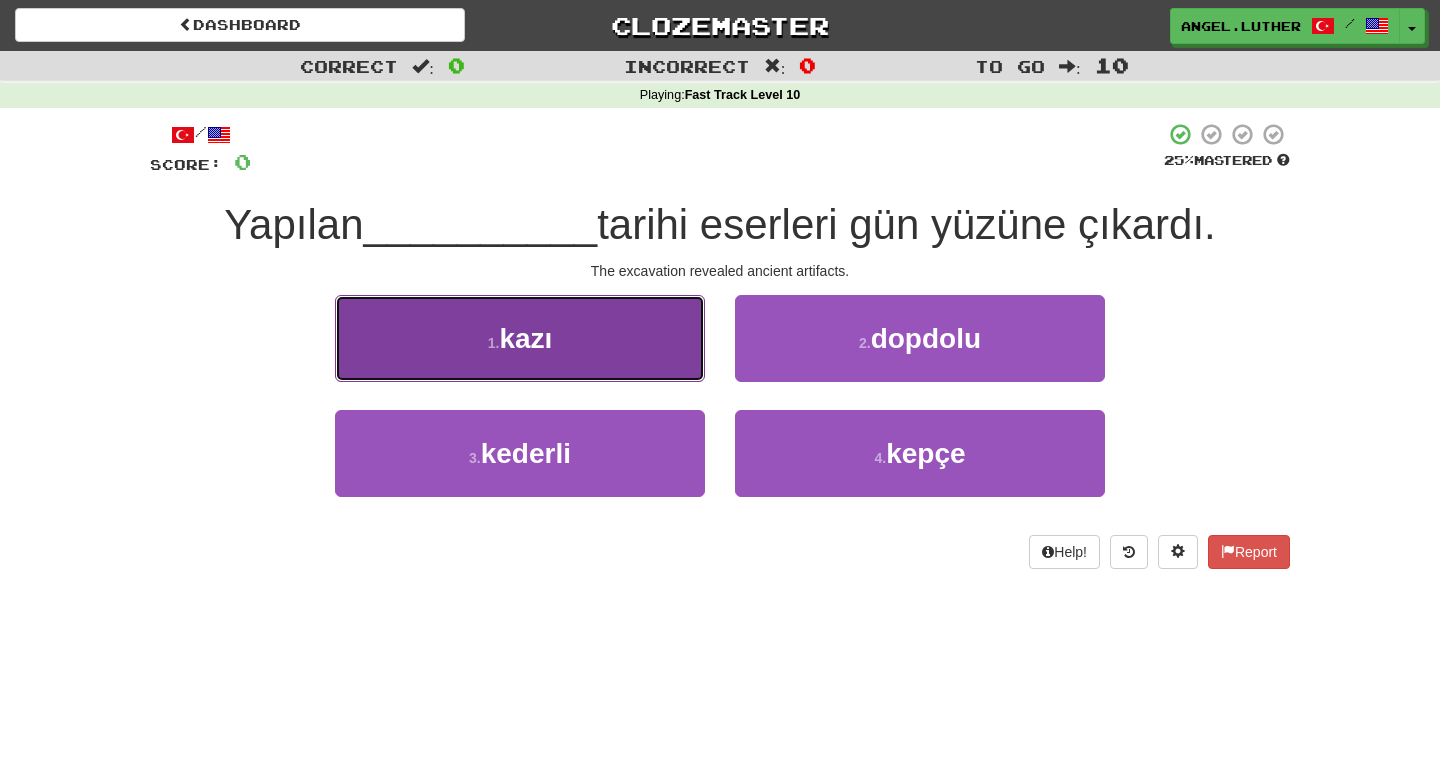 click on "1 .  kazı" at bounding box center [520, 338] 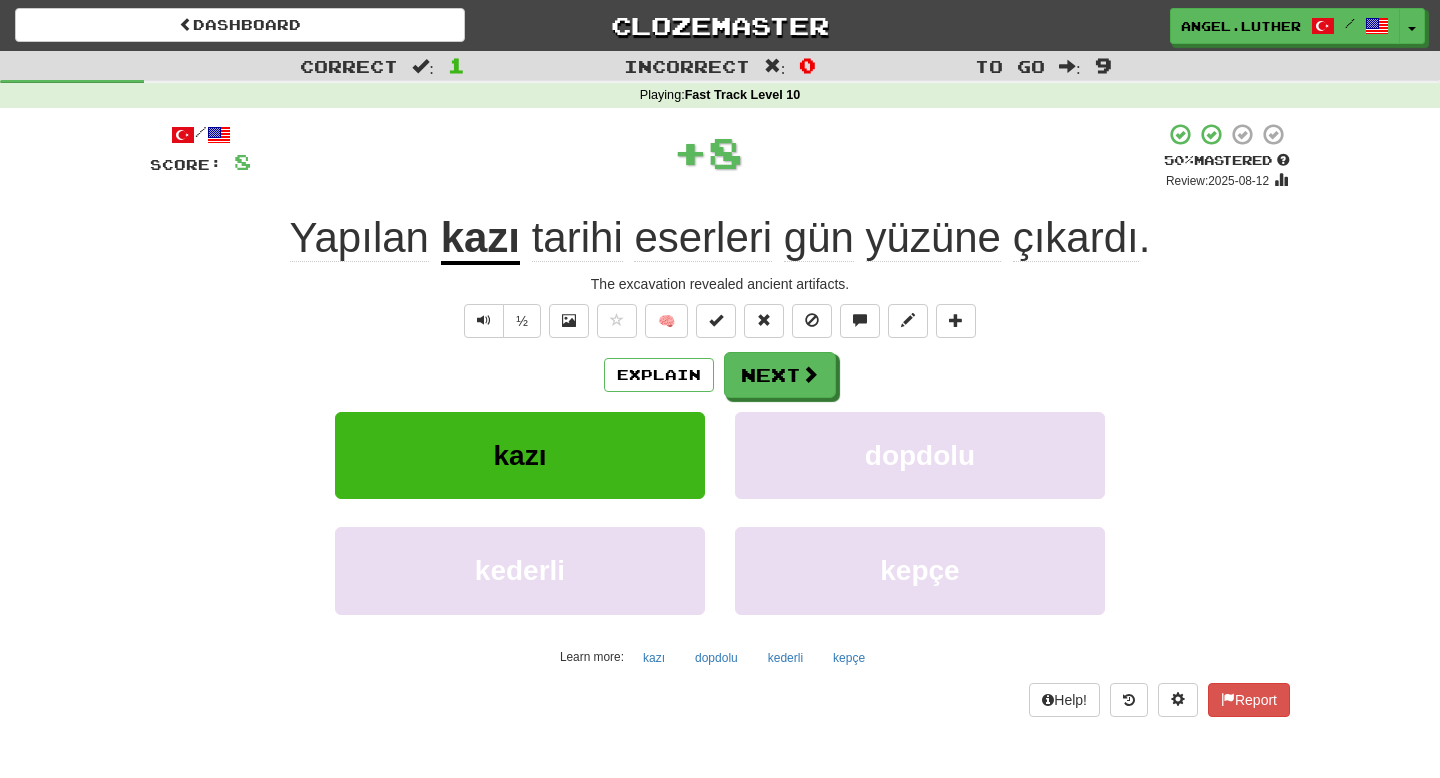 click on "kazı" at bounding box center (480, 239) 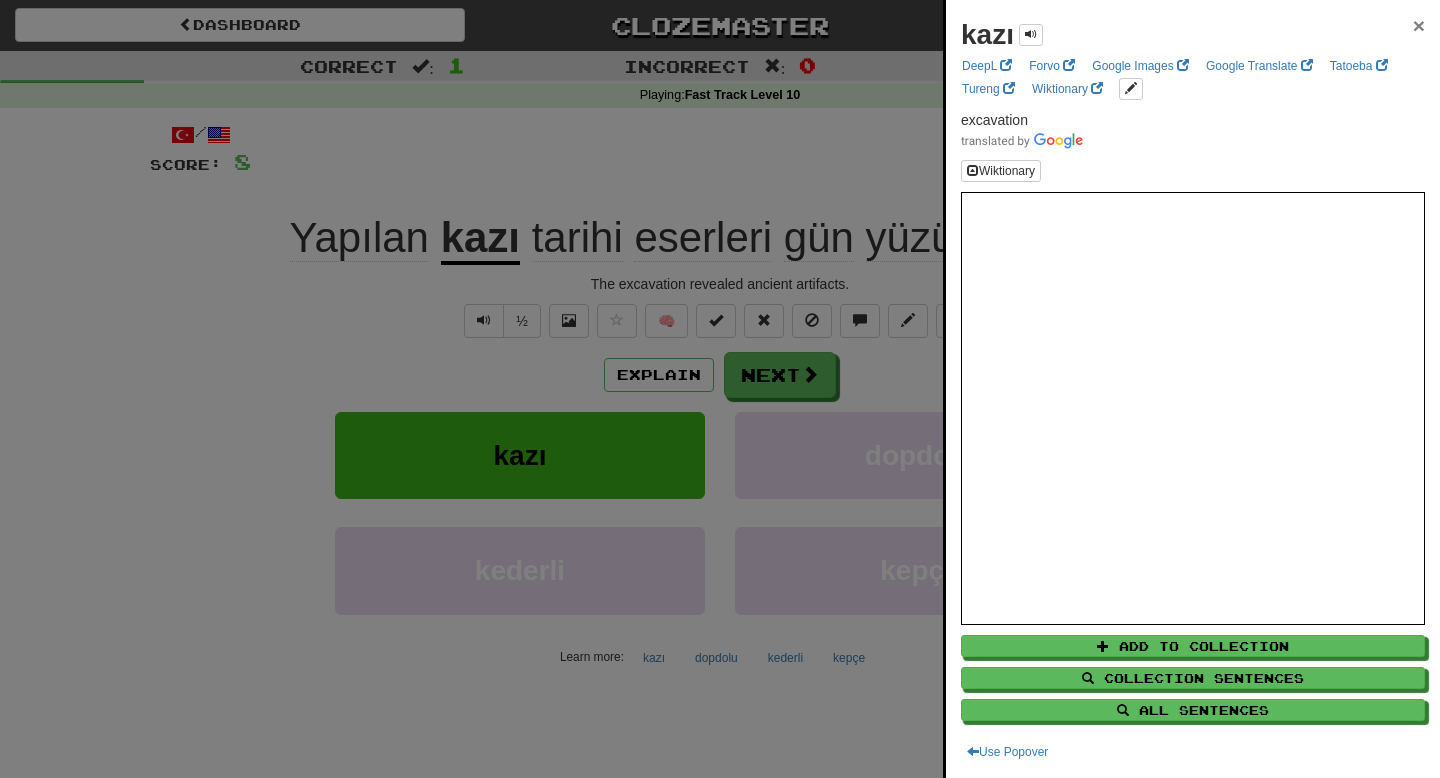 click on "×" at bounding box center [1419, 25] 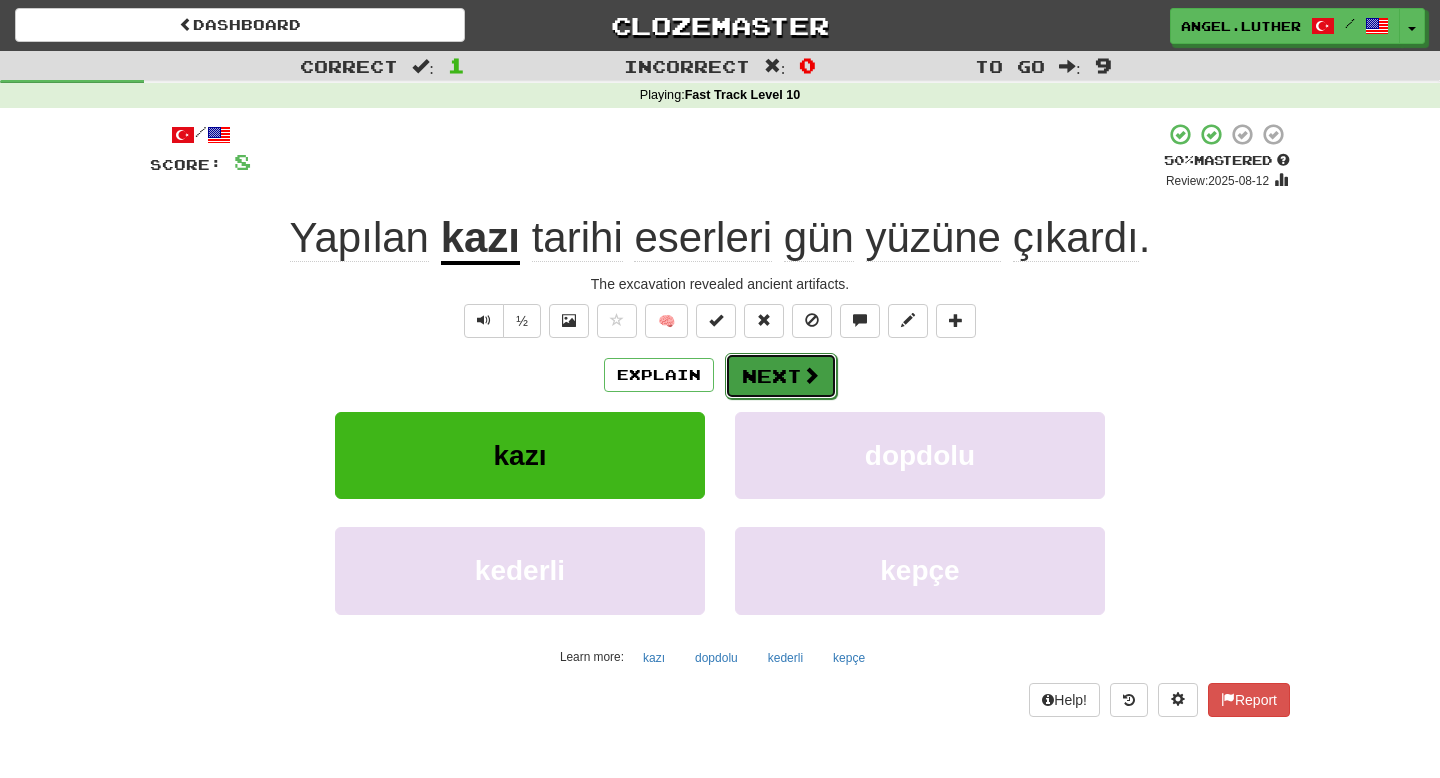 click at bounding box center (811, 375) 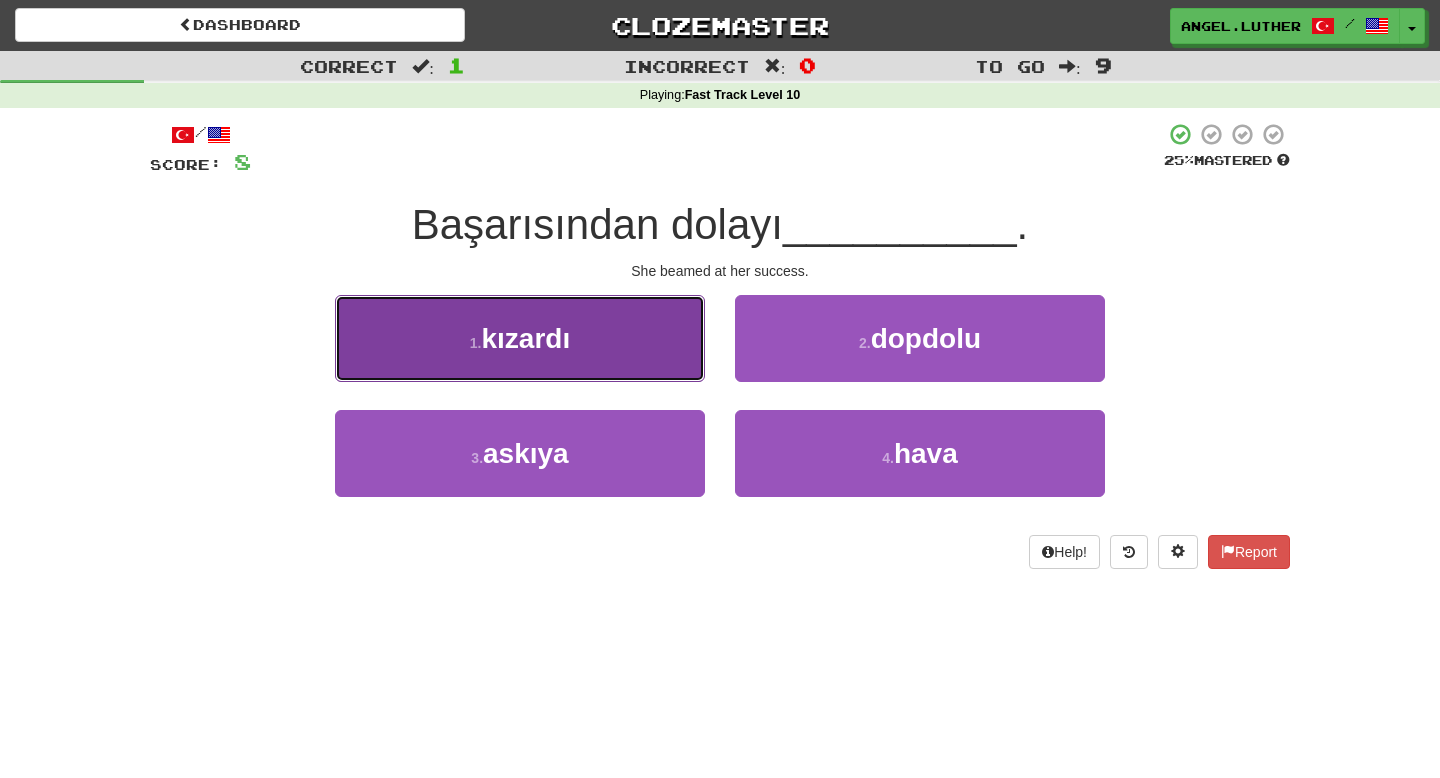 click on "1 .  kızardı" at bounding box center (520, 338) 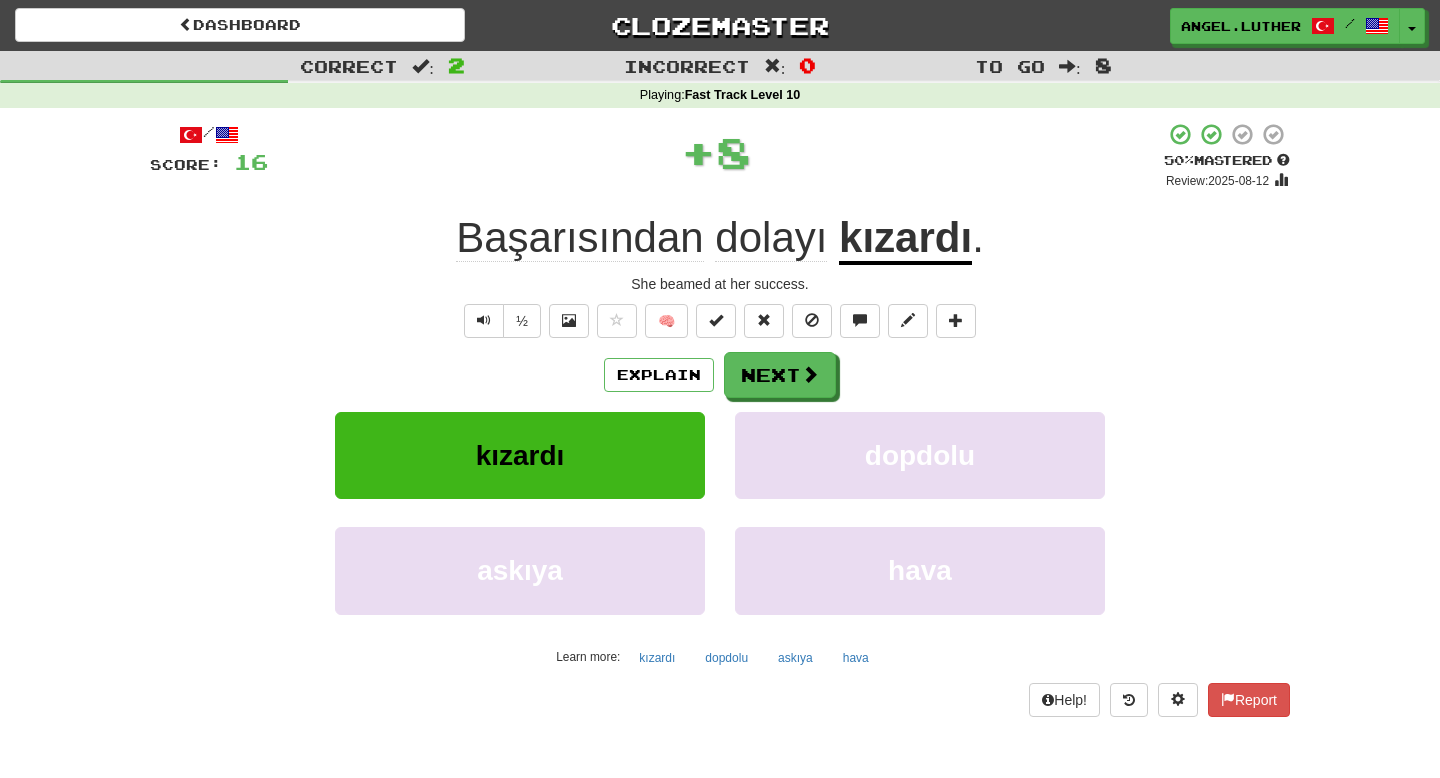 click on "kızardı" at bounding box center [905, 239] 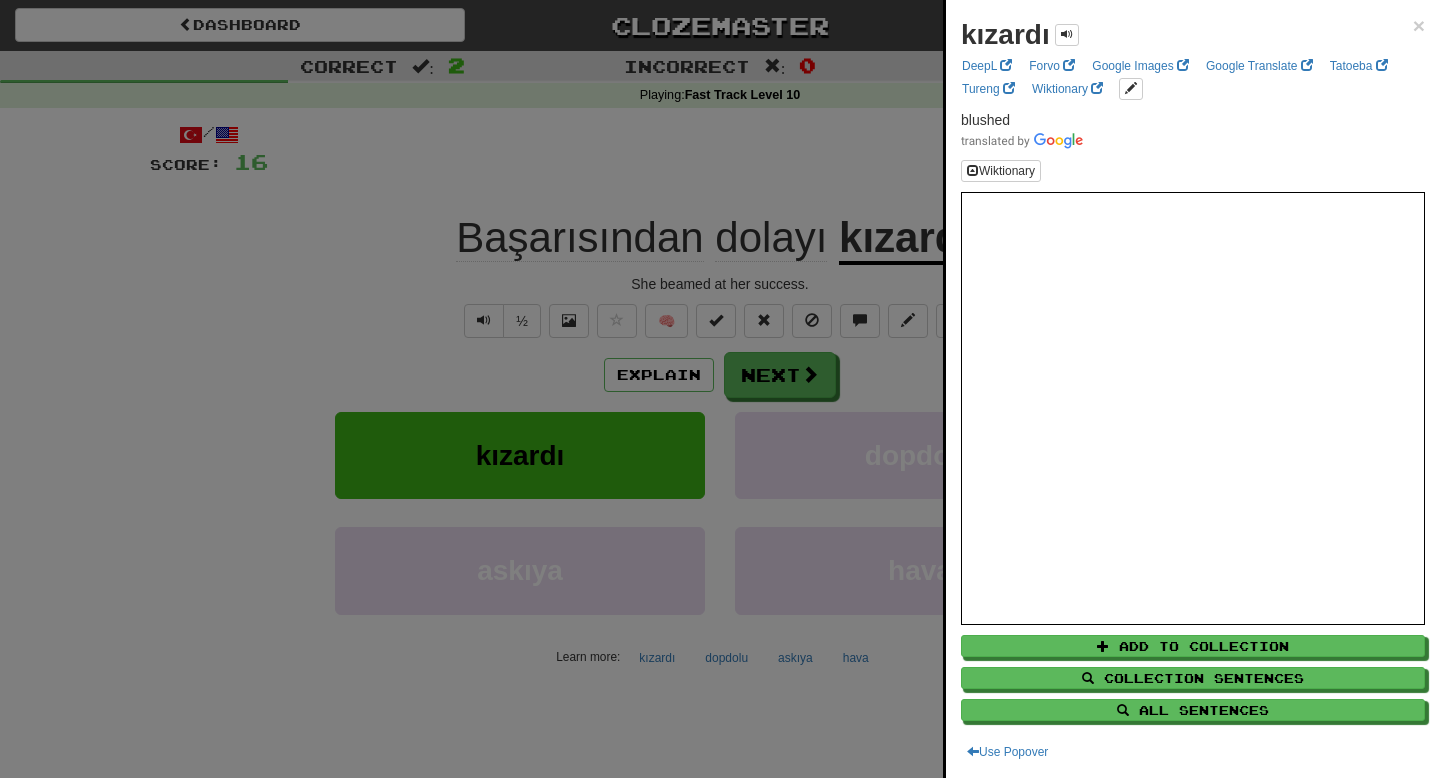 click on "kızardı × DeepL   Forvo   Google Images   Google Translate   Tatoeba   Tureng   Wiktionary   blushed  Wiktionary   Add to Collection   Collection Sentences   All Sentences  Use Popover" at bounding box center (1193, 389) 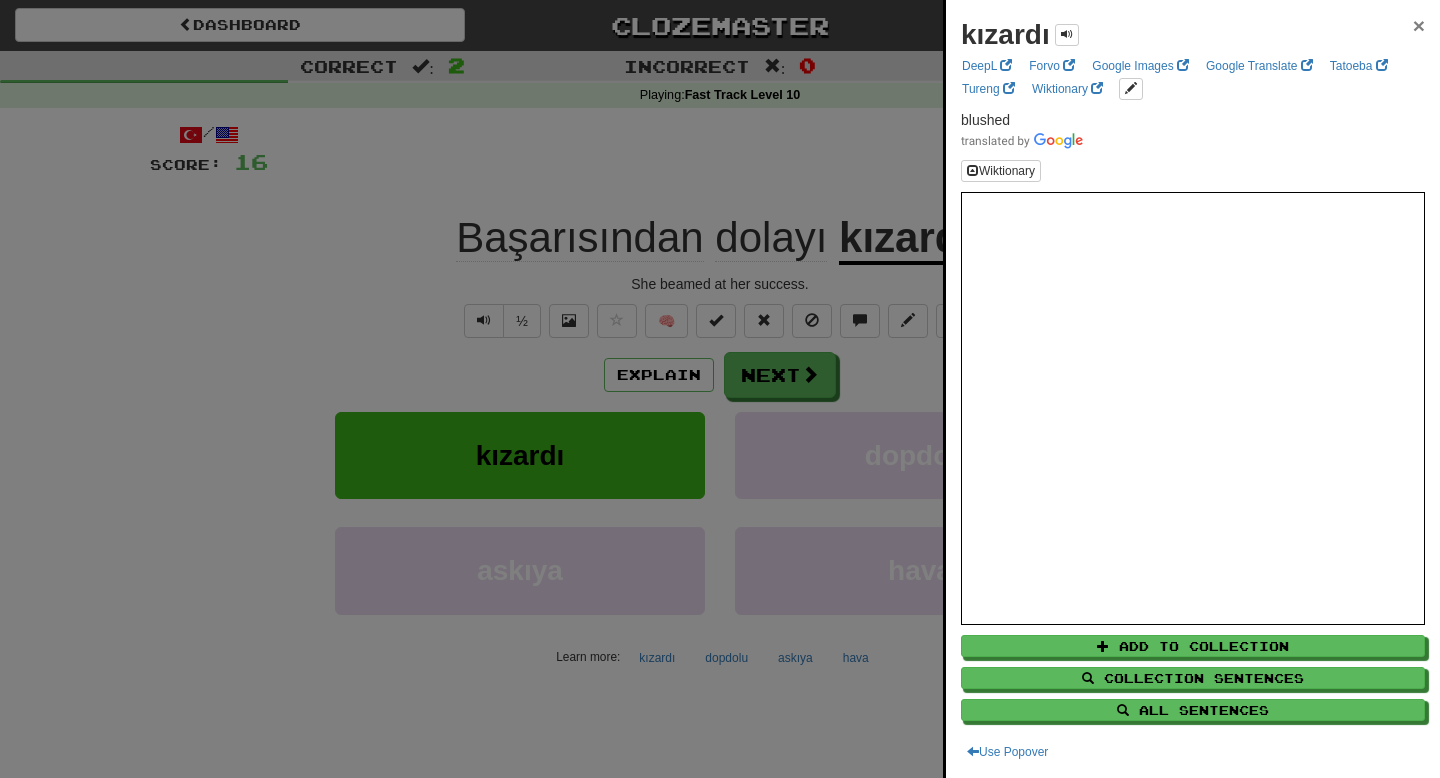 click on "×" at bounding box center (1419, 25) 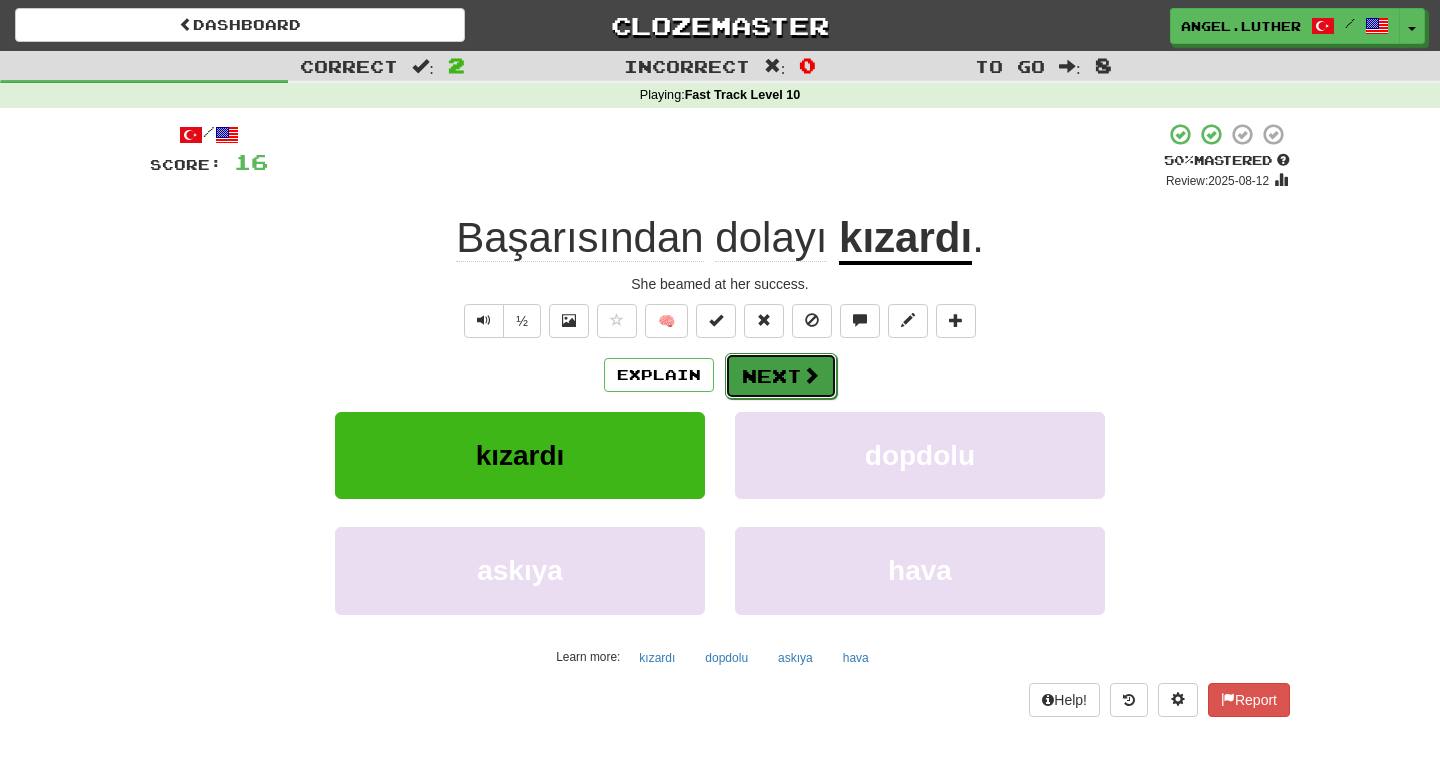 click on "Next" at bounding box center [781, 376] 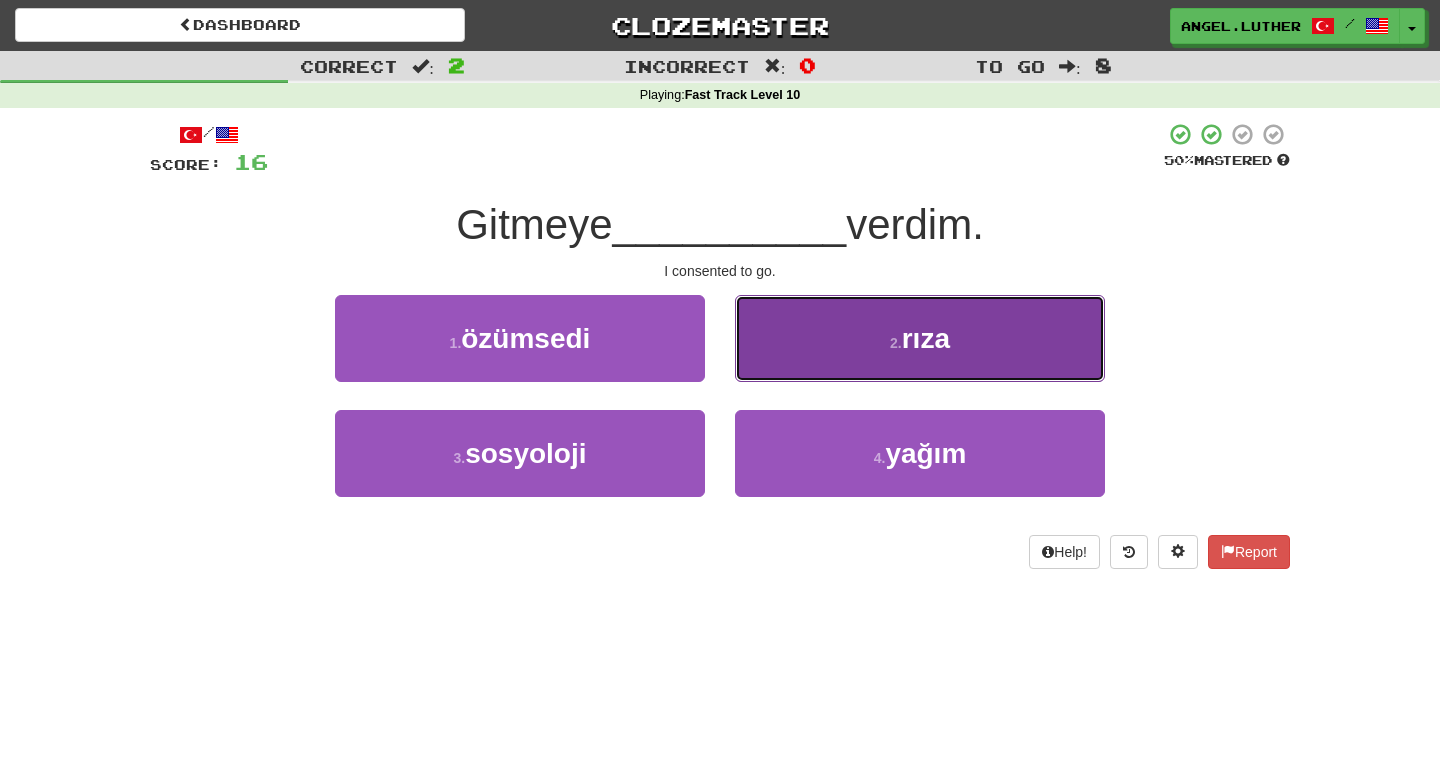 click on "2 ." at bounding box center [896, 343] 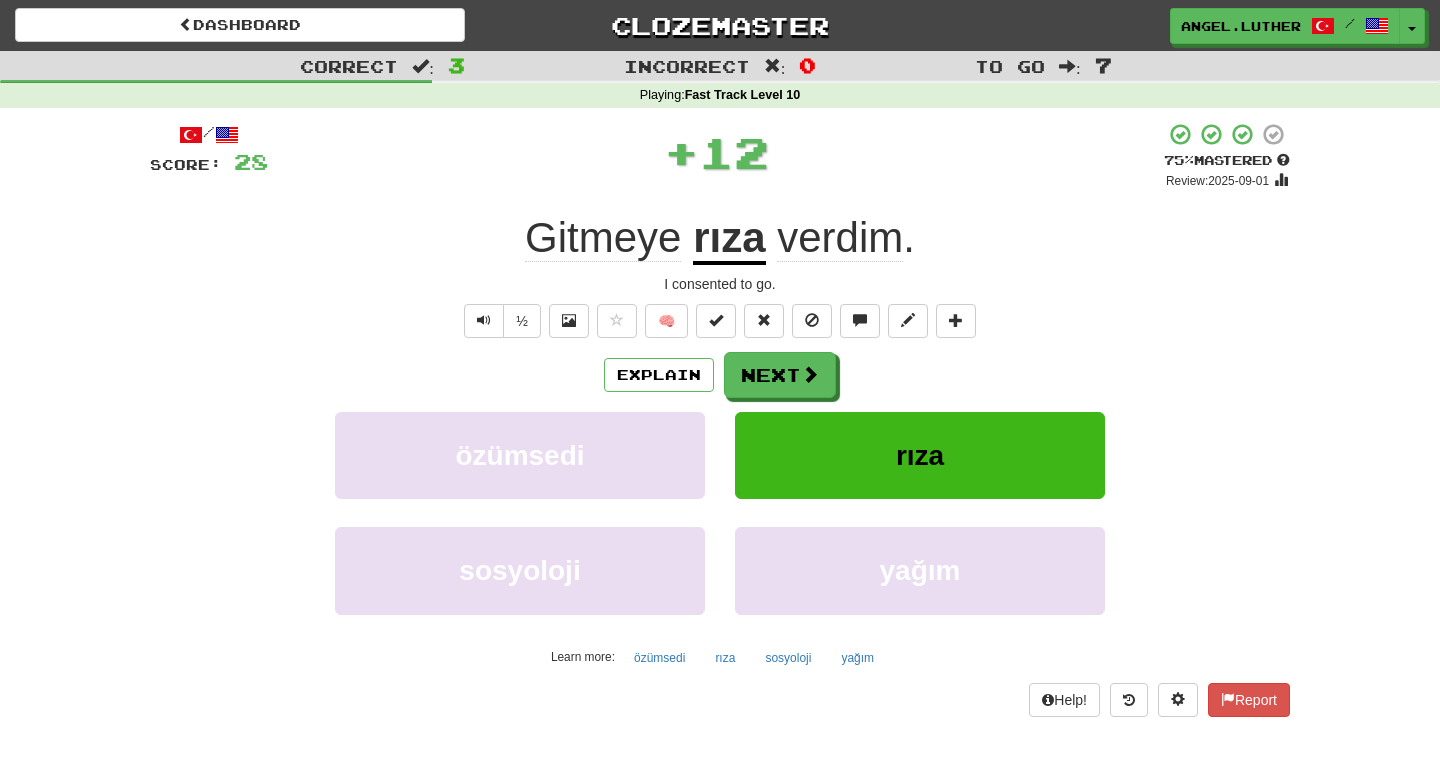 click on "rıza" at bounding box center [729, 239] 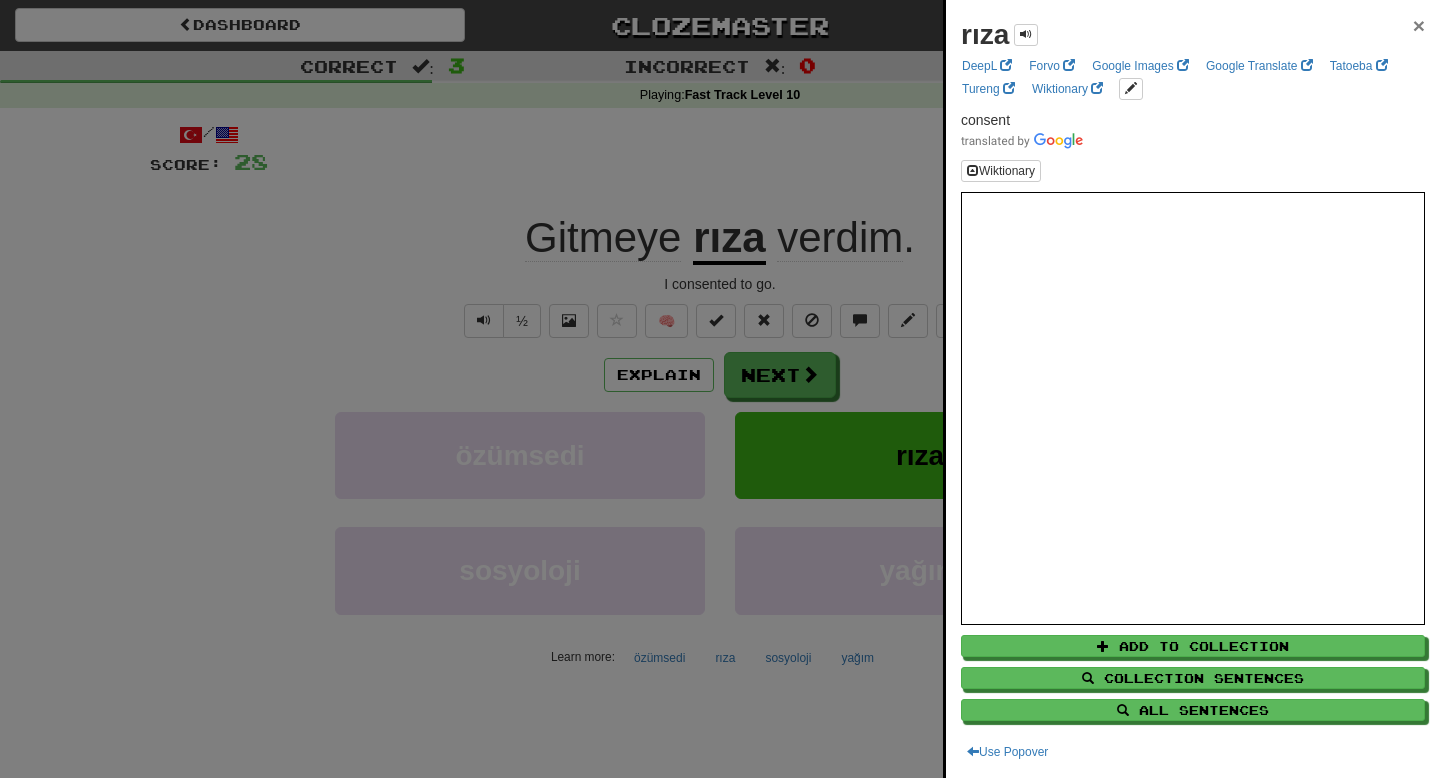 click on "×" at bounding box center [1419, 25] 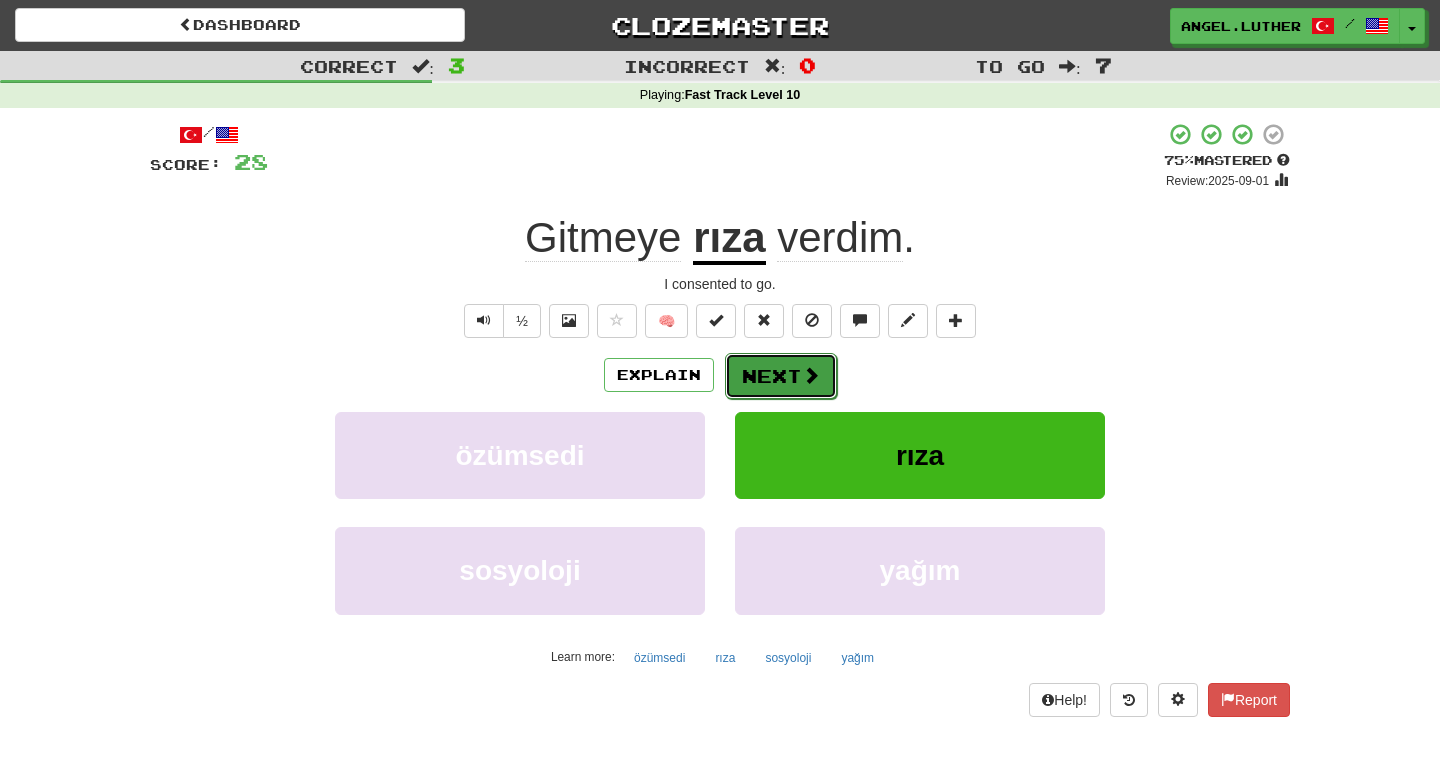 click on "Next" at bounding box center (781, 376) 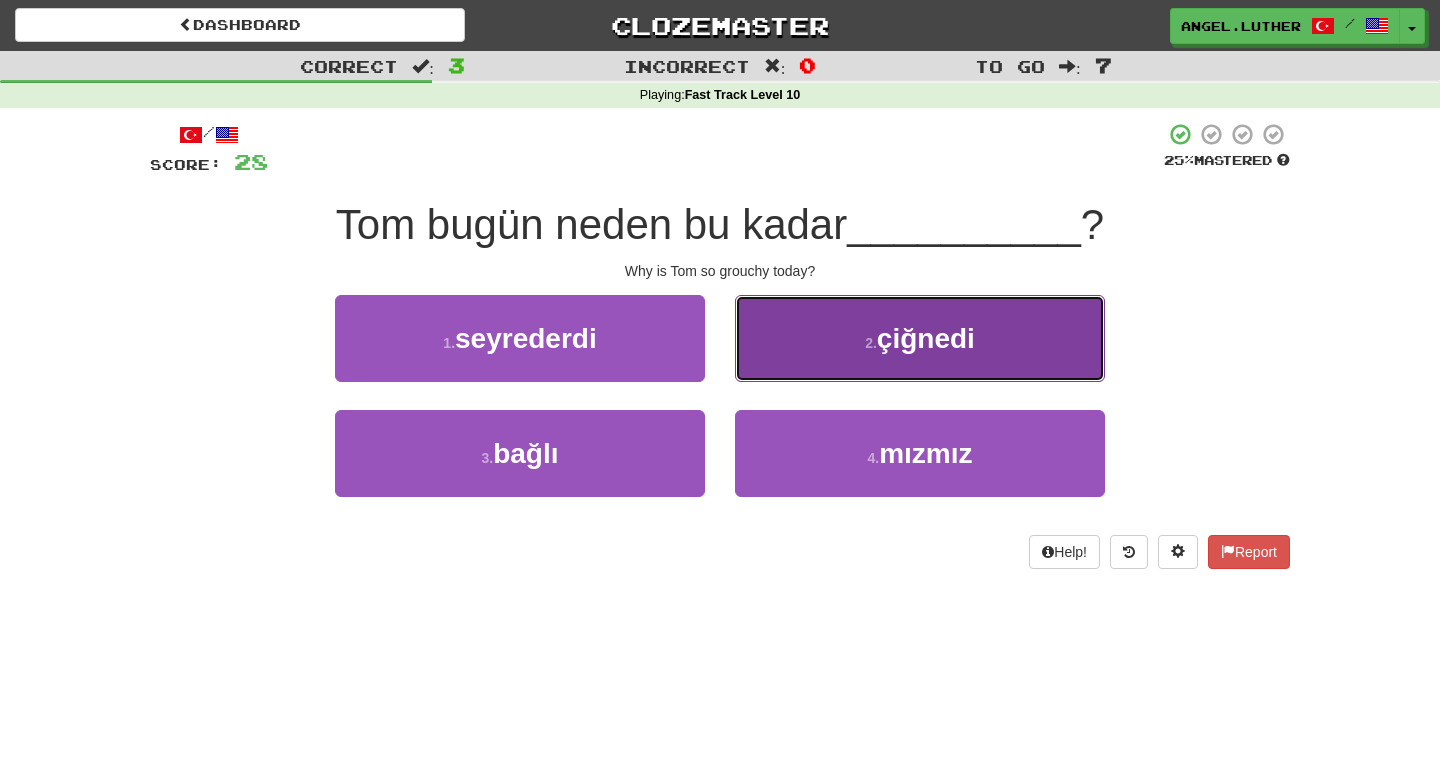 click on "çiğnedi" at bounding box center [926, 338] 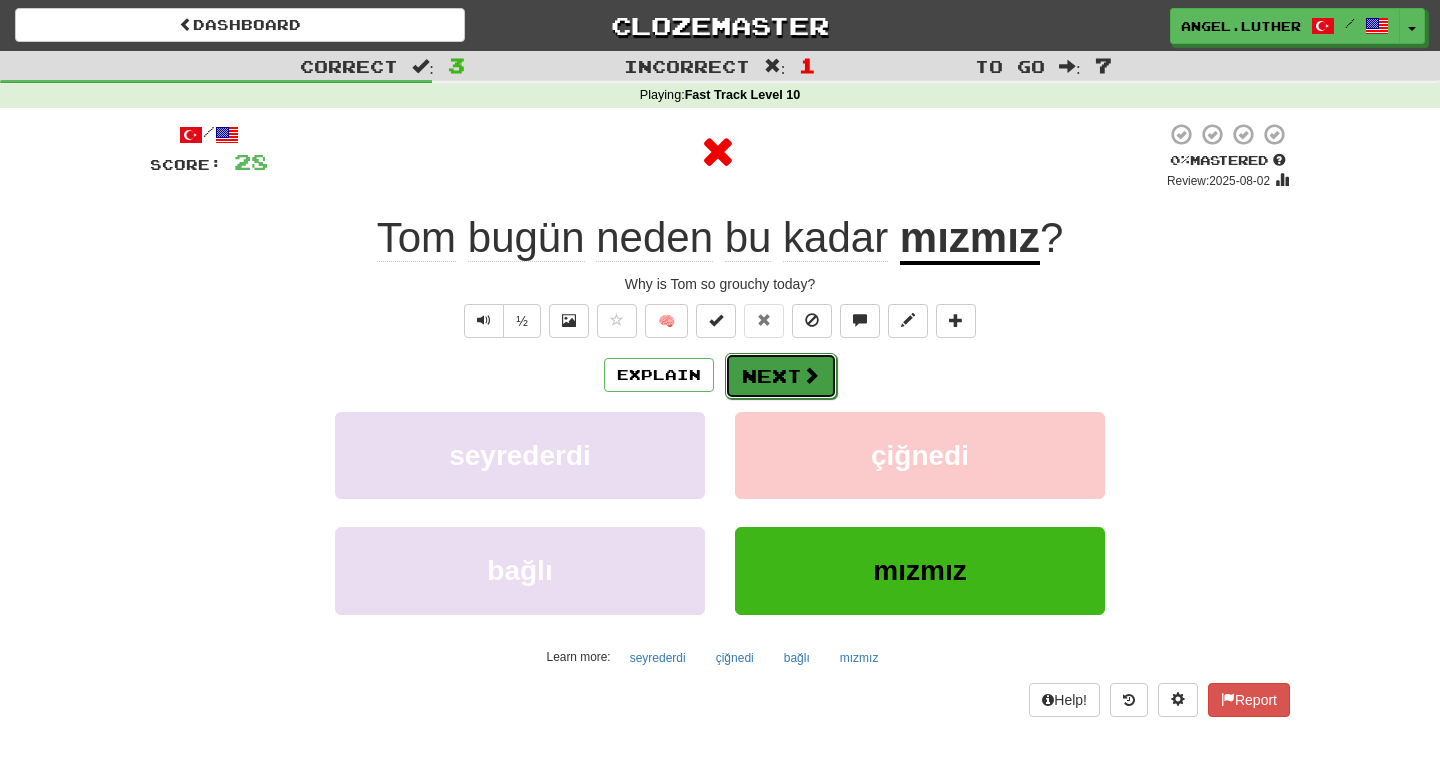 click on "Next" at bounding box center [781, 376] 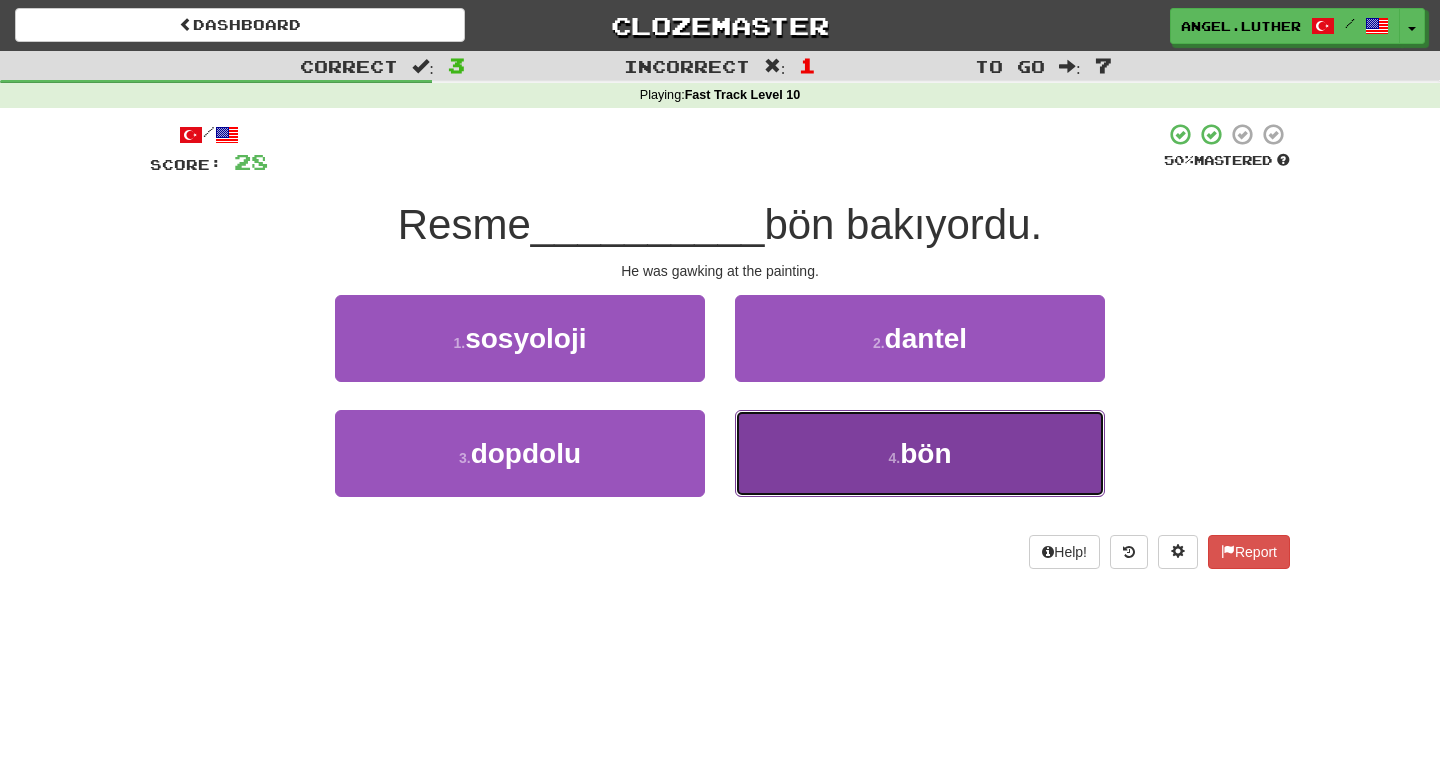 click on "4 ." at bounding box center (895, 458) 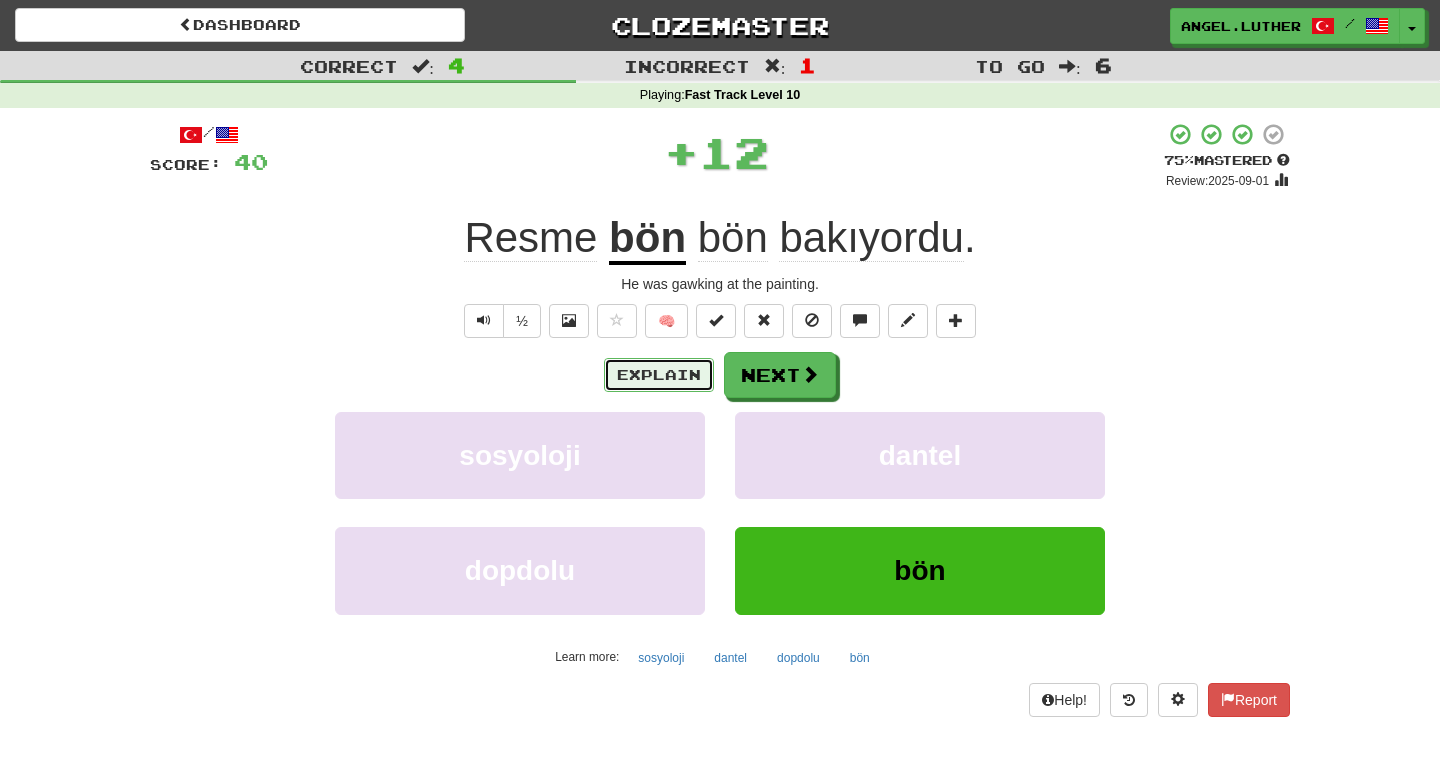 click on "Explain" at bounding box center (659, 375) 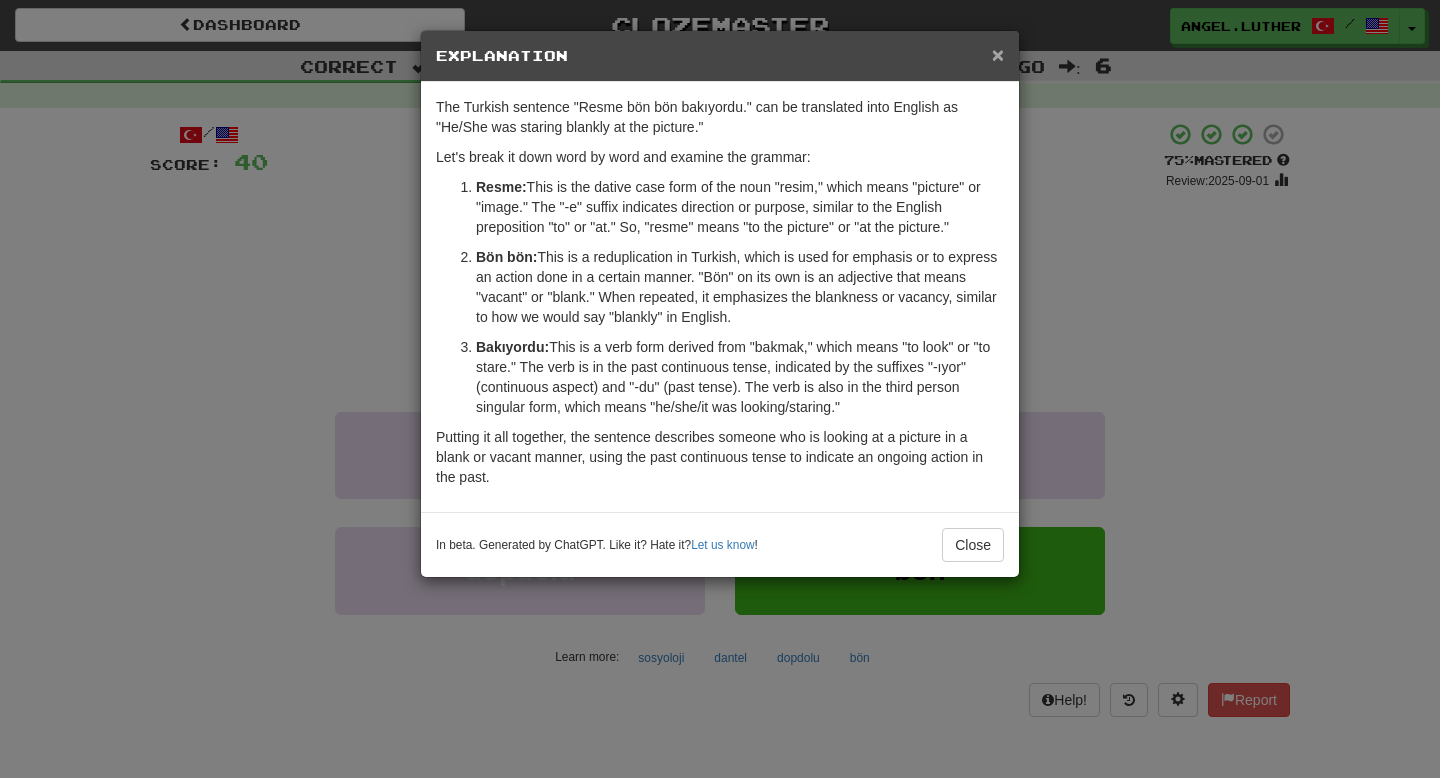 click on "×" at bounding box center (998, 54) 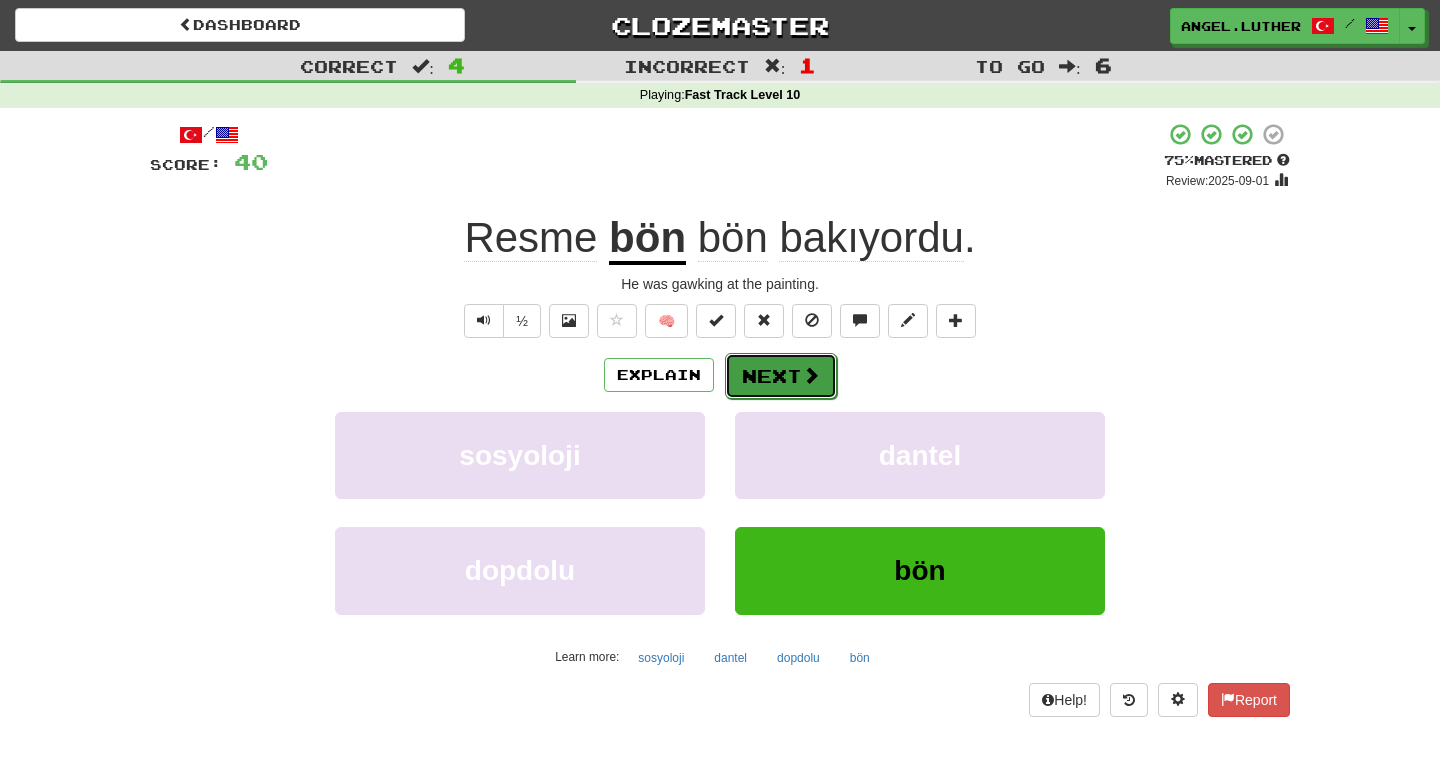 click on "Next" at bounding box center (781, 376) 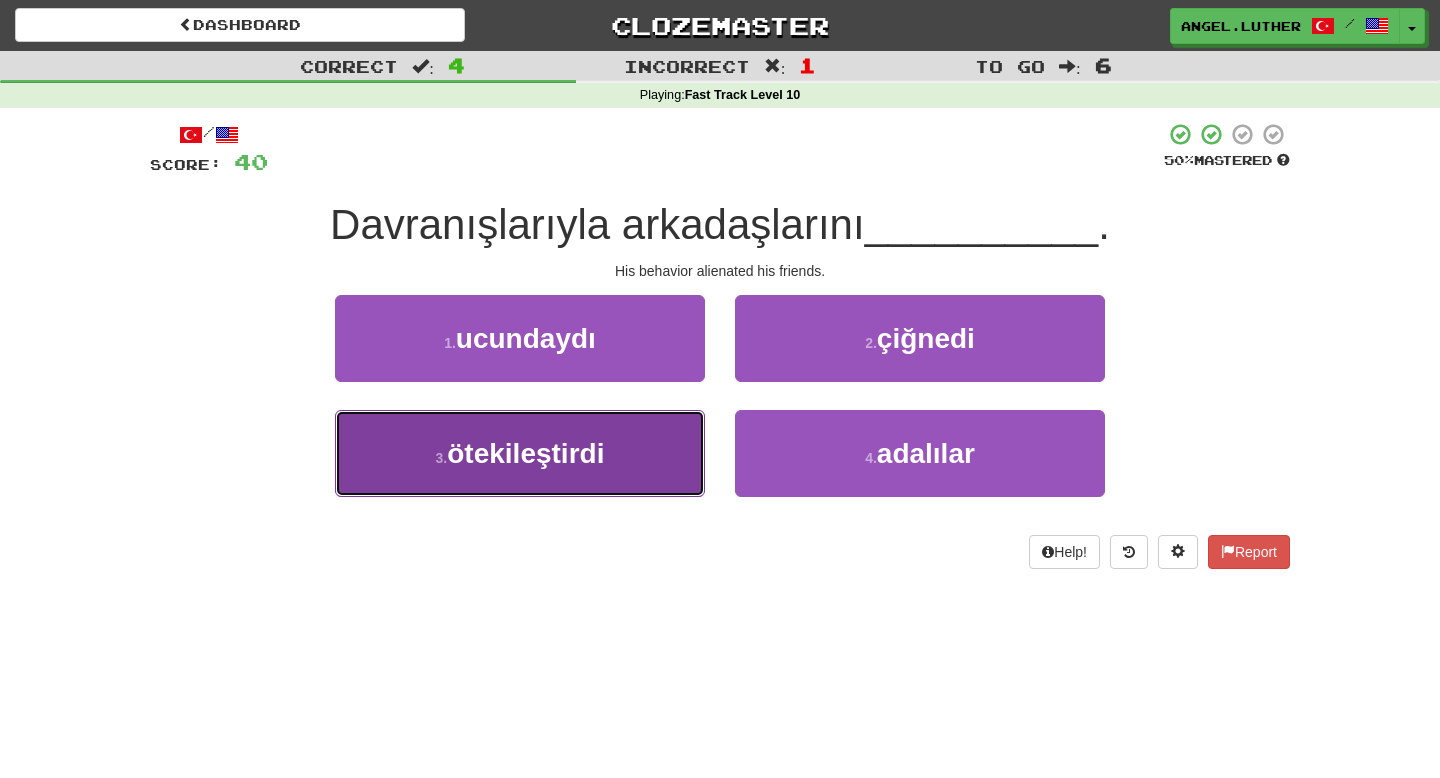 click on "ötekileştirdi" at bounding box center [525, 453] 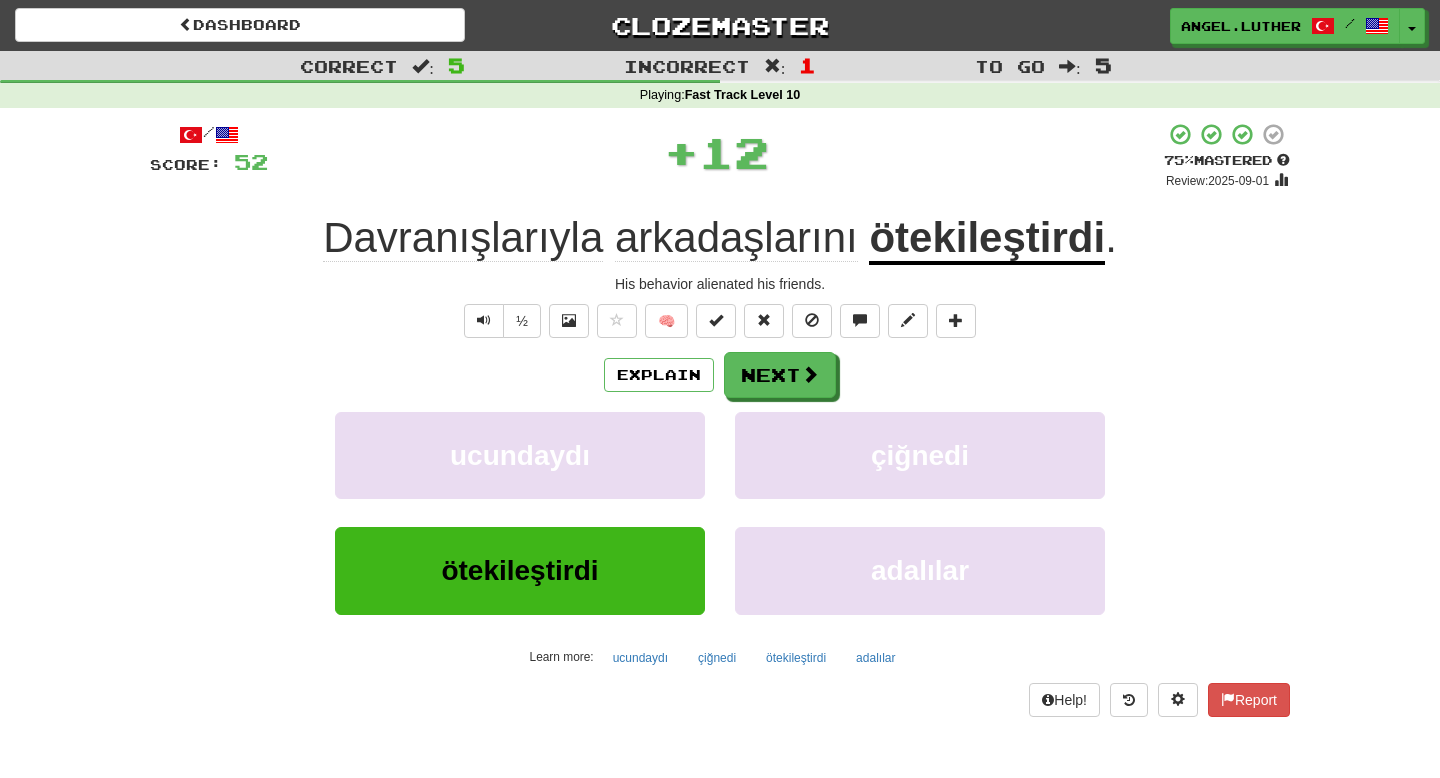 click on "ötekileştirdi" at bounding box center [987, 239] 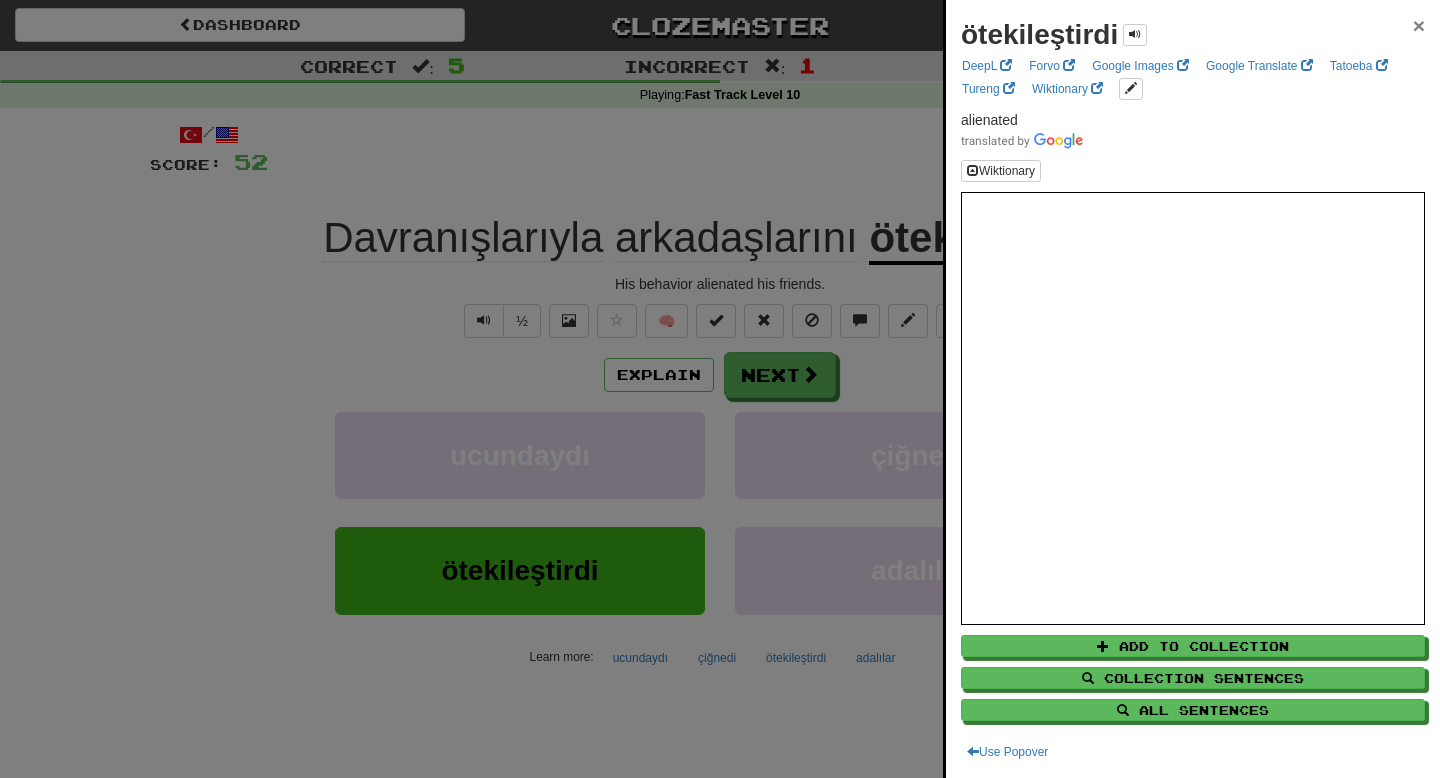 click on "×" at bounding box center [1419, 25] 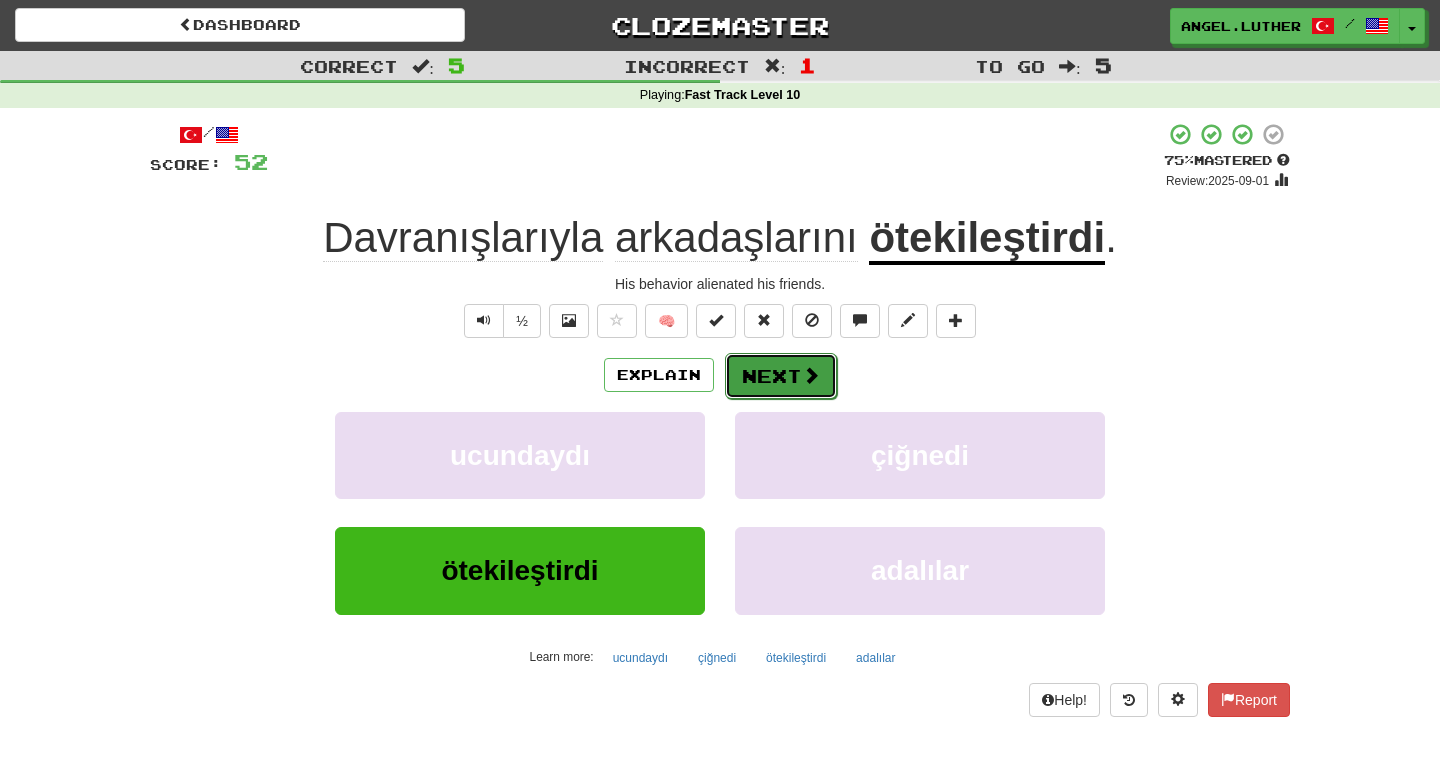 click on "Next" at bounding box center (781, 376) 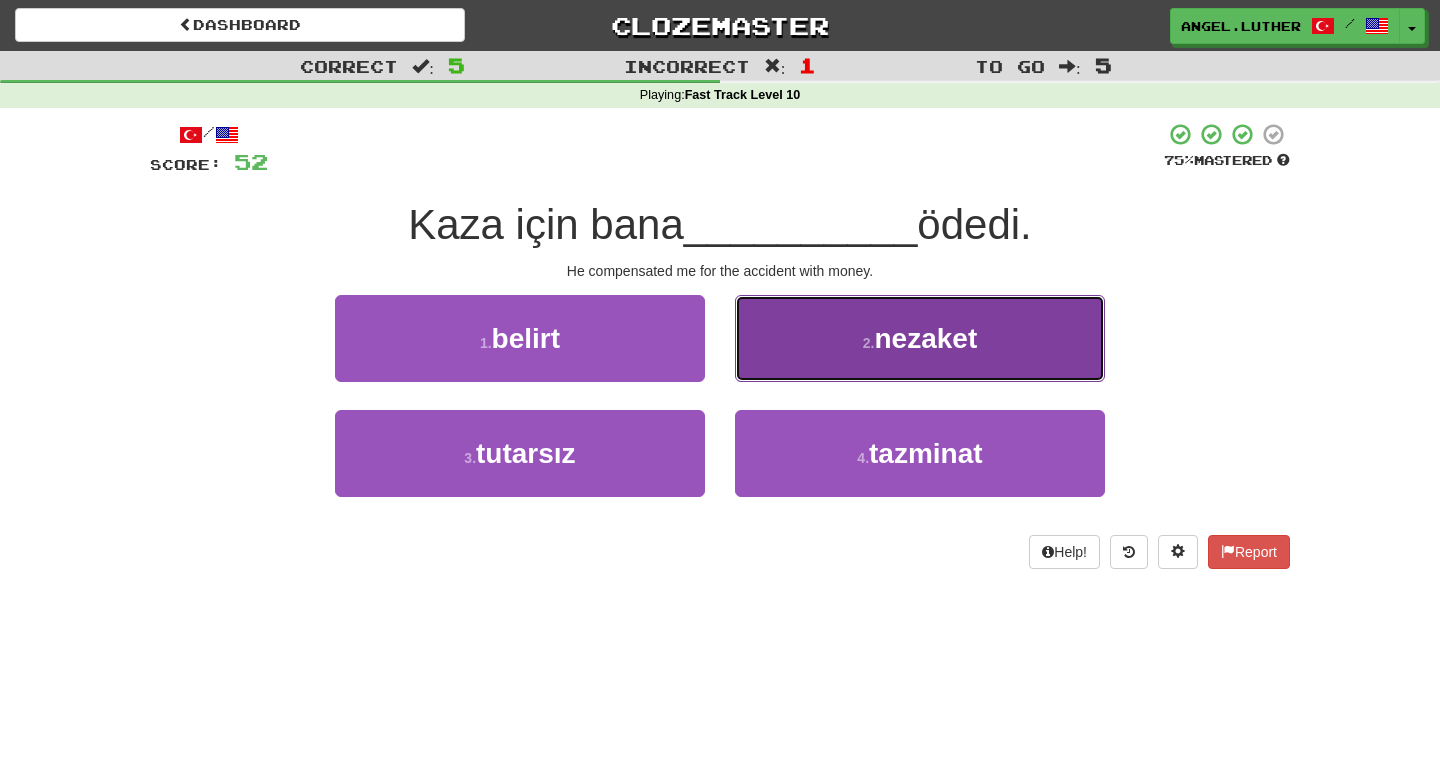 click on "2 .  nezaket" at bounding box center [920, 338] 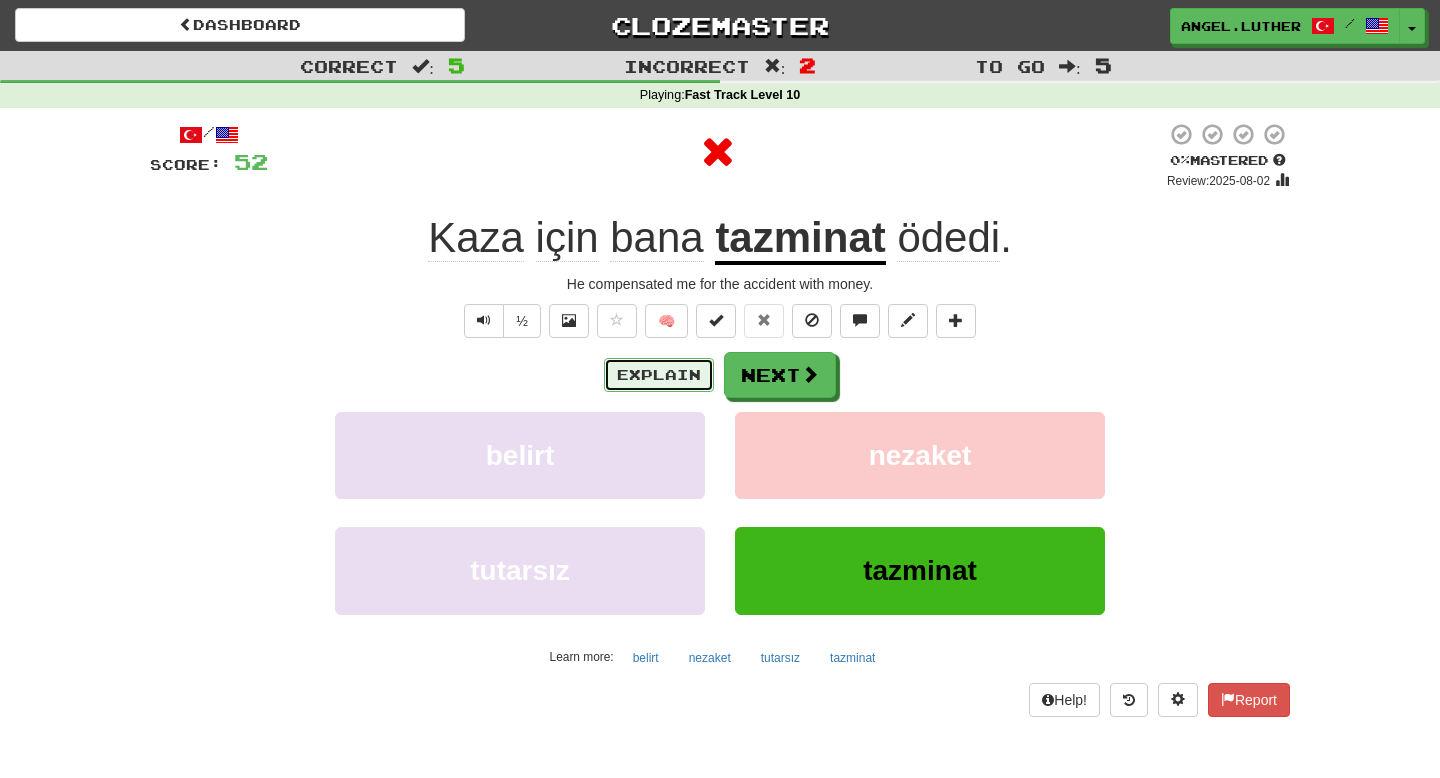 click on "Explain" at bounding box center [659, 375] 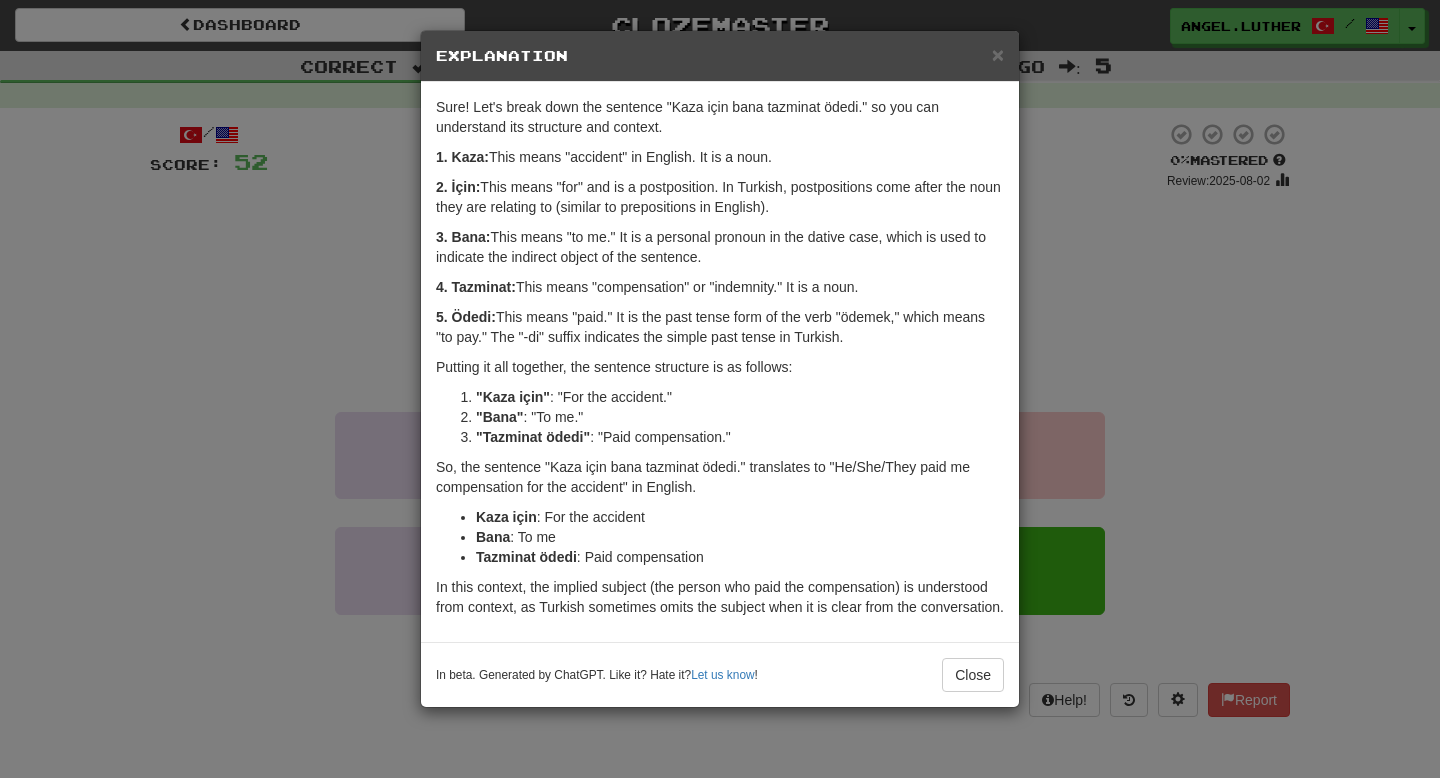click on "× Explanation" at bounding box center (720, 56) 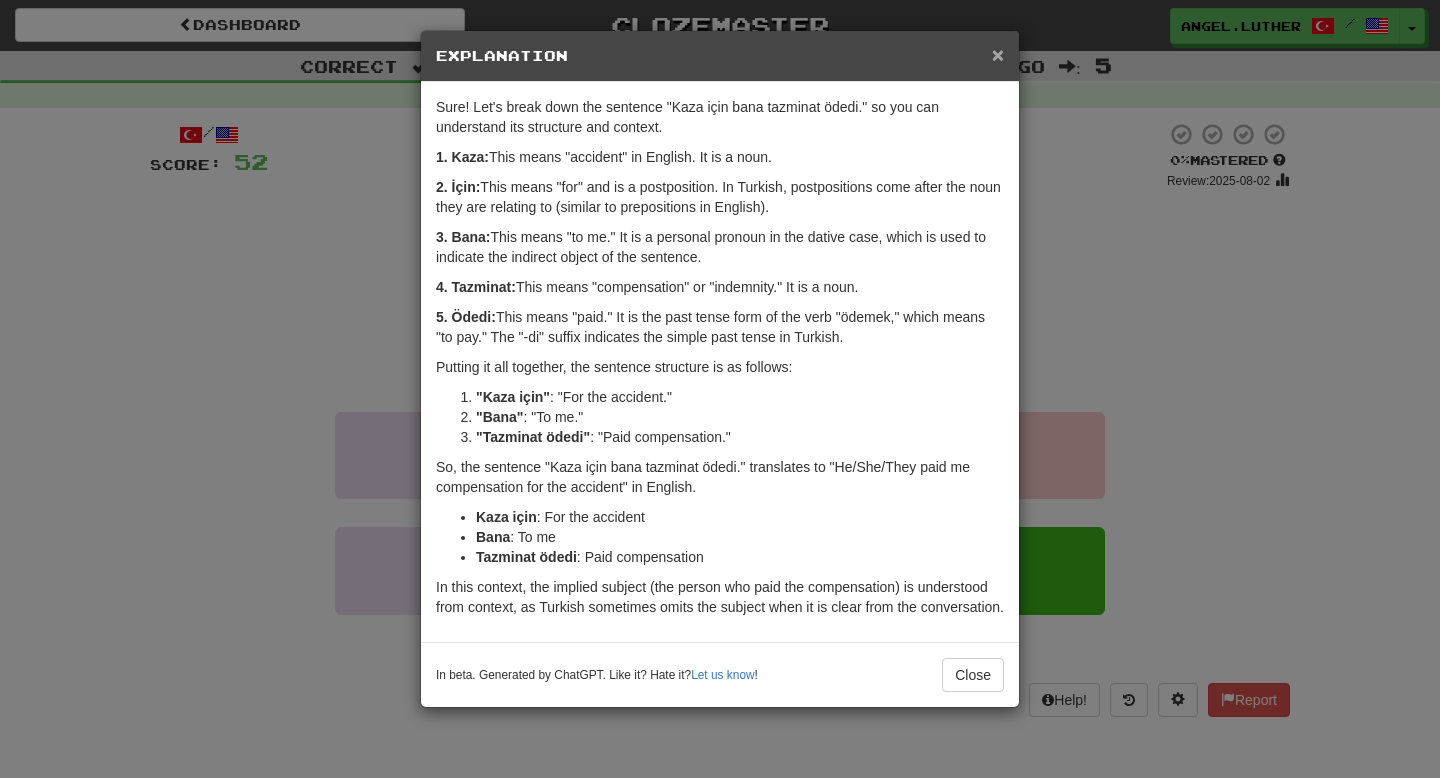 click on "×" at bounding box center [998, 54] 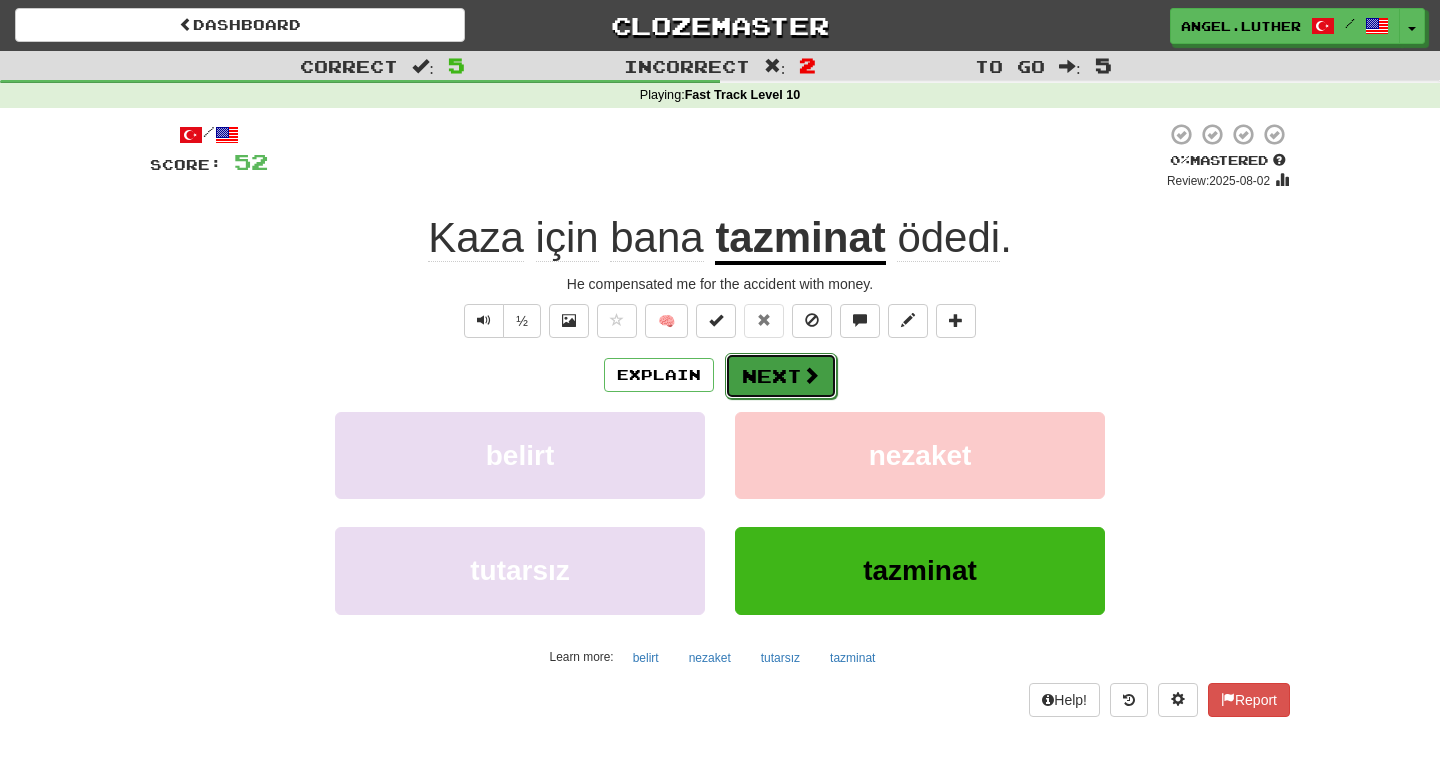 click on "Next" at bounding box center (781, 376) 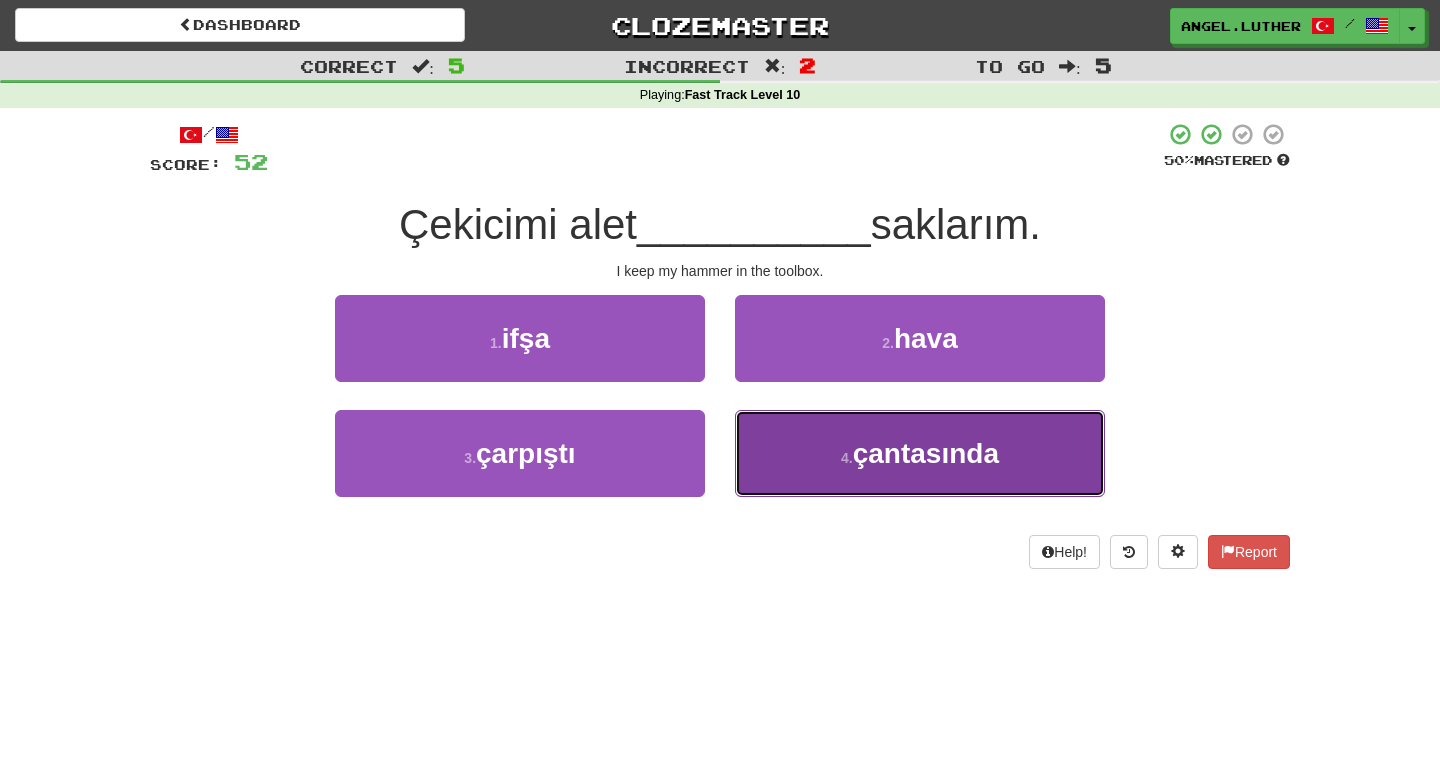 click on "çantasında" at bounding box center [926, 453] 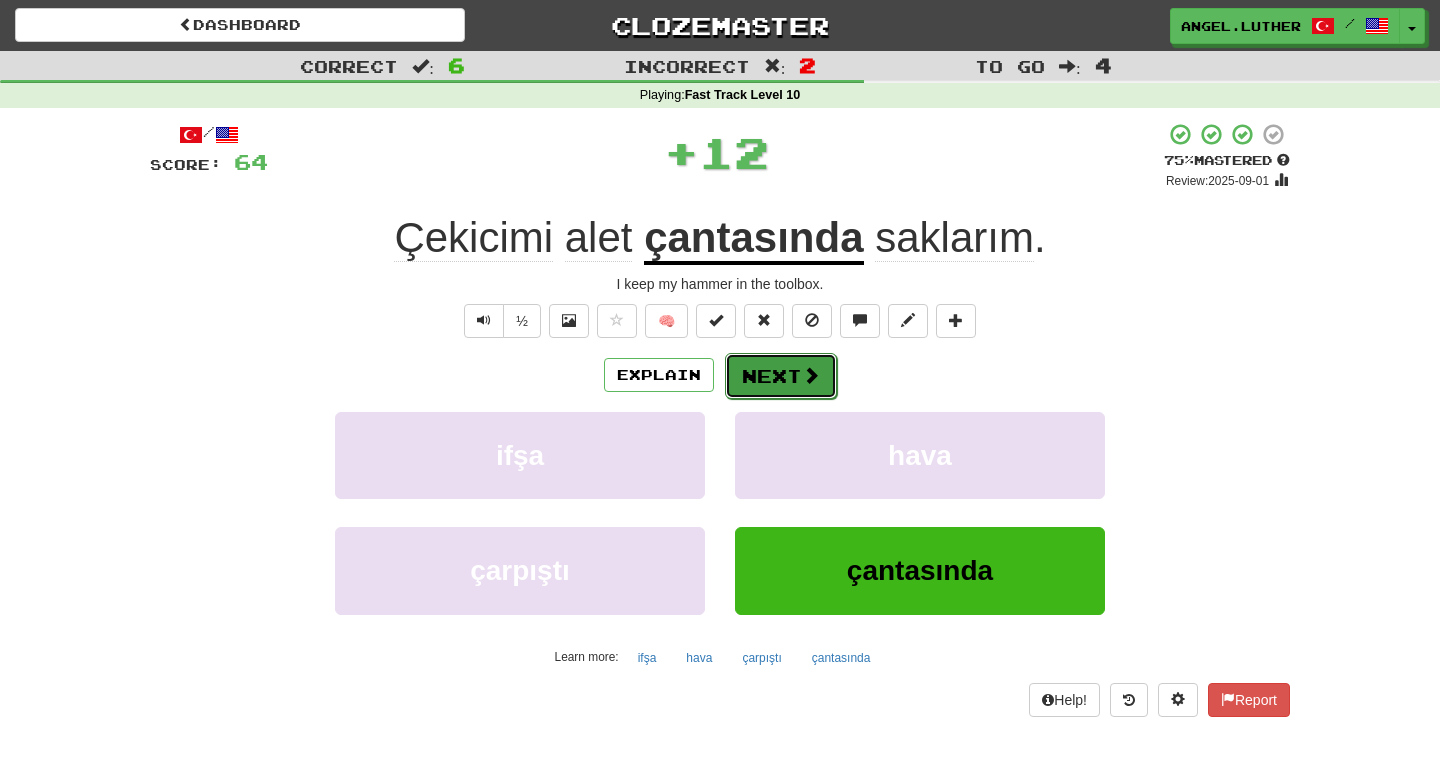 click at bounding box center (811, 375) 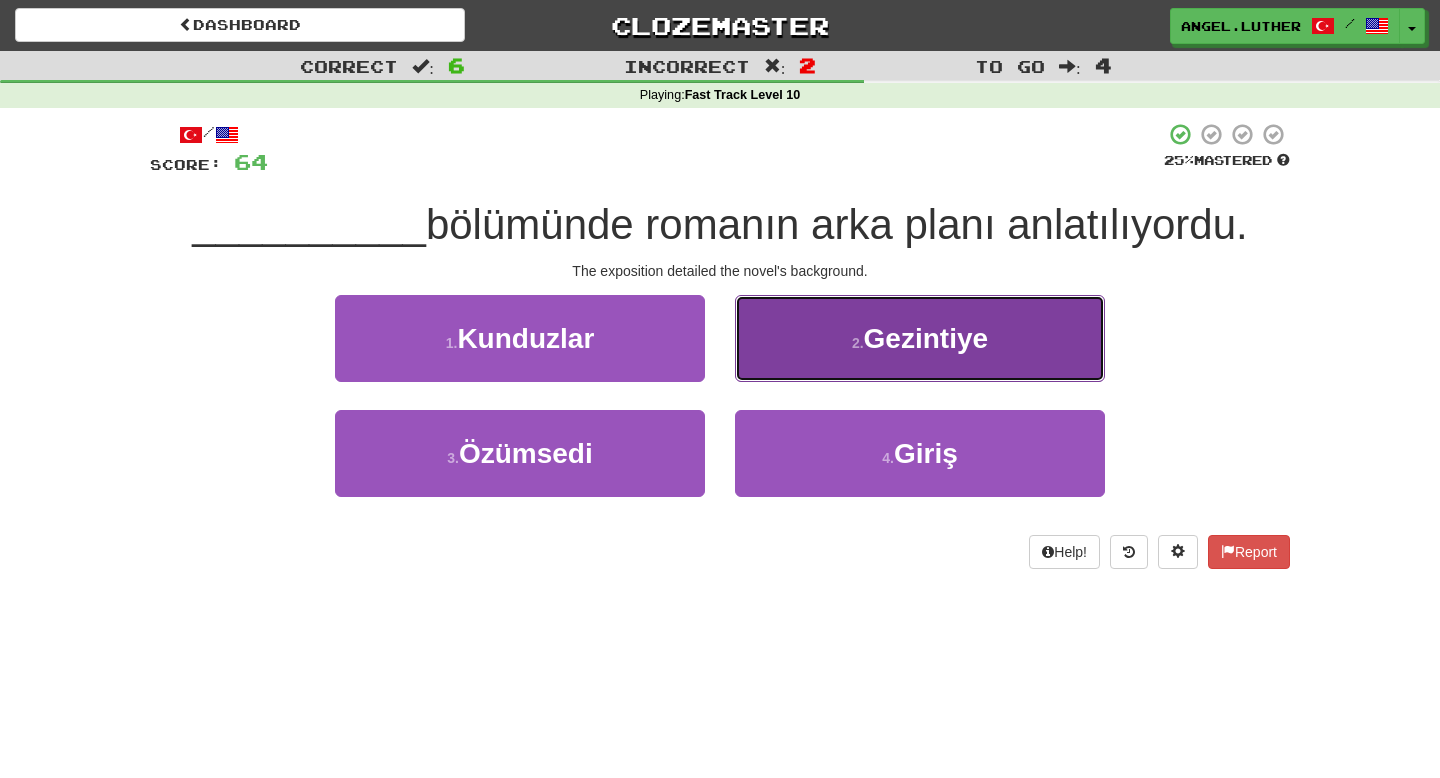 click on "2 .  Gezintiye" at bounding box center [920, 338] 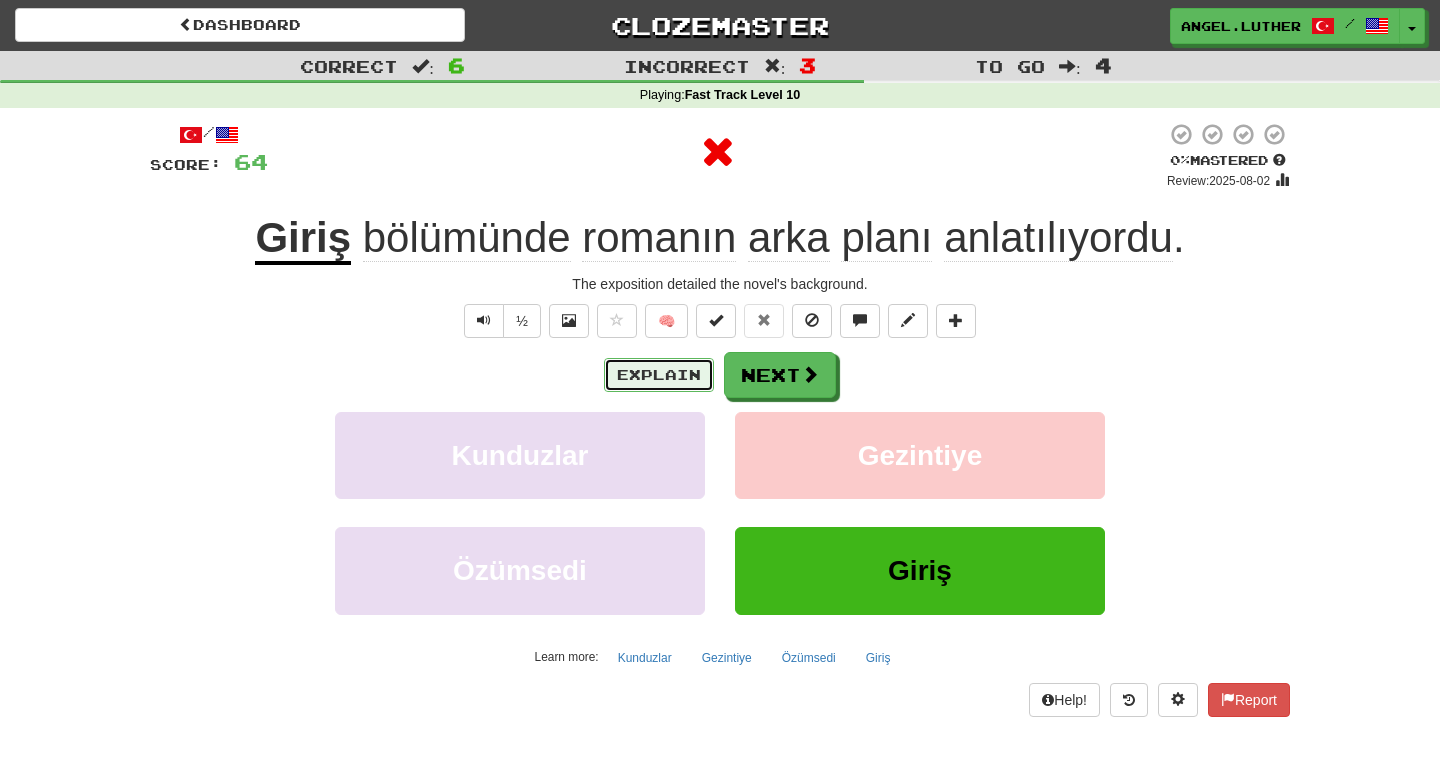 click on "Explain" at bounding box center (659, 375) 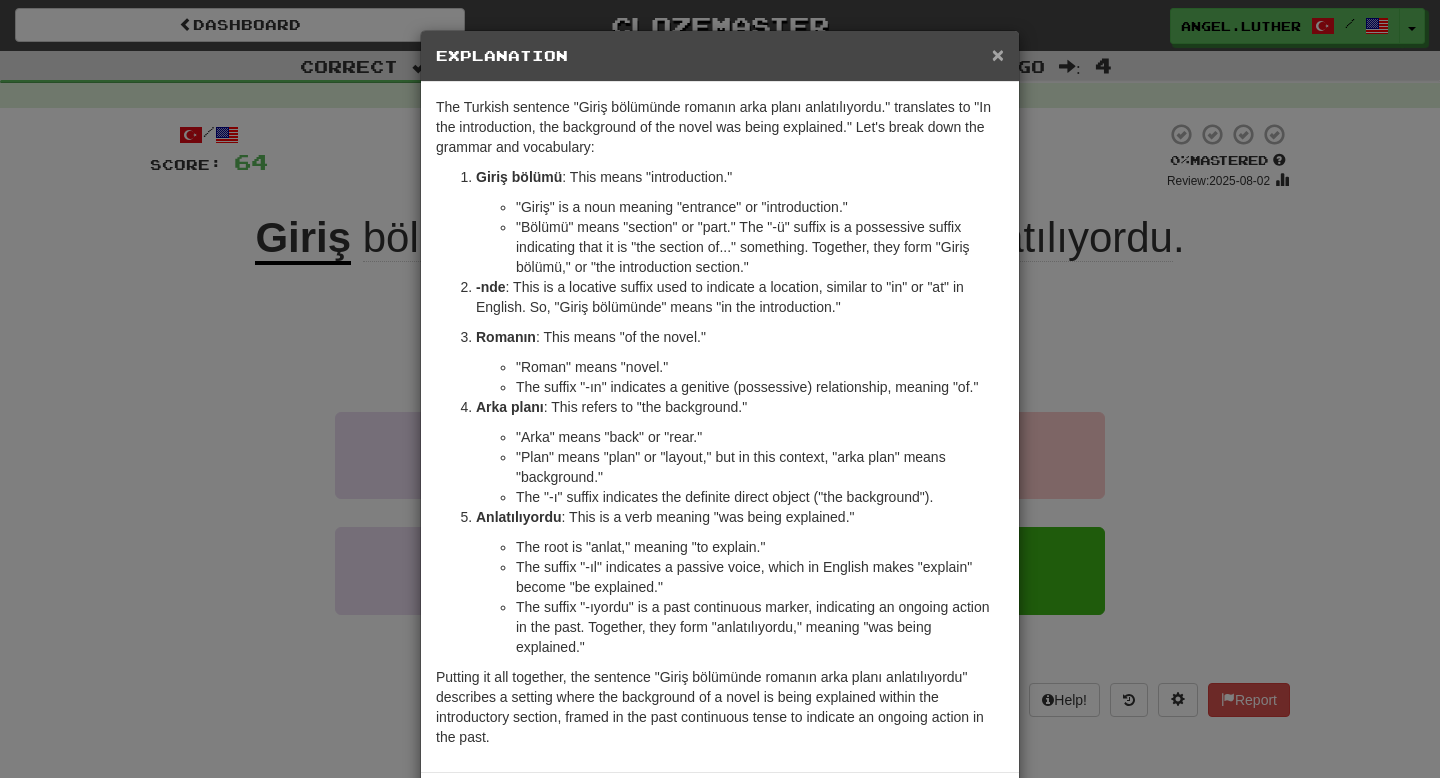 click on "×" at bounding box center (998, 54) 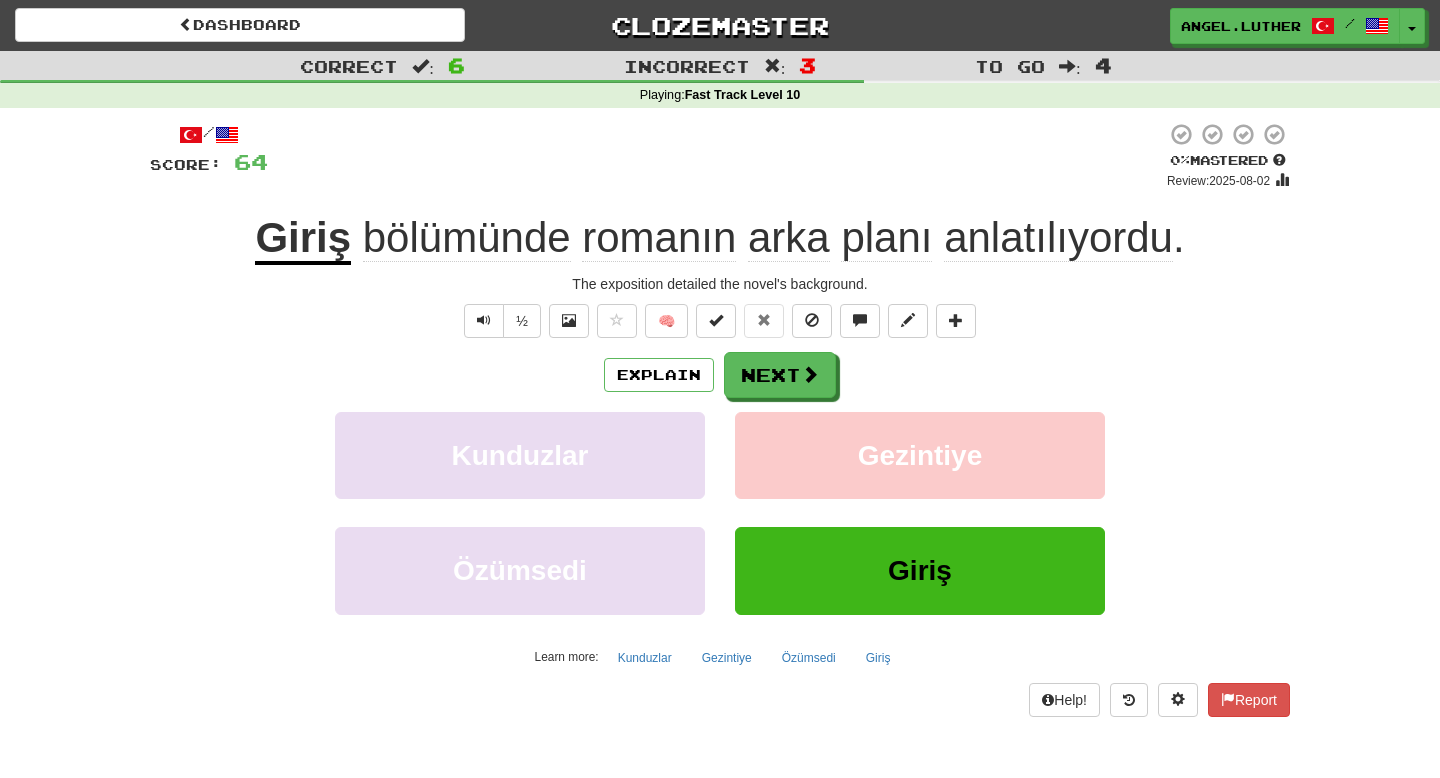 click on "Giriş" at bounding box center (303, 239) 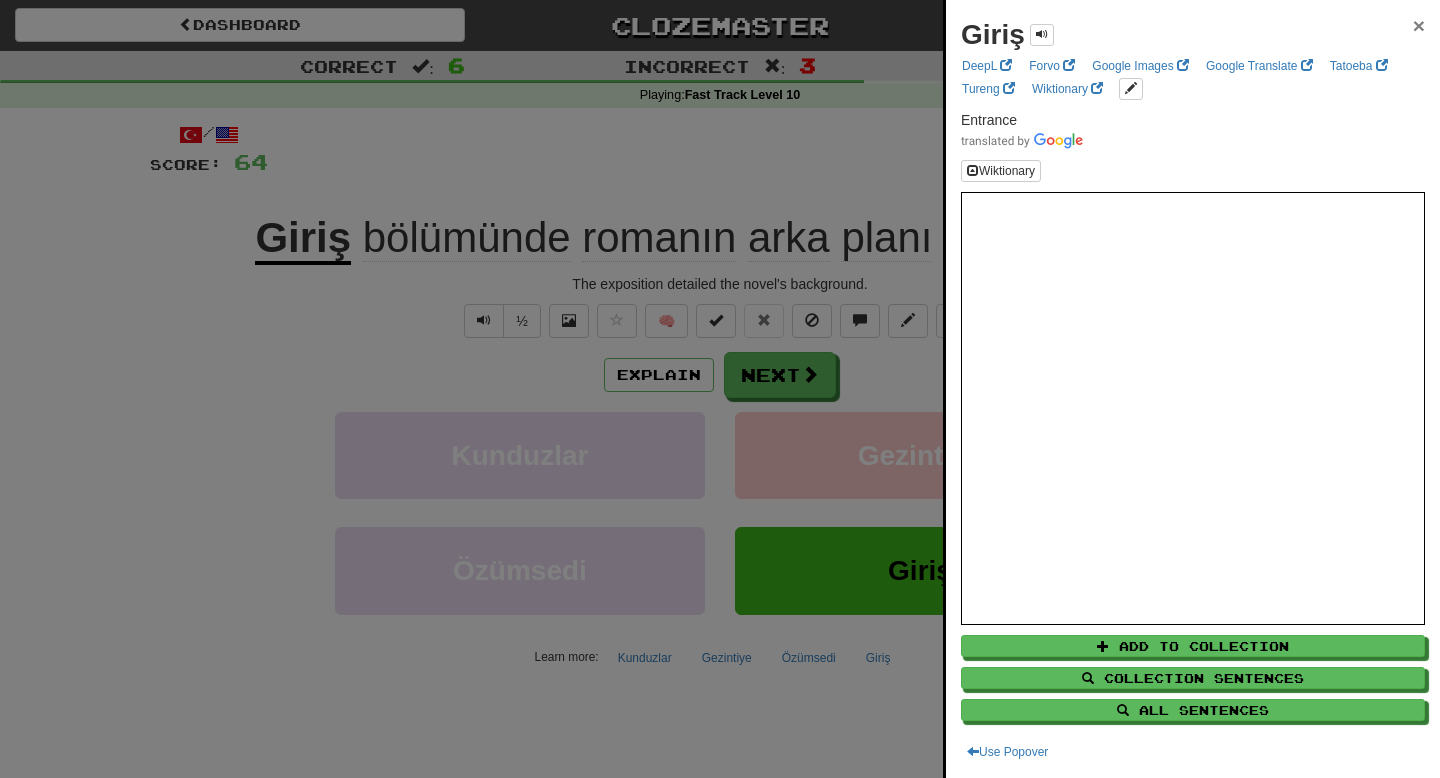 click on "×" at bounding box center (1419, 25) 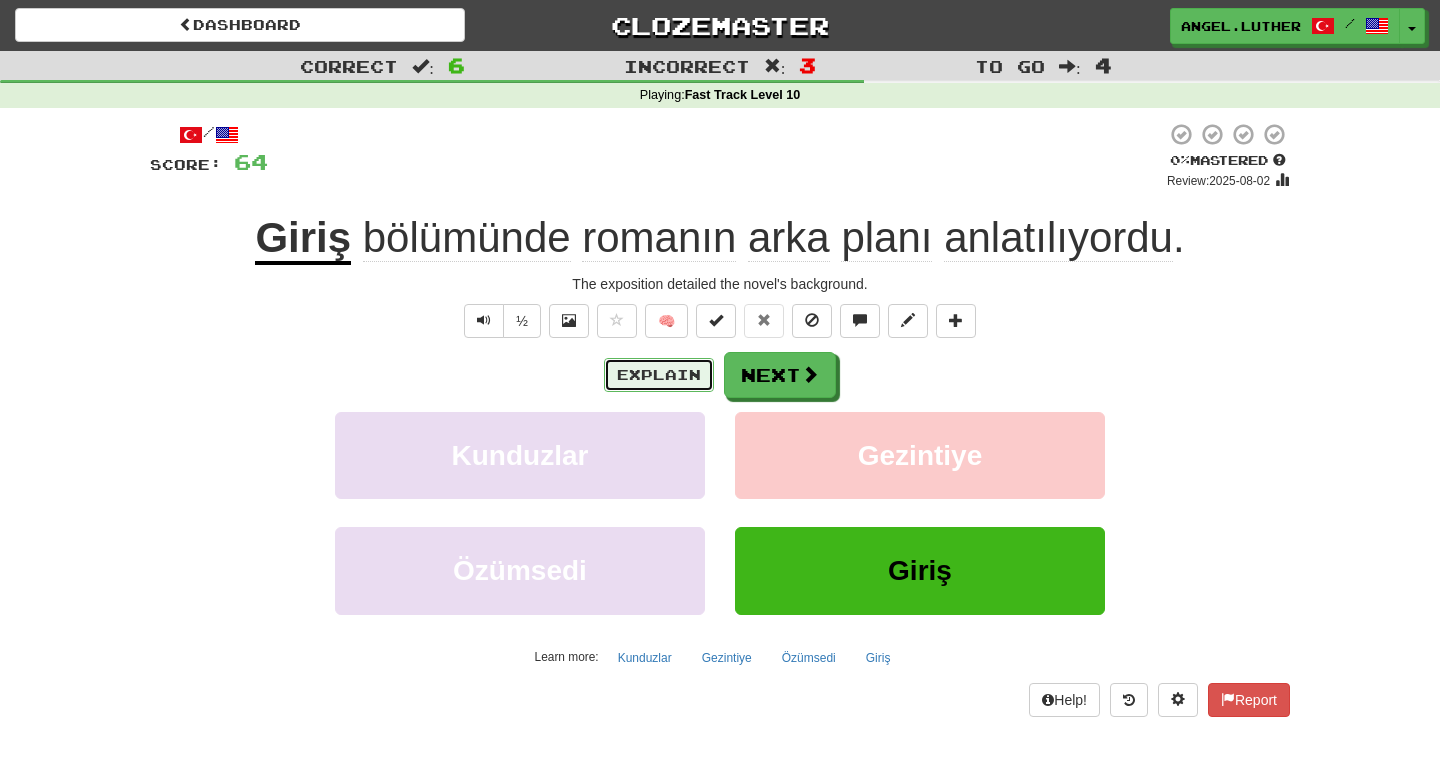click on "Explain" at bounding box center [659, 375] 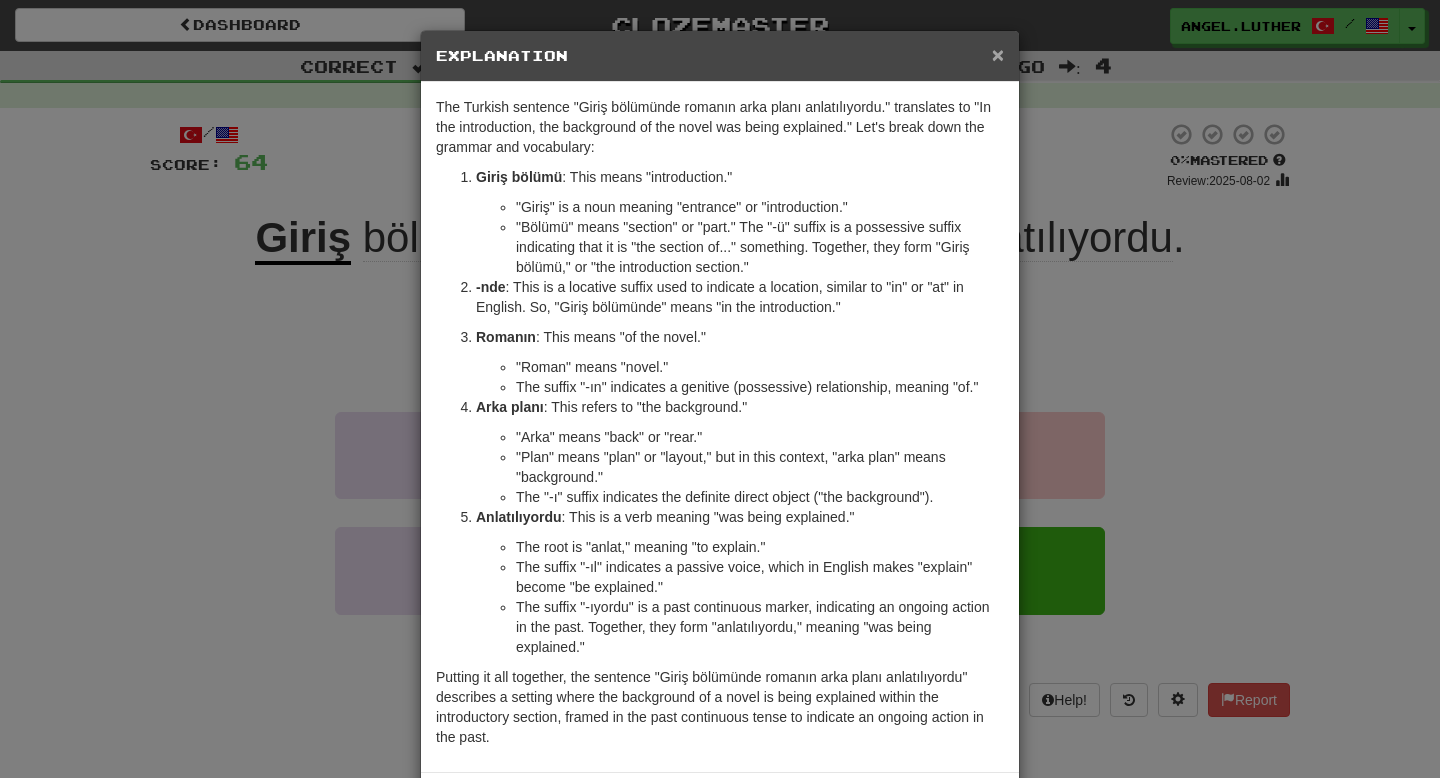 click on "×" at bounding box center (998, 54) 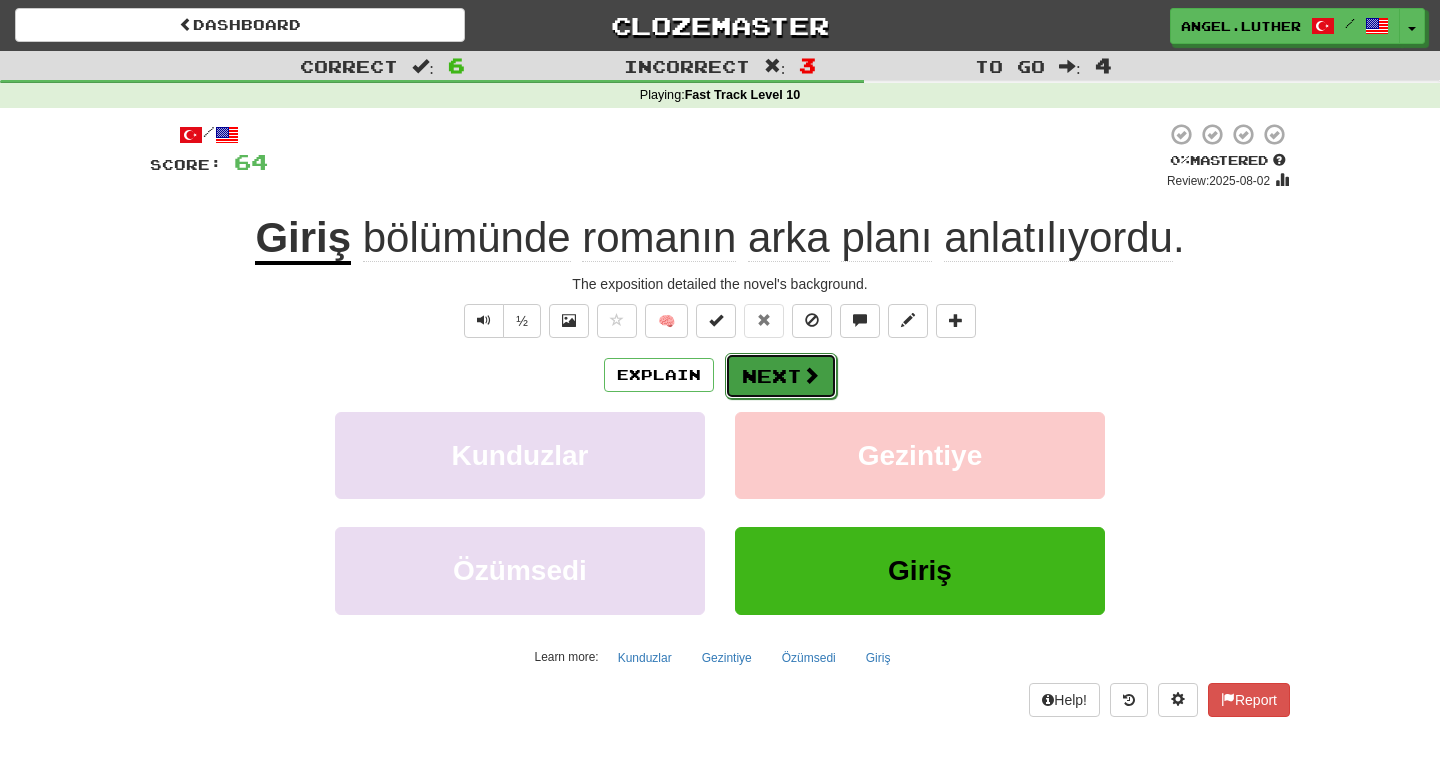 click at bounding box center [811, 375] 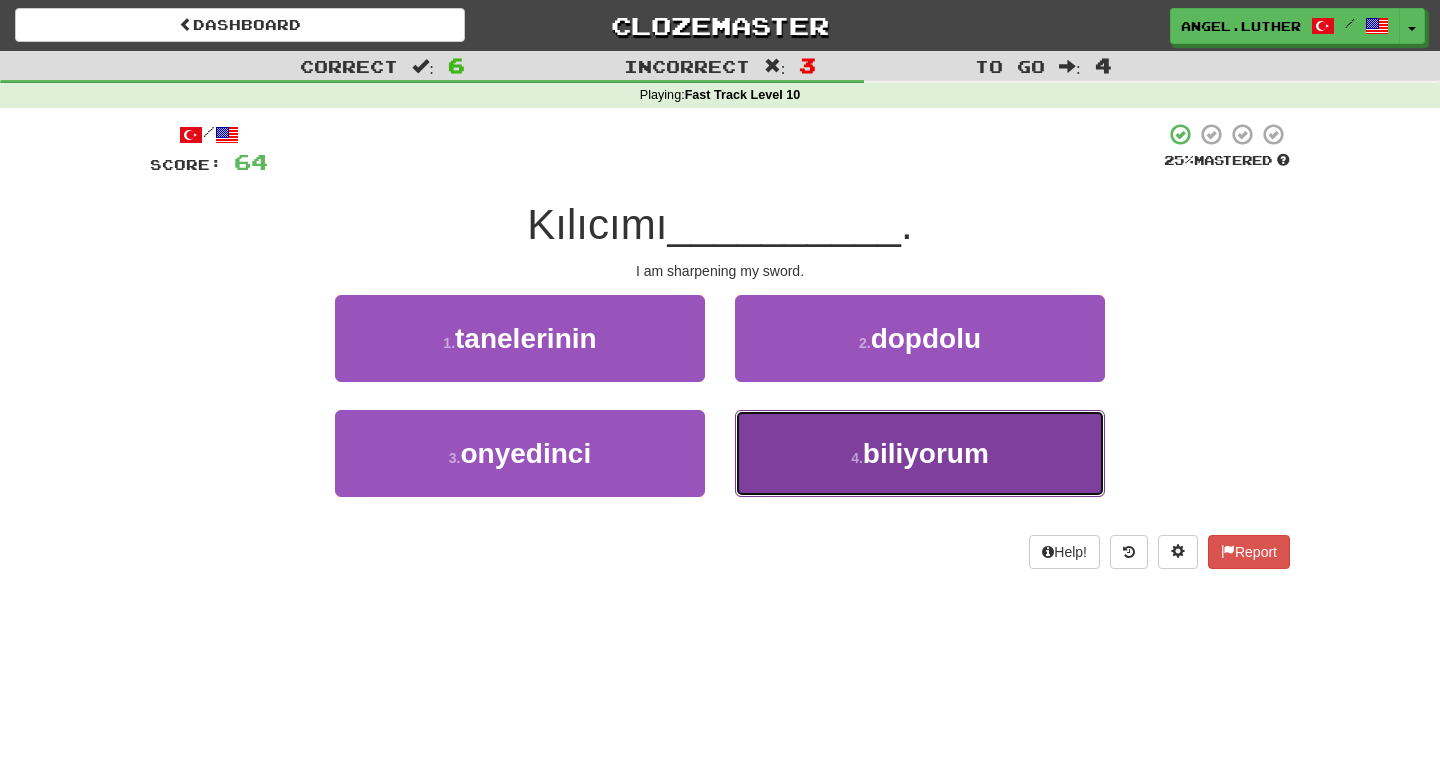click on "4 .  biliyorum" at bounding box center [920, 453] 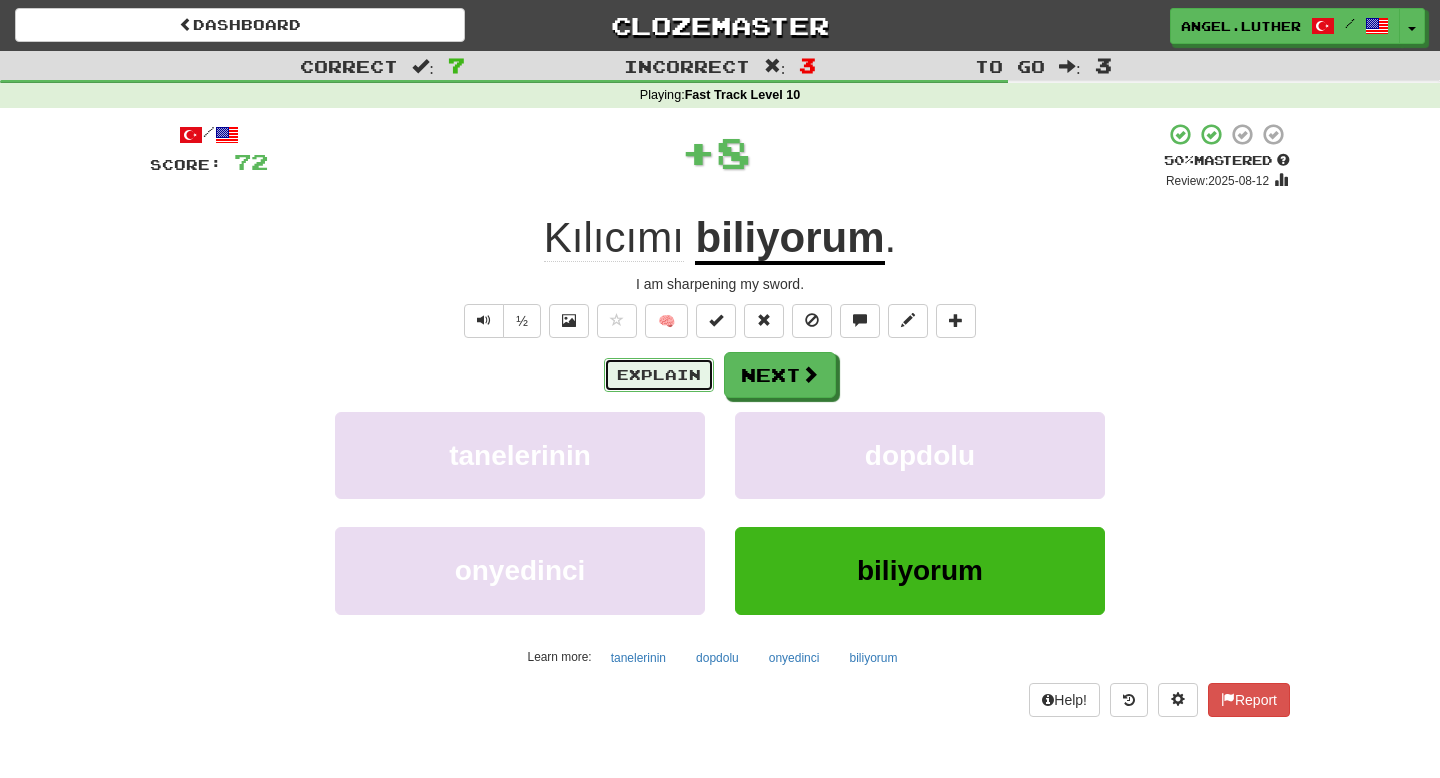 click on "Explain" at bounding box center [659, 375] 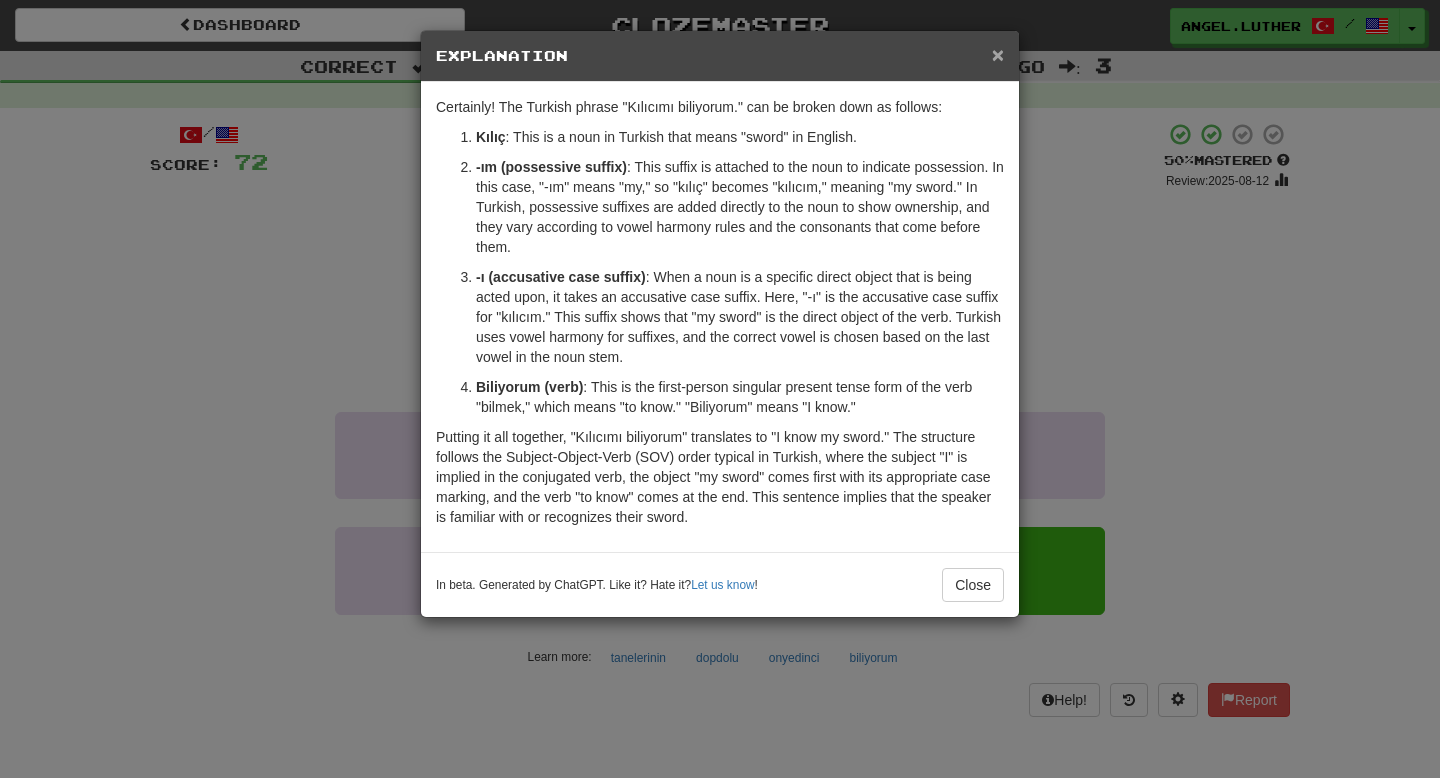 click on "×" at bounding box center [998, 54] 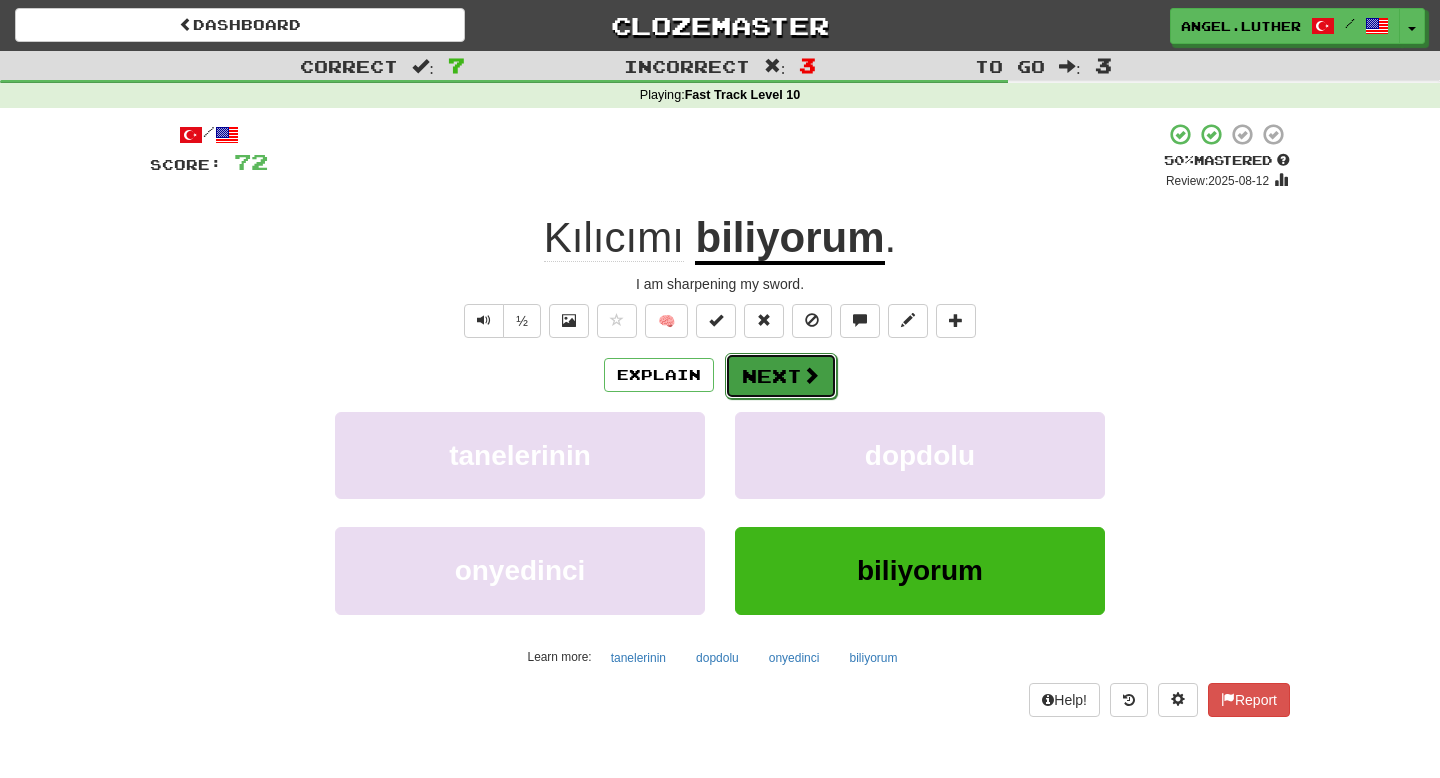 click on "Next" at bounding box center [781, 376] 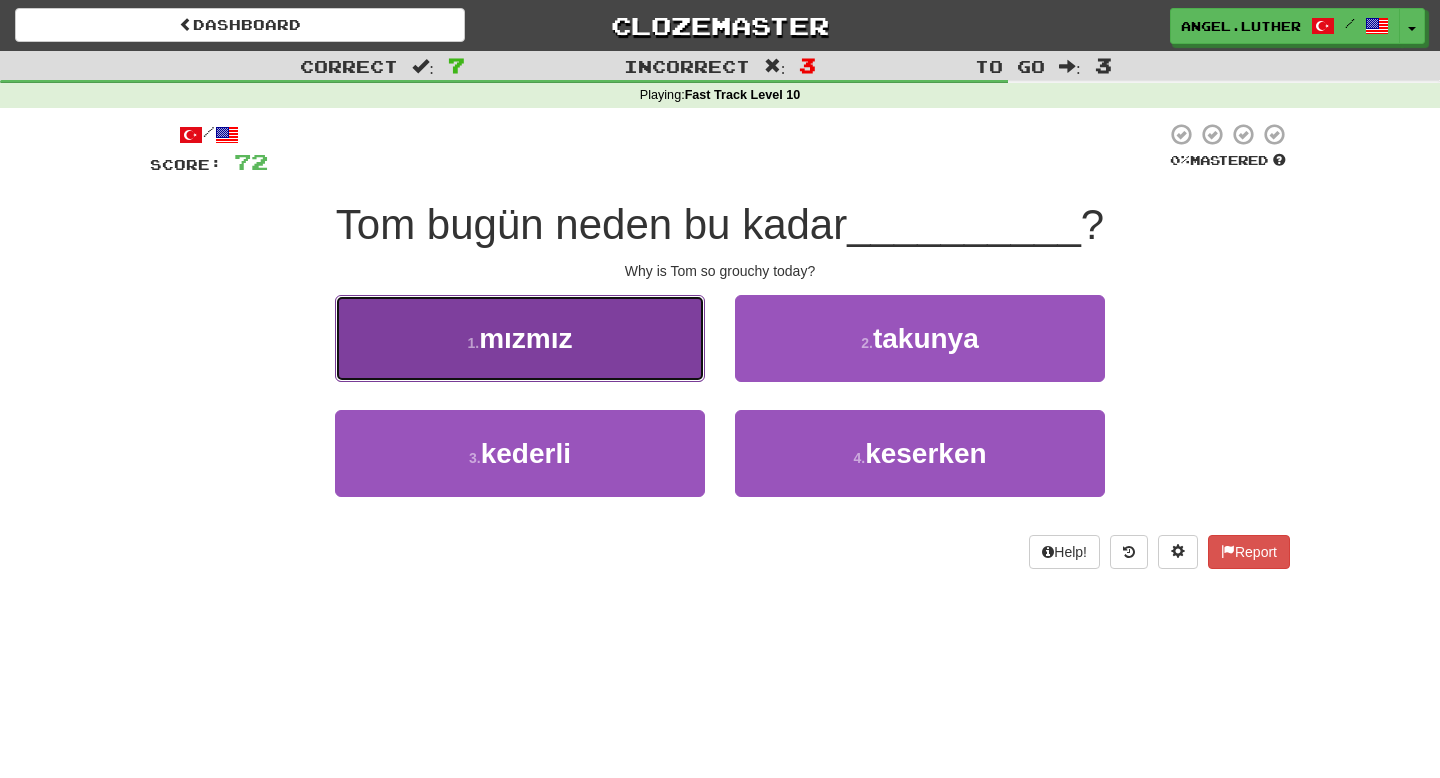 click on "1 .  mızmız" at bounding box center [520, 338] 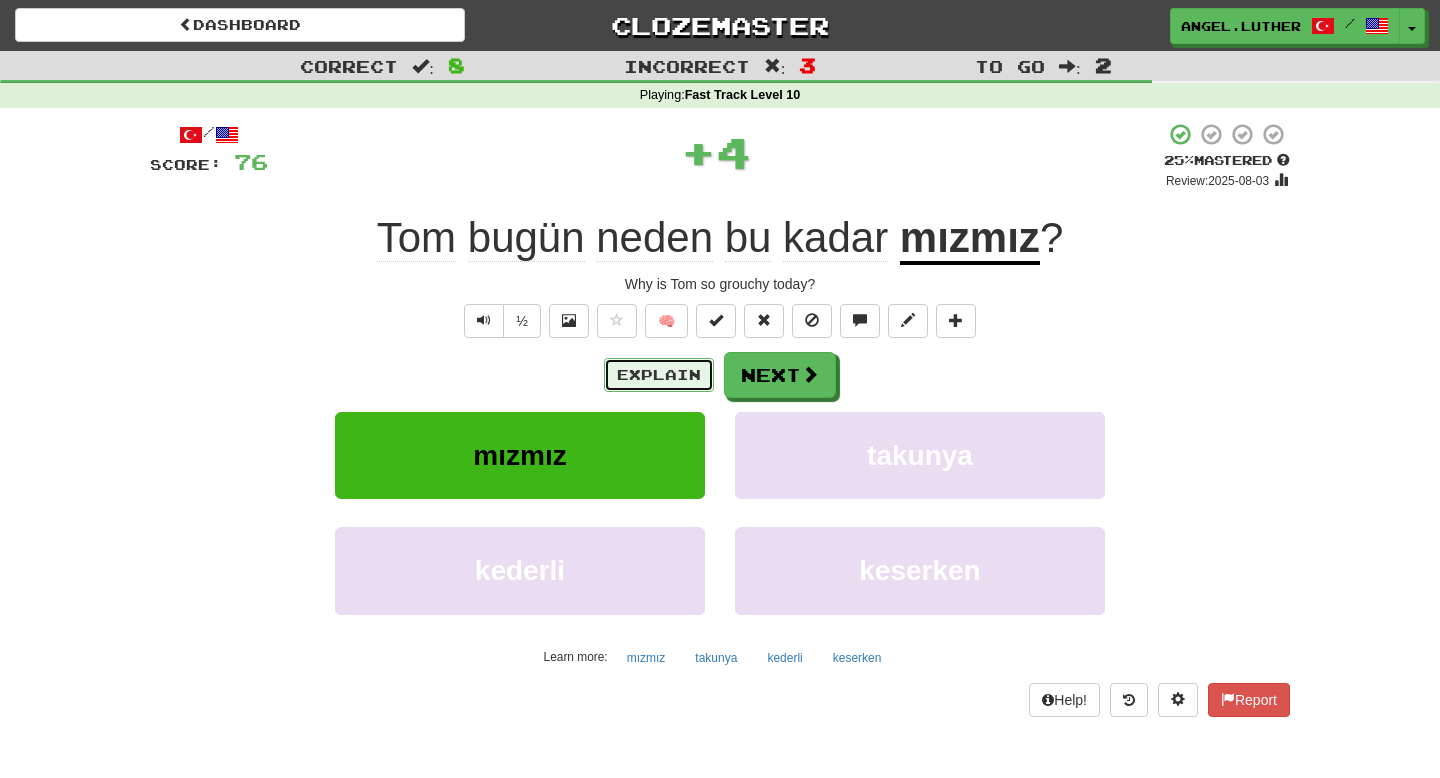 click on "Explain" at bounding box center (659, 375) 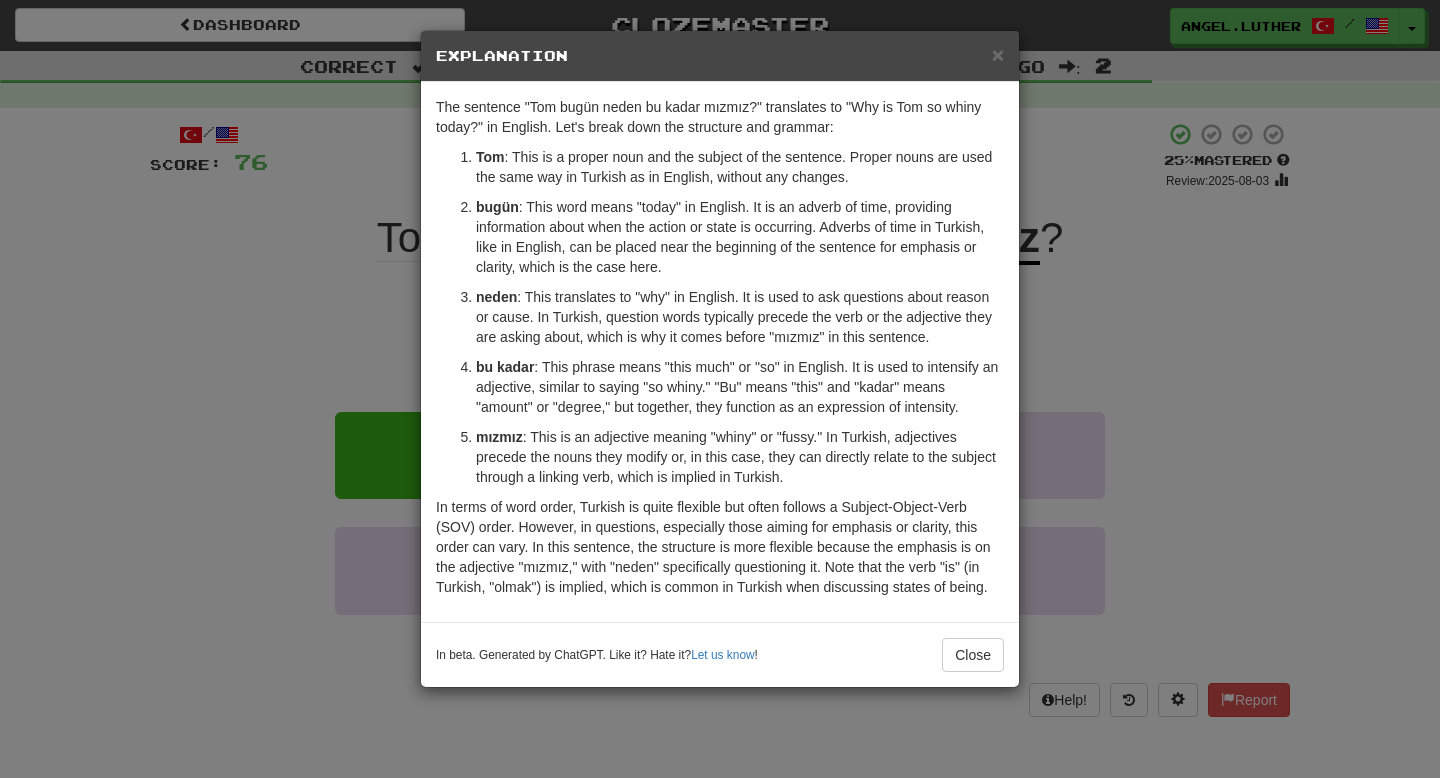 click on "Explanation" at bounding box center (720, 56) 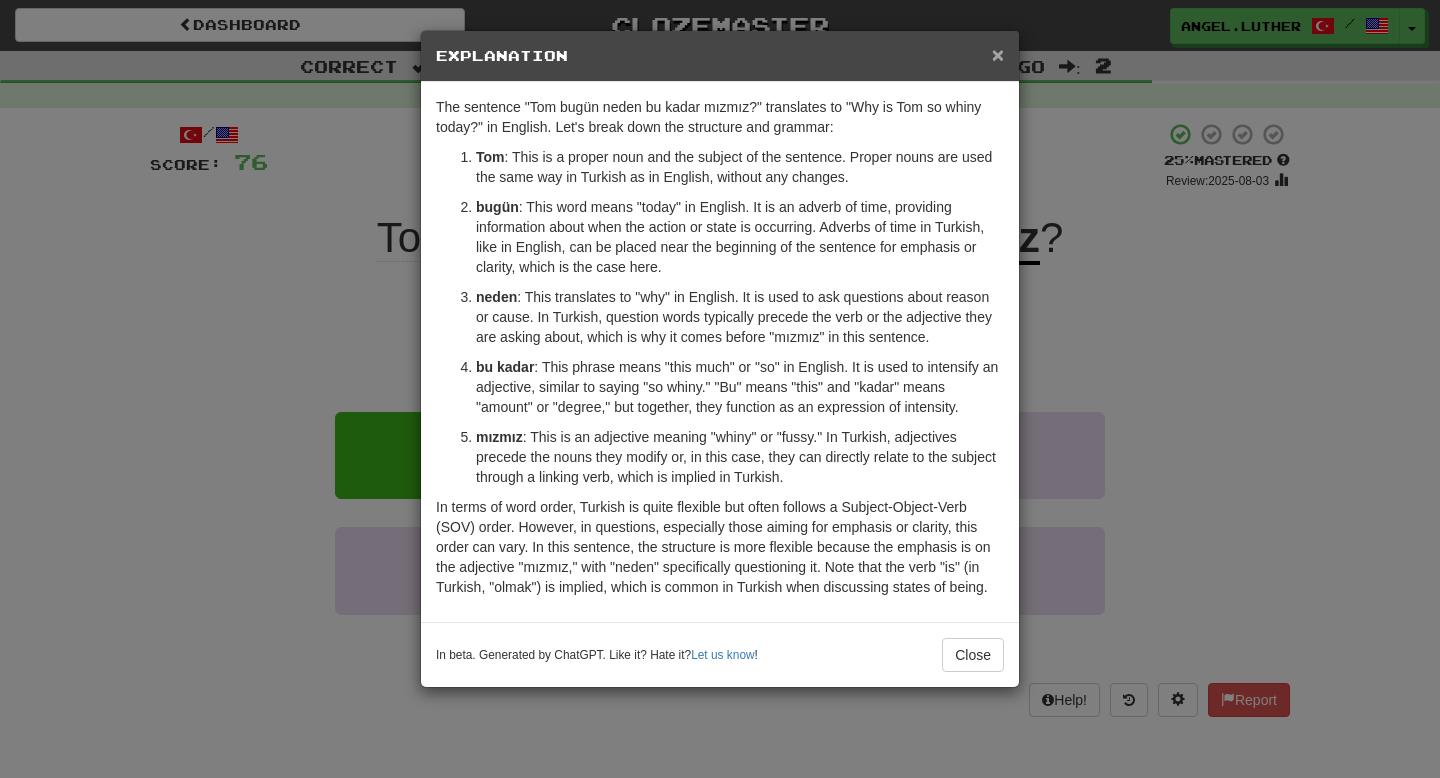 click on "×" at bounding box center [998, 54] 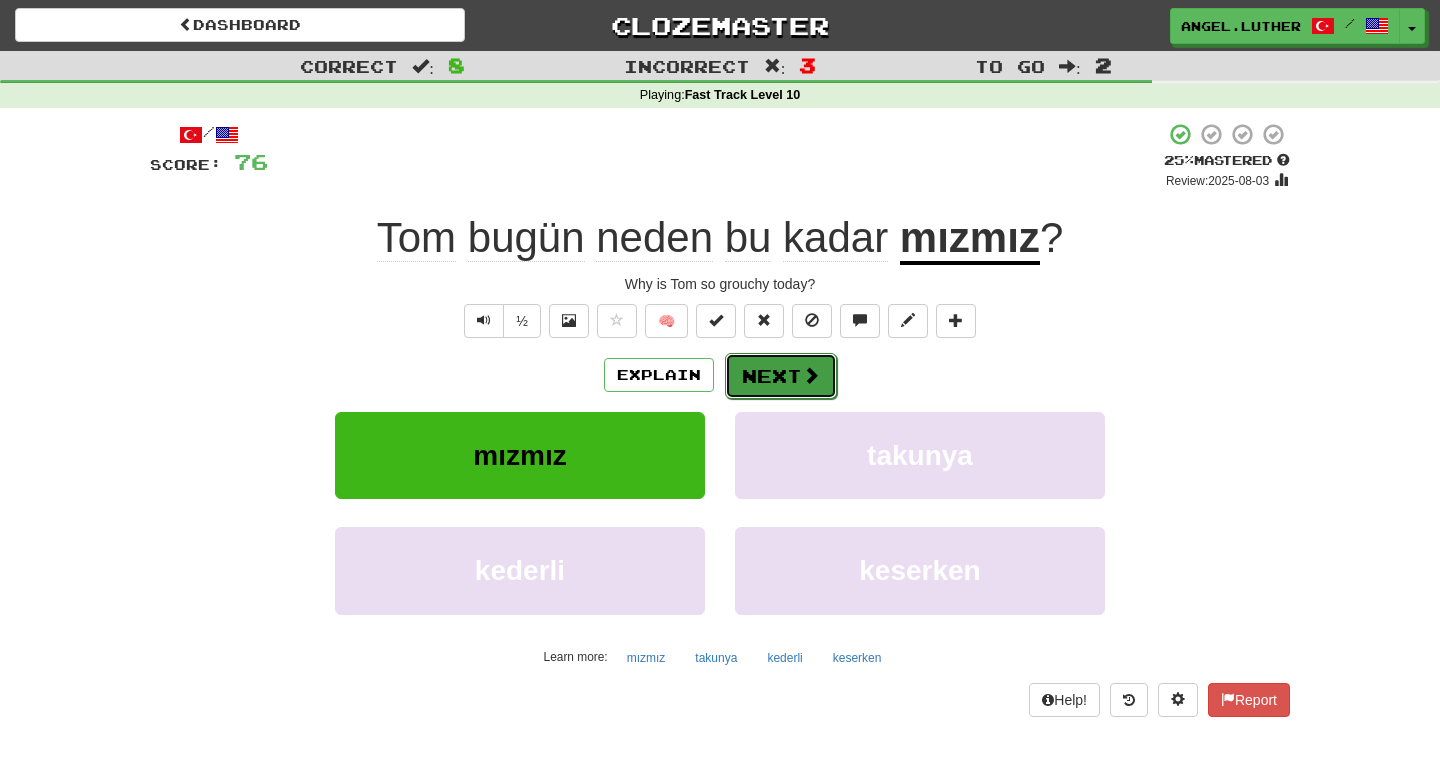 click at bounding box center [811, 375] 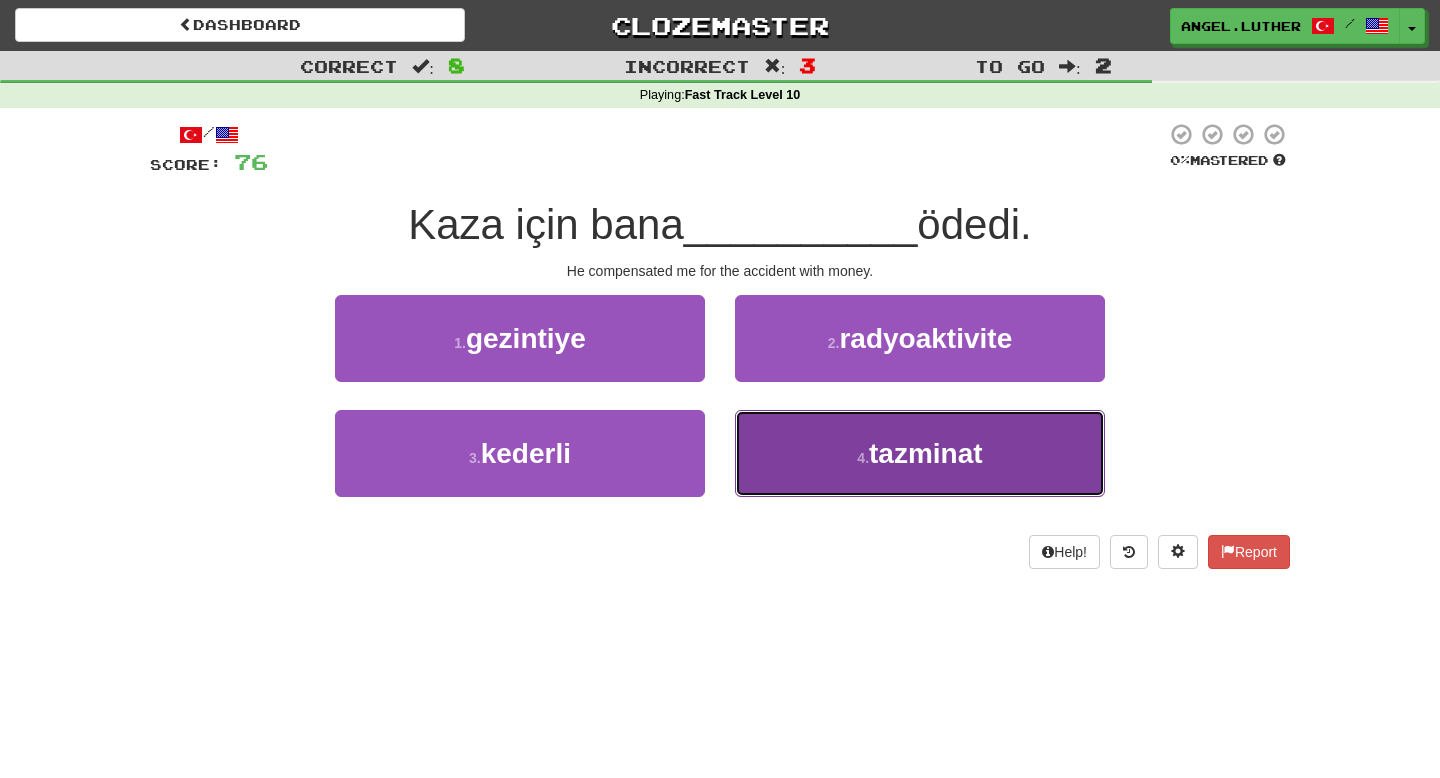 click on "tazminat" at bounding box center [926, 453] 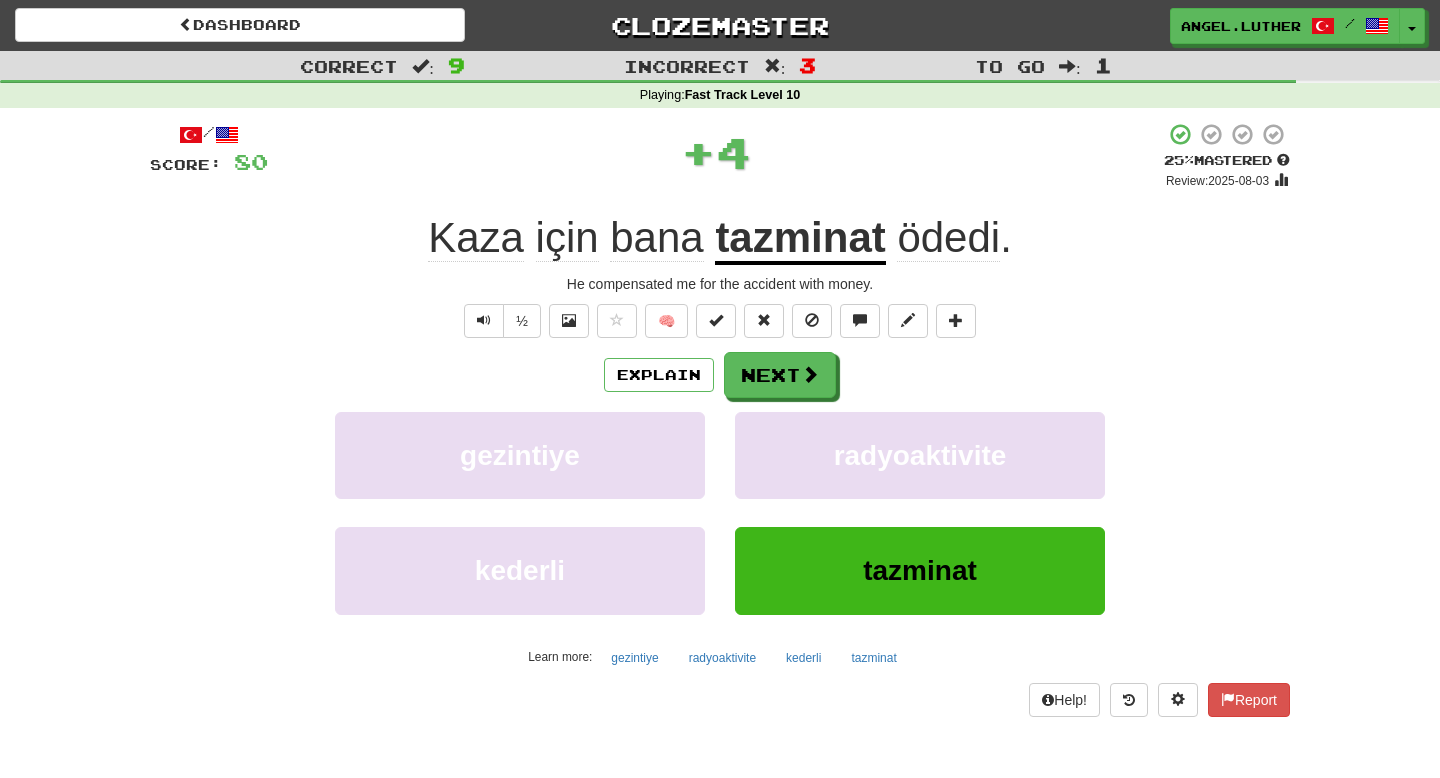 click on "tazminat" at bounding box center (800, 239) 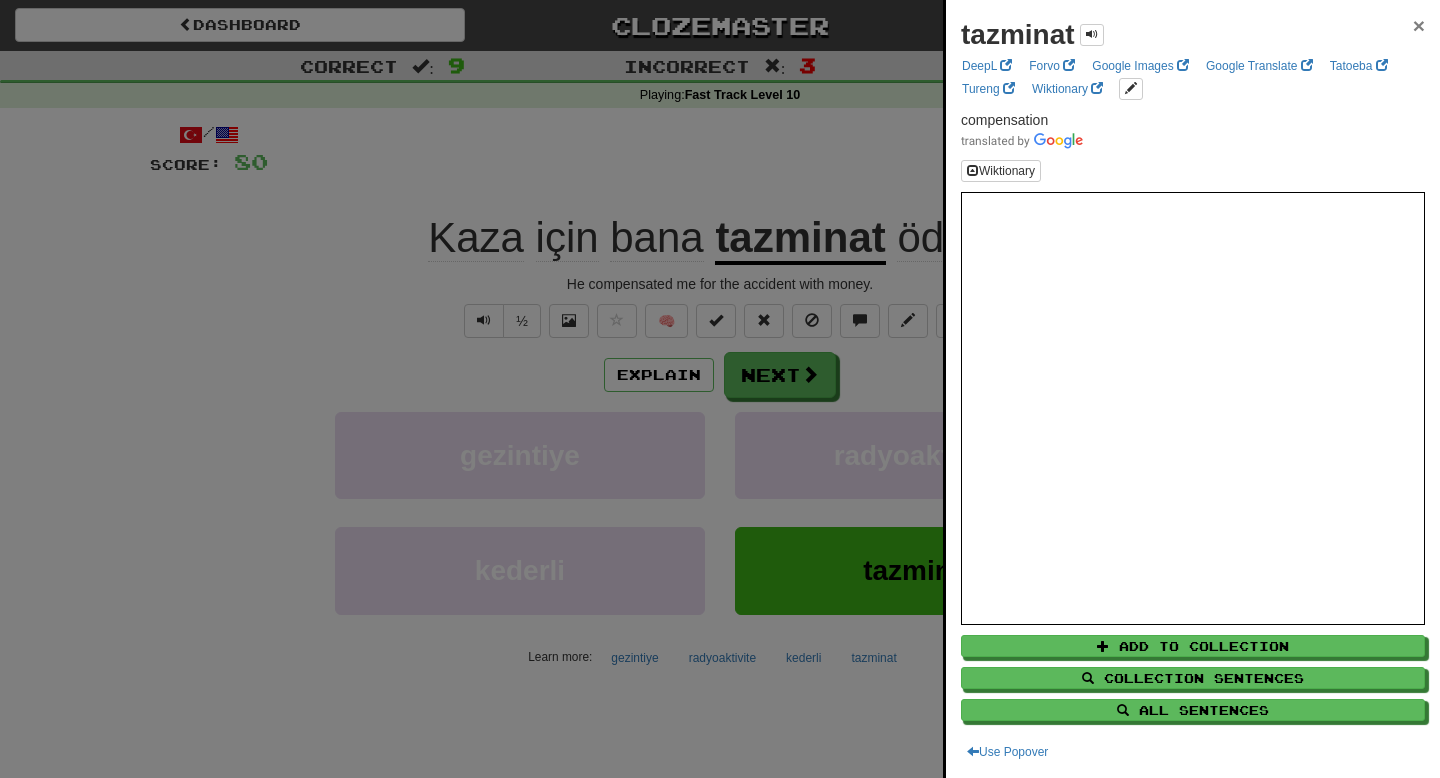 click on "×" at bounding box center (1419, 25) 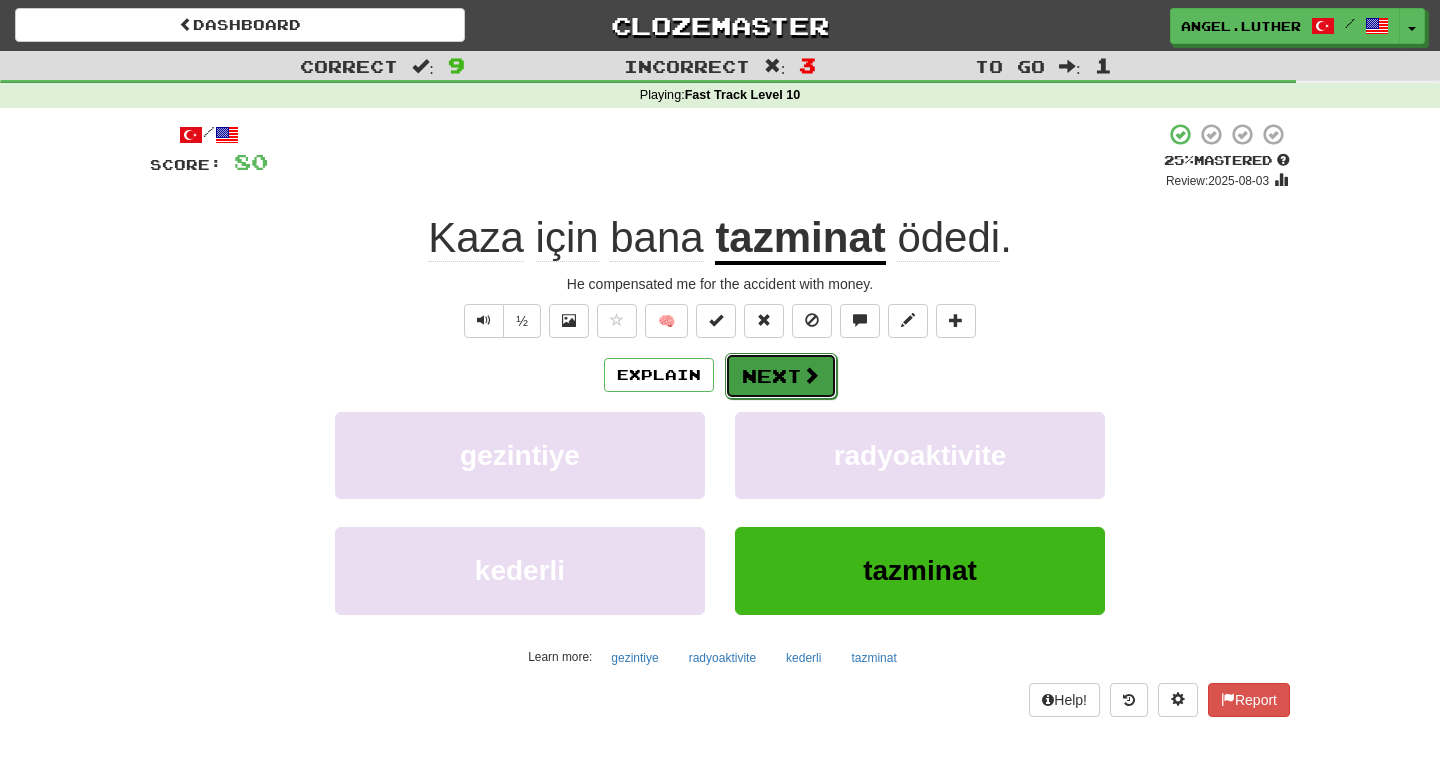 click on "Next" at bounding box center (781, 376) 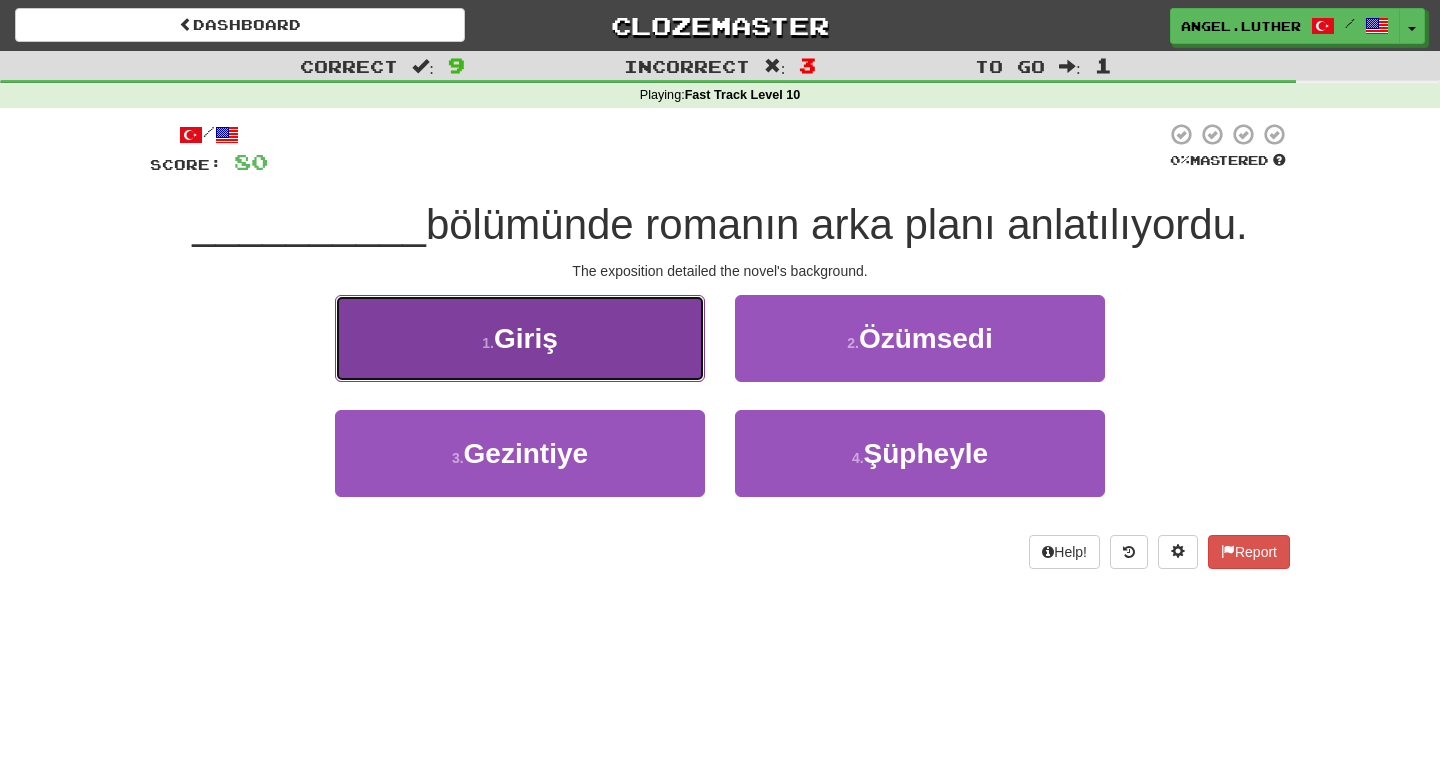 click on "1 .  Giriş" at bounding box center [520, 338] 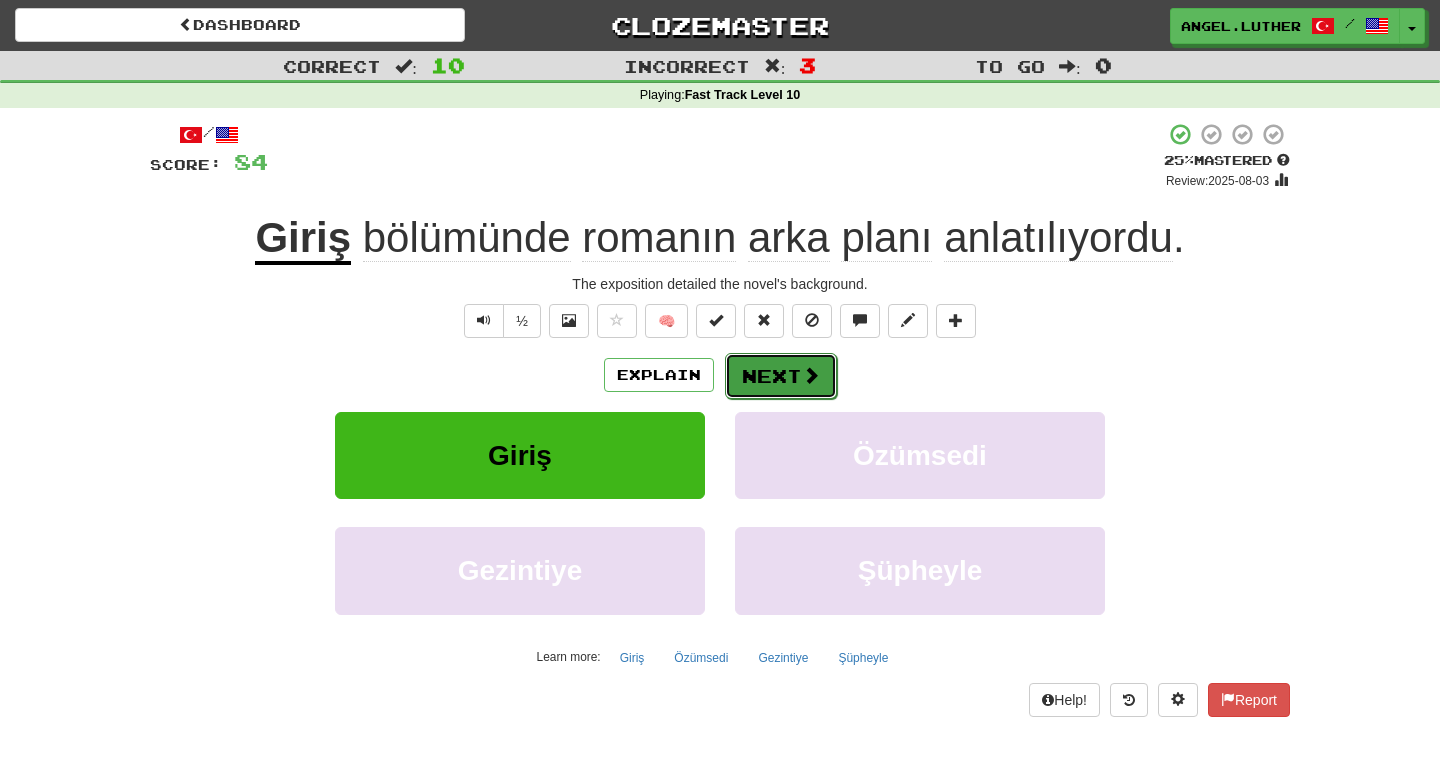 click on "Next" at bounding box center (781, 376) 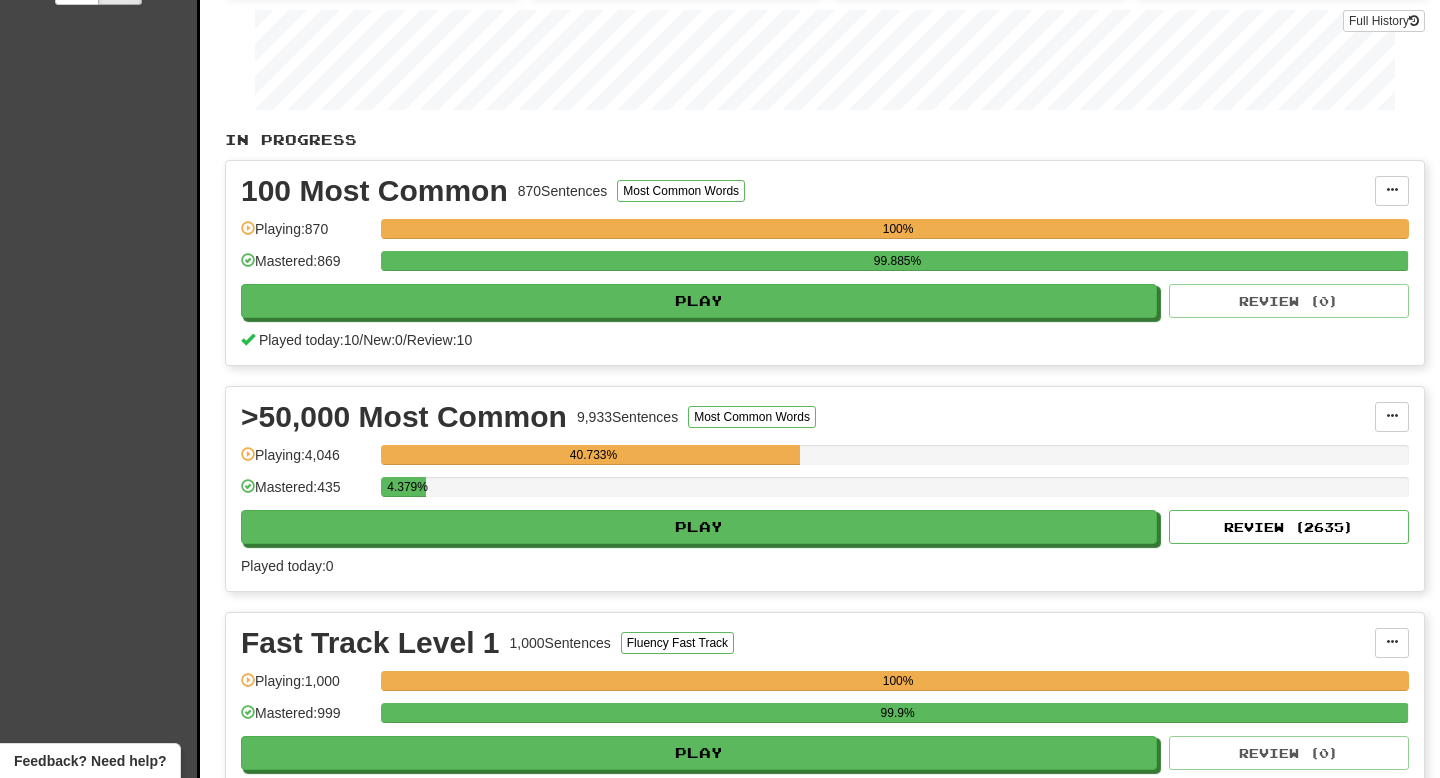 scroll, scrollTop: 0, scrollLeft: 0, axis: both 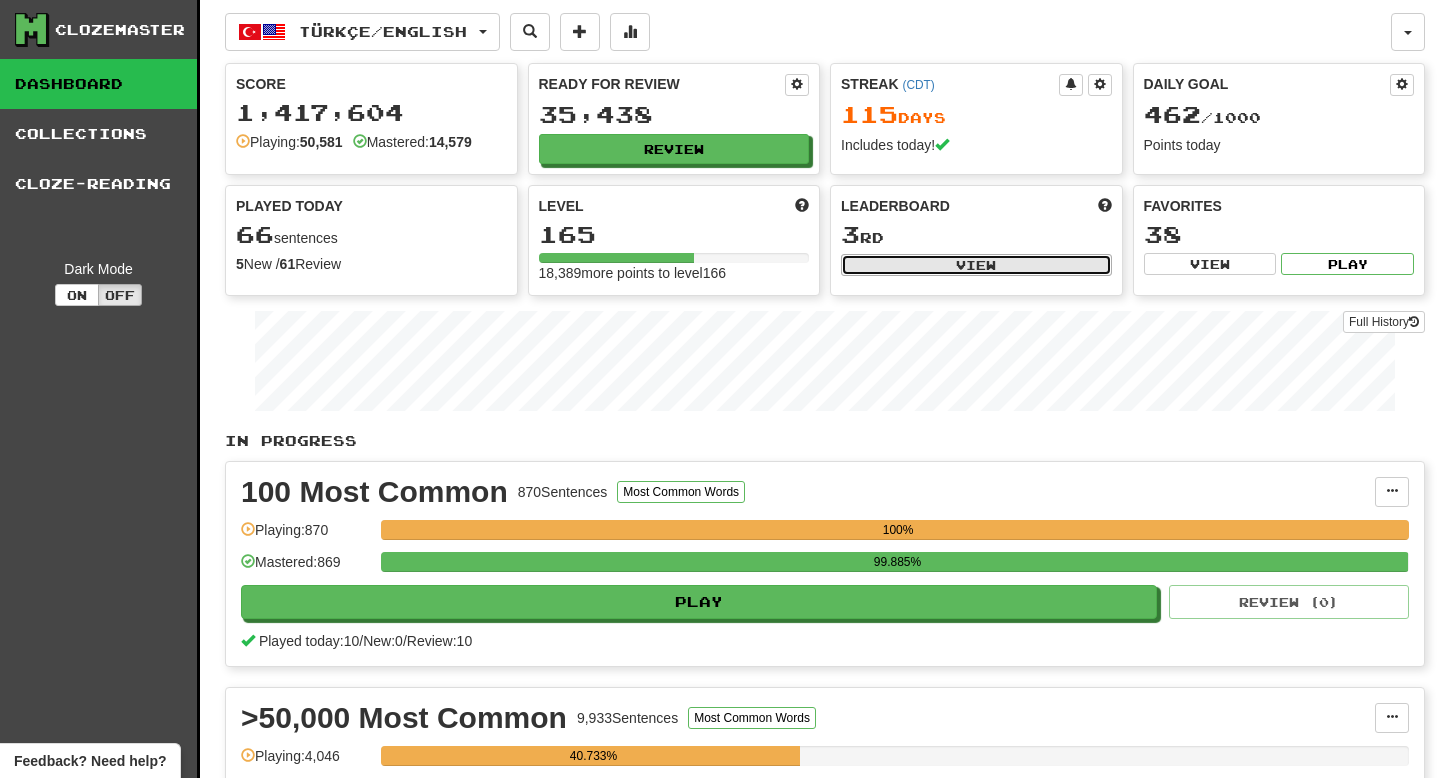 click on "View" at bounding box center [976, 265] 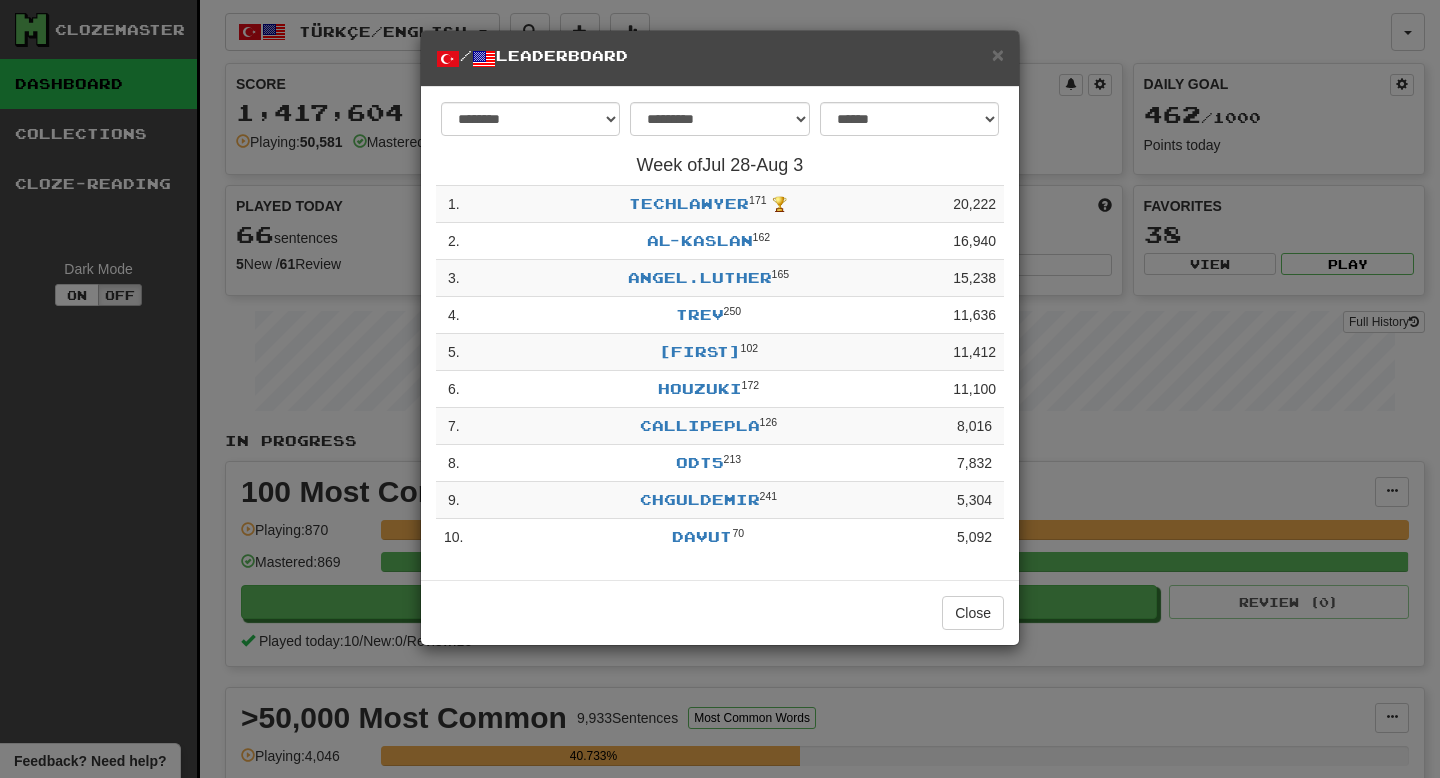 click on "×  /   Leaderboard" at bounding box center (720, 59) 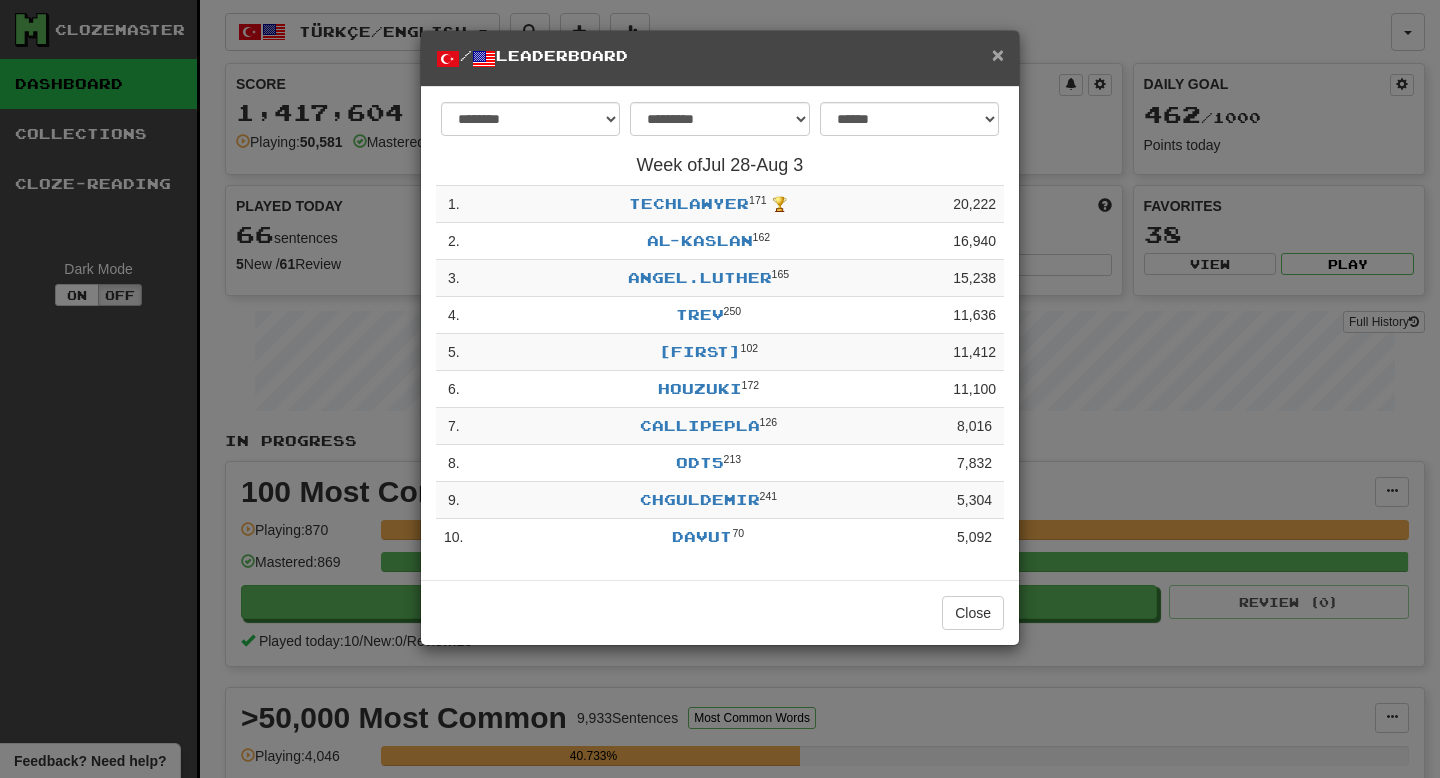 click on "×" at bounding box center [998, 54] 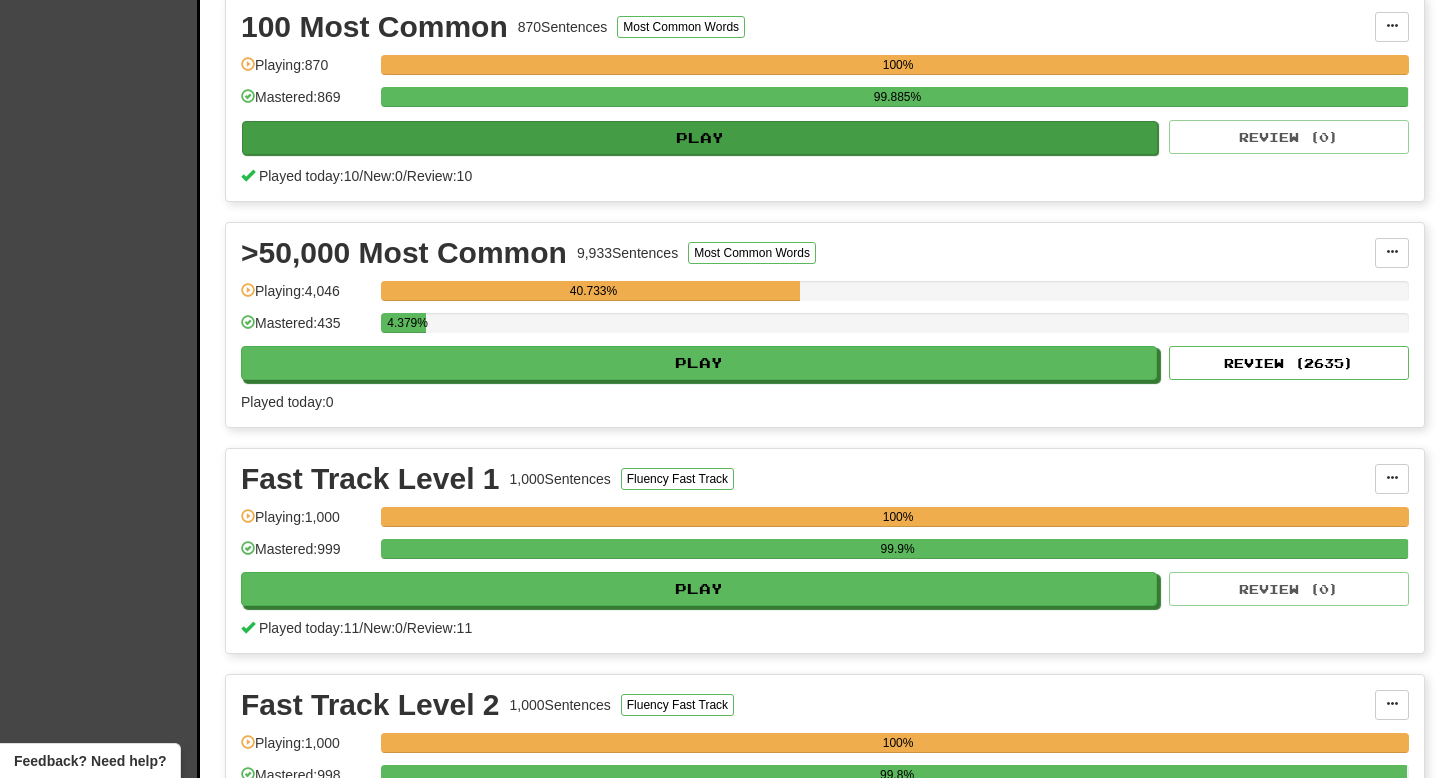 scroll, scrollTop: 474, scrollLeft: 0, axis: vertical 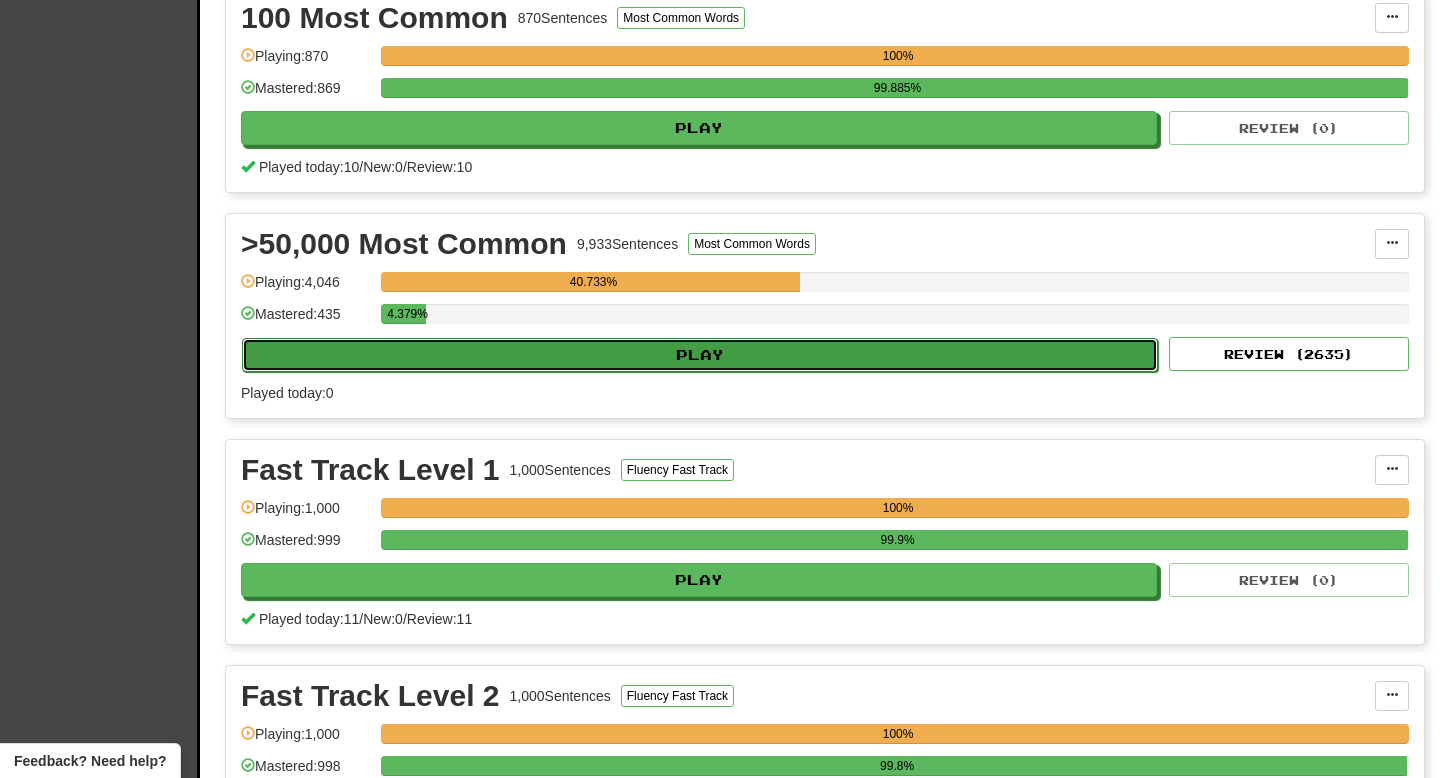 click on "Play" at bounding box center [700, 355] 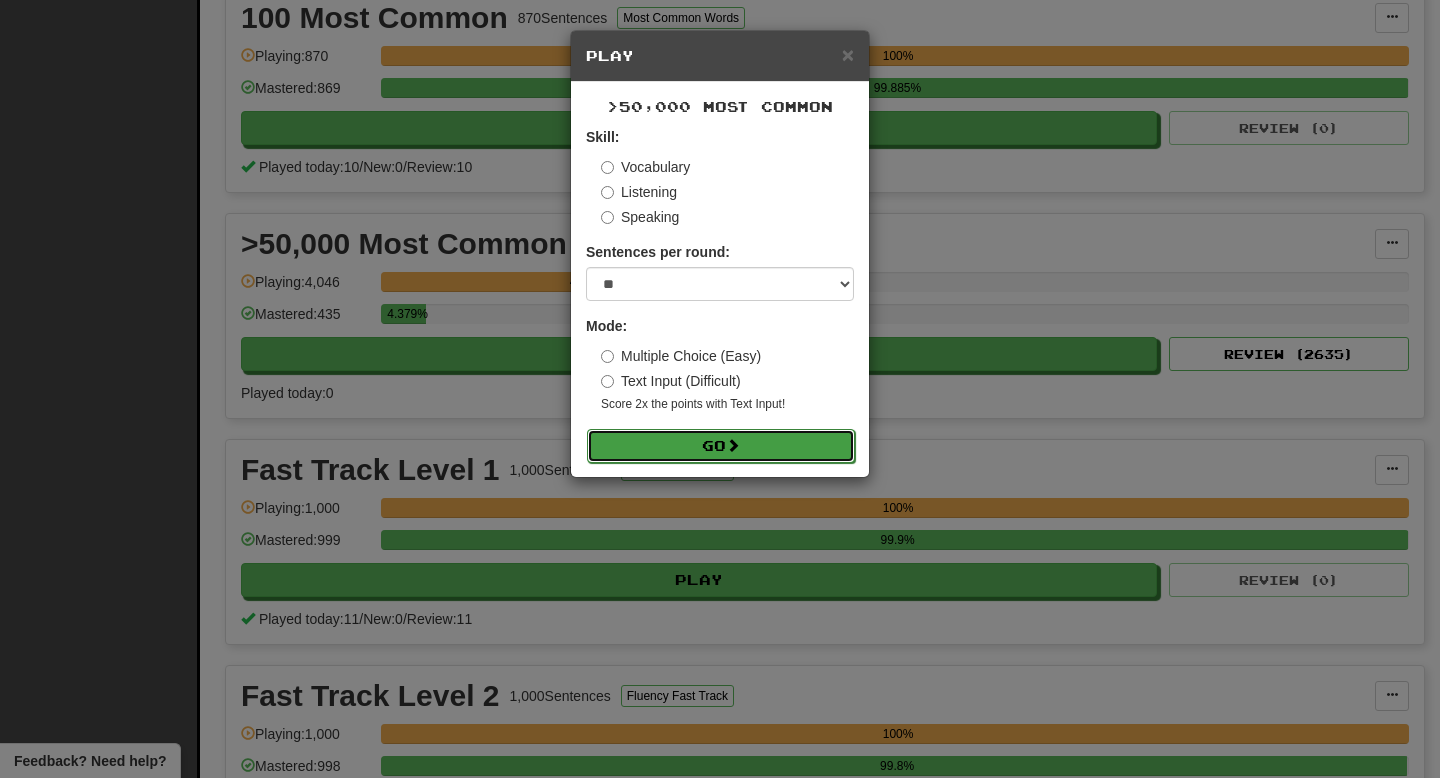 click on "Go" at bounding box center [721, 446] 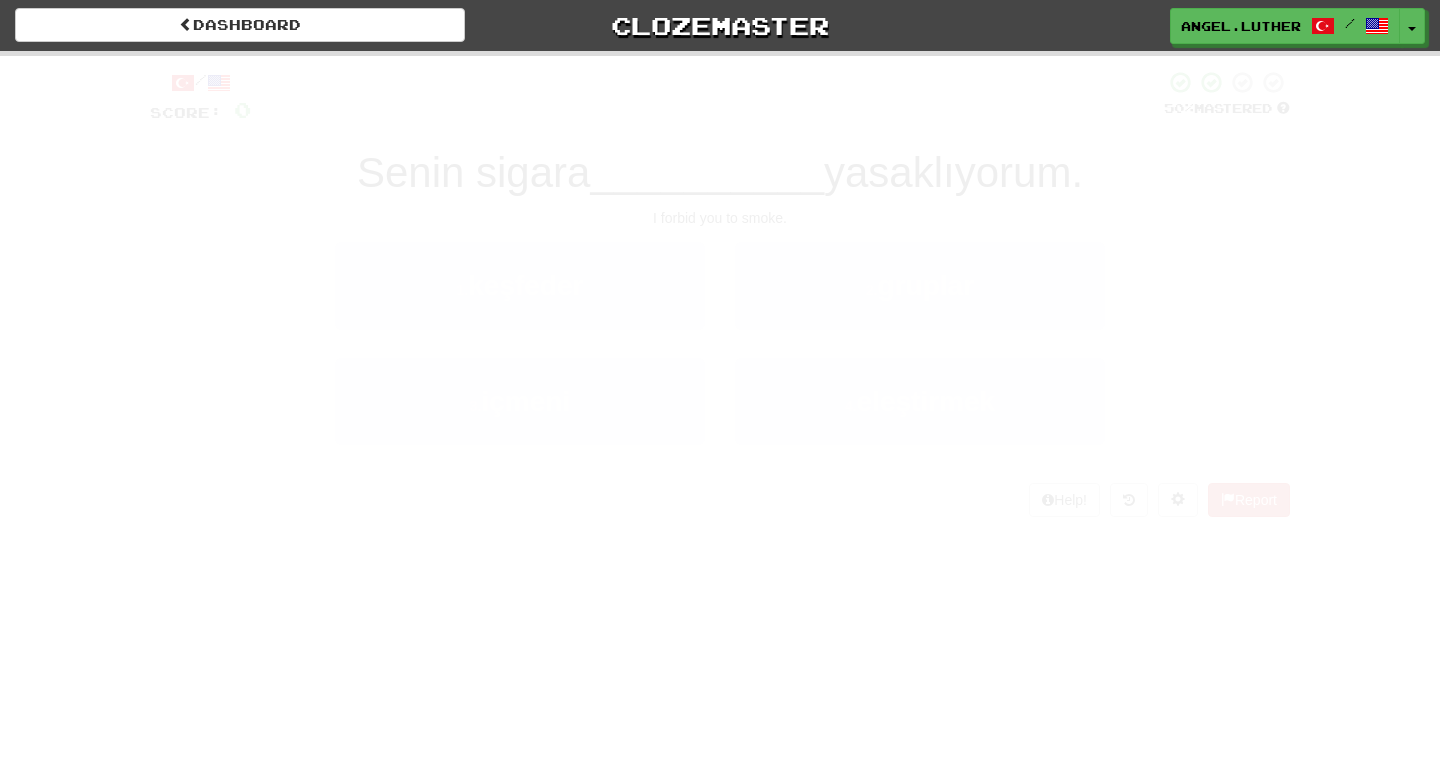 scroll, scrollTop: 0, scrollLeft: 0, axis: both 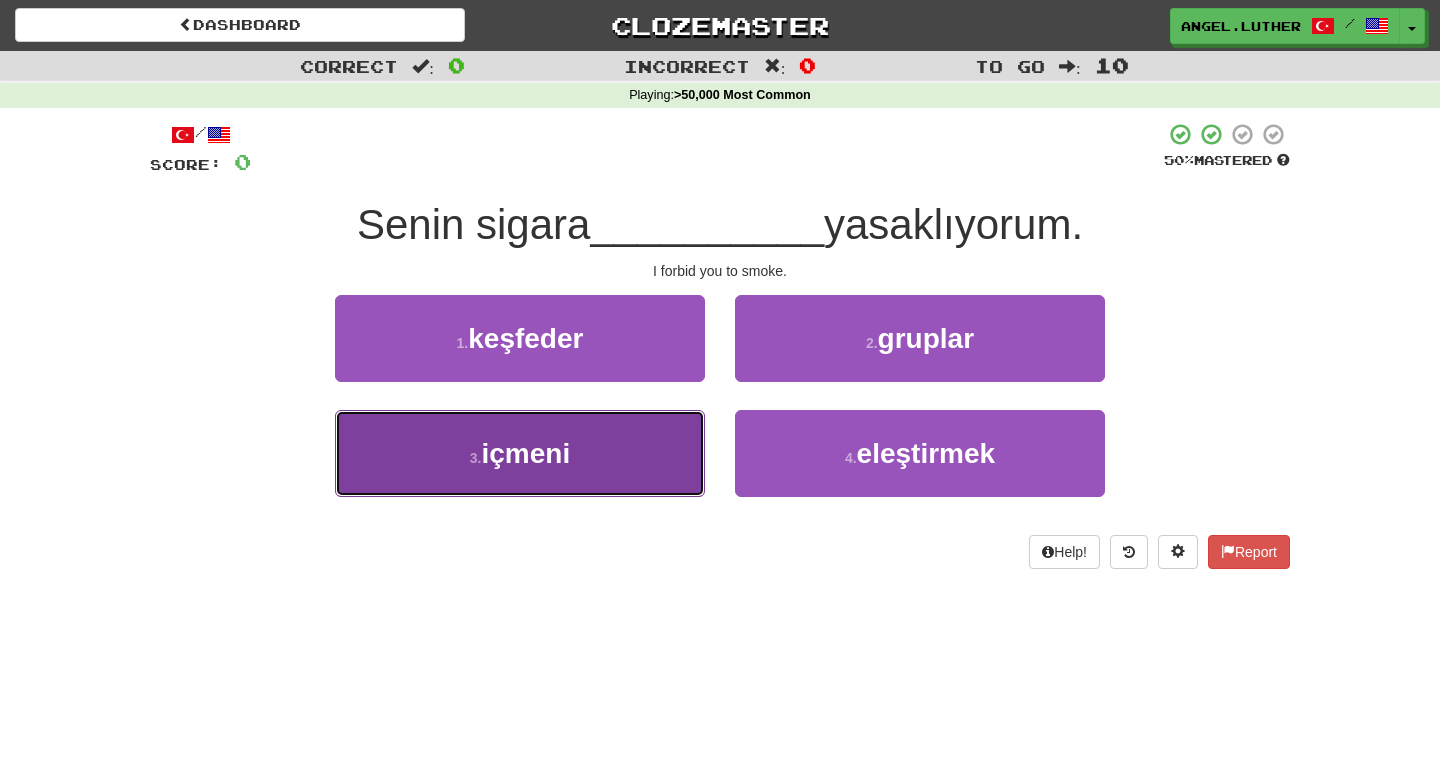 click on "3 .  içmeni" at bounding box center [520, 453] 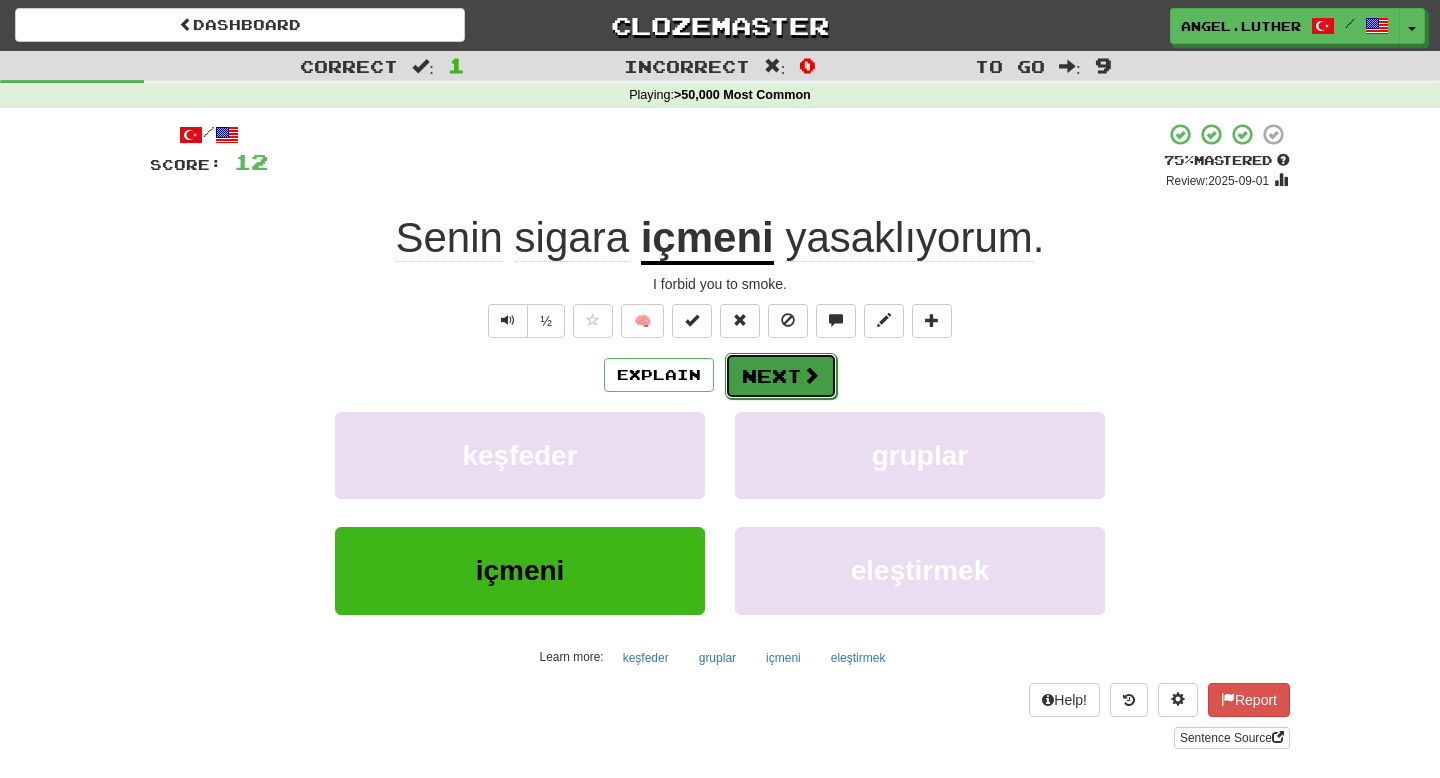 click at bounding box center [811, 375] 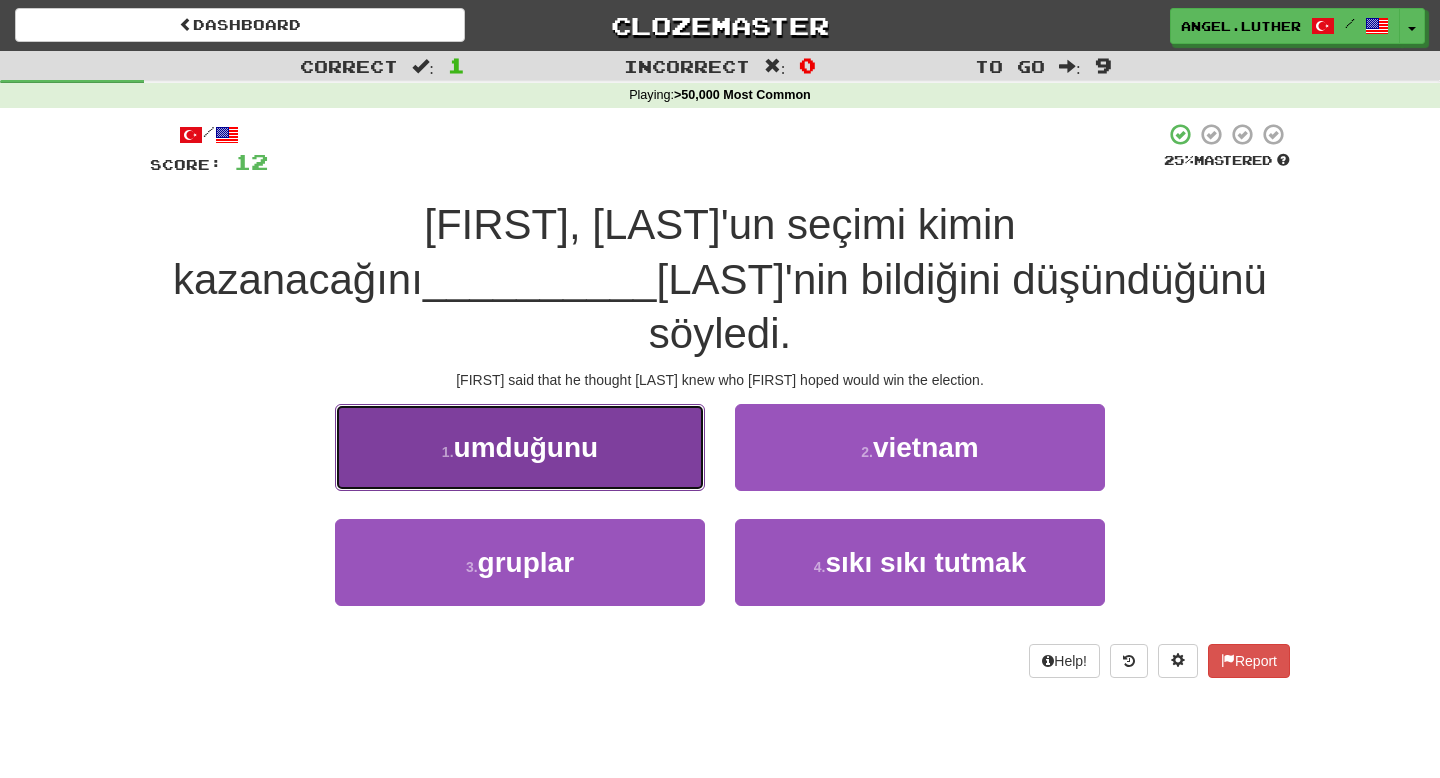 click on "umduğunu" at bounding box center (526, 447) 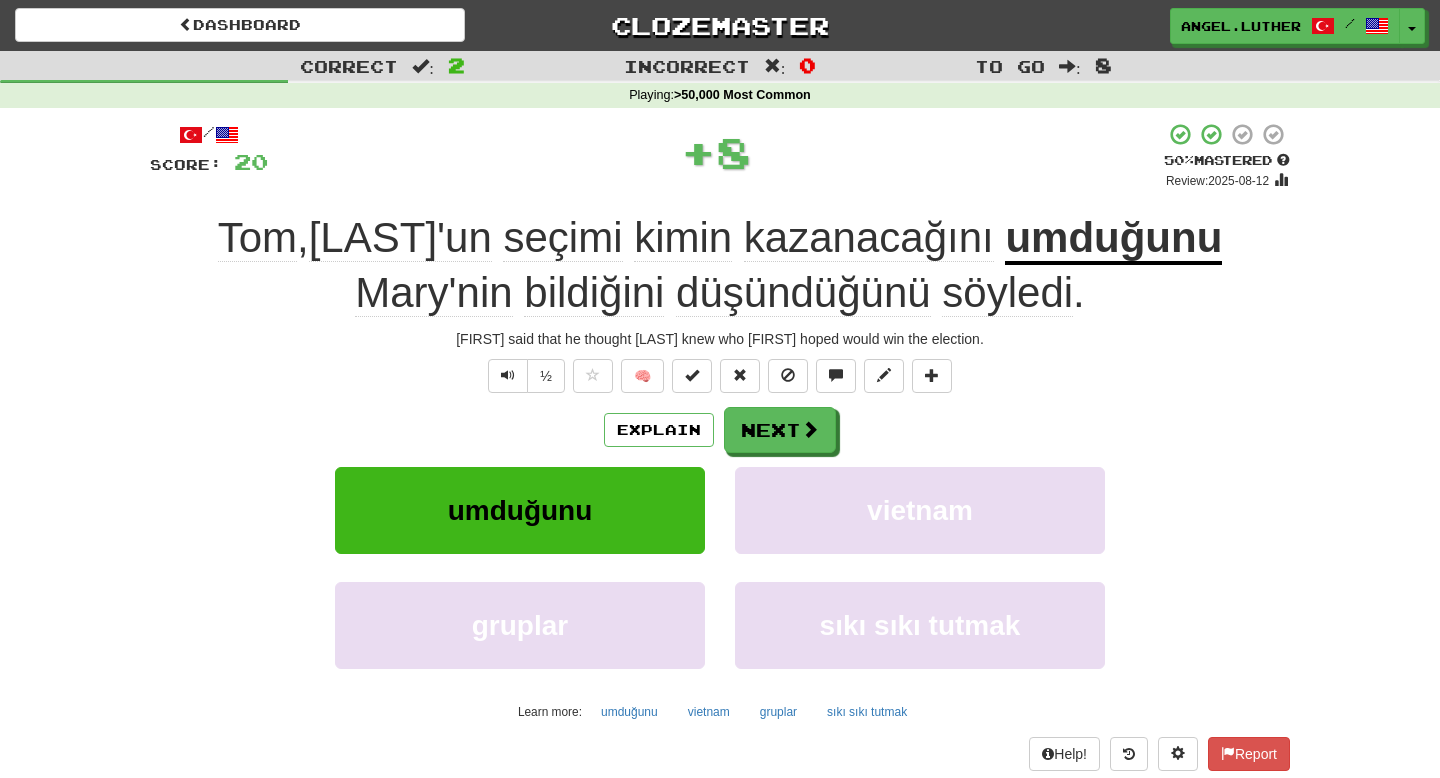 click on "umduğunu" at bounding box center [1113, 239] 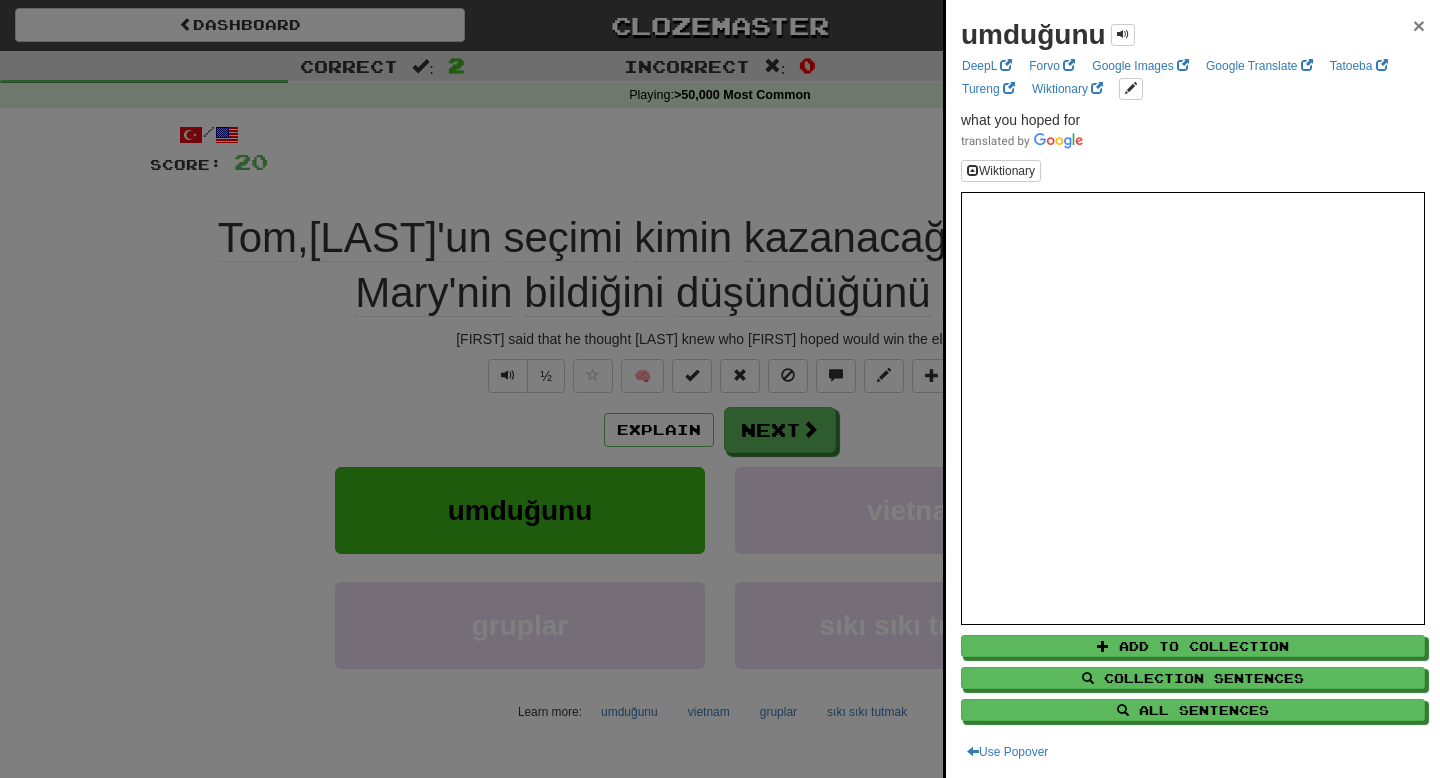 click on "×" at bounding box center [1419, 25] 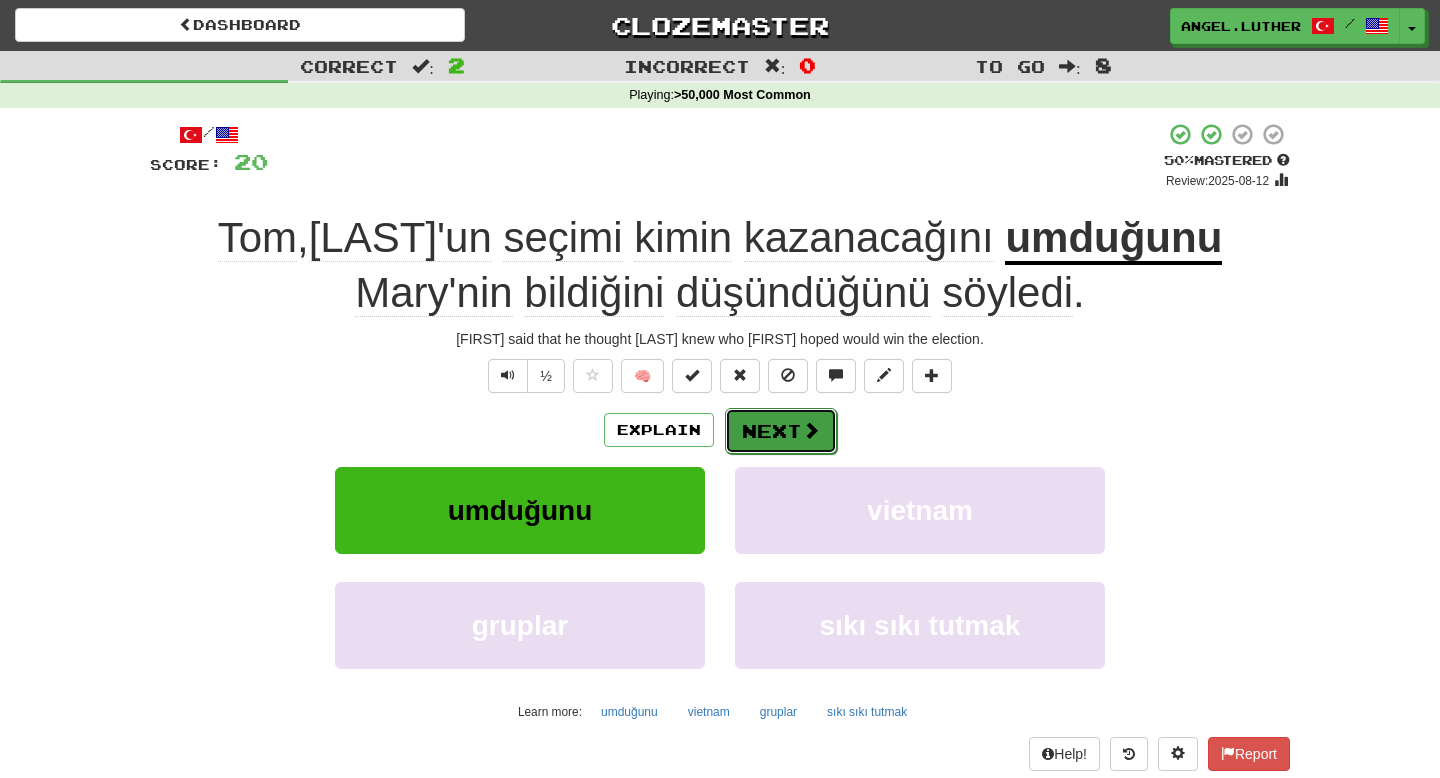 click on "Next" at bounding box center (781, 431) 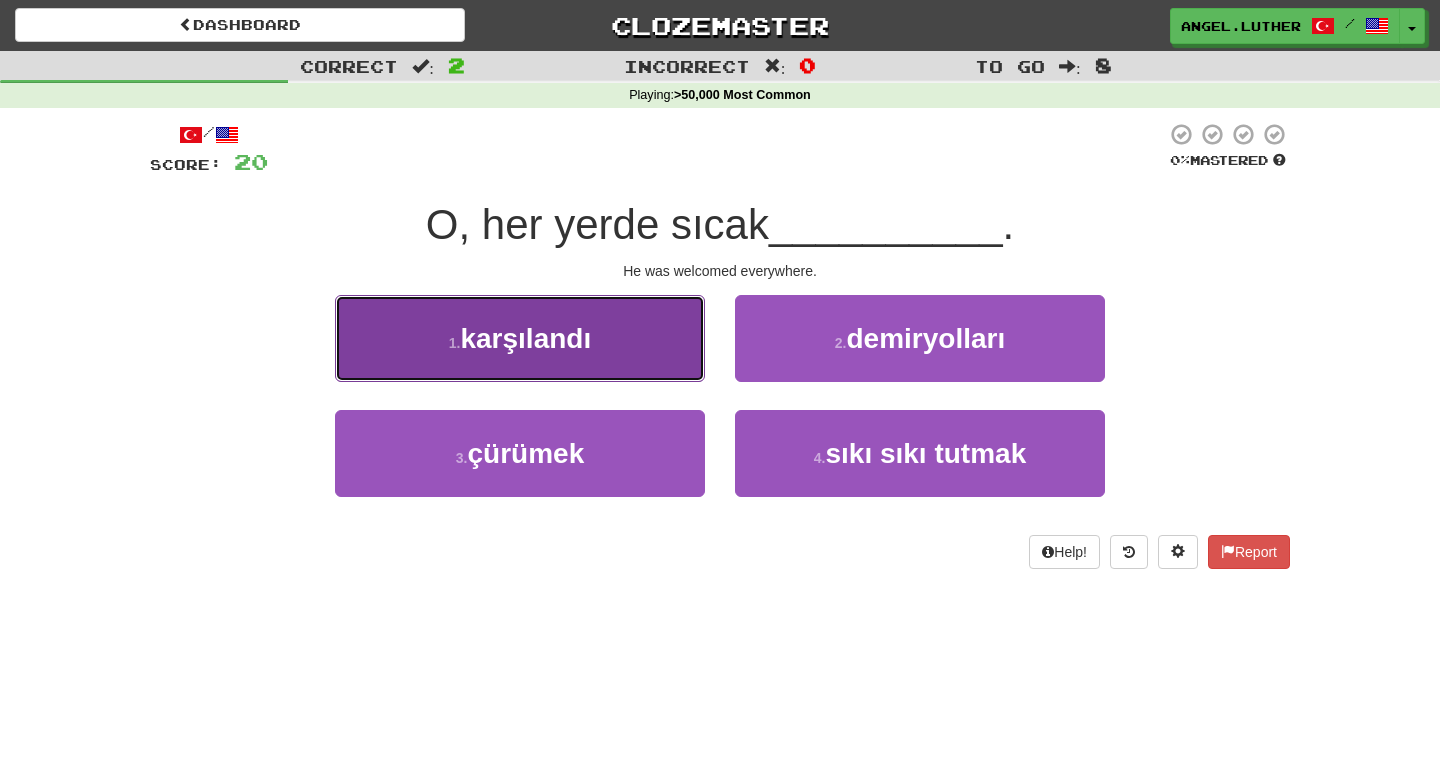 click on "1 .  karşılandı" at bounding box center [520, 338] 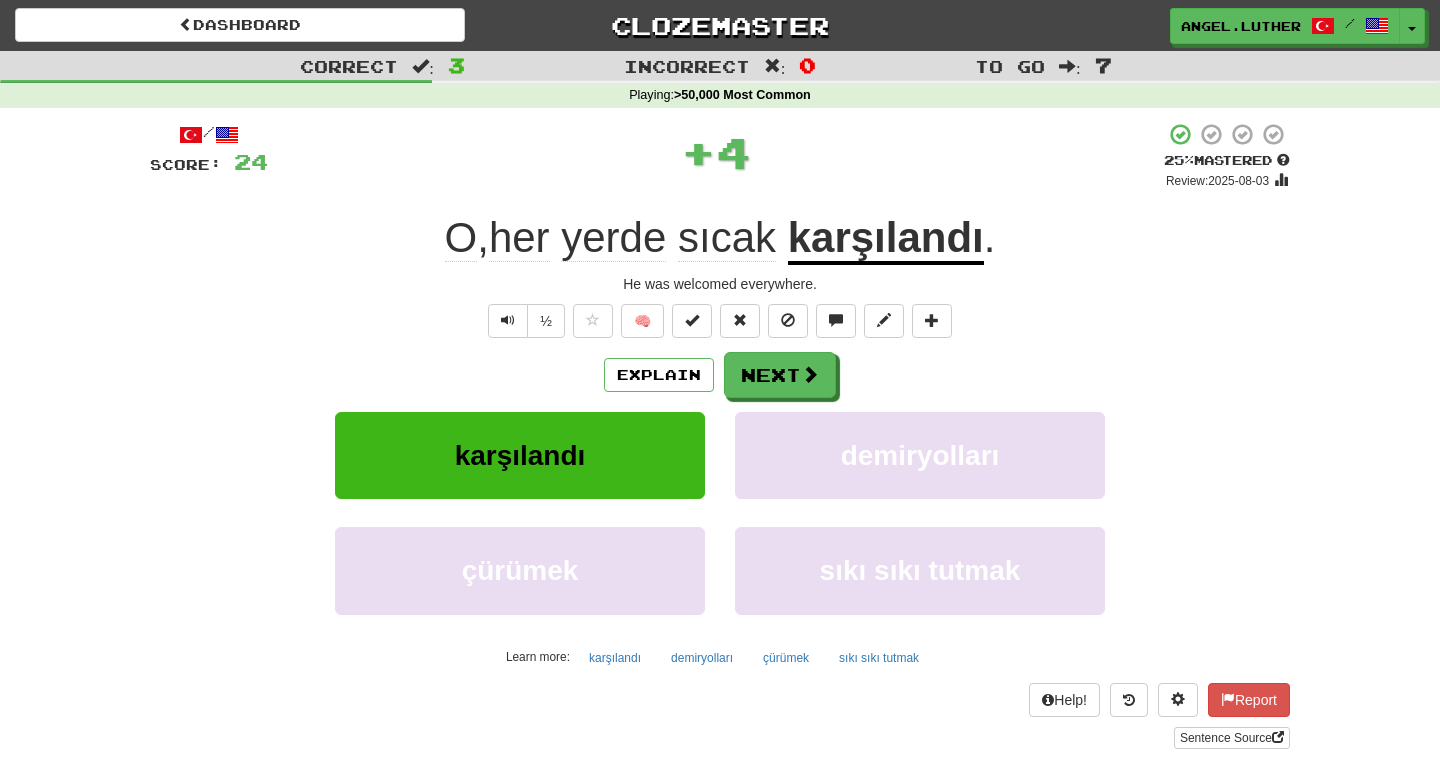 click on "karşılandı" at bounding box center [886, 239] 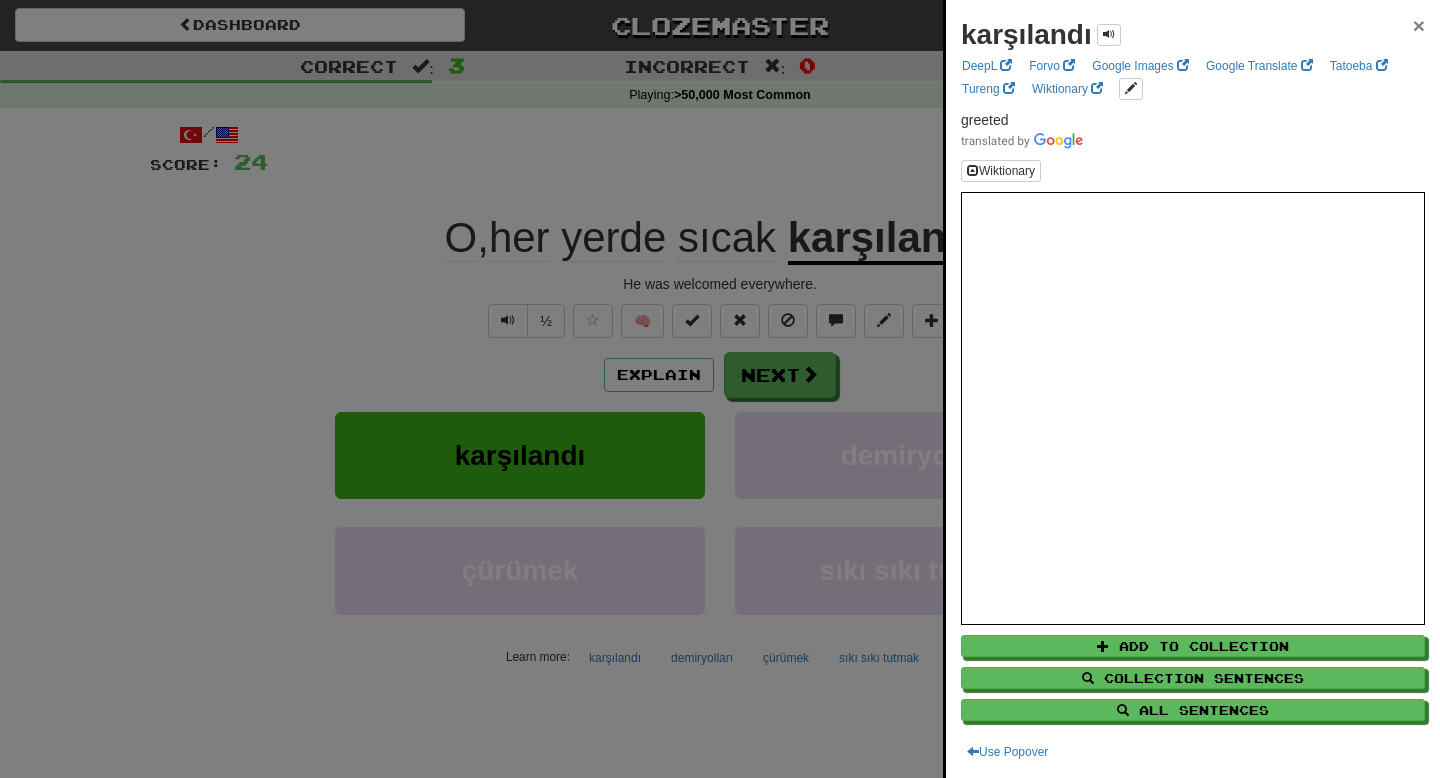 click on "×" at bounding box center [1419, 25] 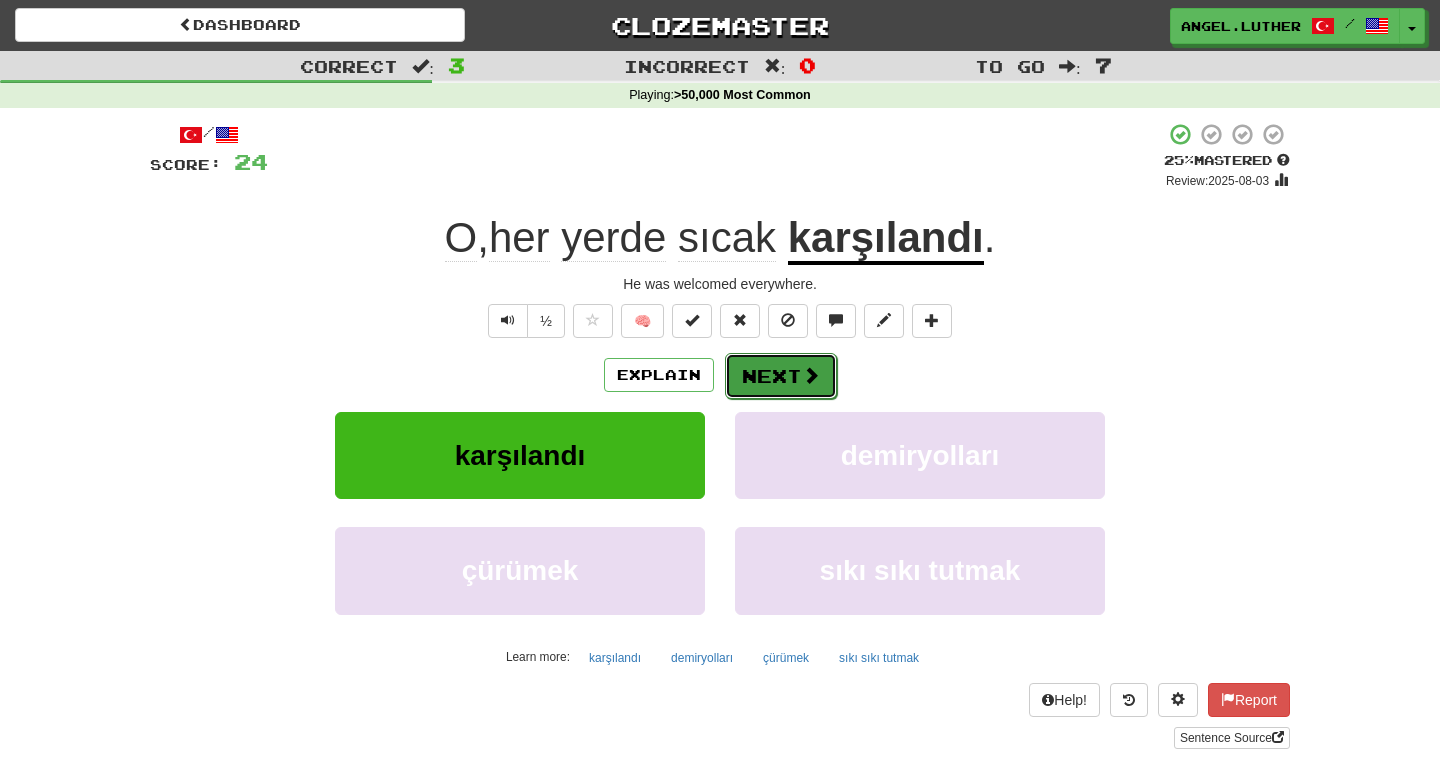 click on "Next" at bounding box center [781, 376] 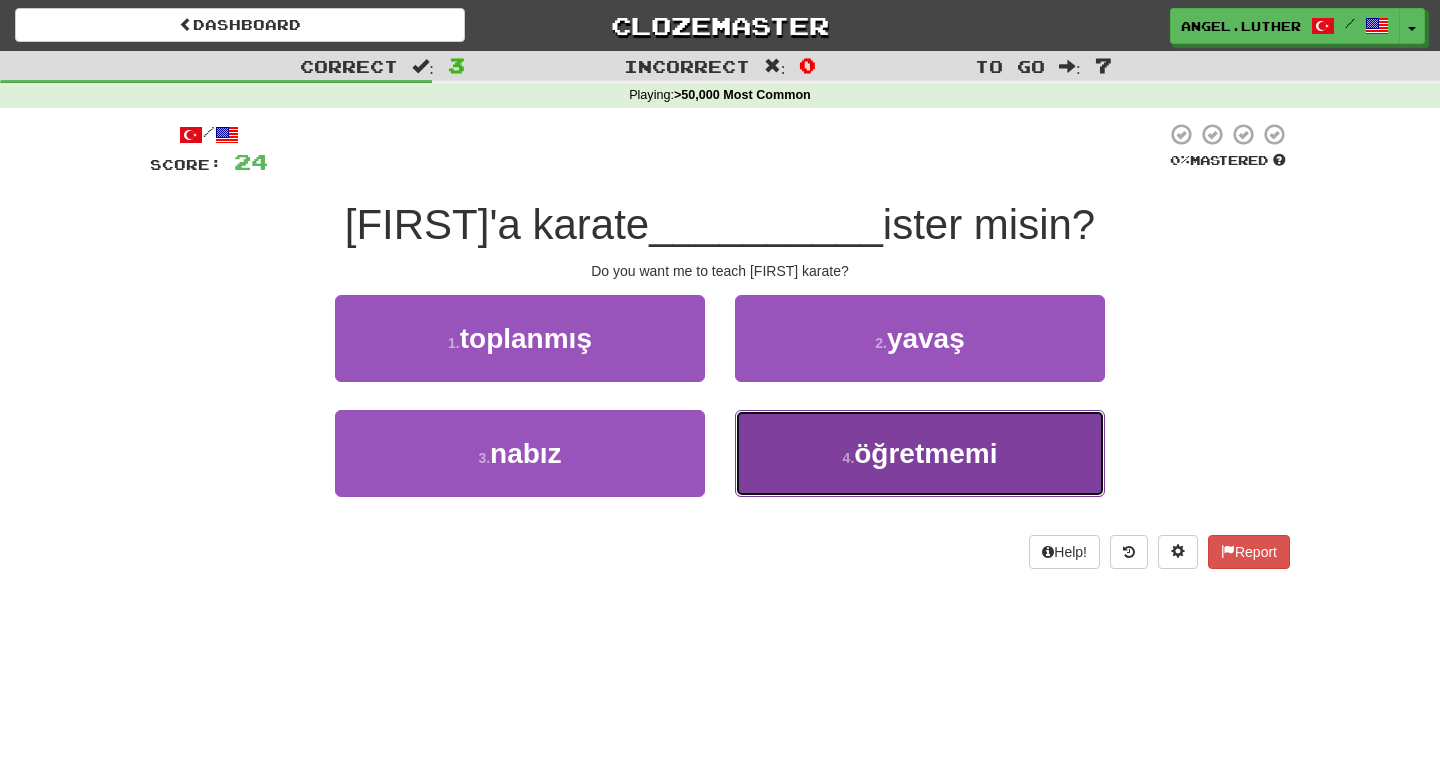 click on "öğretmemi" at bounding box center (925, 453) 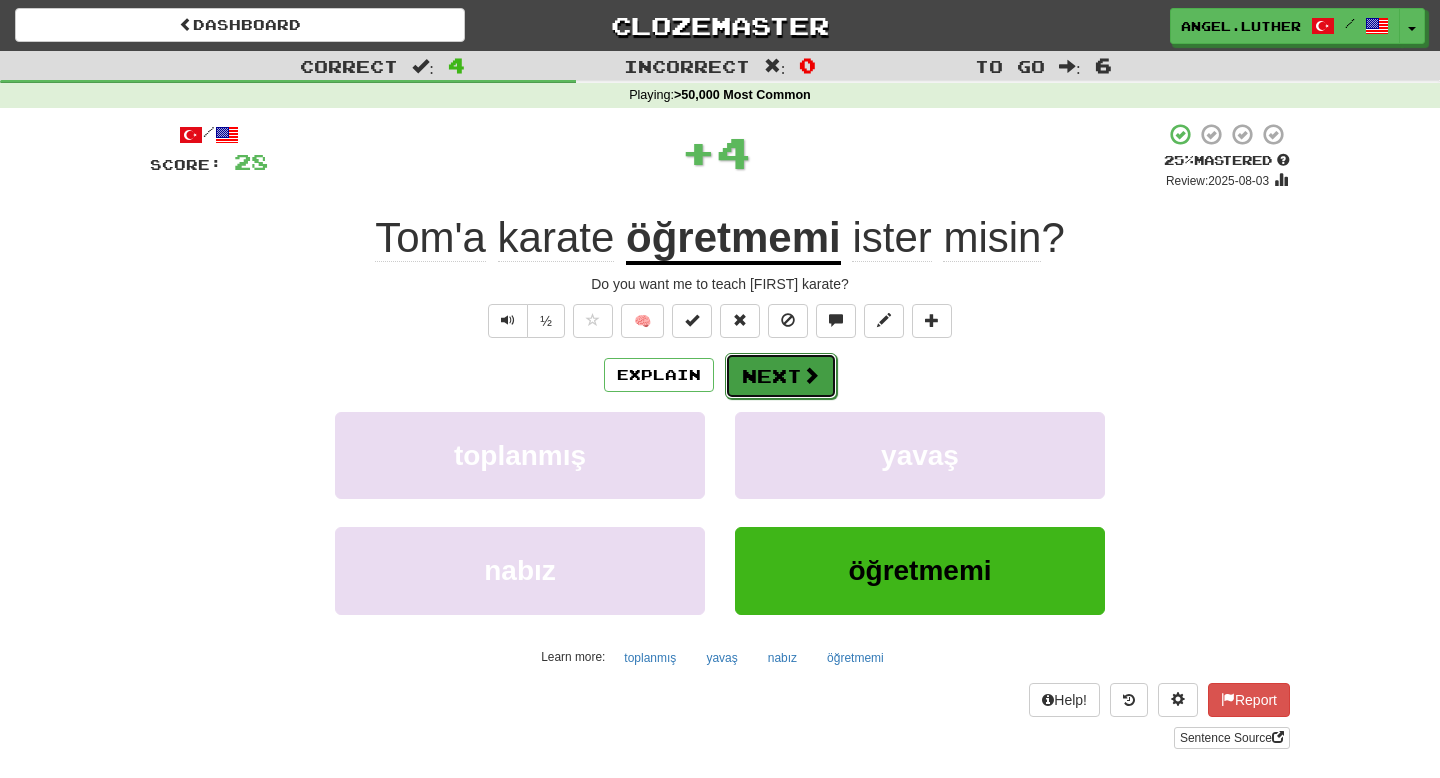 click on "Next" at bounding box center (781, 376) 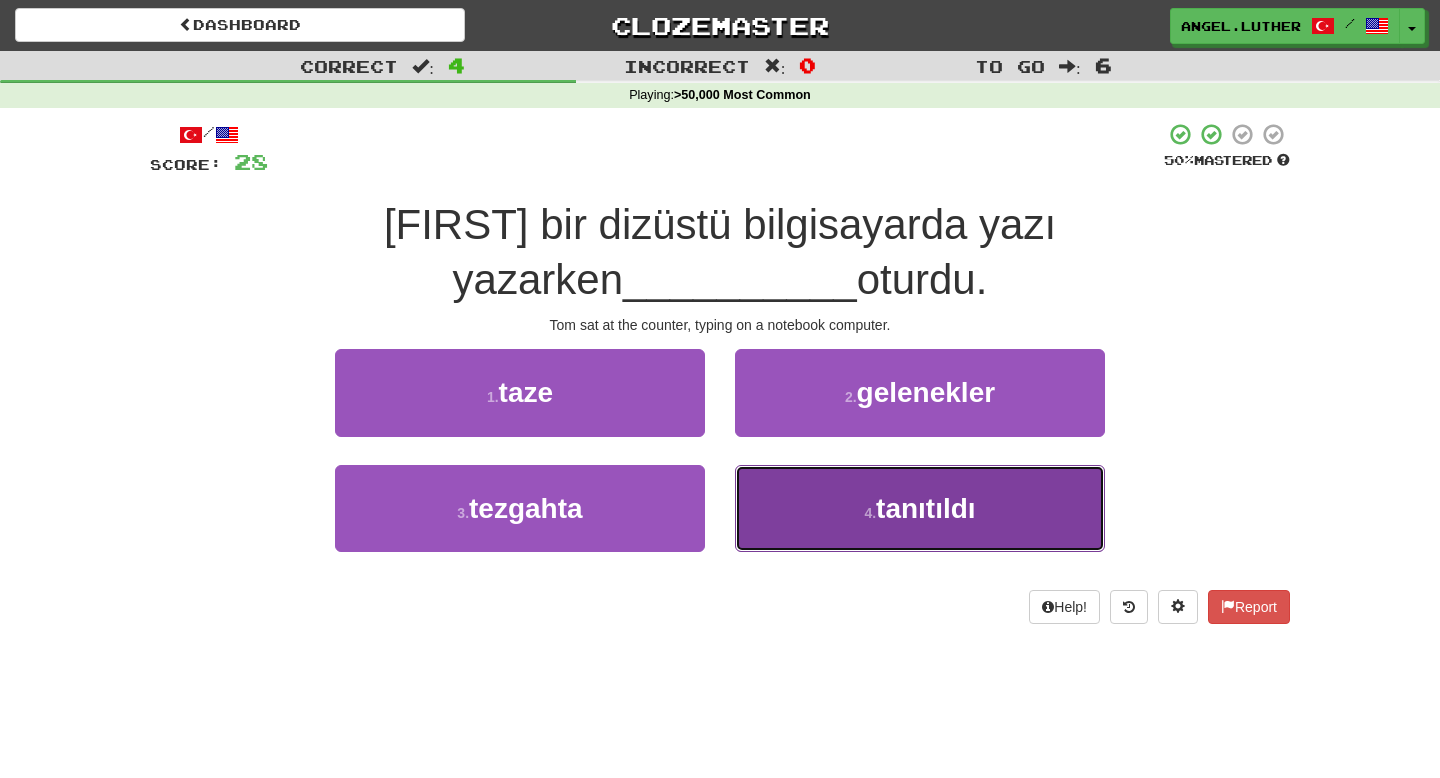click on "4 .  tanıtıldı" at bounding box center (920, 508) 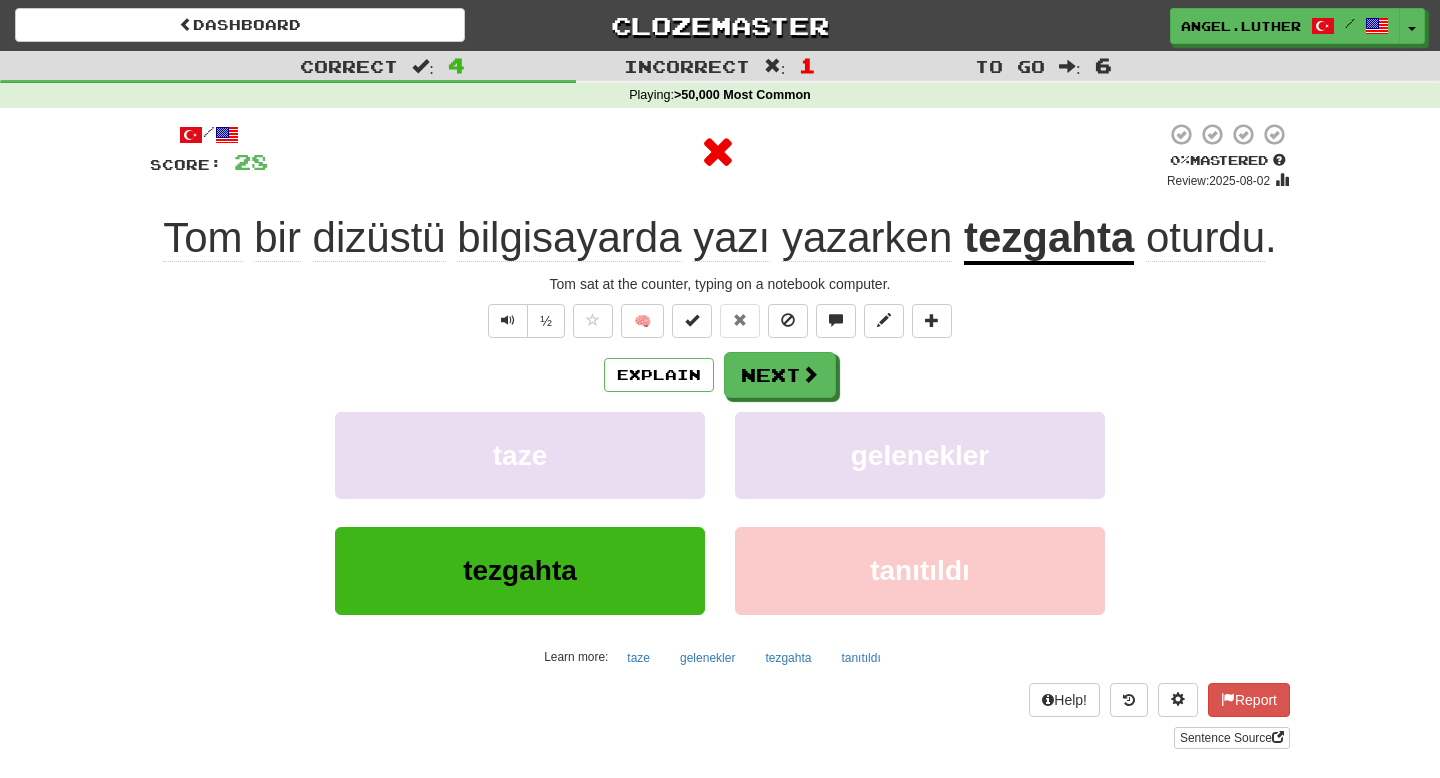 click on "tezgahta" at bounding box center [1049, 239] 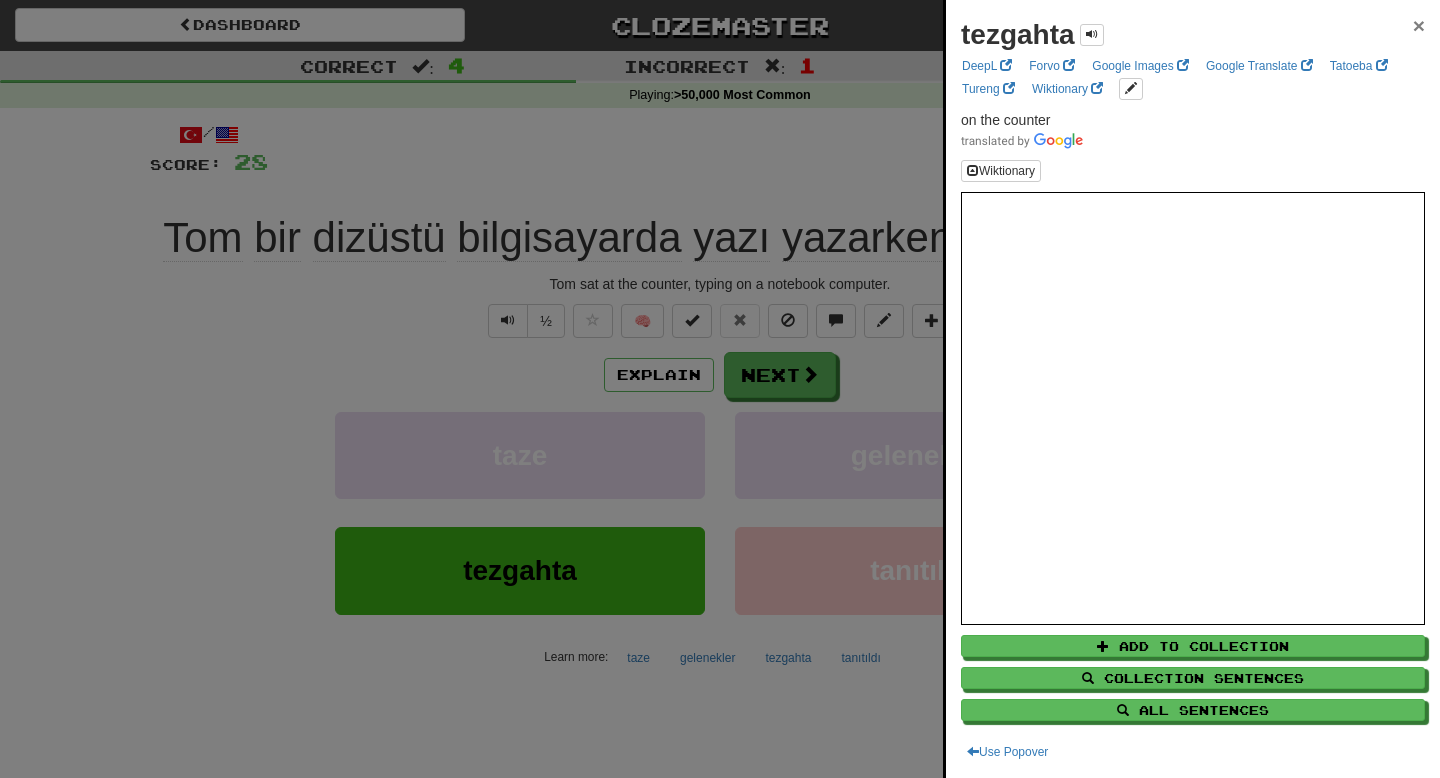 click on "×" at bounding box center (1419, 25) 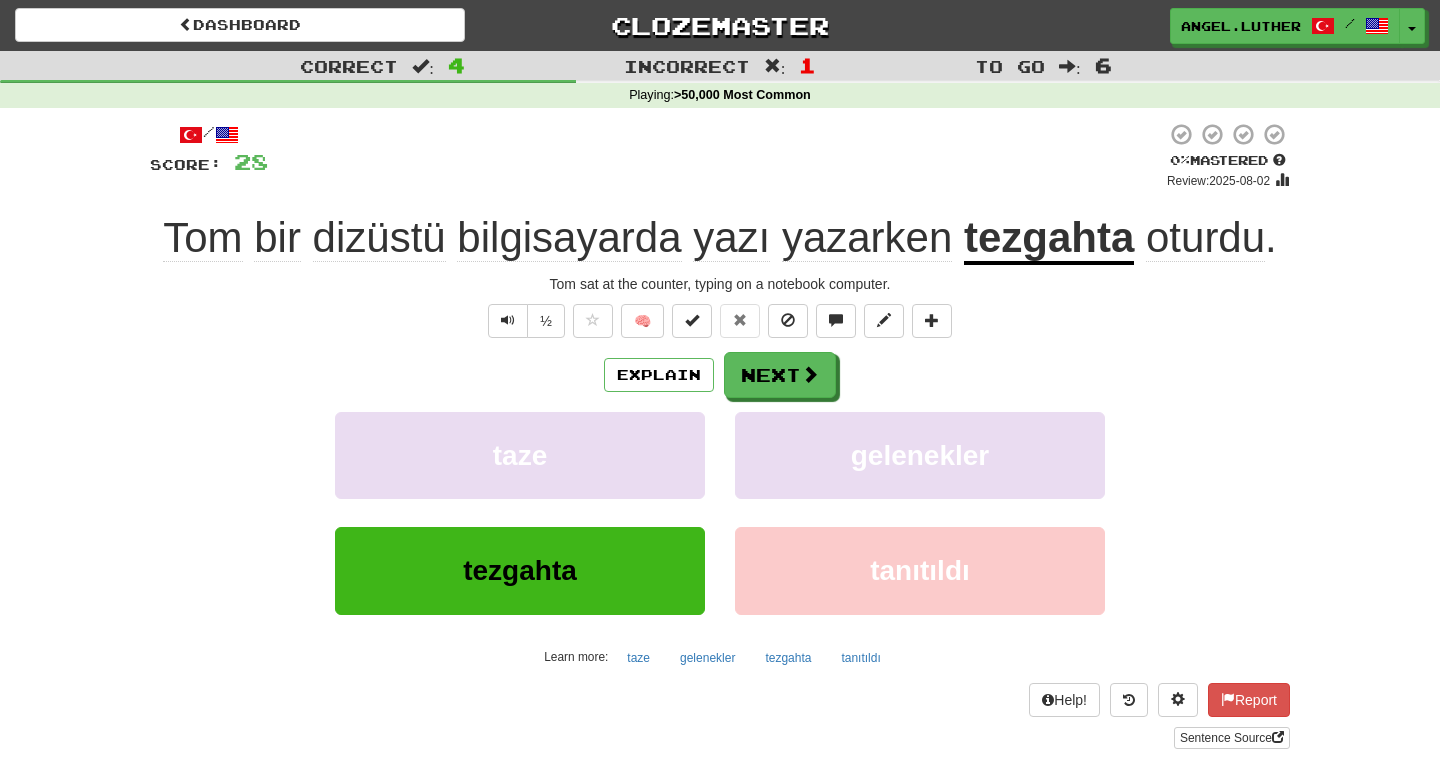 click on "dizüstü" 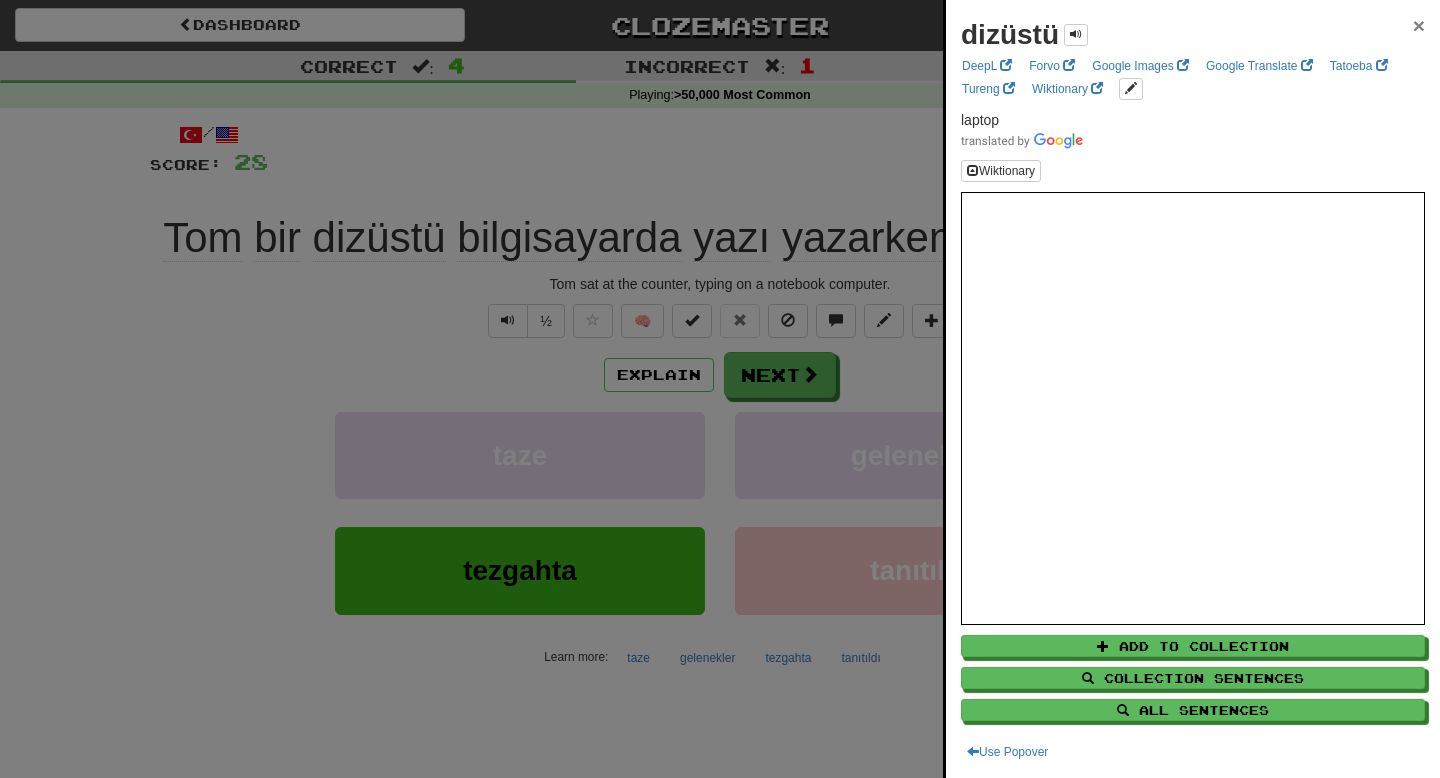 click on "×" at bounding box center [1419, 25] 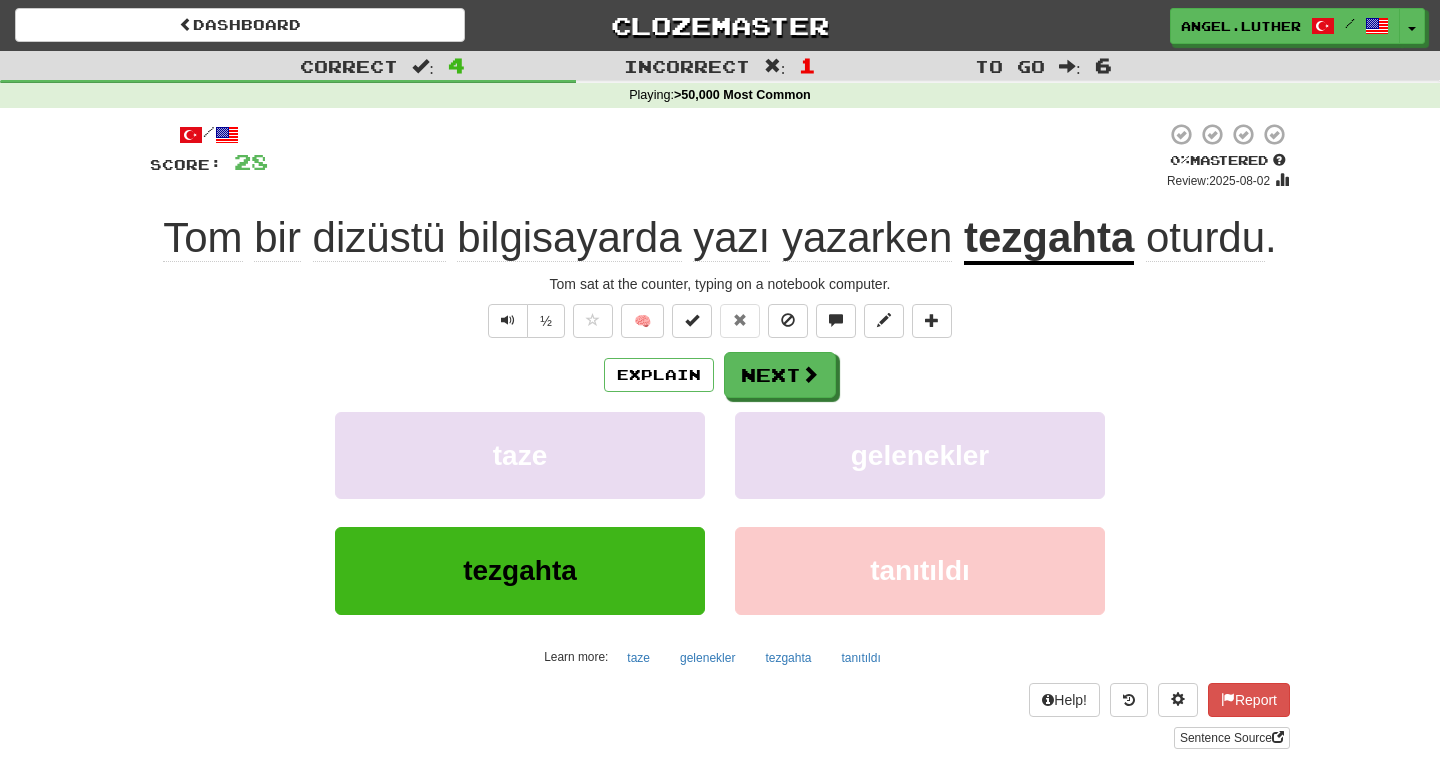 click on "yazarken" 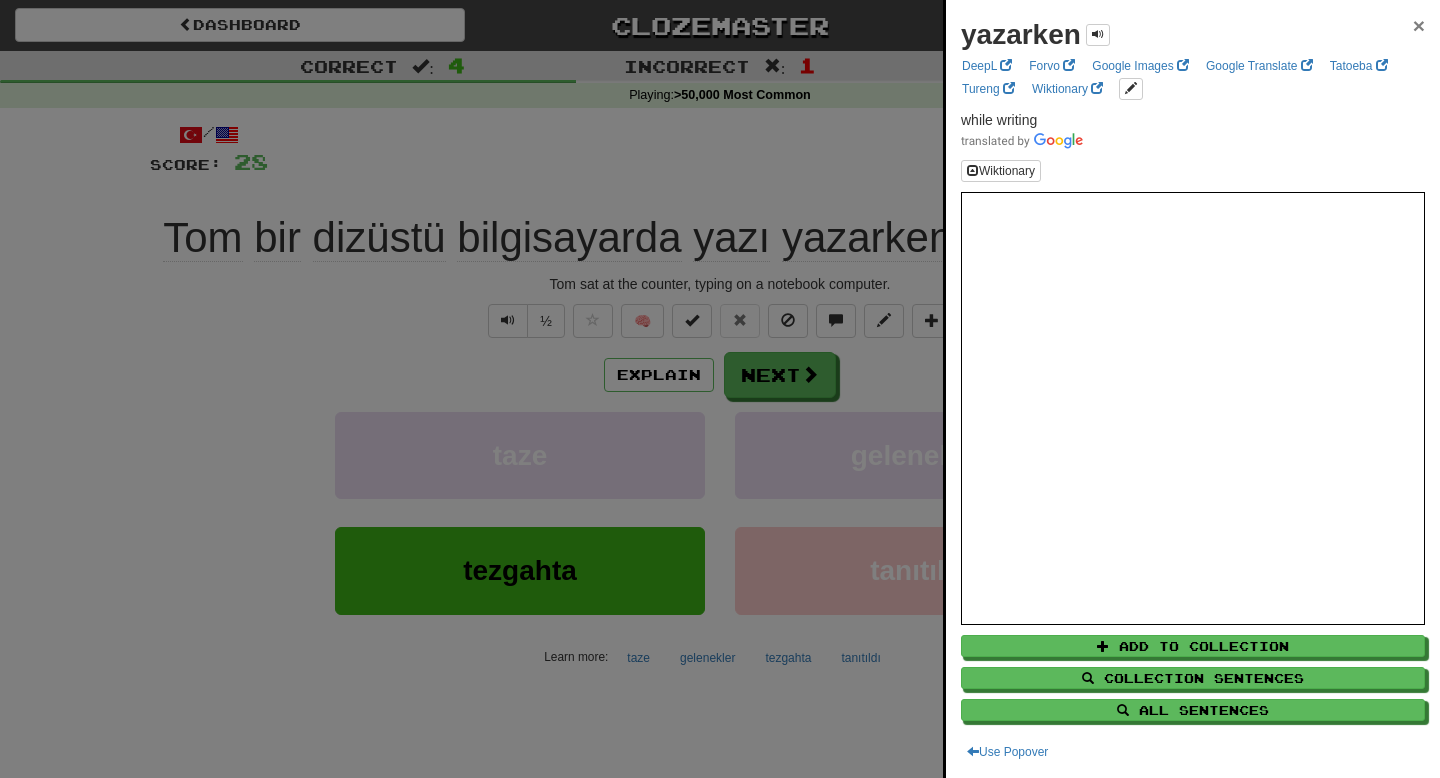 click on "×" at bounding box center (1419, 25) 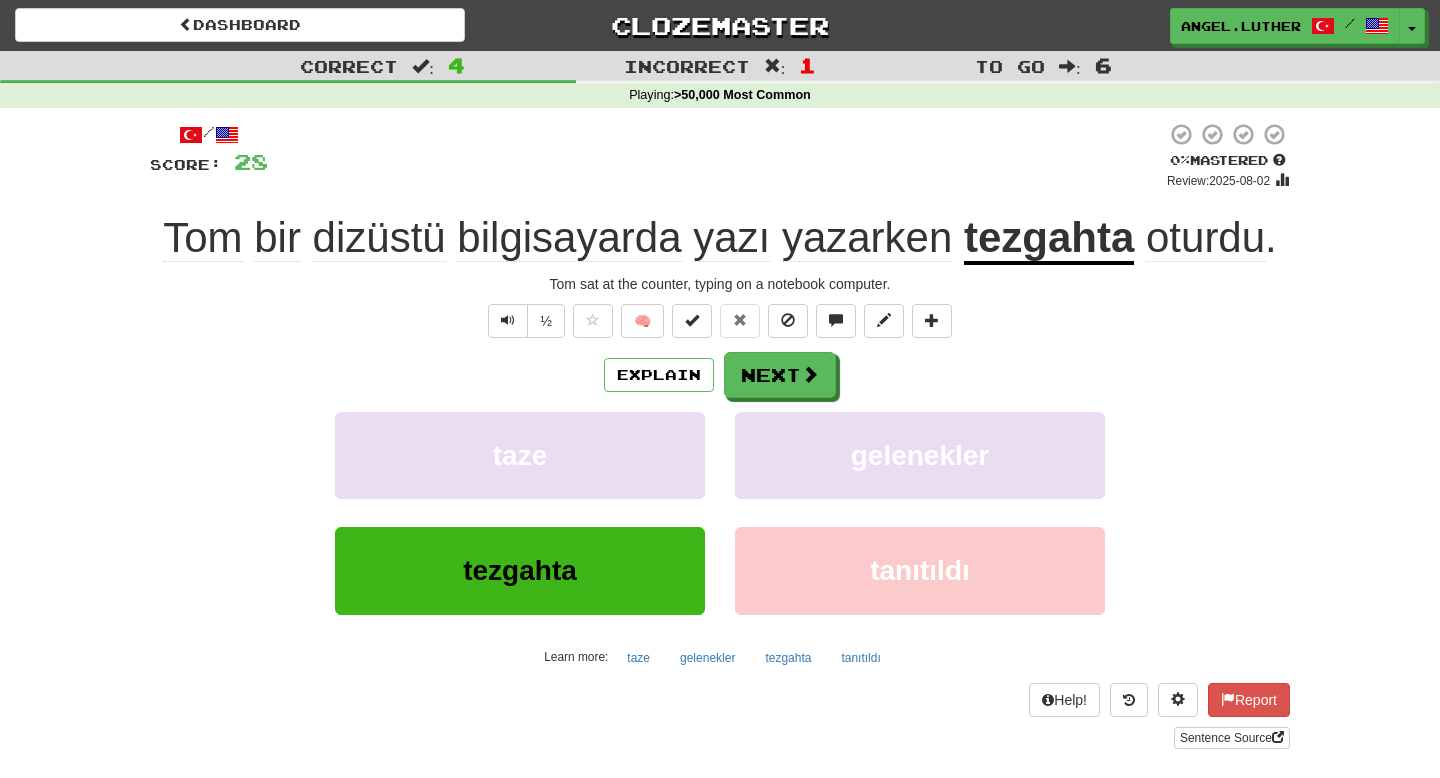 click on "yazı" 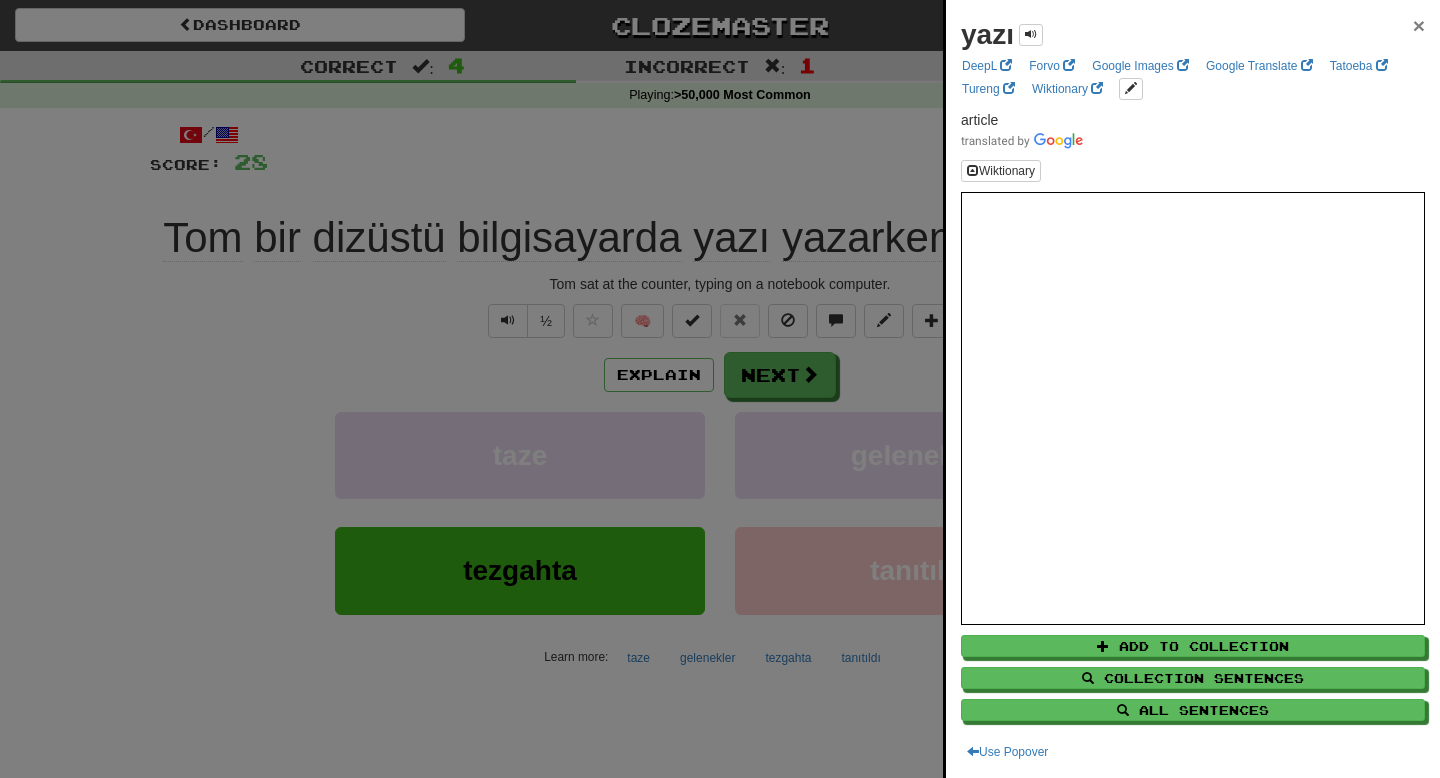 click on "×" at bounding box center [1419, 25] 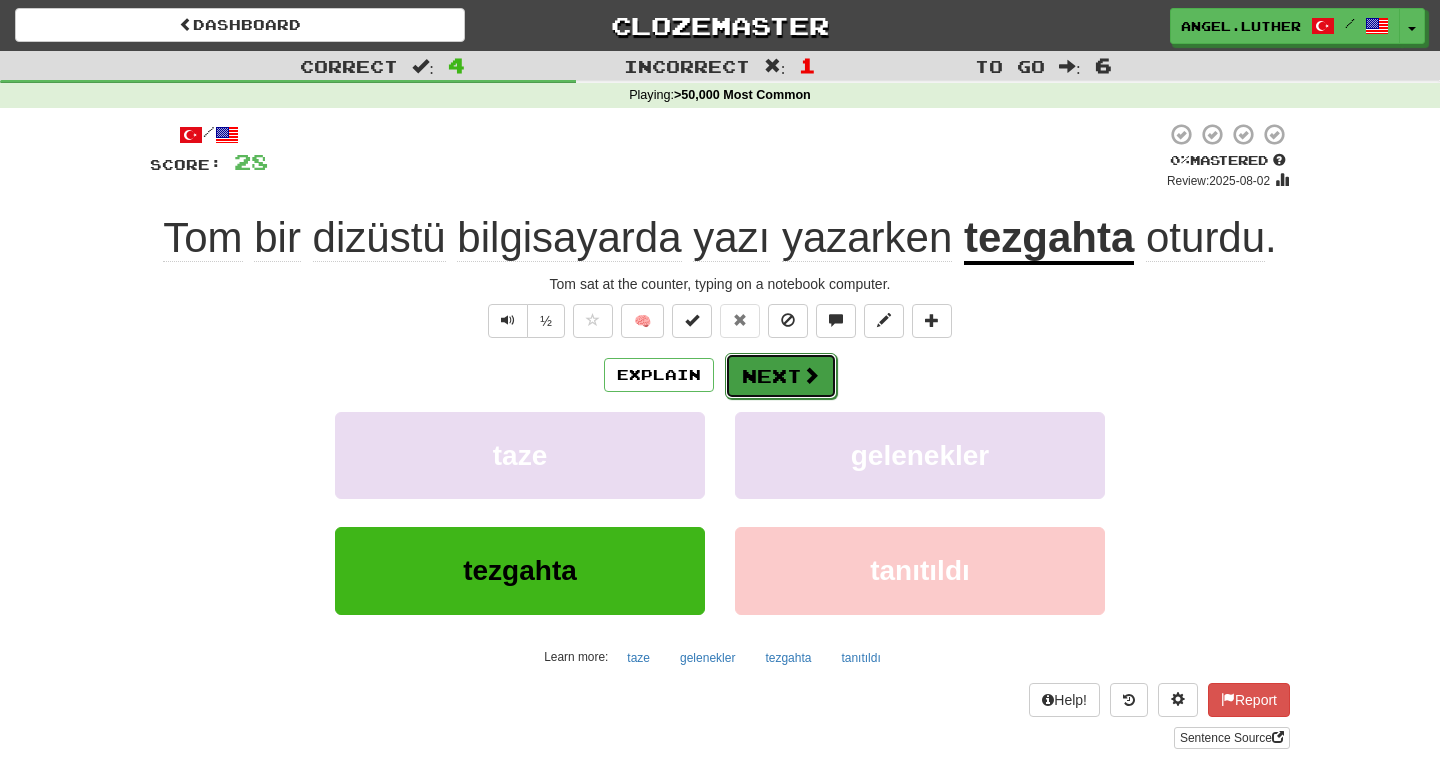 click at bounding box center (811, 375) 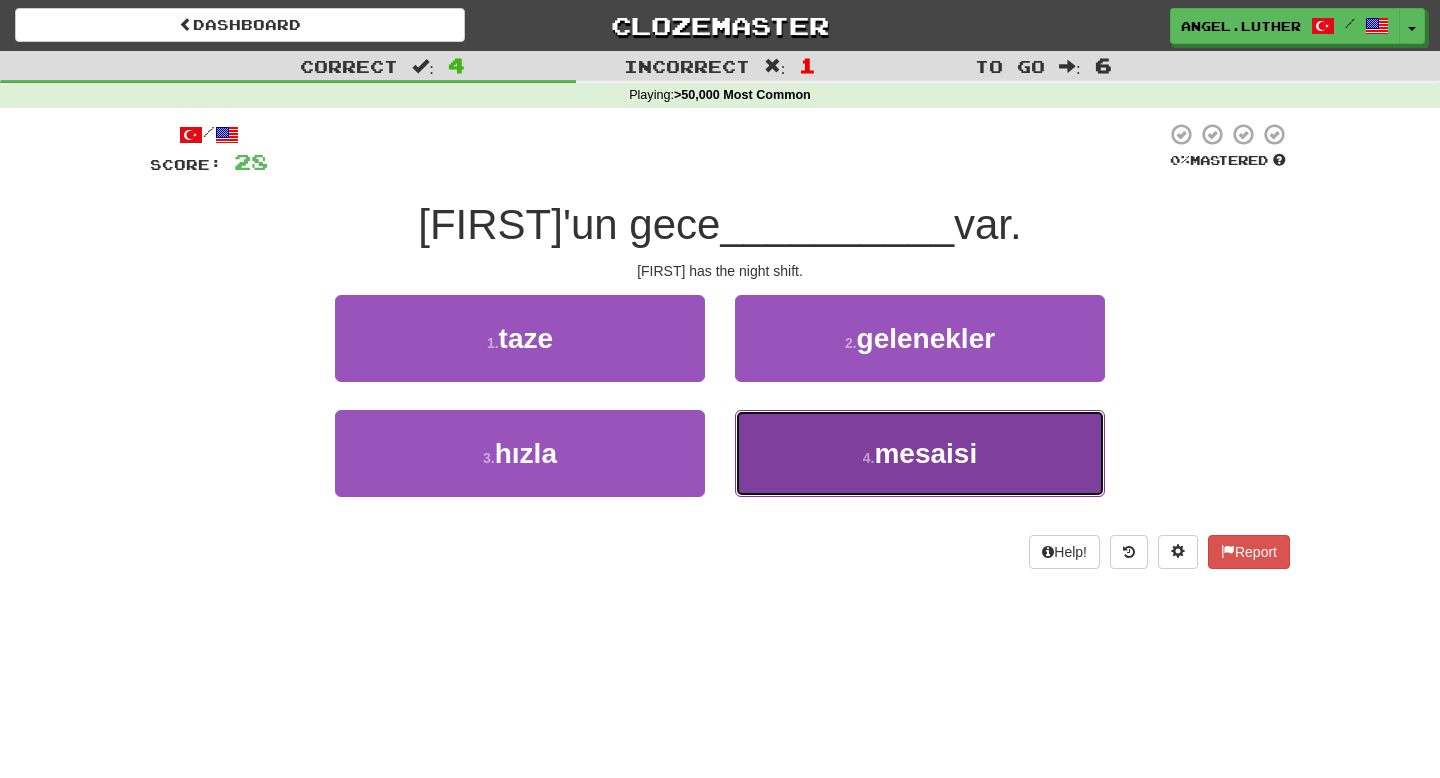 click on "mesaisi" at bounding box center [925, 453] 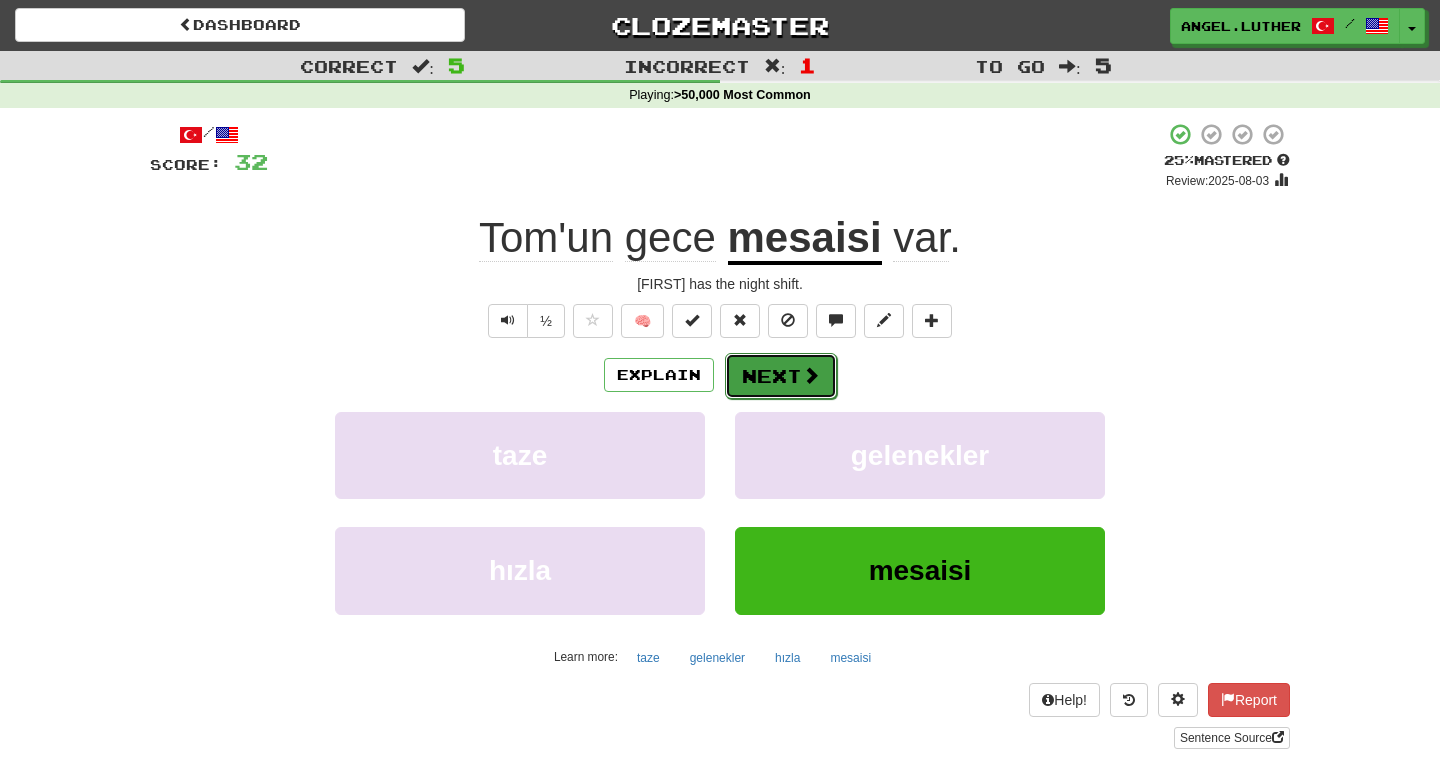 click on "Next" at bounding box center [781, 376] 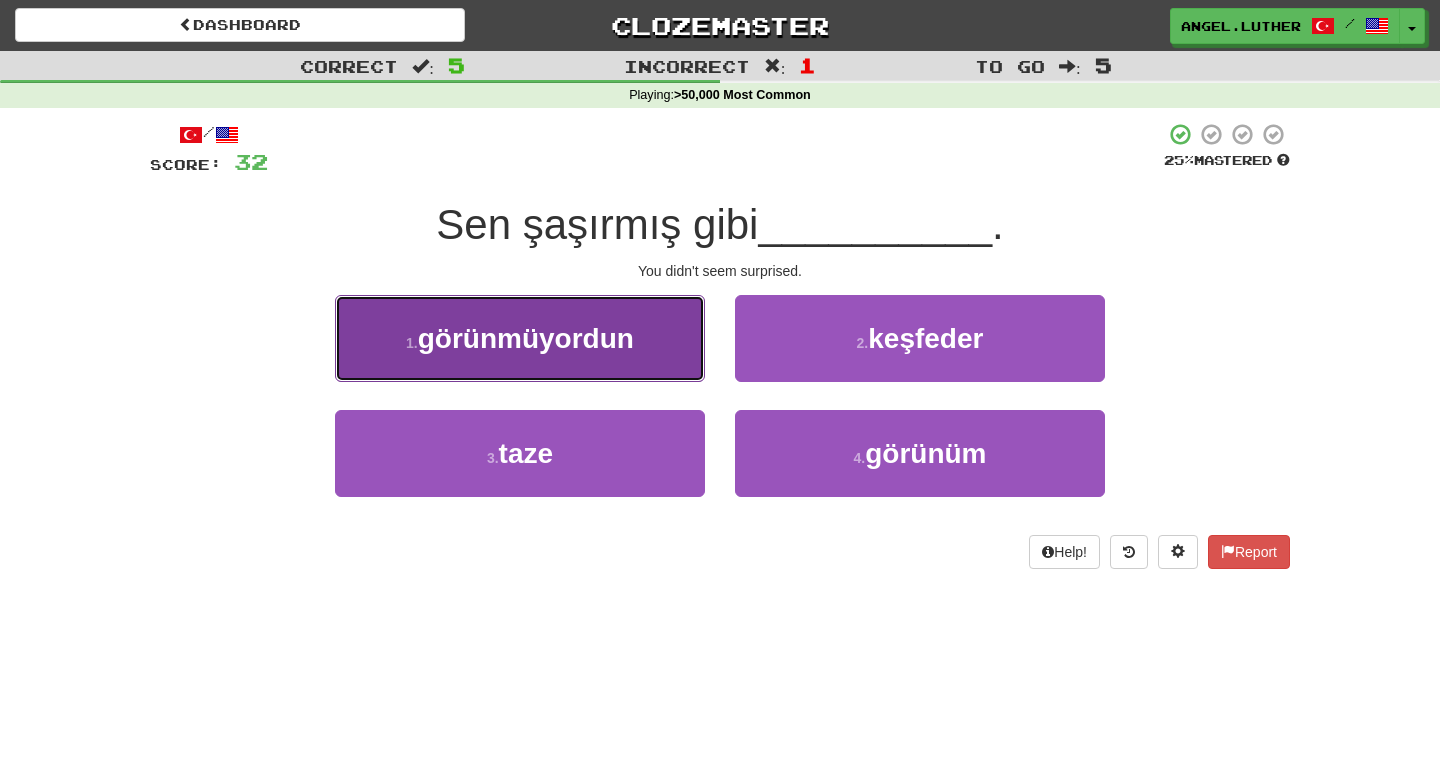 click on "1 .  görünmüyordun" at bounding box center (520, 338) 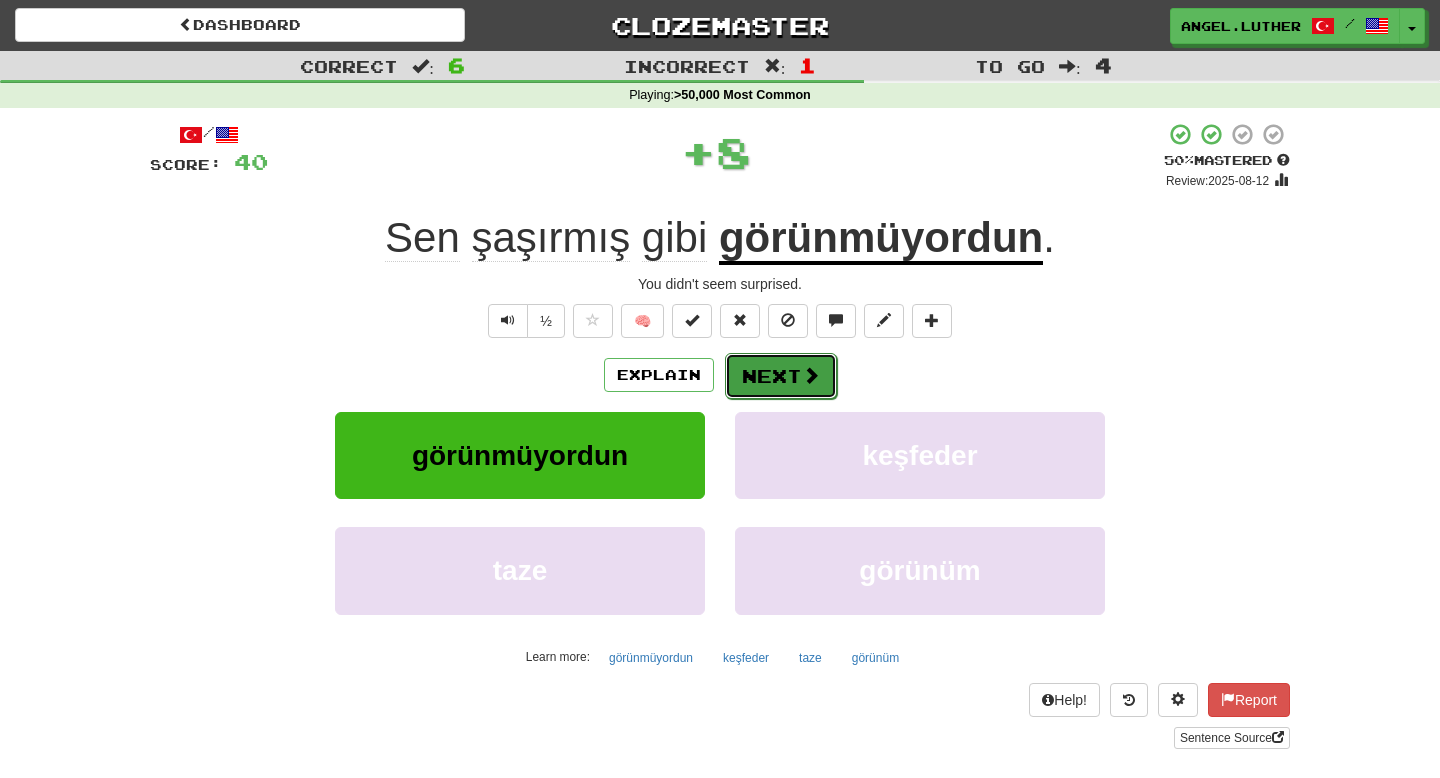 click at bounding box center [811, 375] 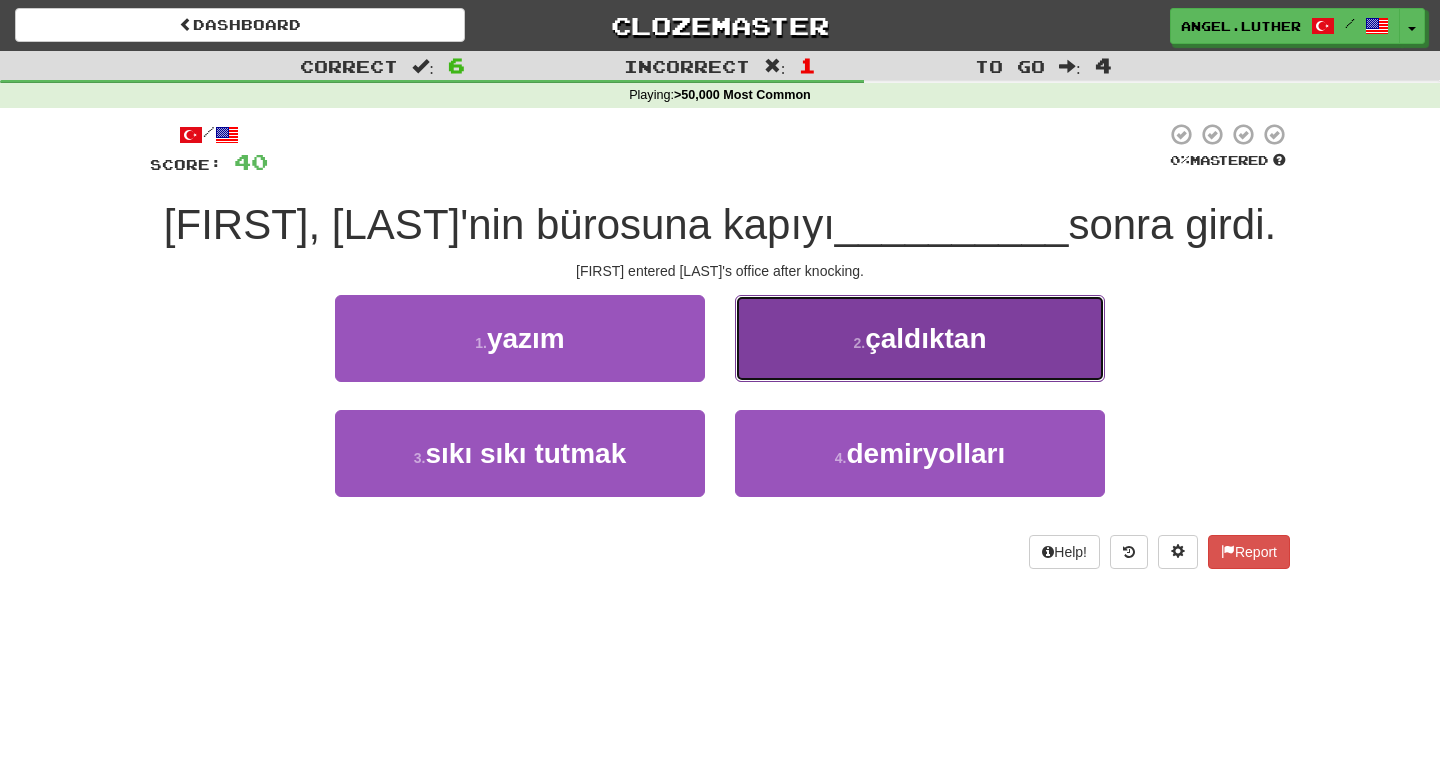 click on "çaldıktan" at bounding box center (925, 338) 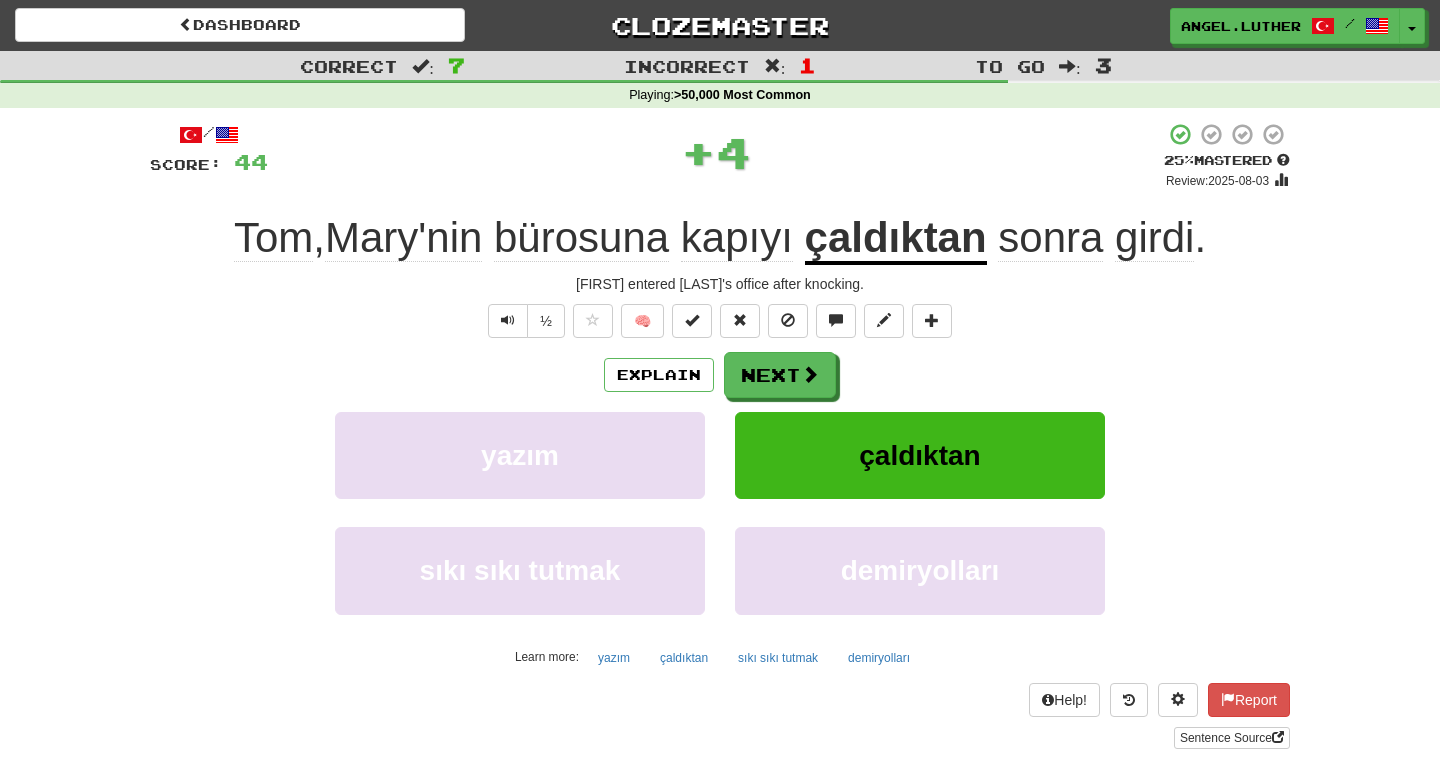 click on "çaldıktan" at bounding box center [896, 239] 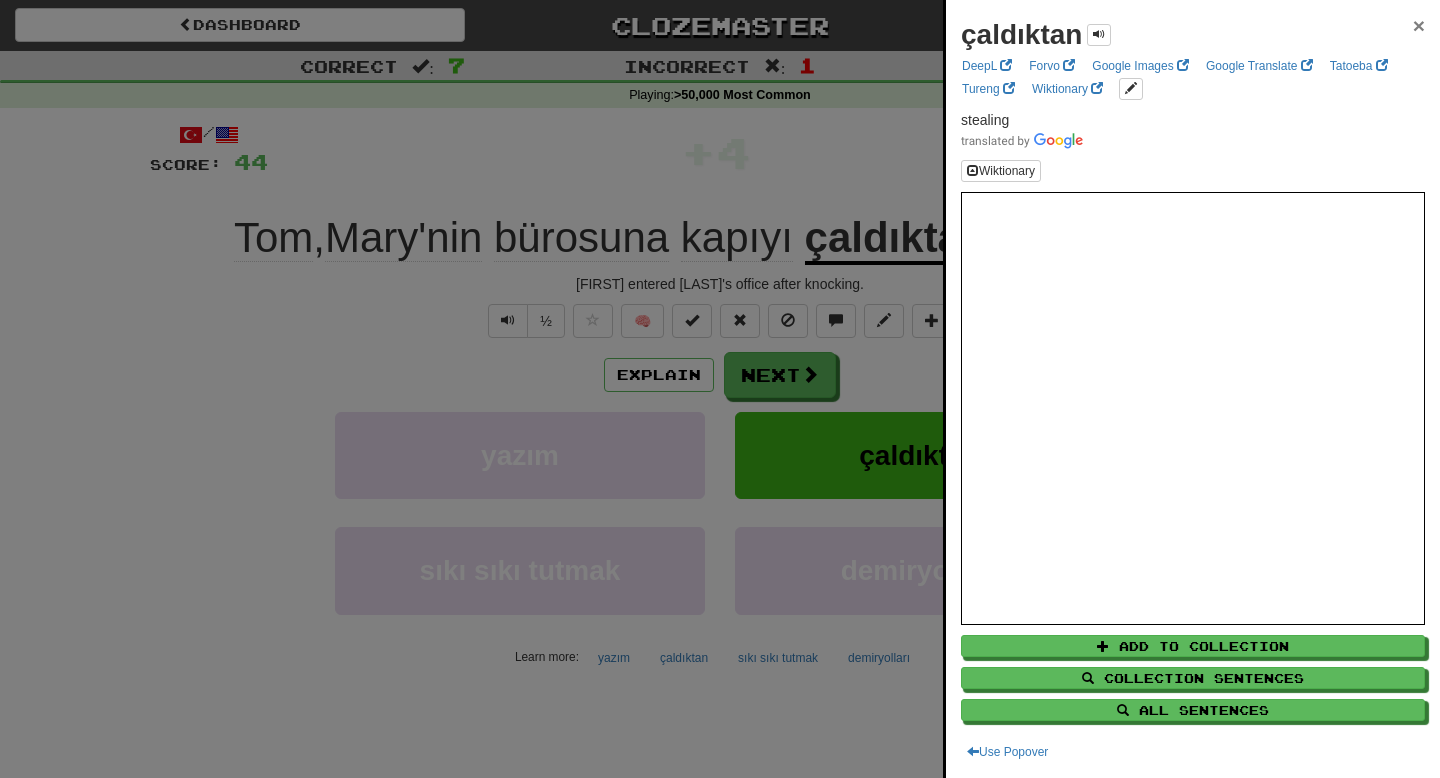 click on "×" at bounding box center [1419, 25] 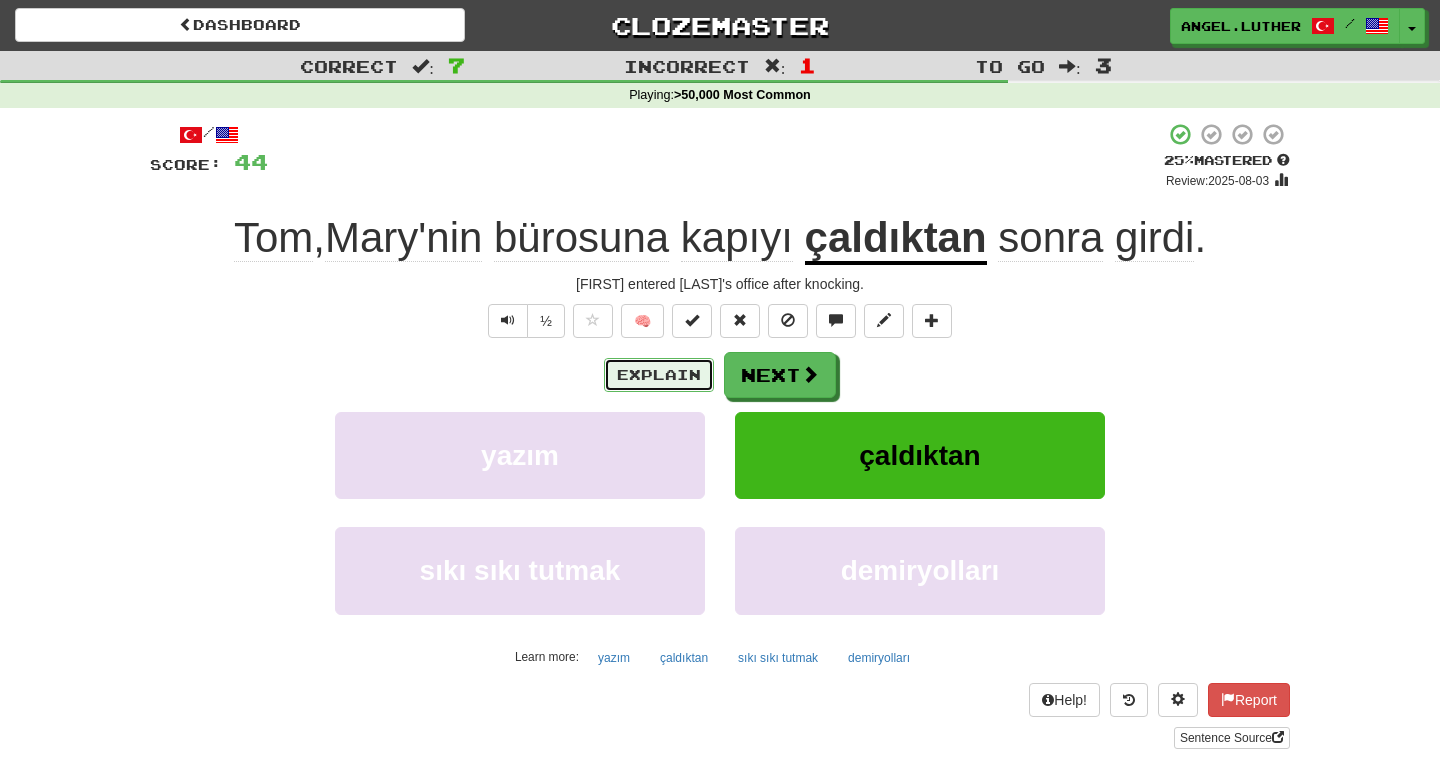 click on "Explain" at bounding box center (659, 375) 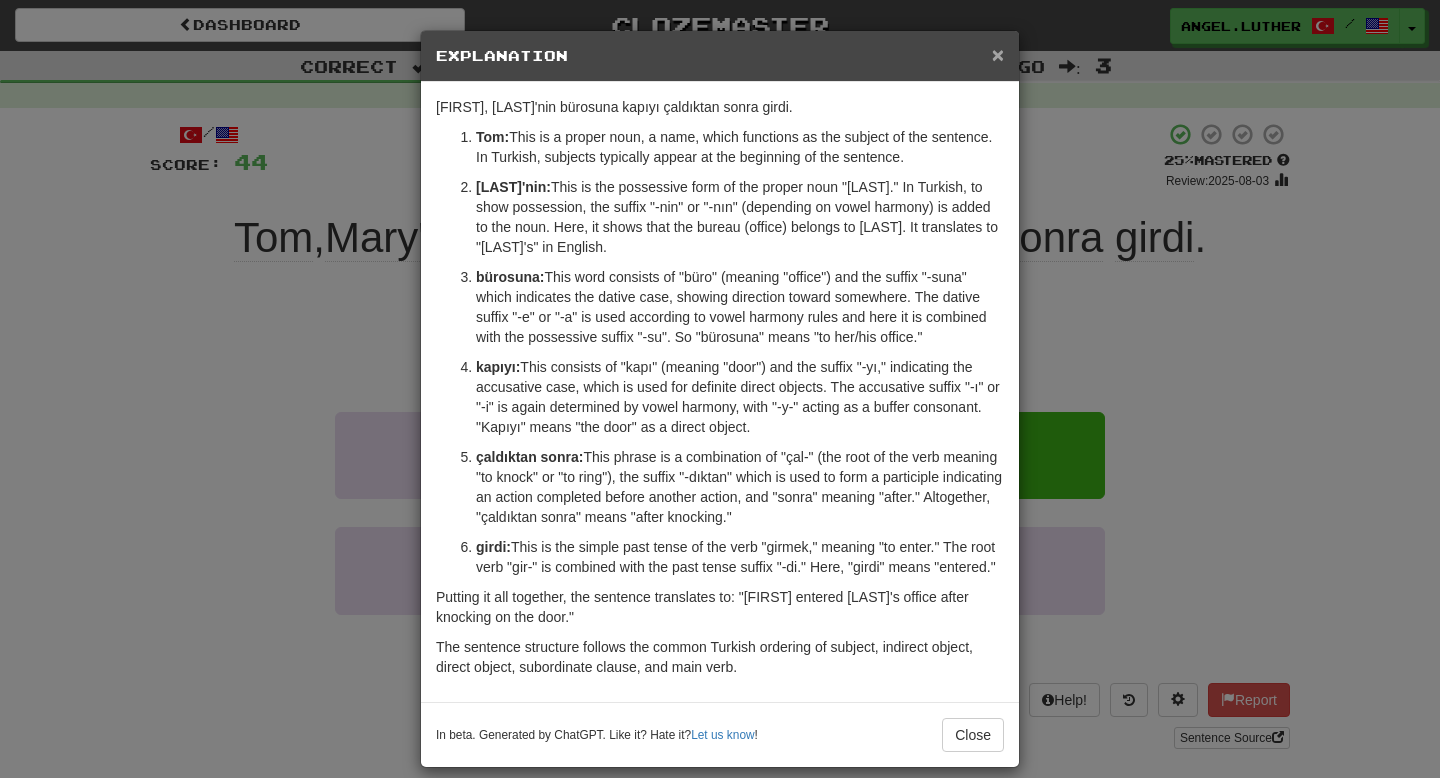 click on "×" at bounding box center (998, 54) 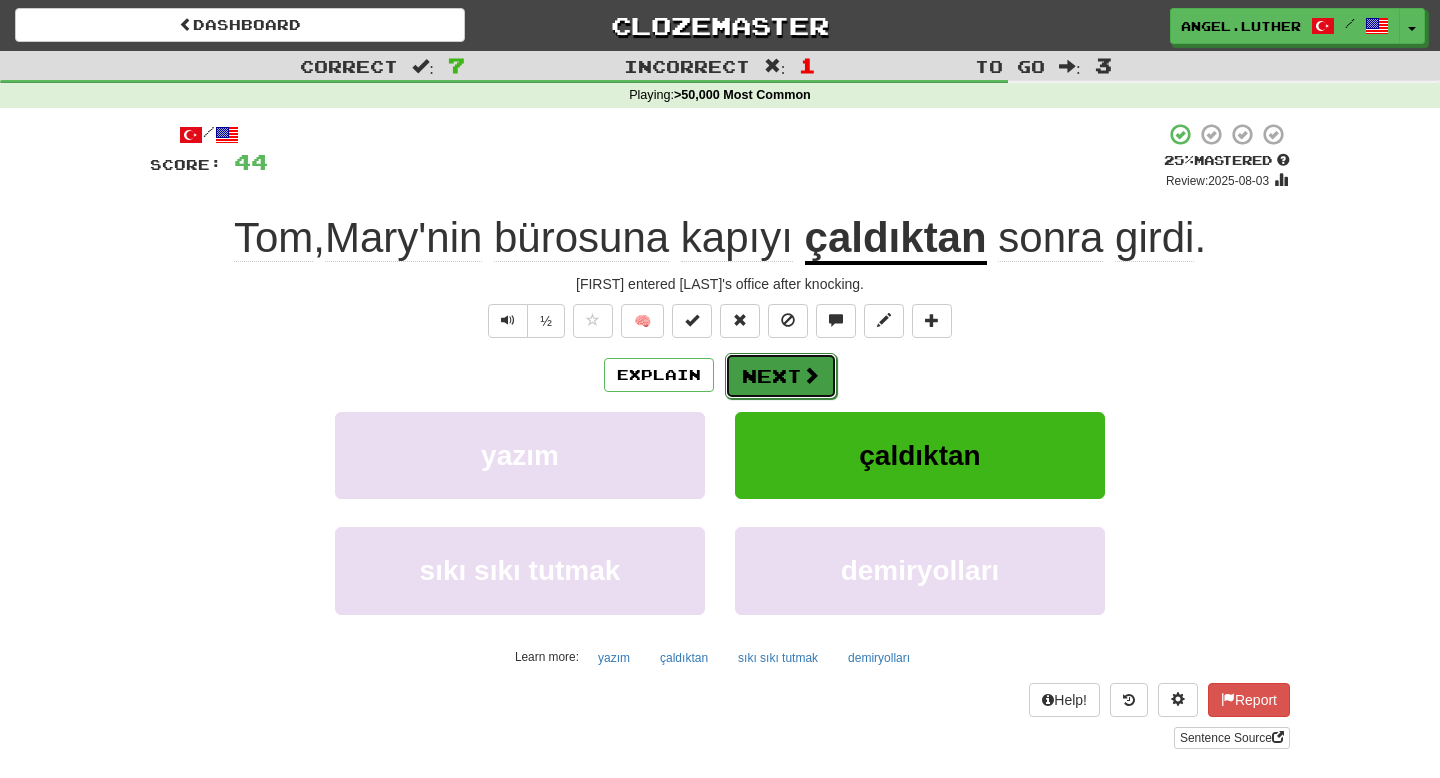 click on "Next" at bounding box center [781, 376] 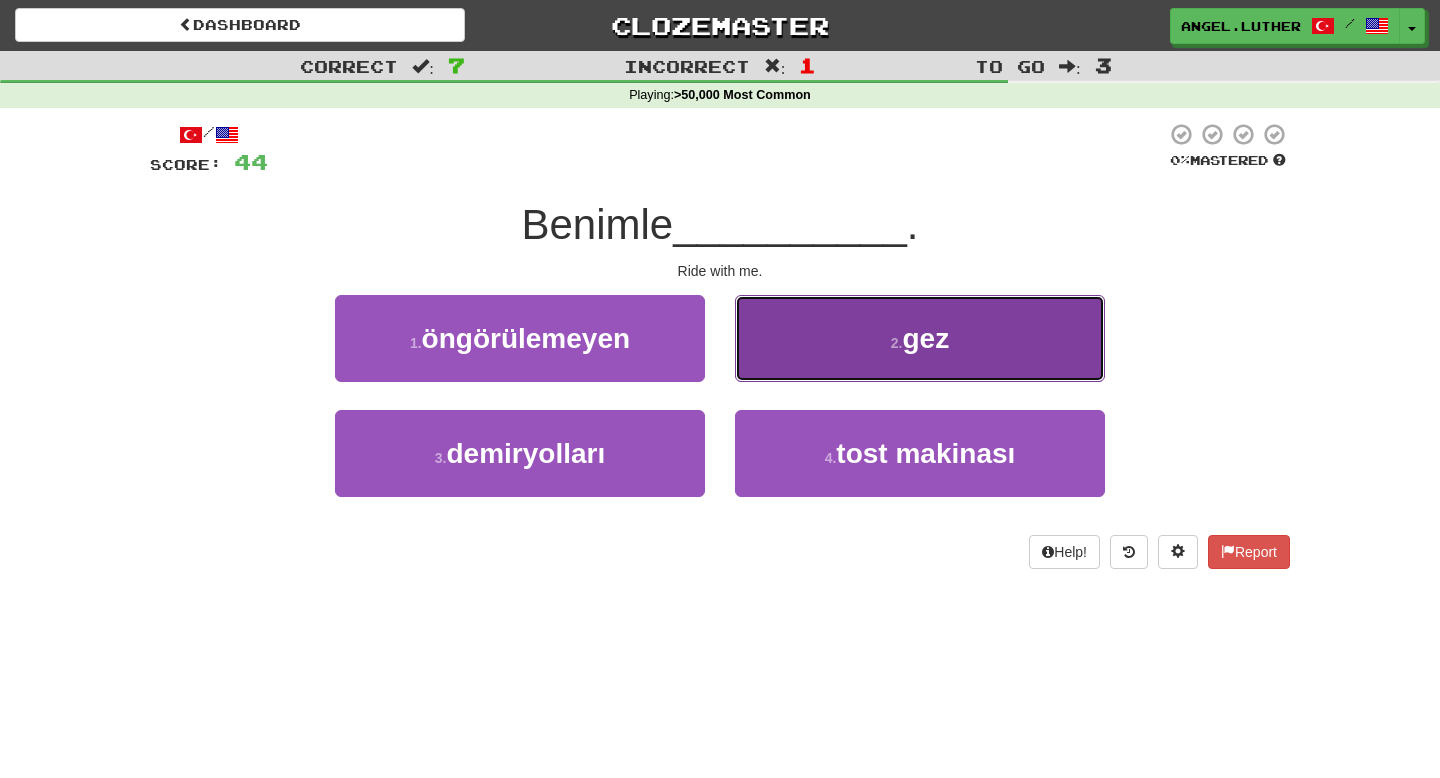 click on "2 .  gez" at bounding box center [920, 338] 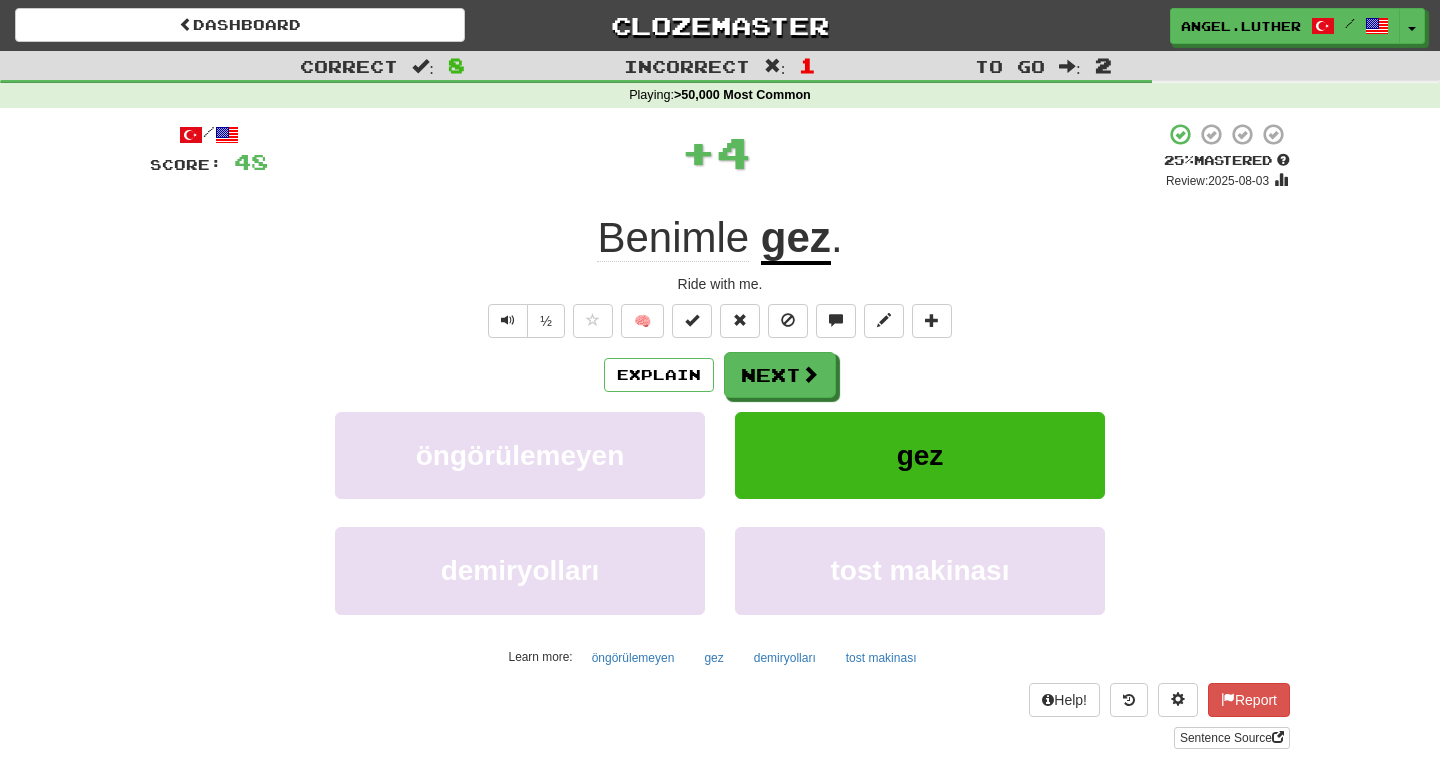 click on "gez" at bounding box center (796, 239) 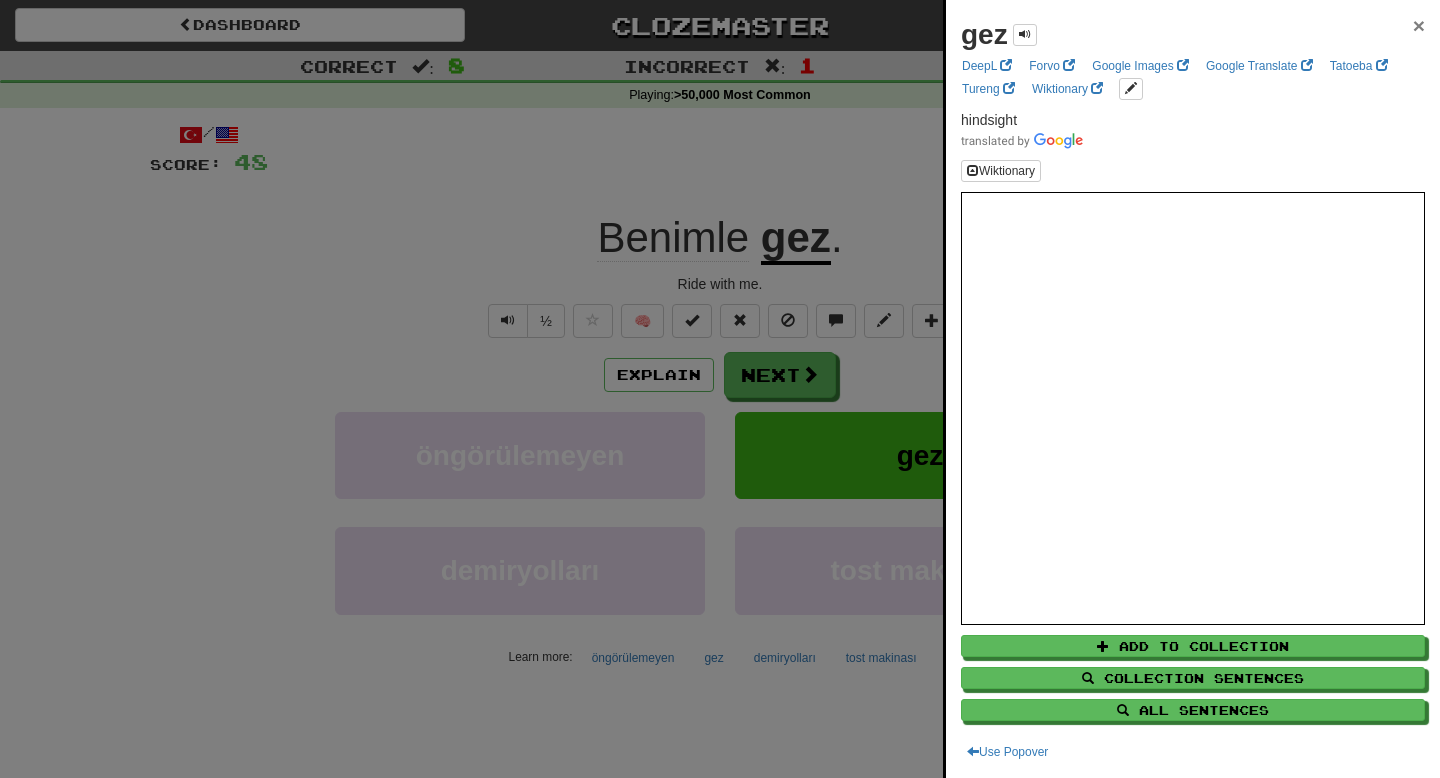 click on "×" at bounding box center (1419, 25) 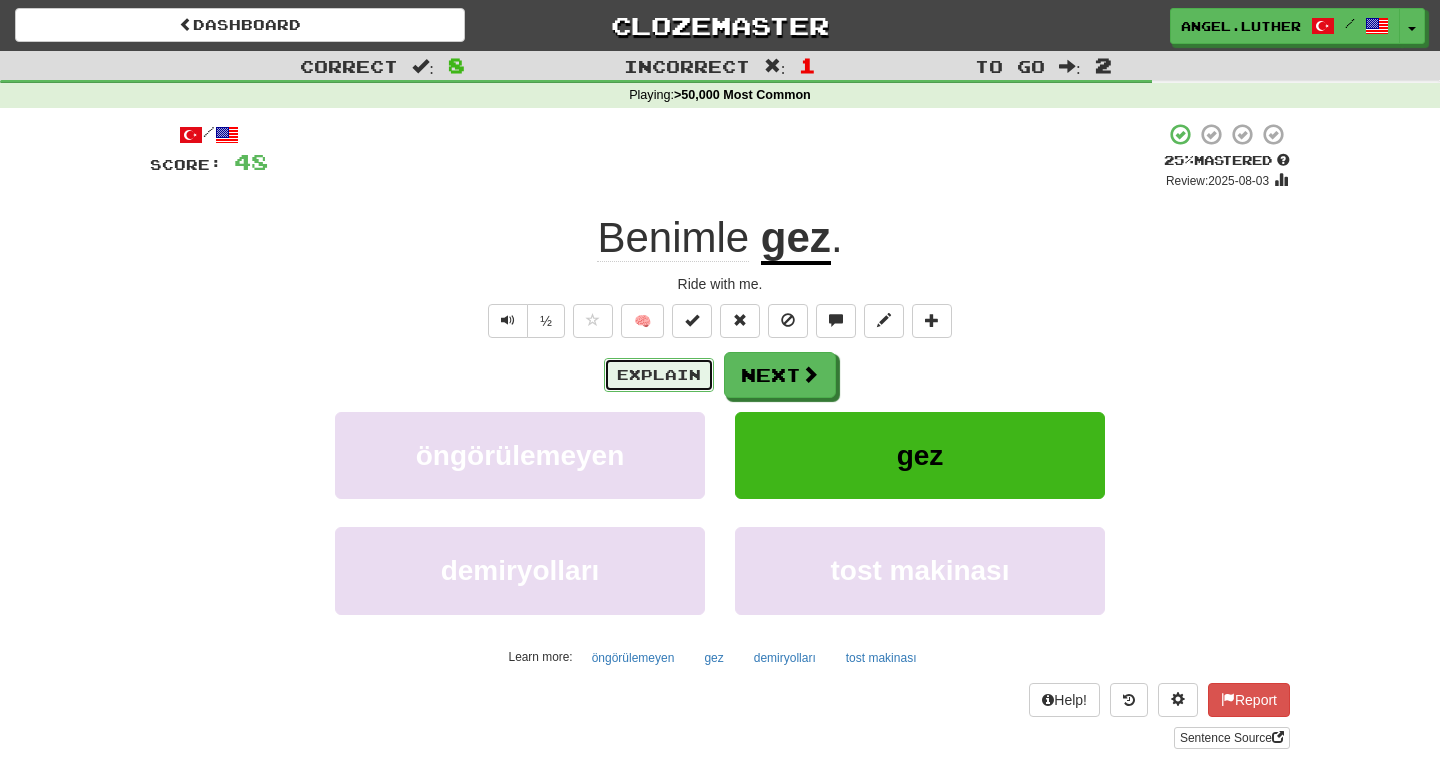 click on "Explain" at bounding box center (659, 375) 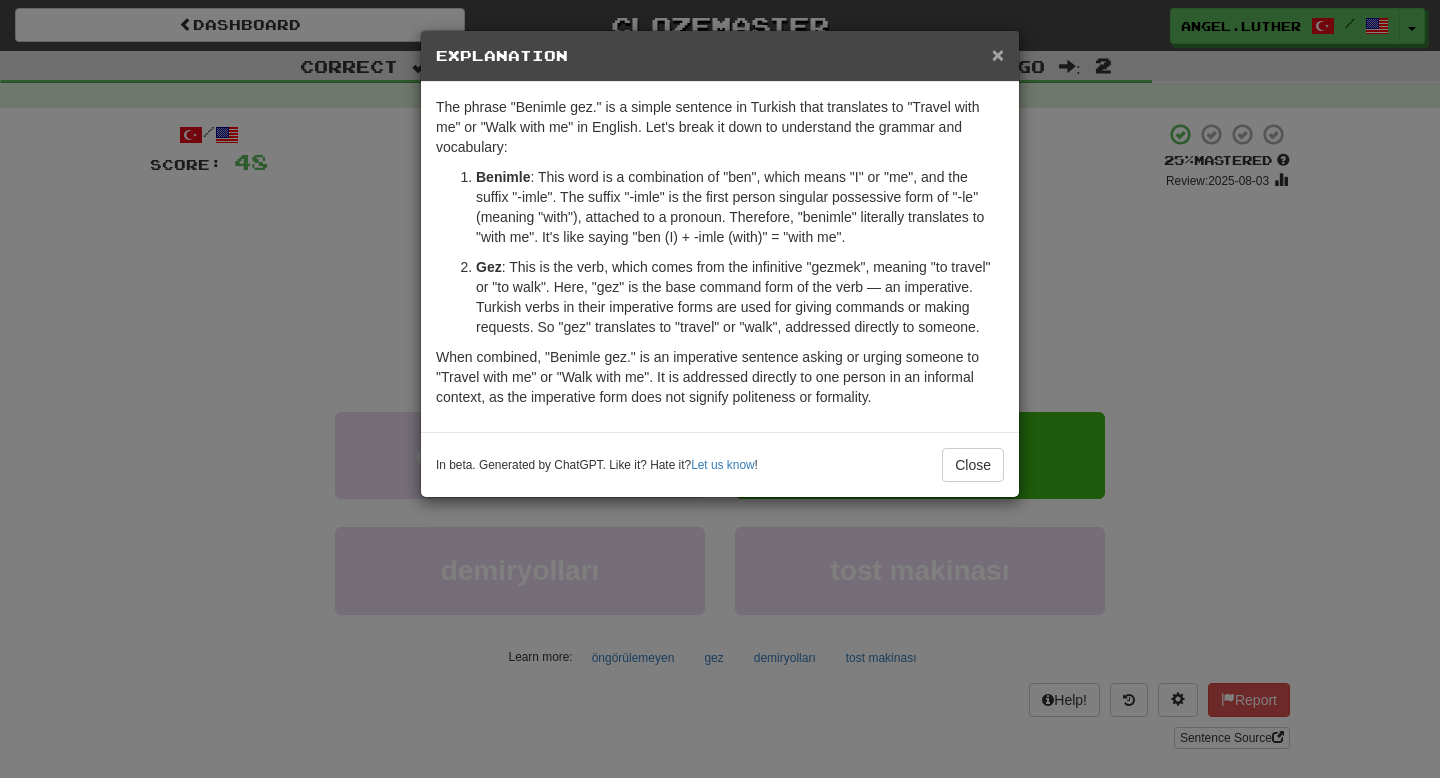 click on "×" at bounding box center (998, 54) 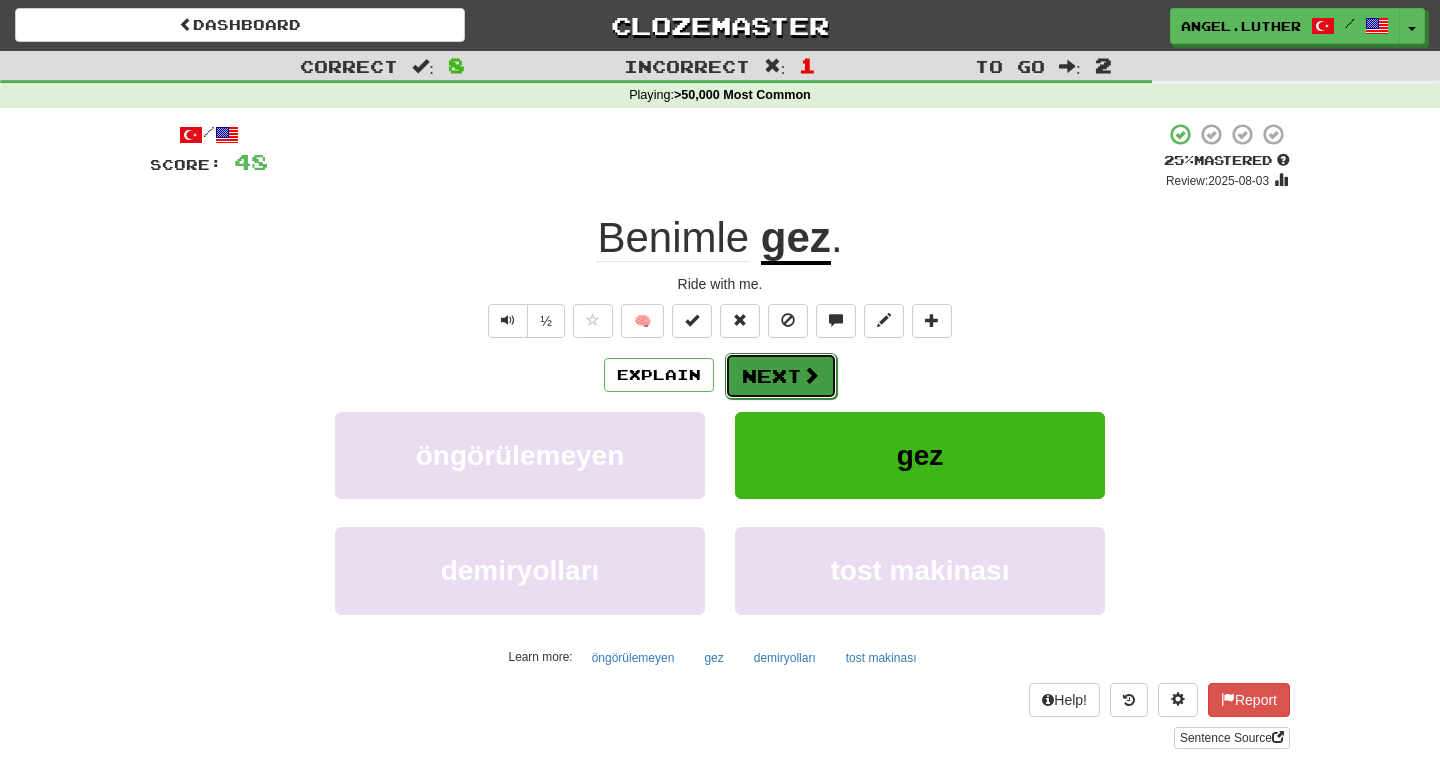 click on "Next" at bounding box center (781, 376) 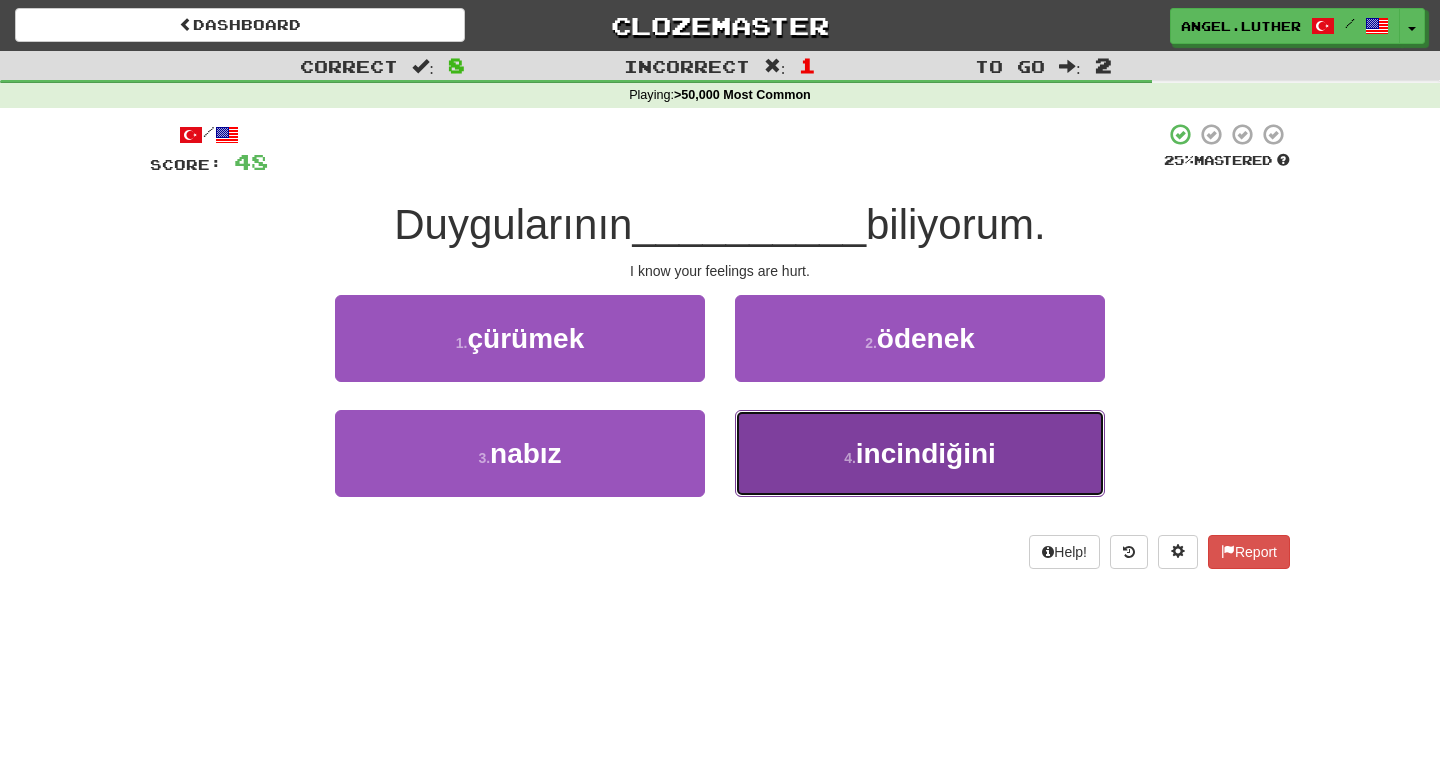 click on "incindiğini" at bounding box center [926, 453] 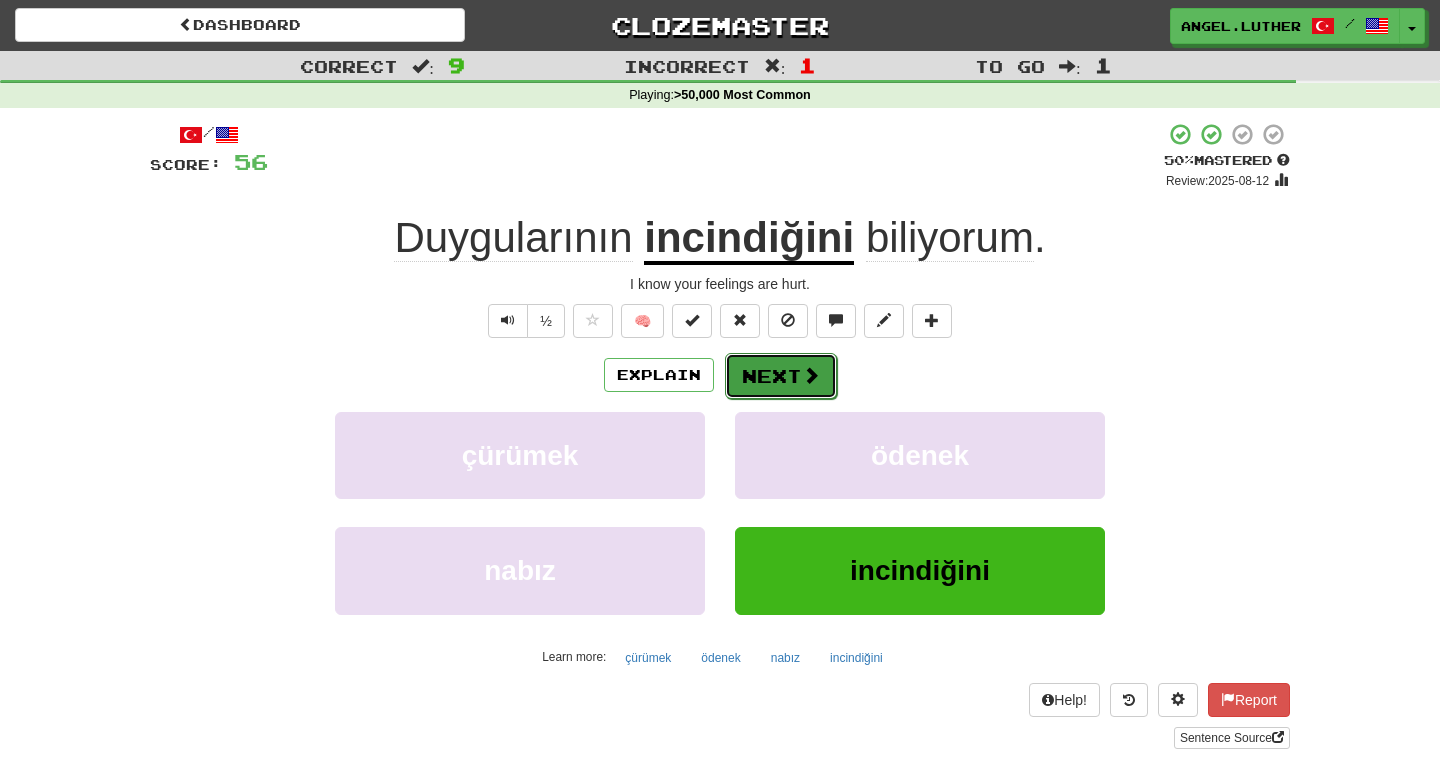 click on "Next" at bounding box center (781, 376) 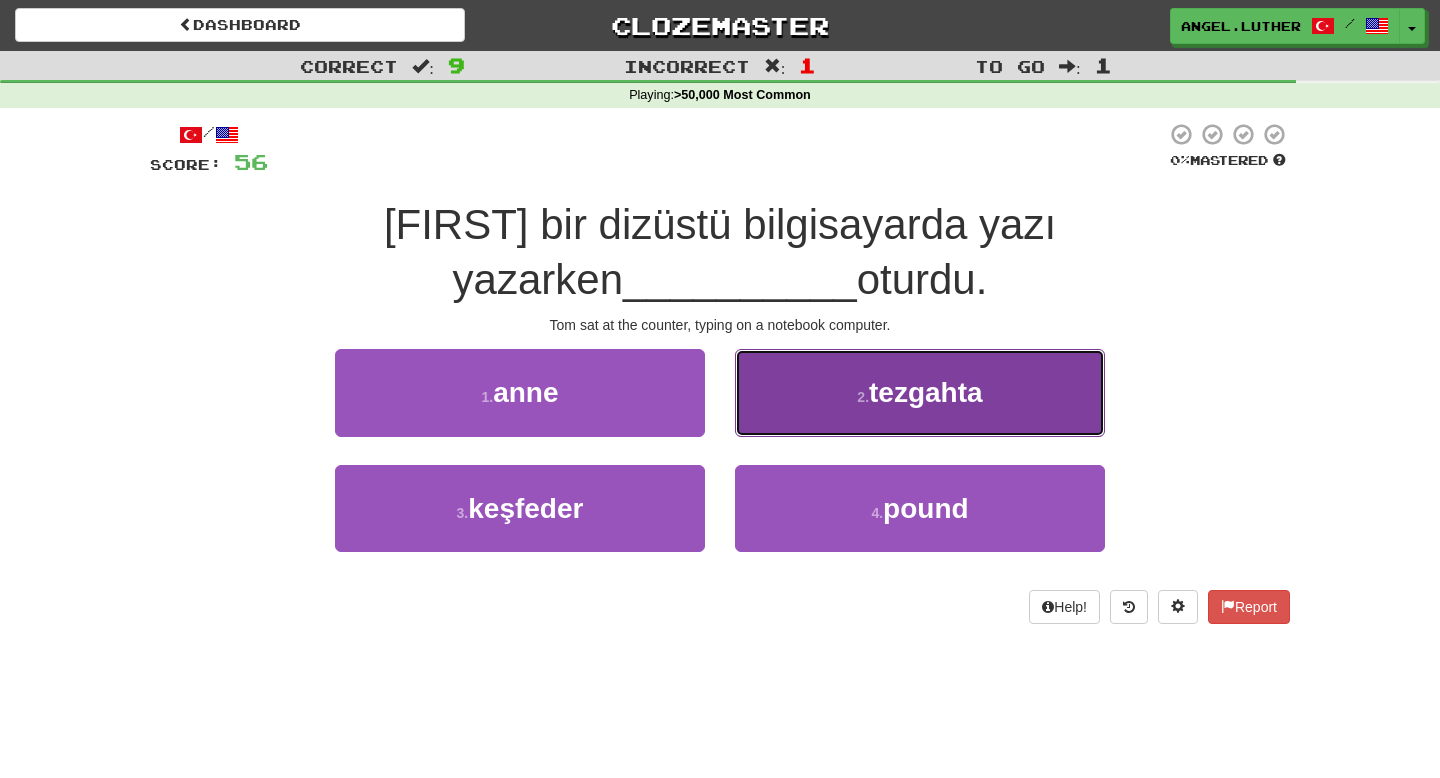 click on "2 .  tezgahta" at bounding box center [920, 392] 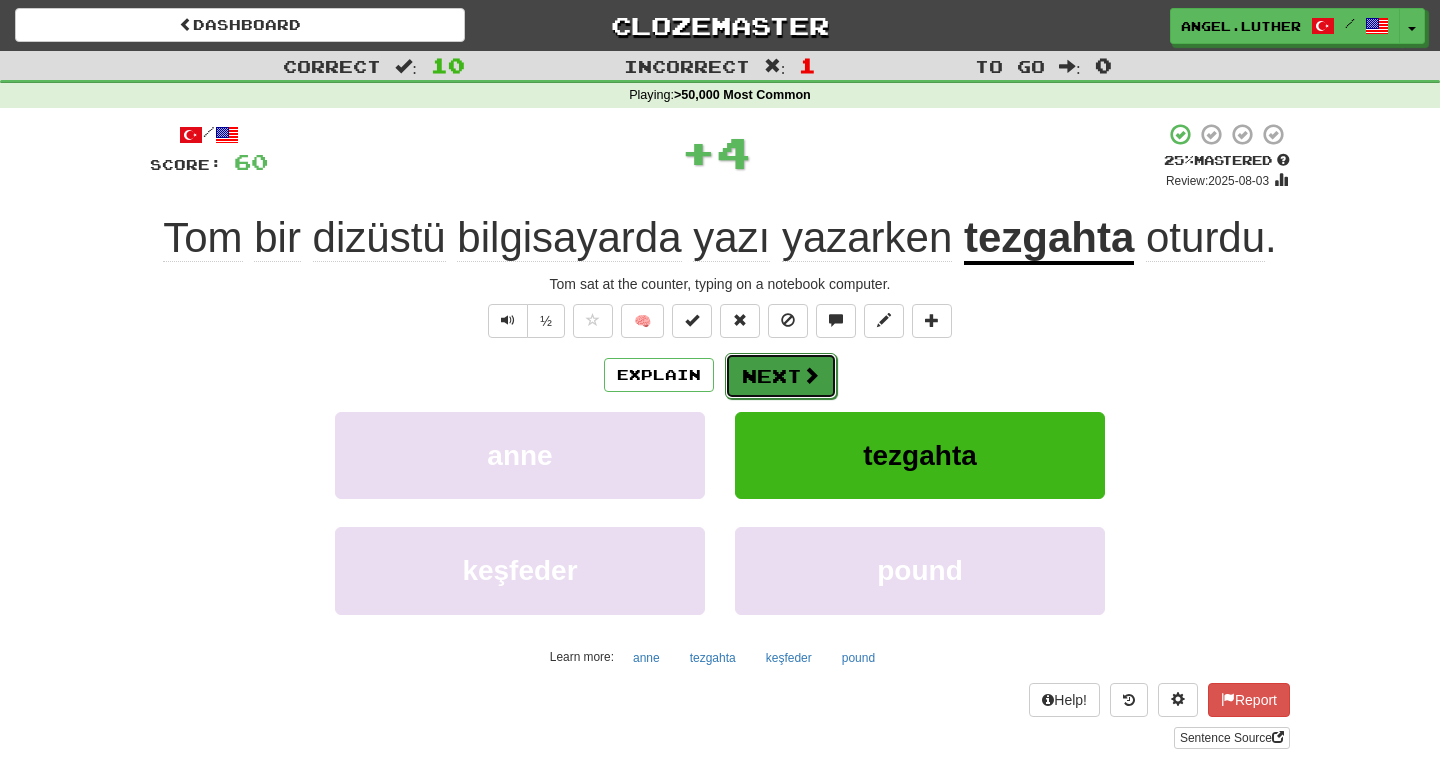 click on "Next" at bounding box center (781, 376) 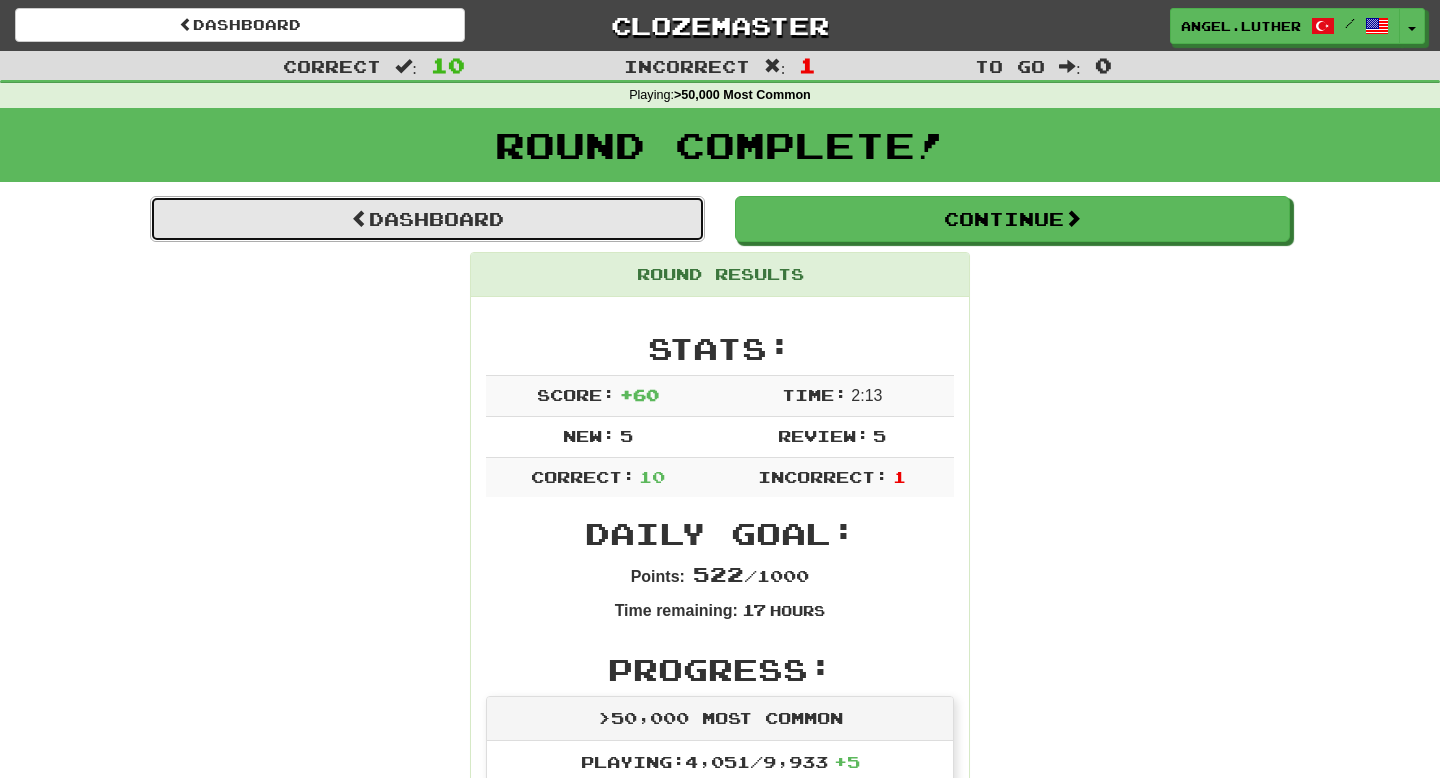 click on "Dashboard" at bounding box center [427, 219] 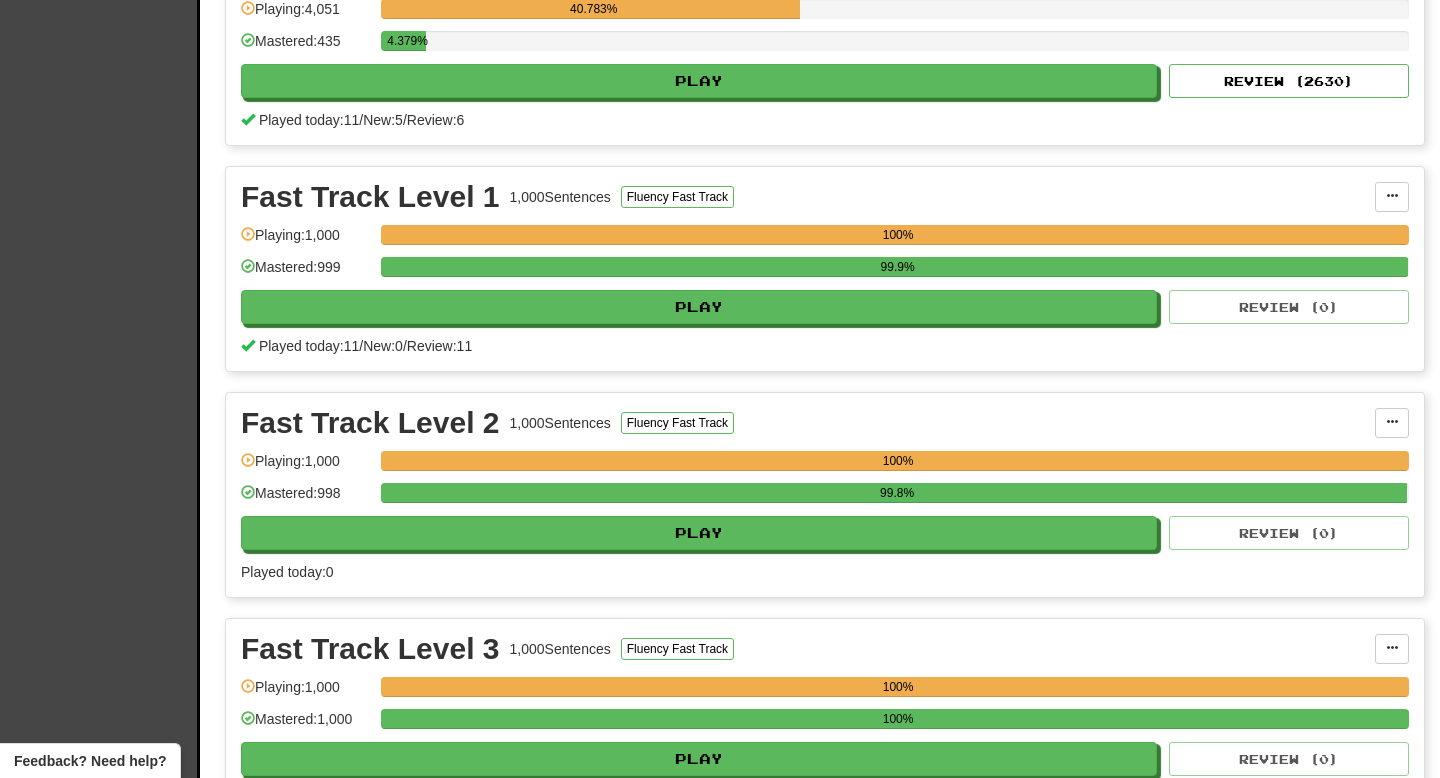 scroll, scrollTop: 858, scrollLeft: 0, axis: vertical 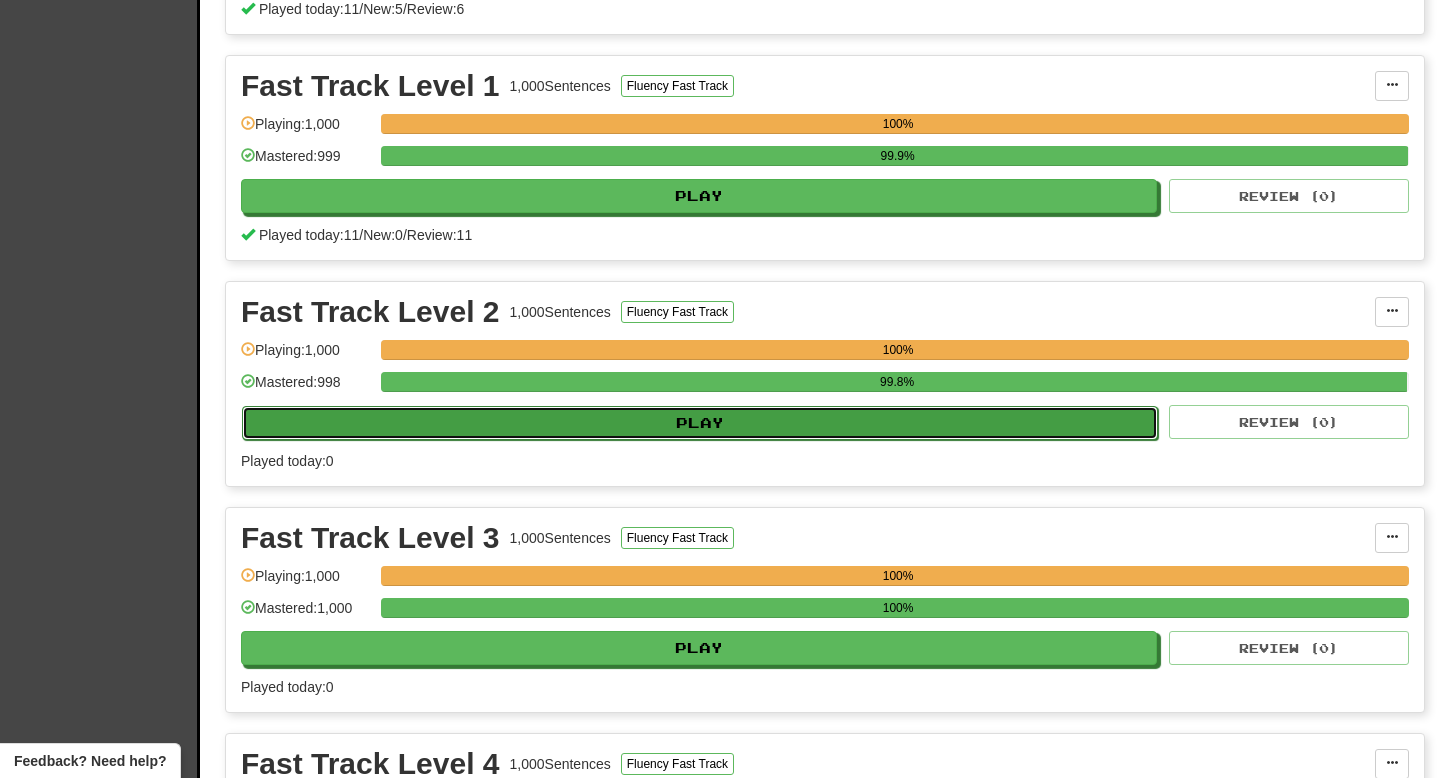click on "Play" at bounding box center (700, 423) 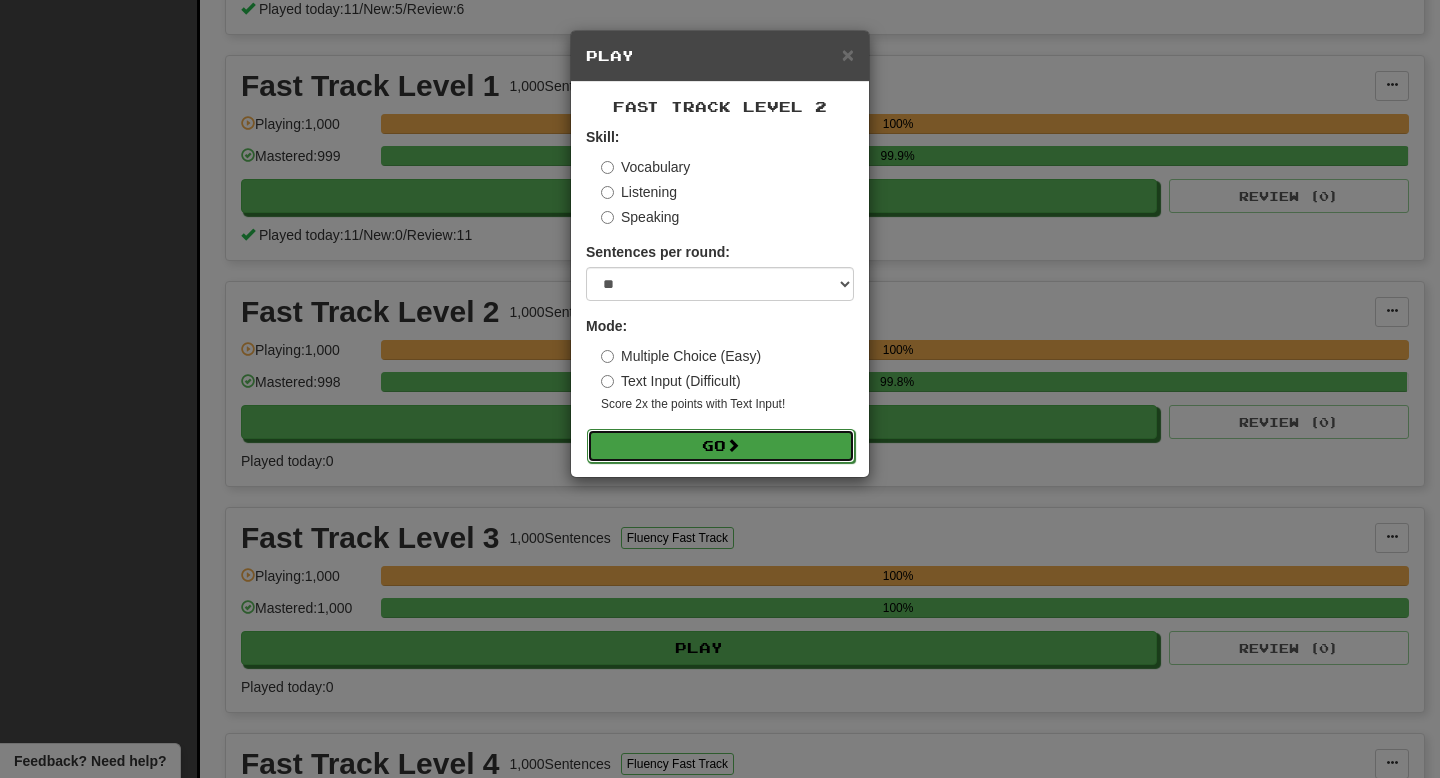 click on "Go" at bounding box center [721, 446] 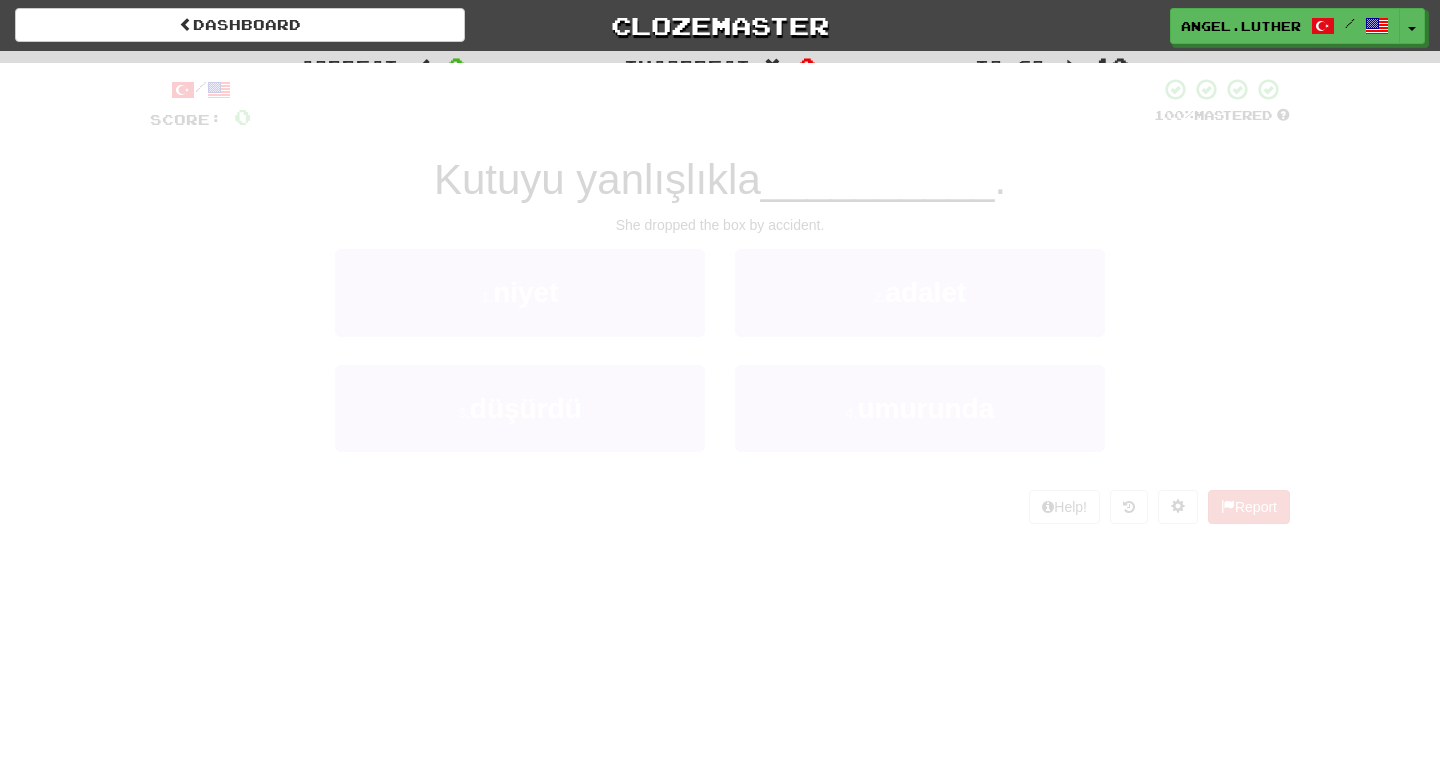 scroll, scrollTop: 0, scrollLeft: 0, axis: both 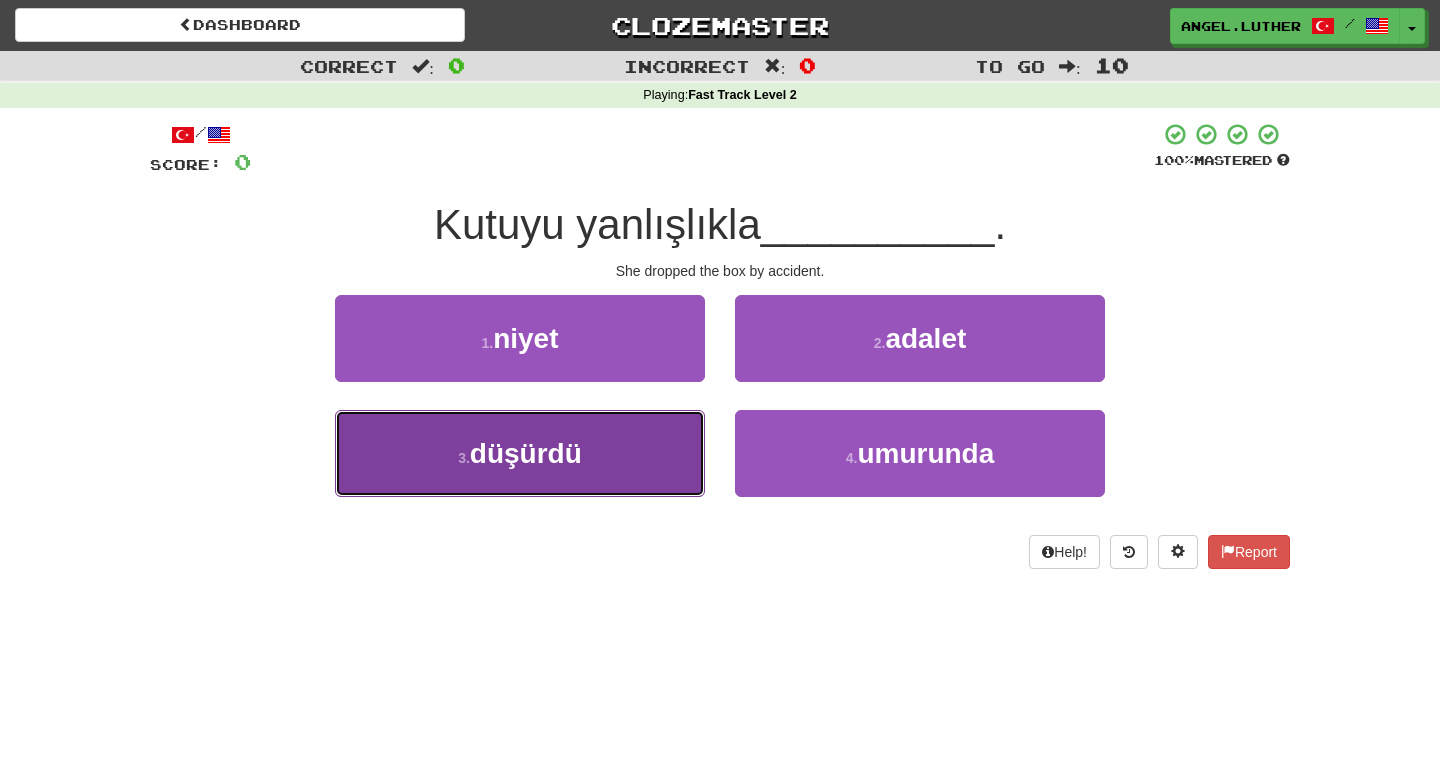 click on "3 .  düşürdü" at bounding box center (520, 453) 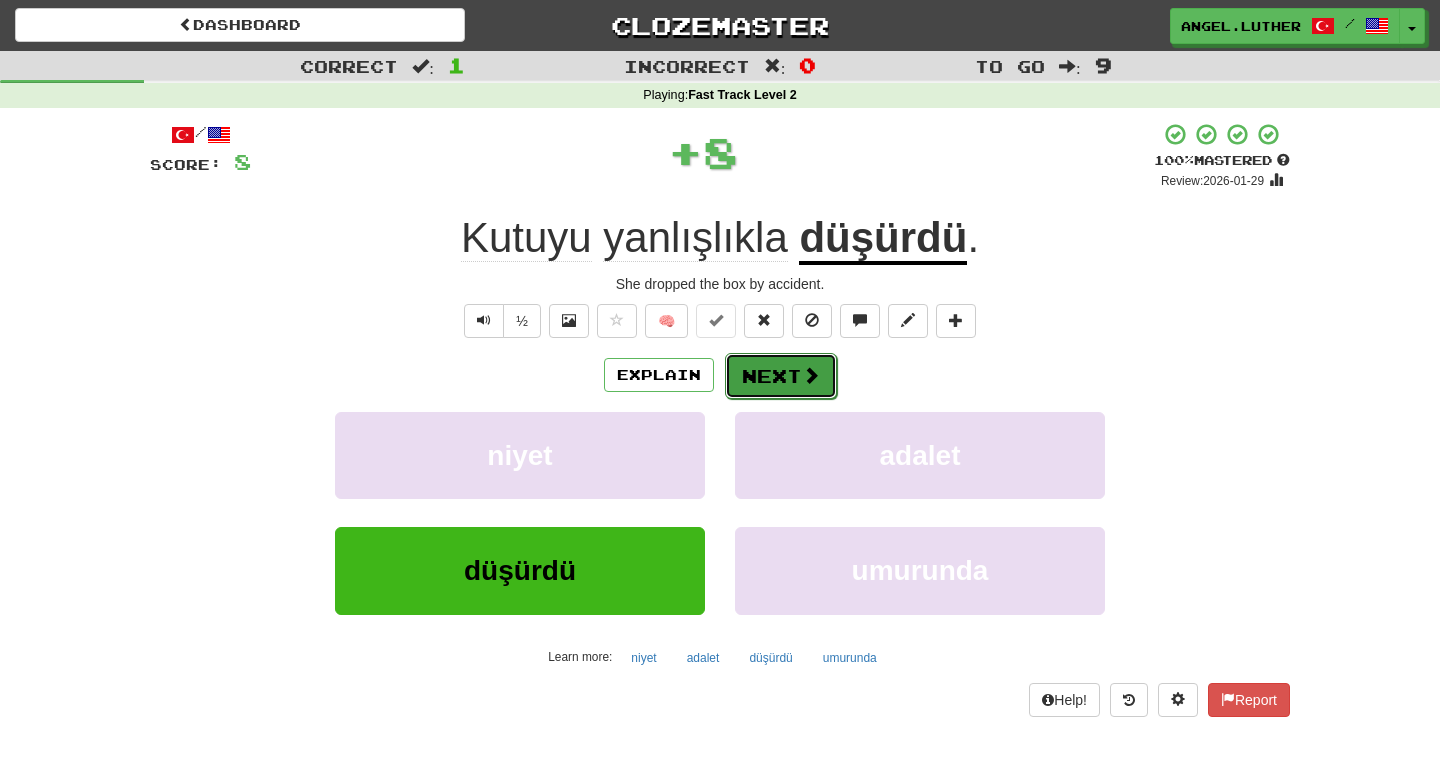 click on "Next" at bounding box center (781, 376) 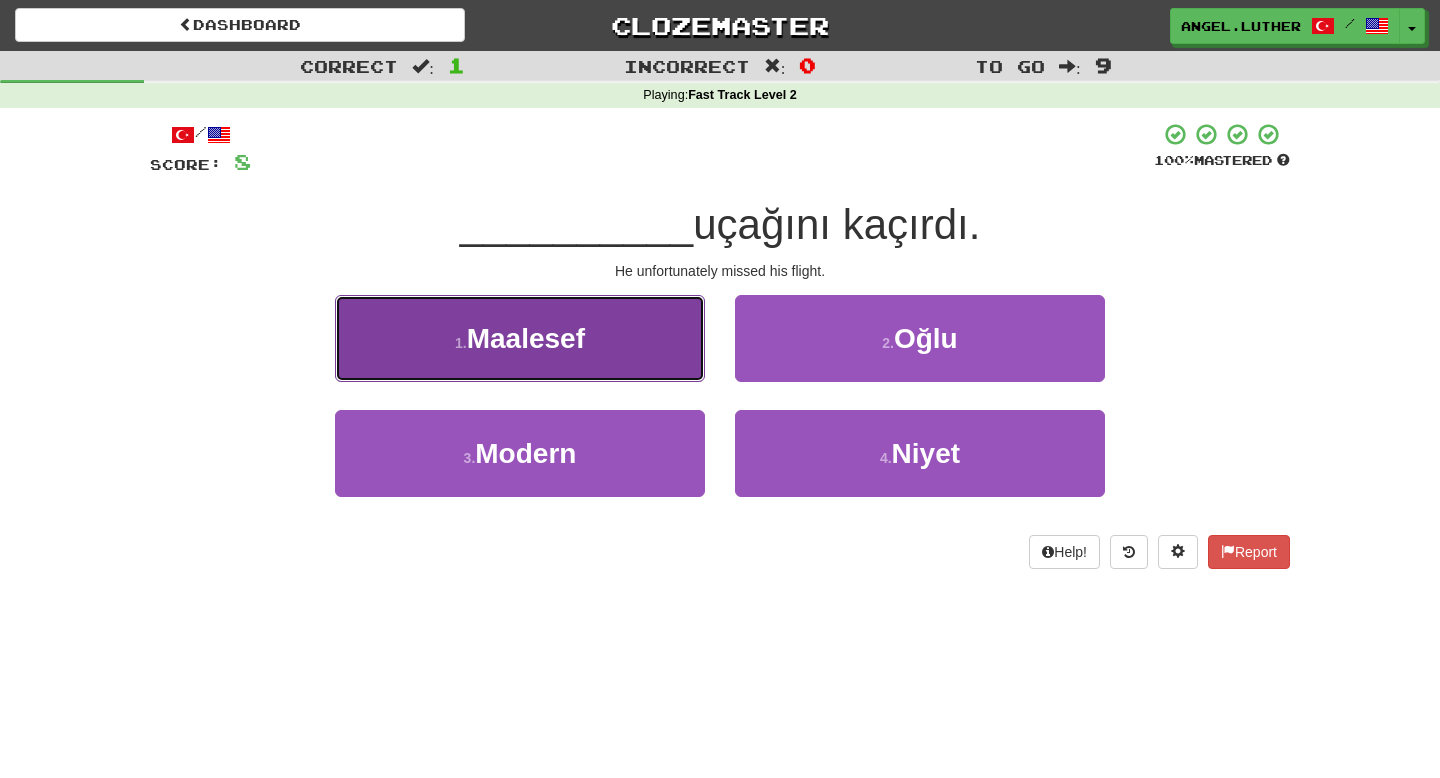 click on "1 .  Maalesef" at bounding box center (520, 338) 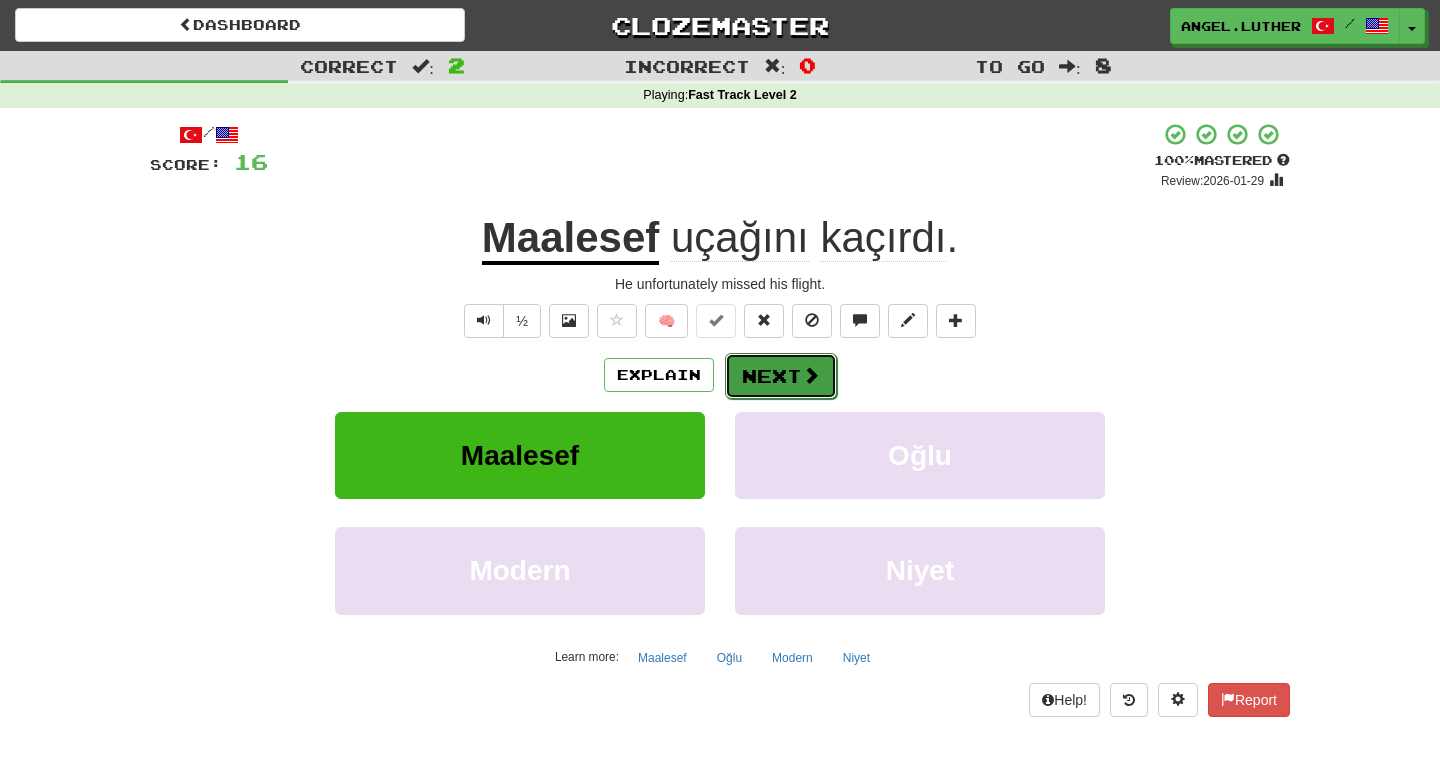 click on "Next" at bounding box center (781, 376) 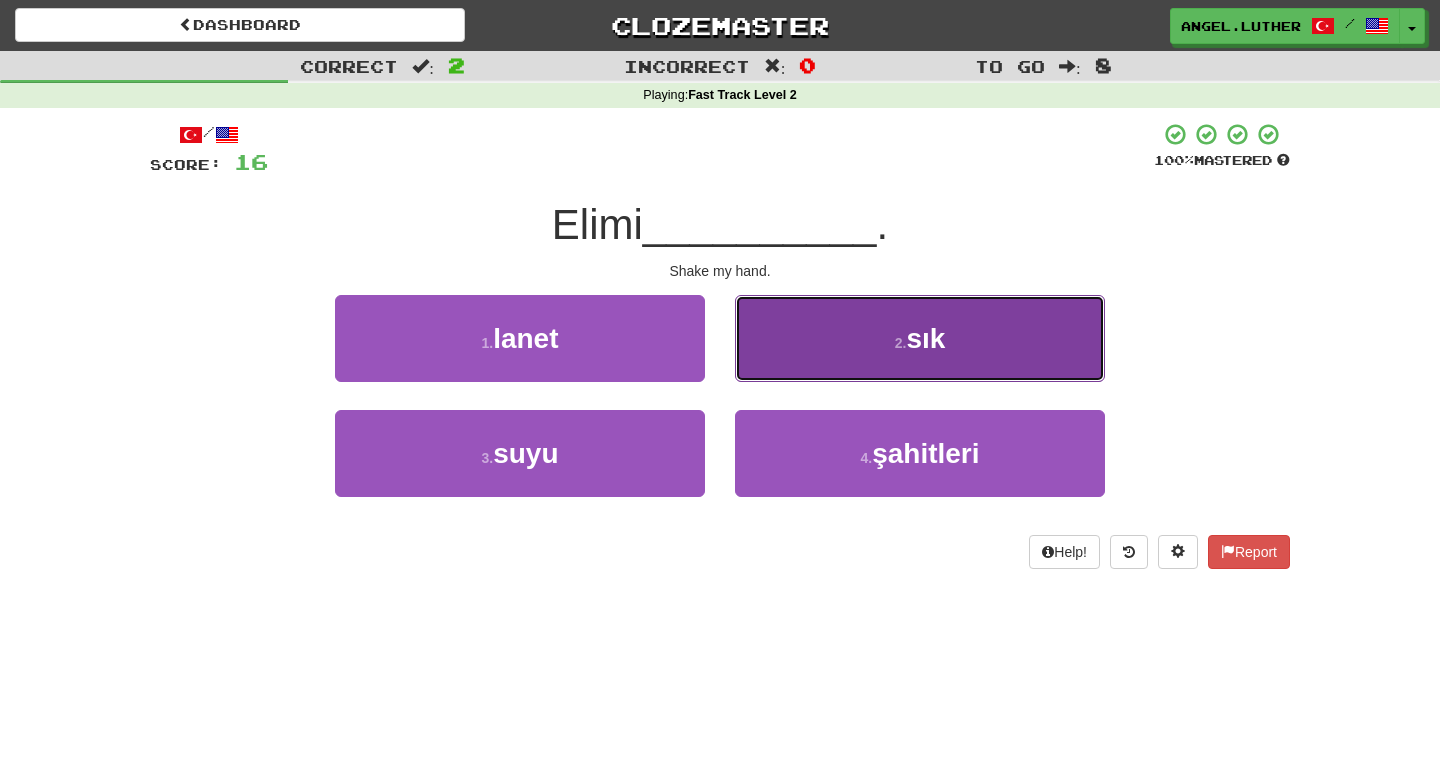 click on "2 .  sık" at bounding box center [920, 338] 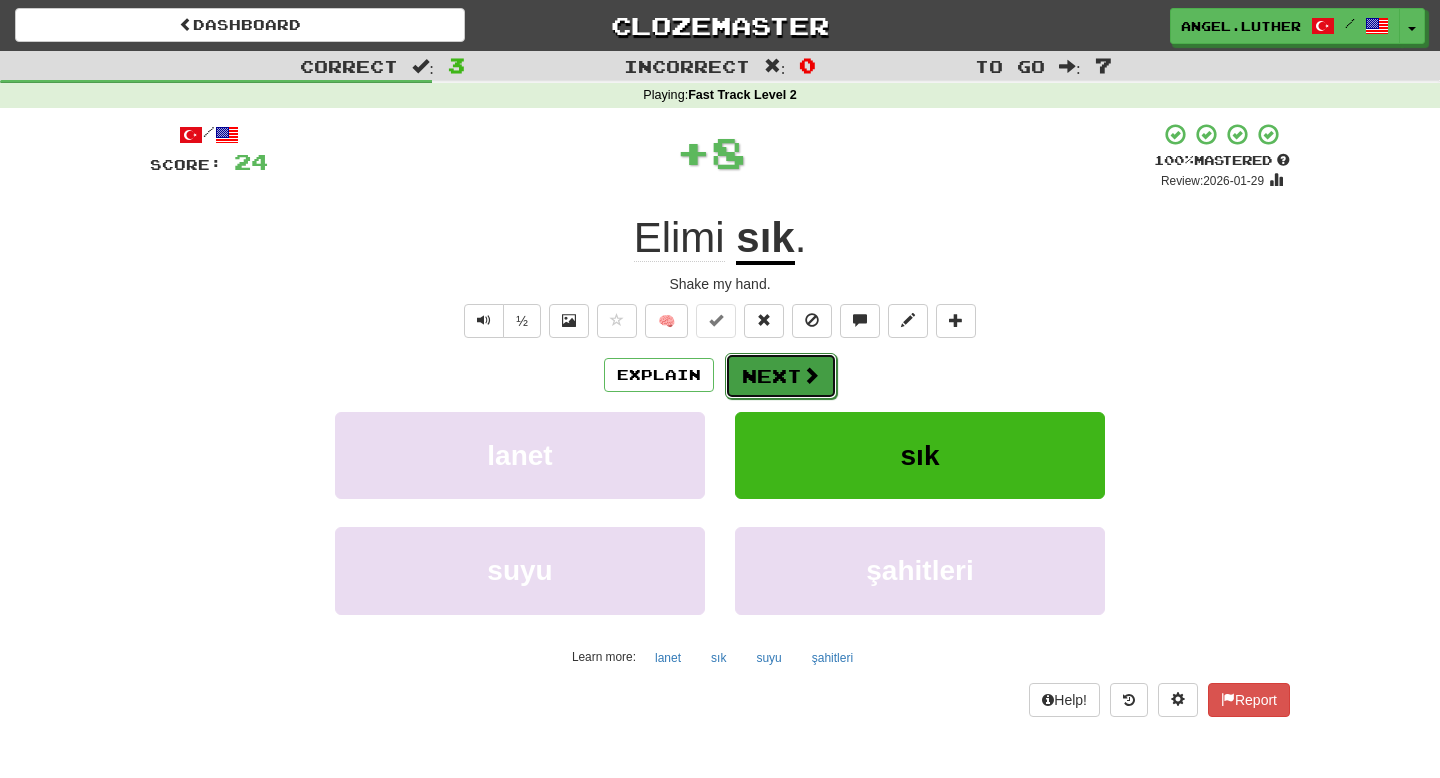 click on "Next" at bounding box center (781, 376) 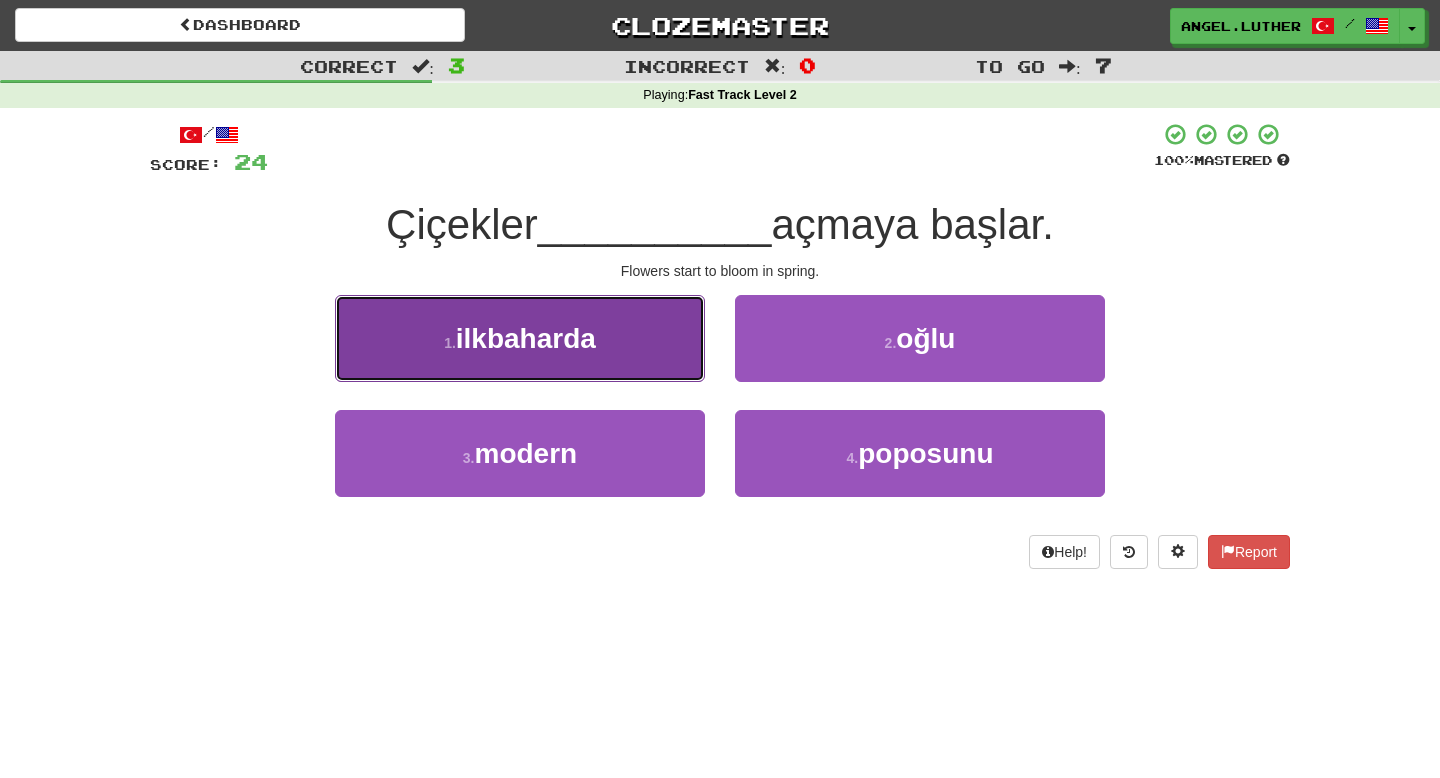 click on "1 .  ilkbaharda" at bounding box center (520, 338) 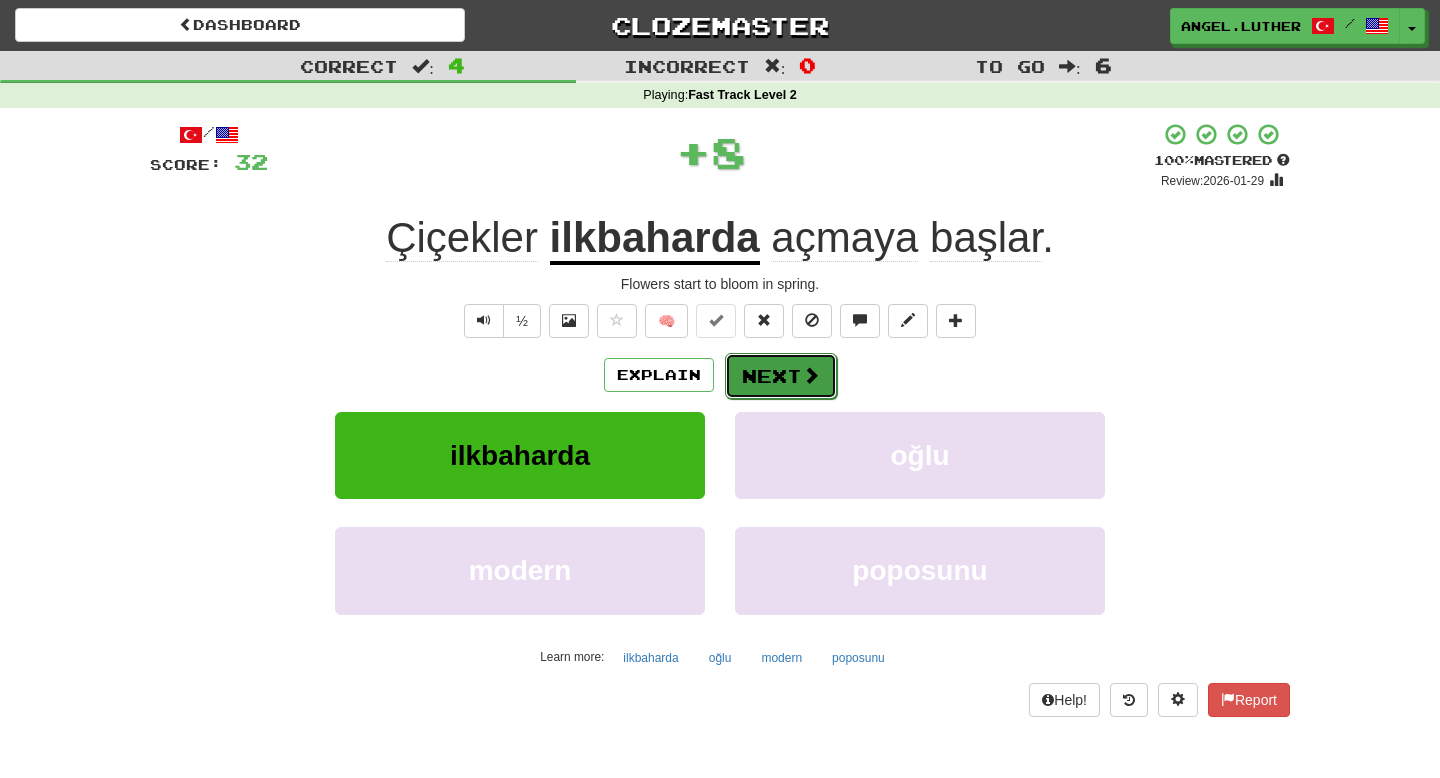 click on "Next" at bounding box center [781, 376] 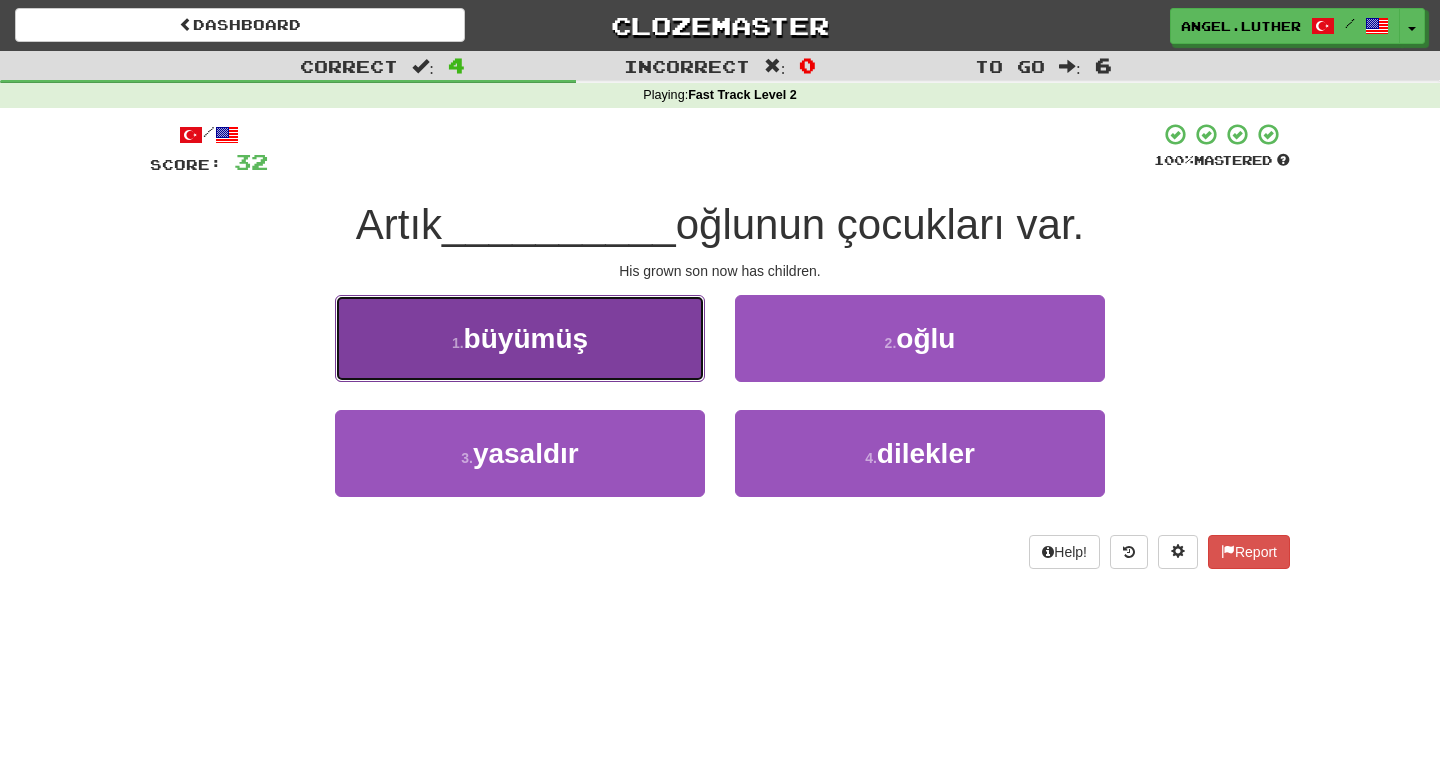 click on "1 .  büyümüş" at bounding box center [520, 338] 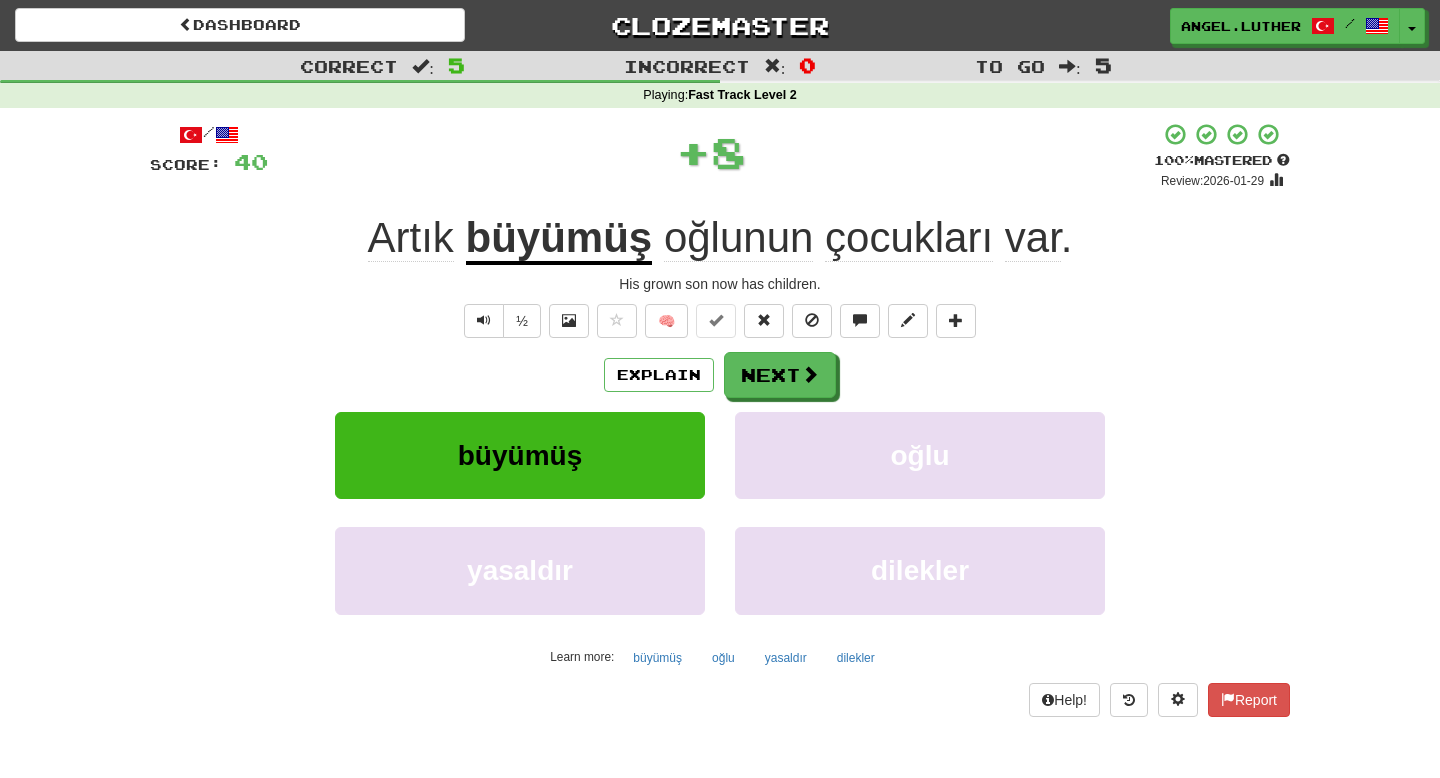 click on "büyümüş" at bounding box center [559, 239] 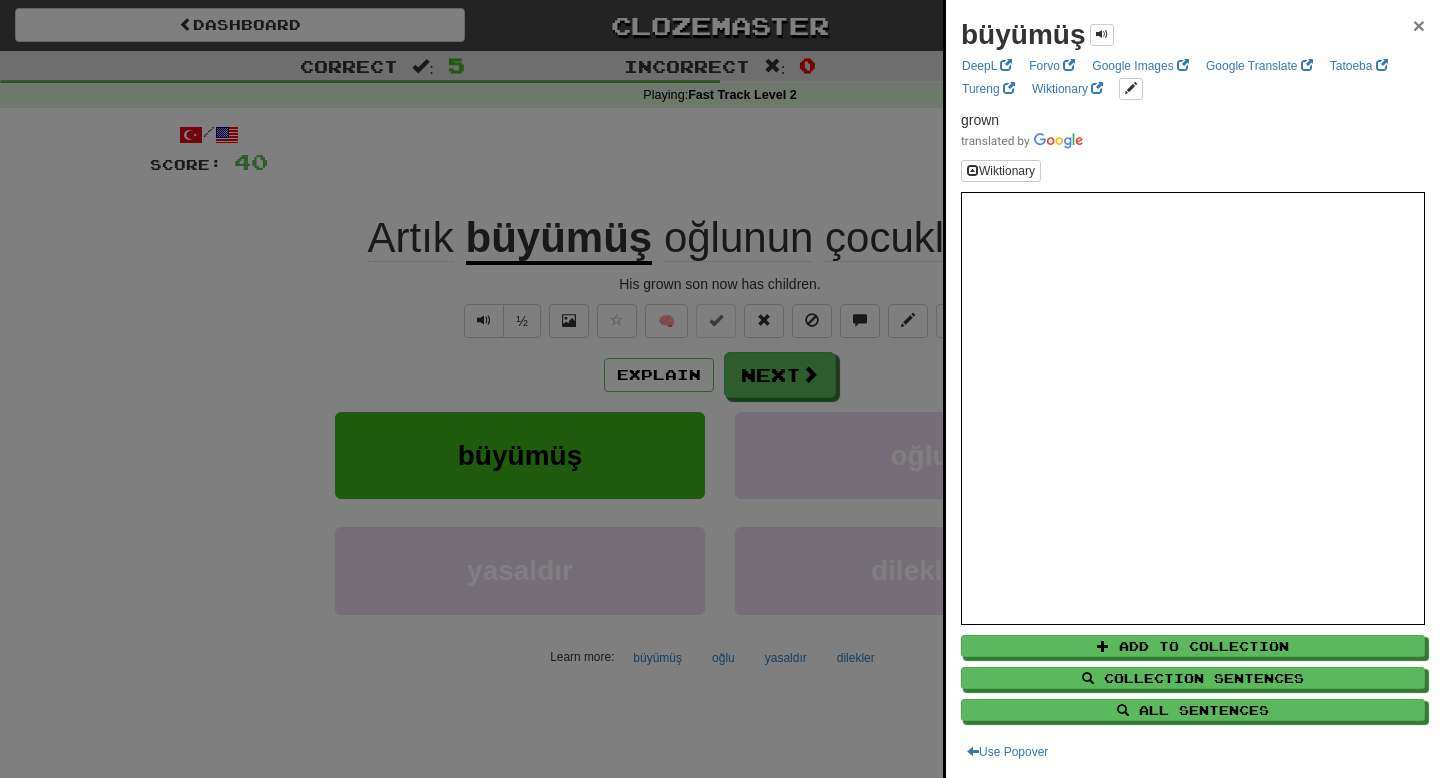 click on "×" at bounding box center (1419, 25) 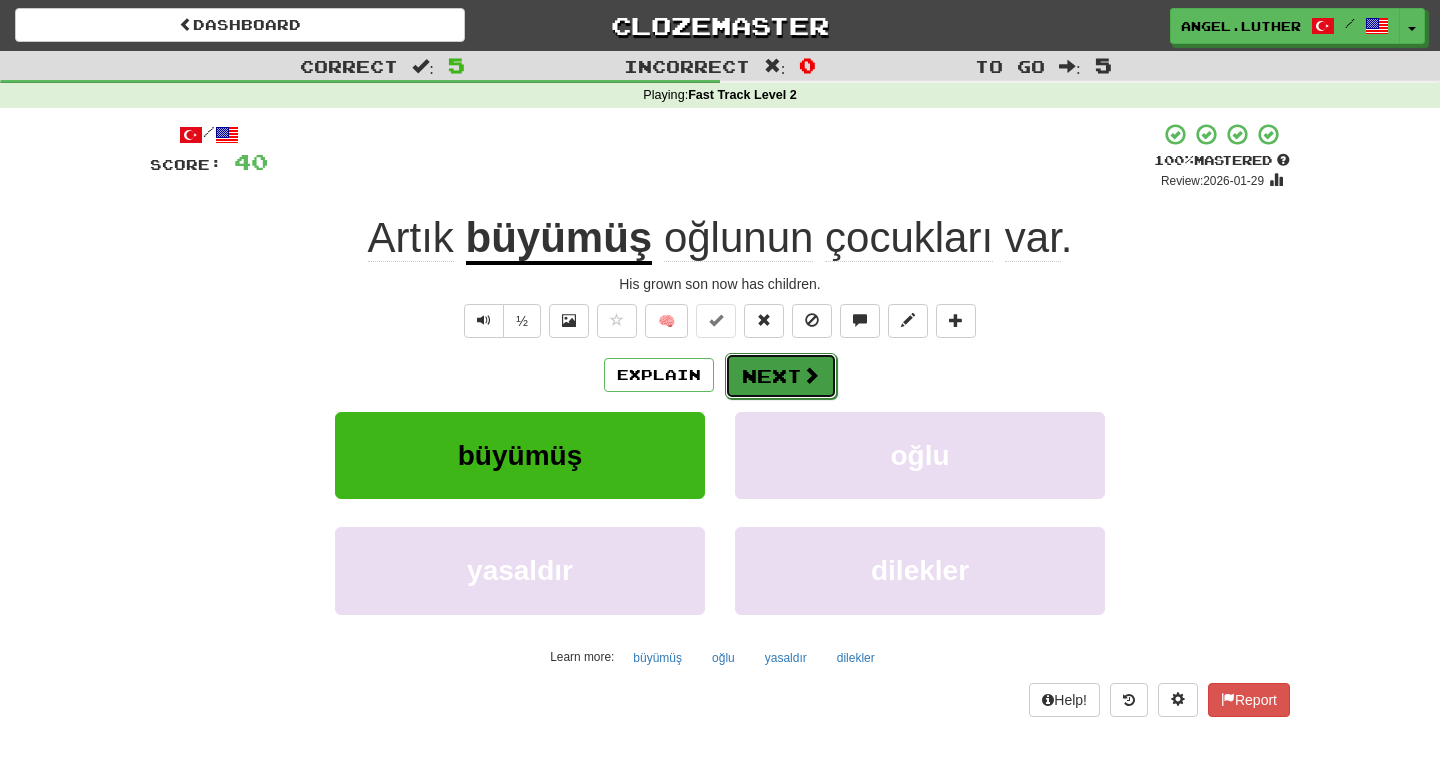 click on "Next" at bounding box center [781, 376] 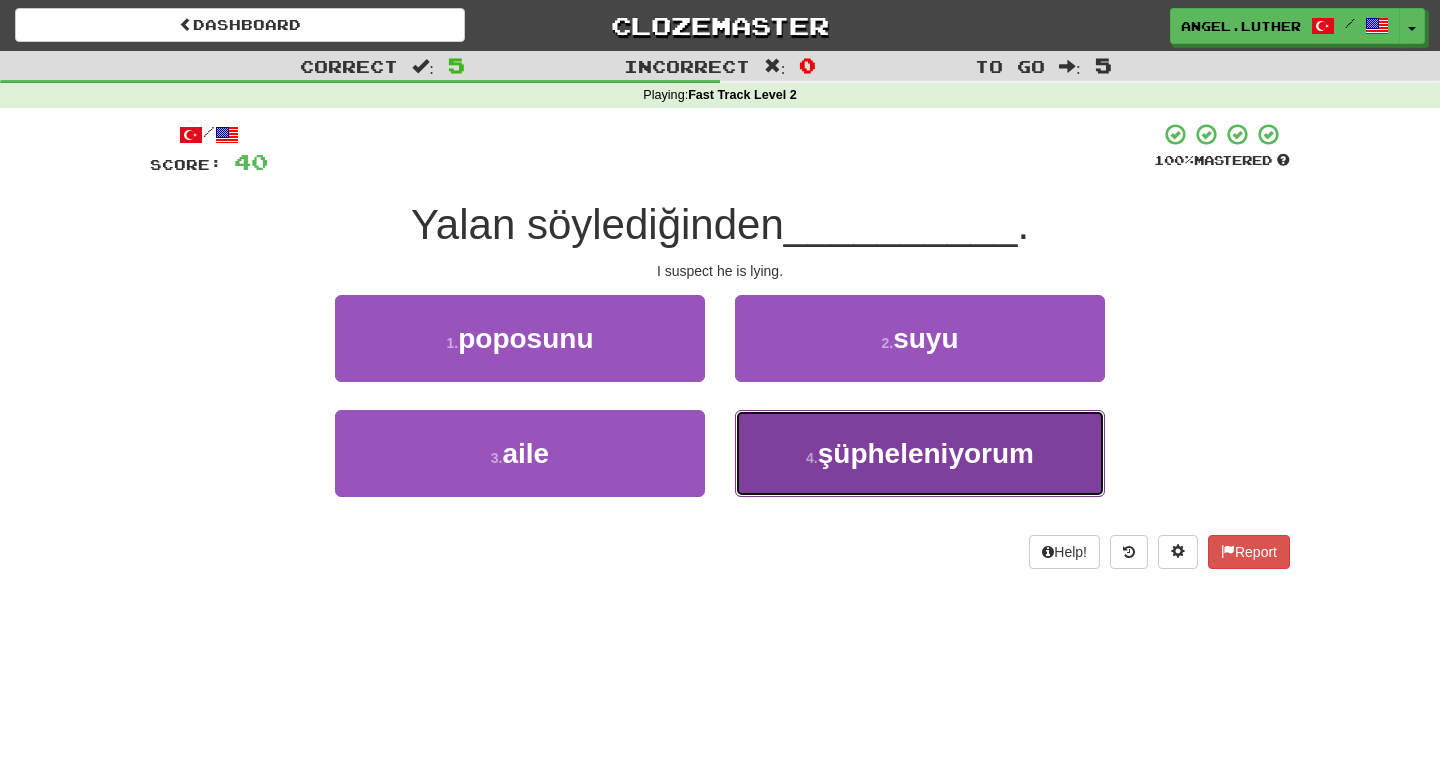 click on "şüpheleniyorum" at bounding box center (926, 453) 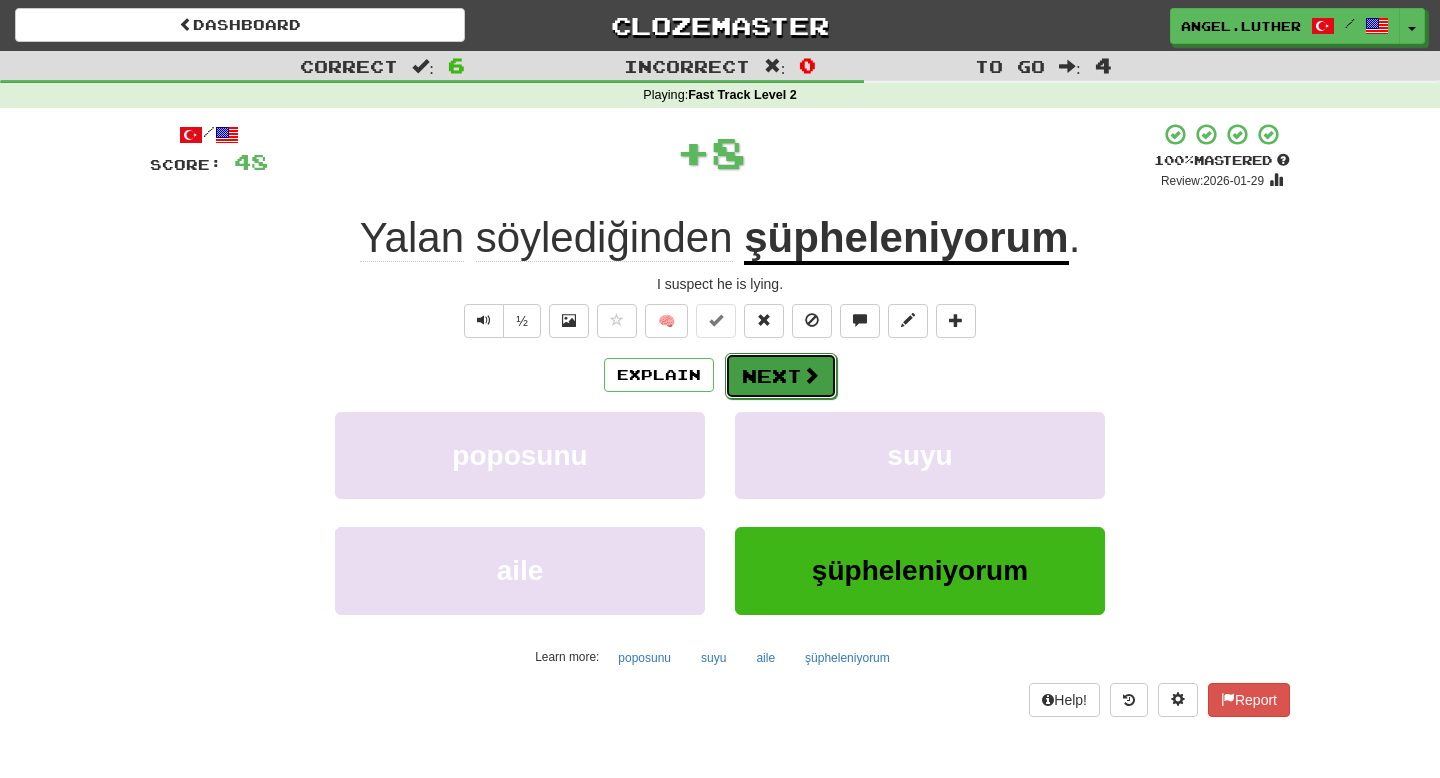 click on "Next" at bounding box center [781, 376] 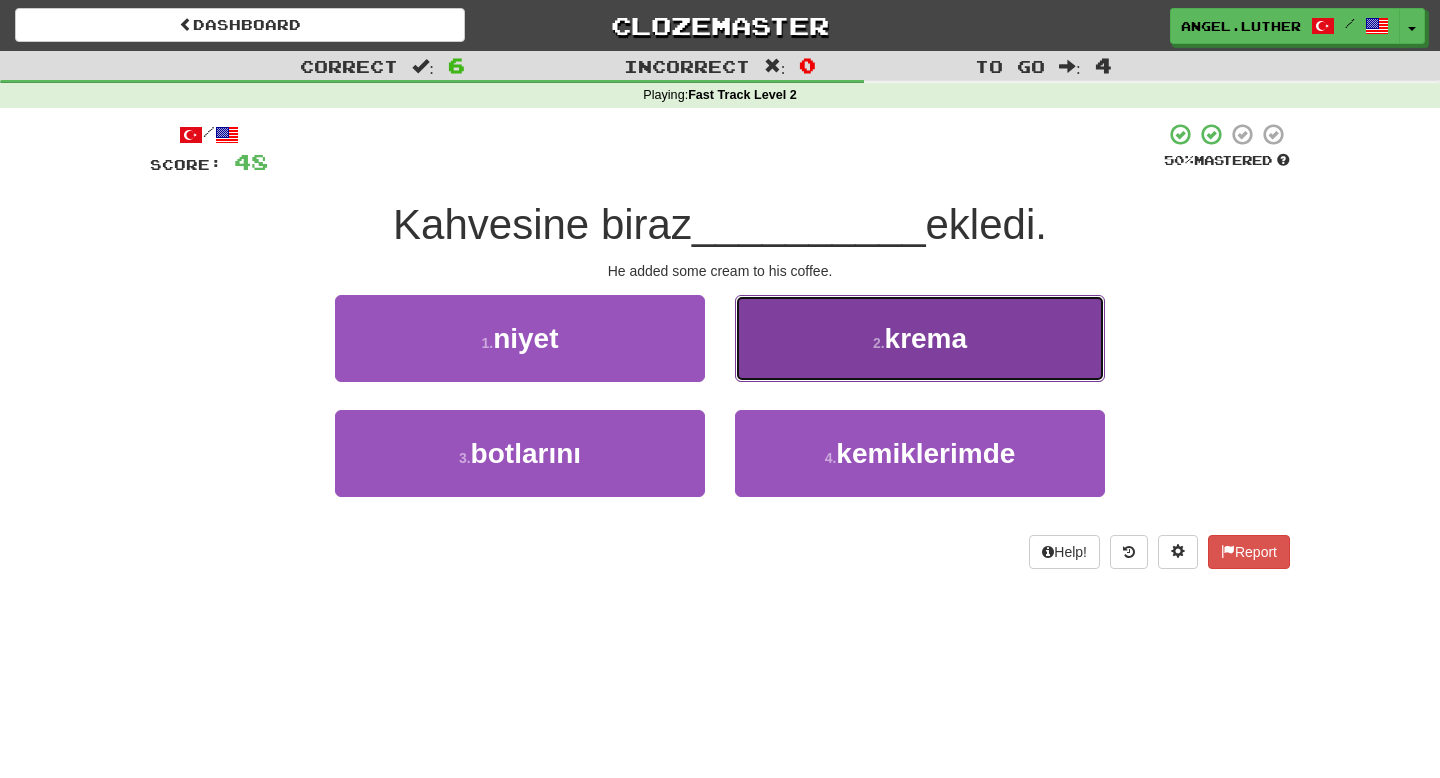 click on "2 .  krema" at bounding box center [920, 338] 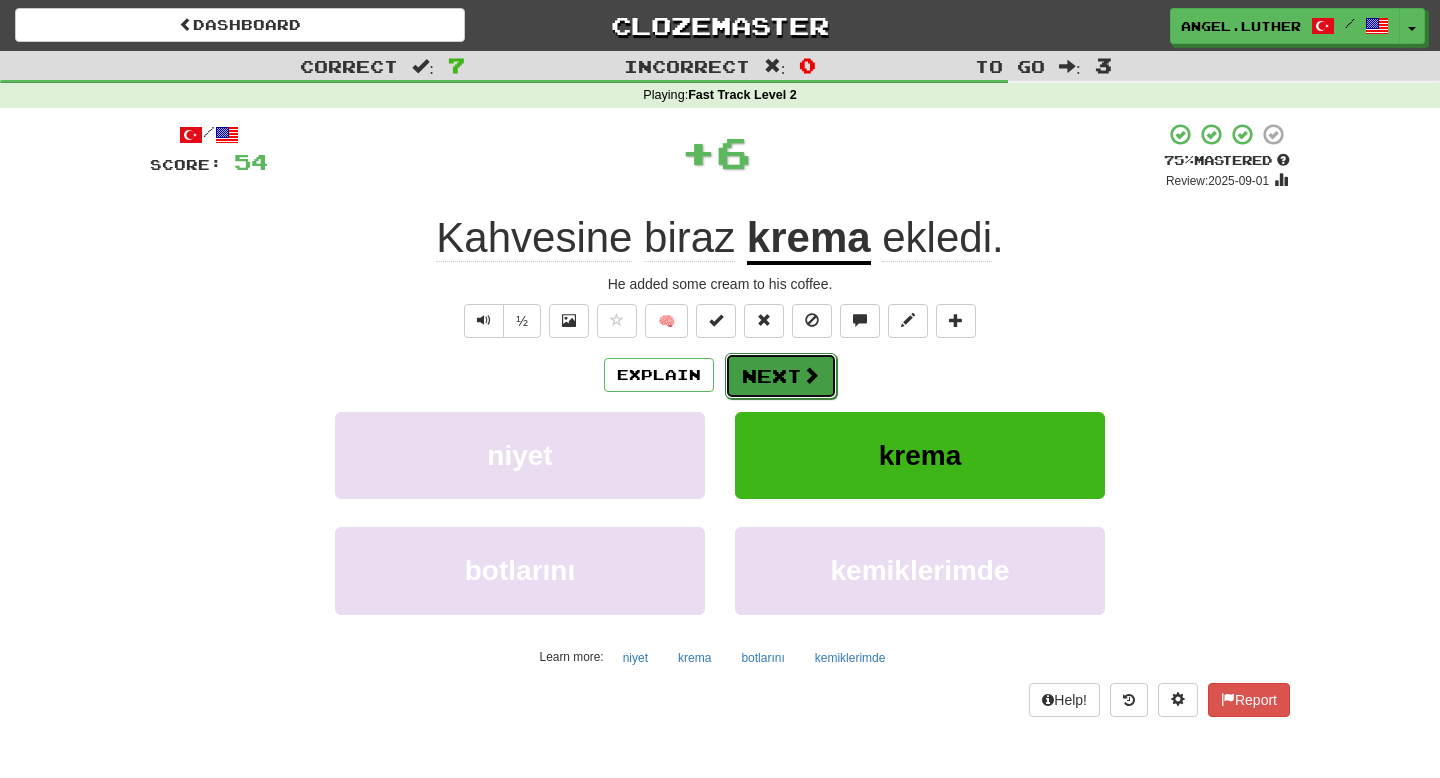 click on "Next" at bounding box center [781, 376] 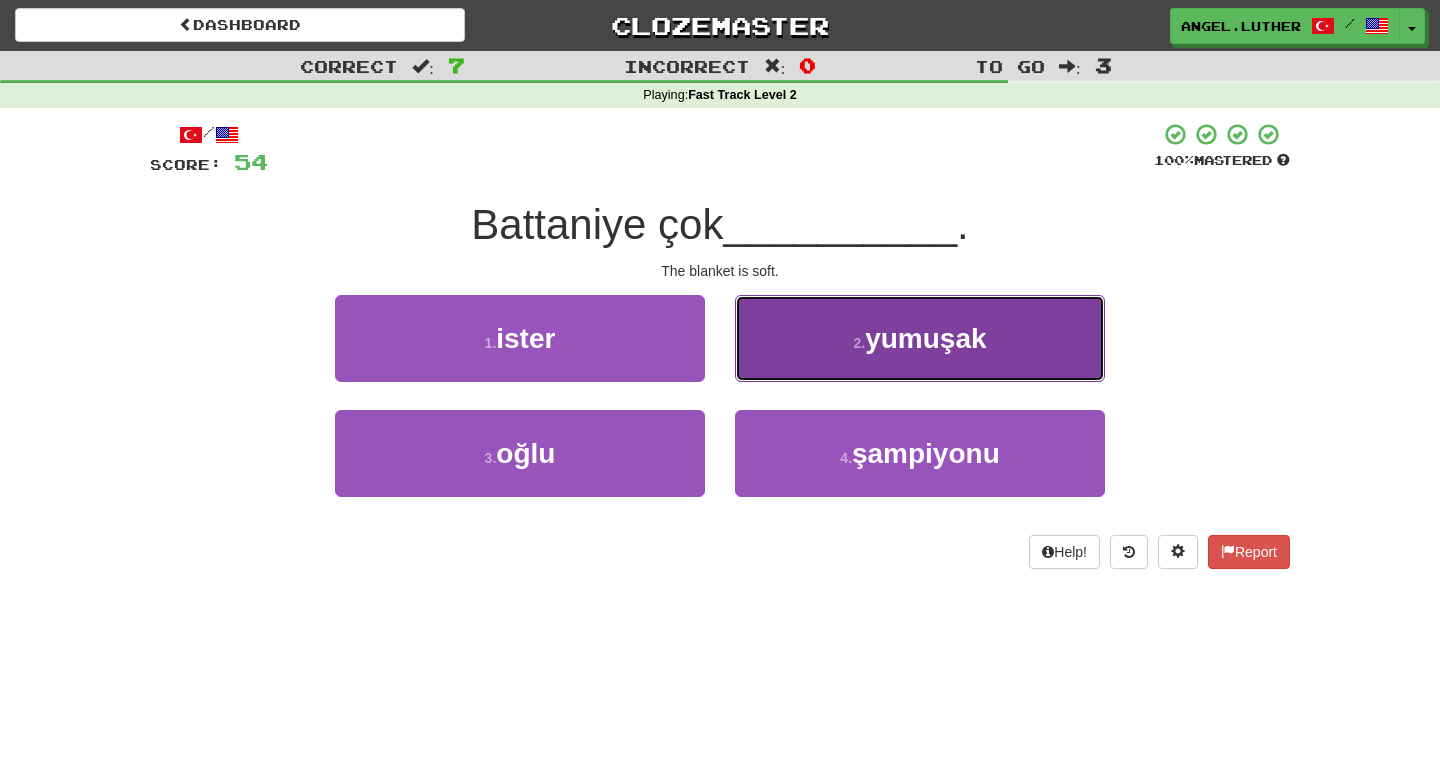 click on "yumuşak" at bounding box center (925, 338) 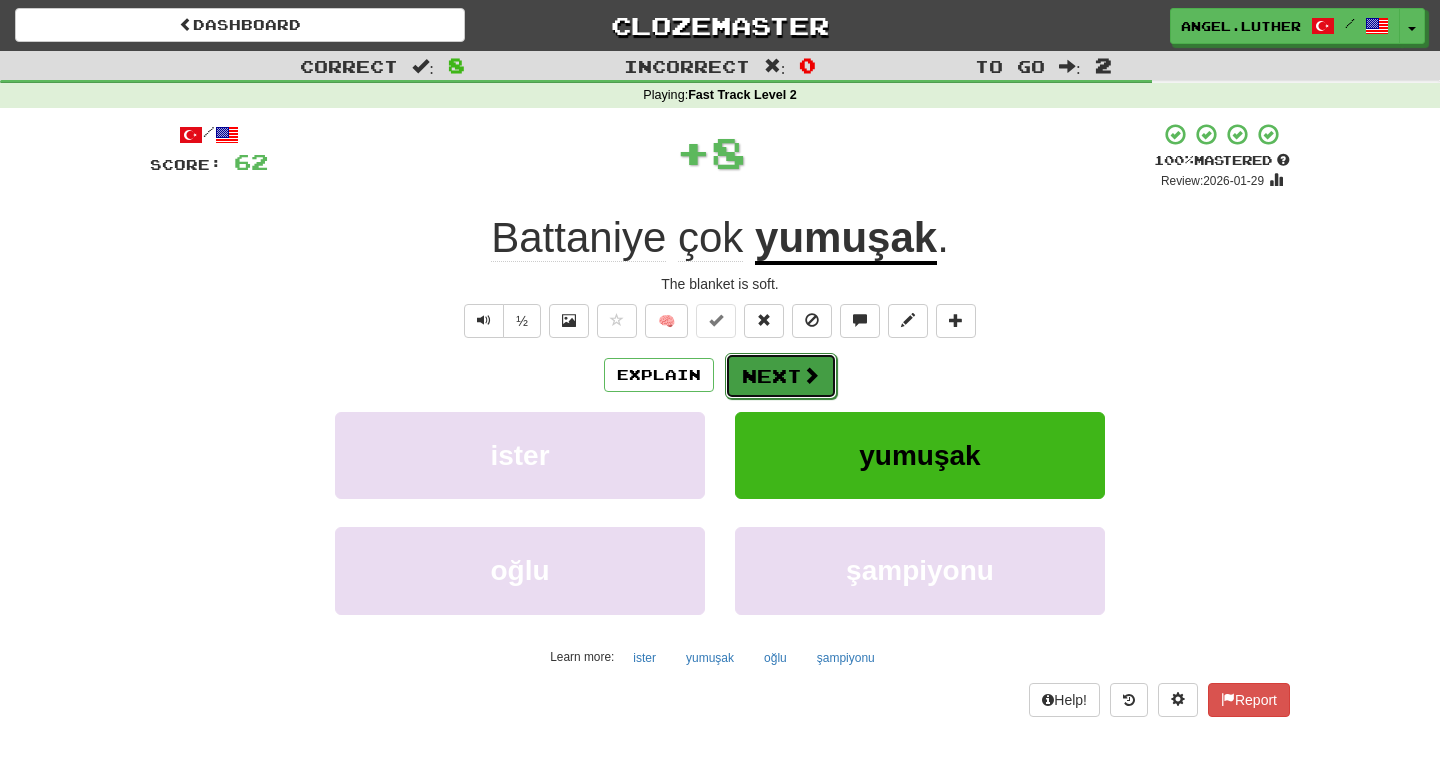 click on "Next" at bounding box center [781, 376] 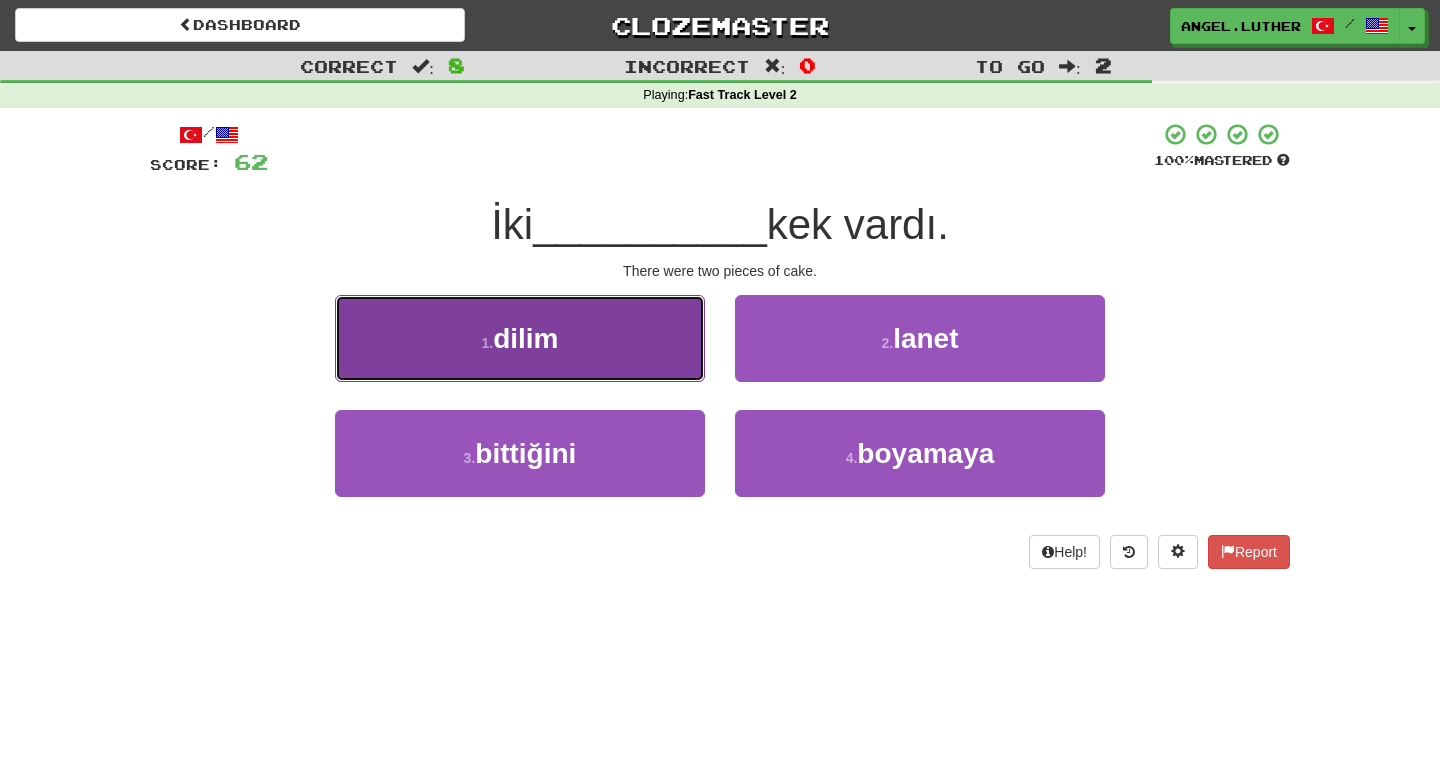 click on "1 .  dilim" at bounding box center [520, 338] 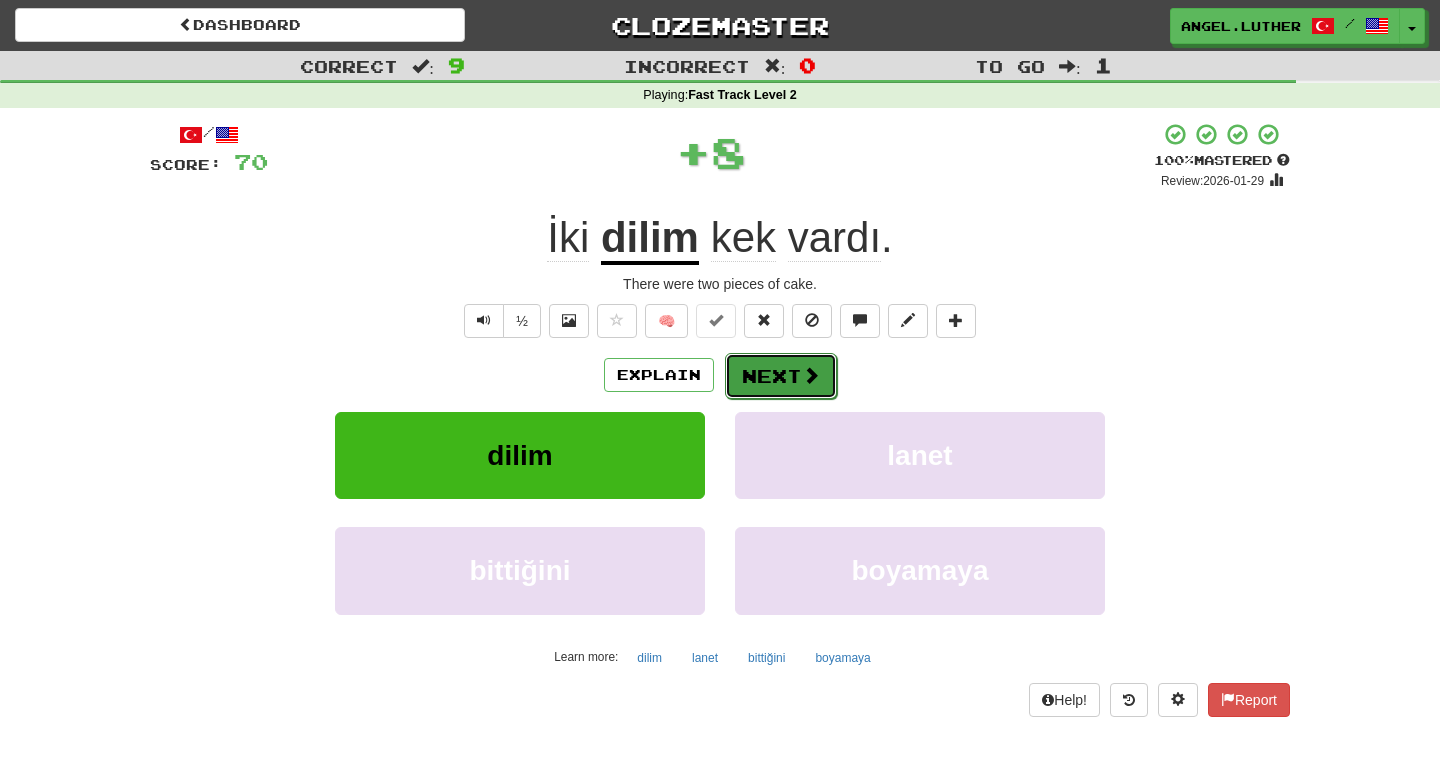 click on "Next" at bounding box center (781, 376) 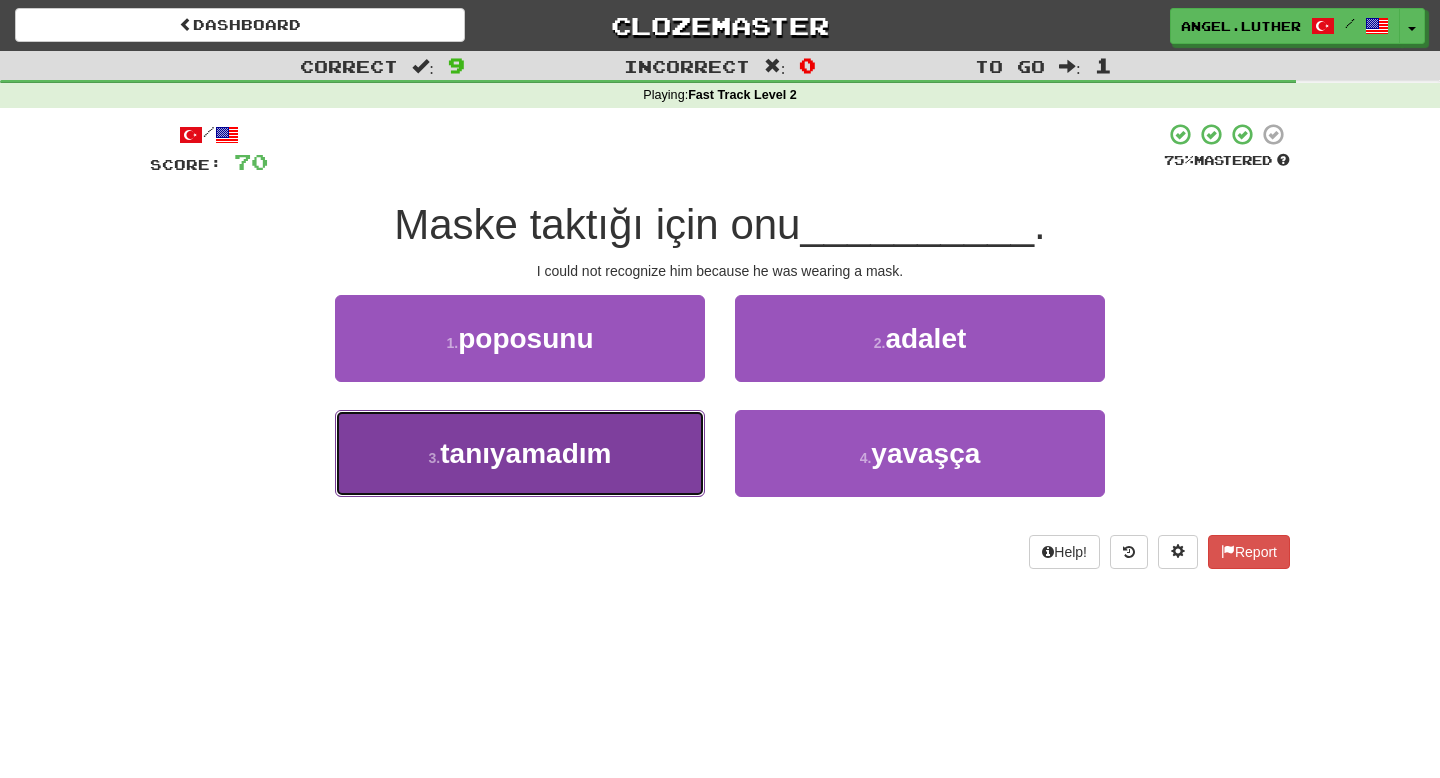 click on "3 .  tanıyamadım" at bounding box center (520, 453) 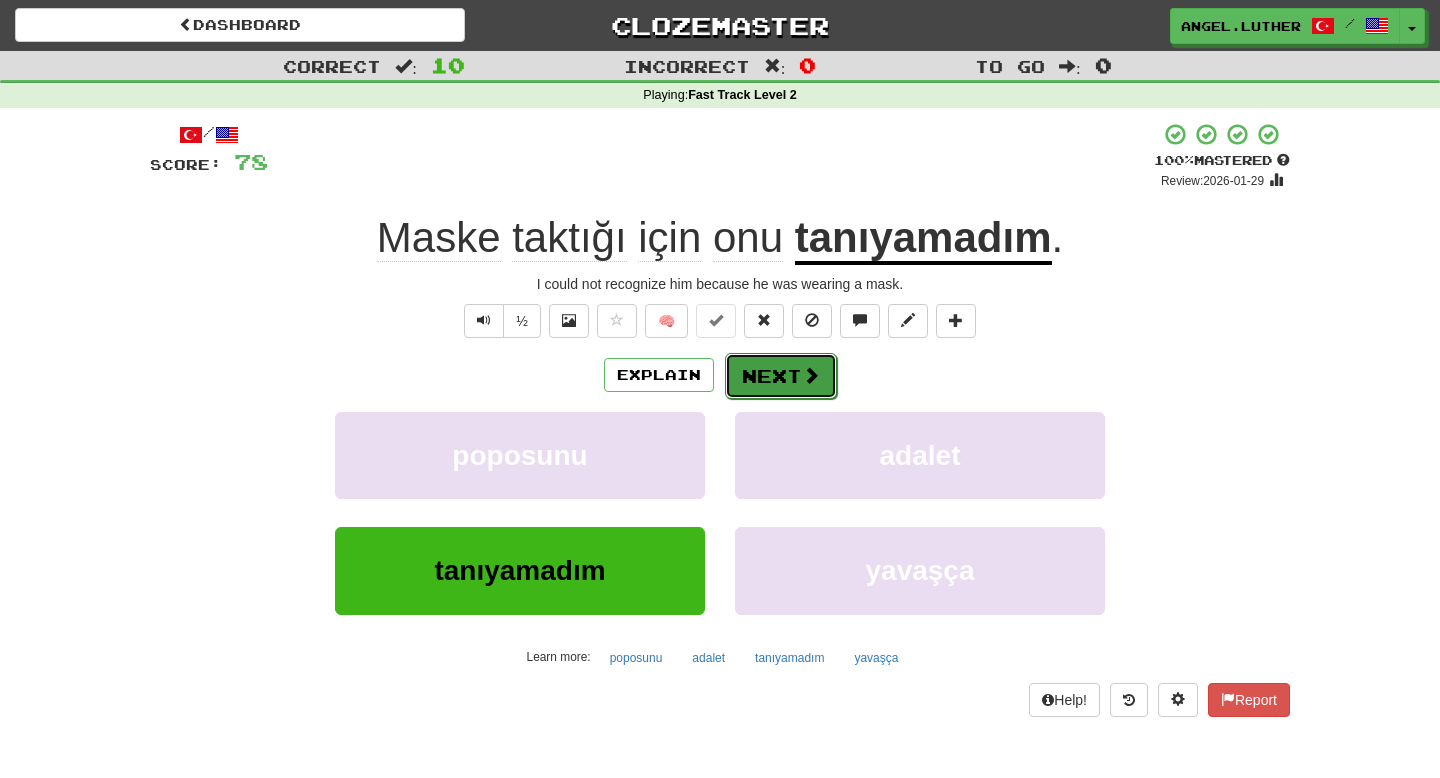 click at bounding box center [811, 375] 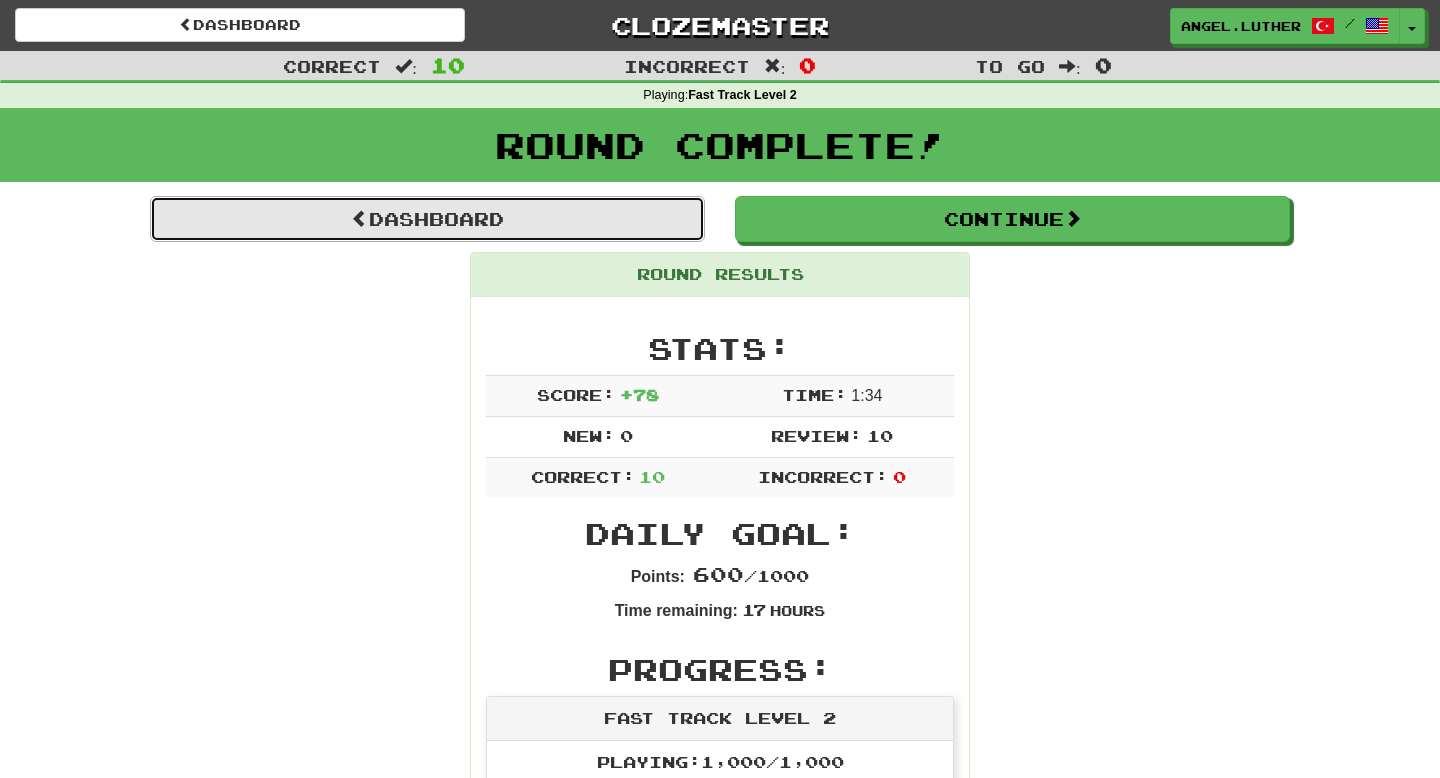 click on "Dashboard" at bounding box center [427, 219] 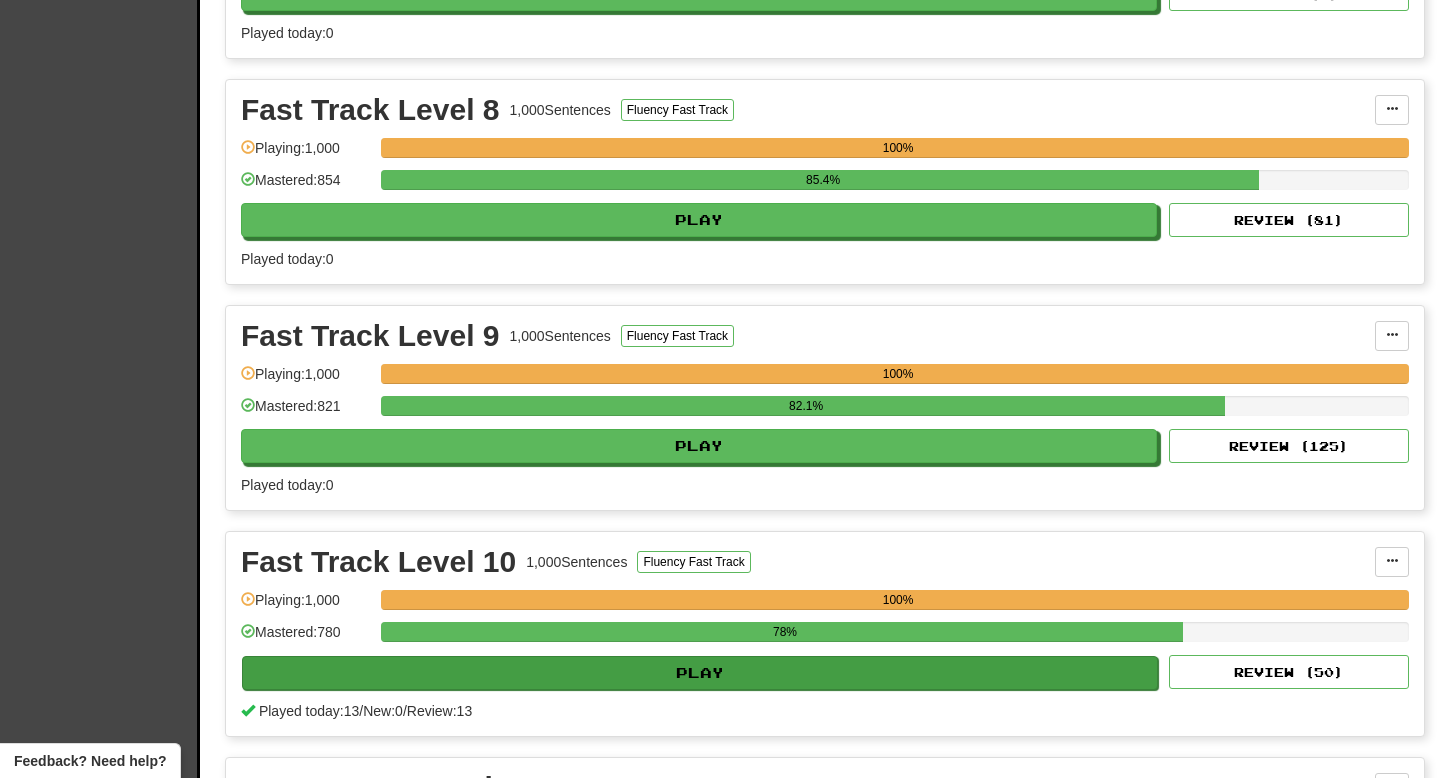 scroll, scrollTop: 2413, scrollLeft: 0, axis: vertical 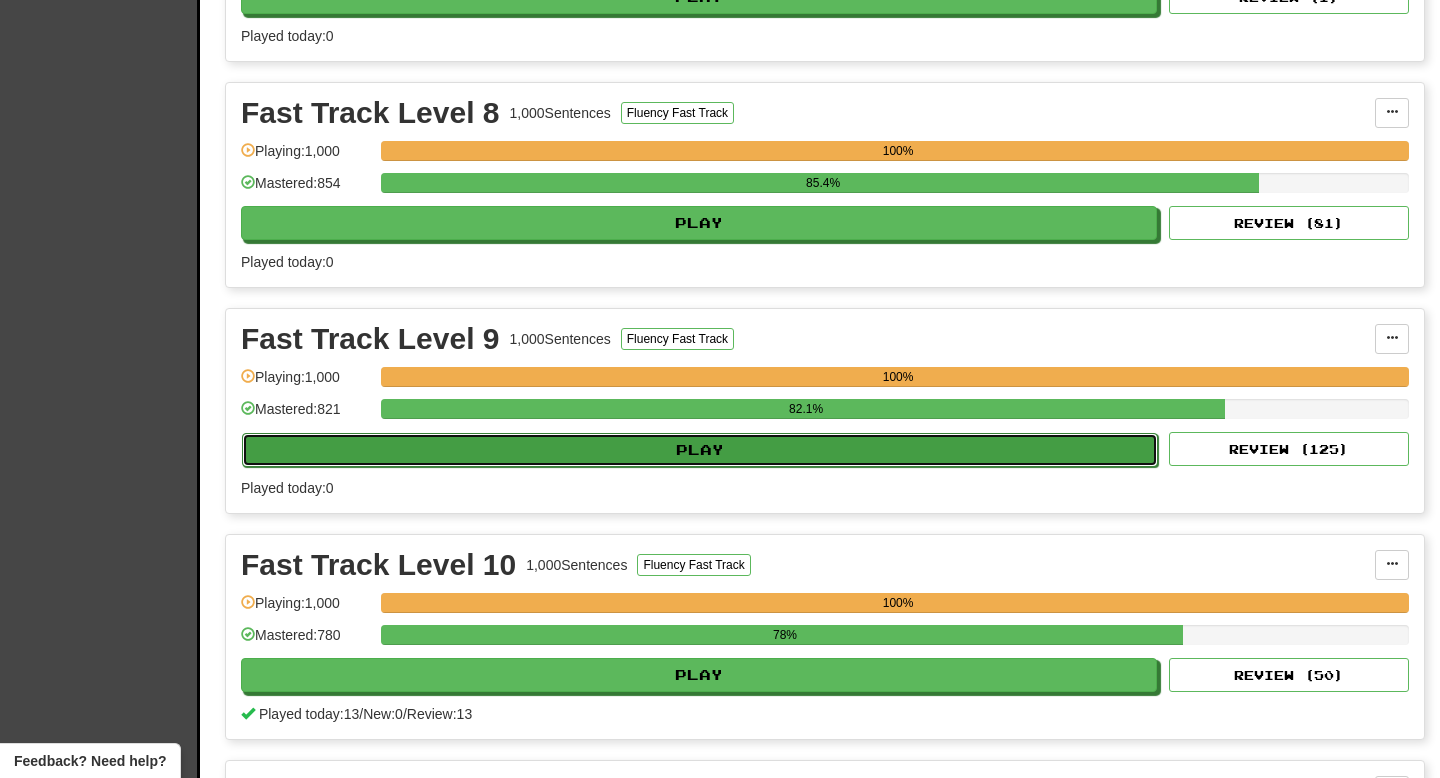 click on "Play" at bounding box center (700, 450) 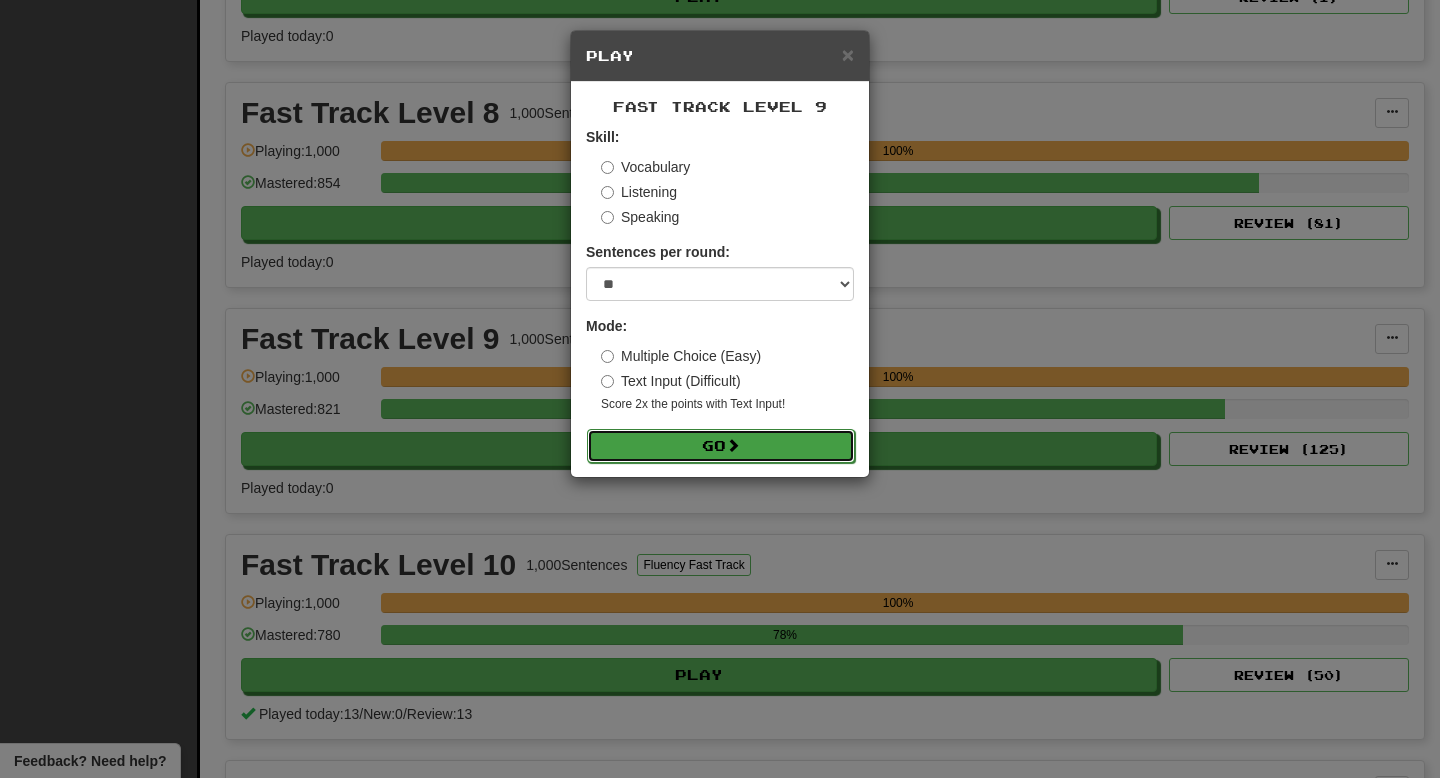 click at bounding box center (733, 445) 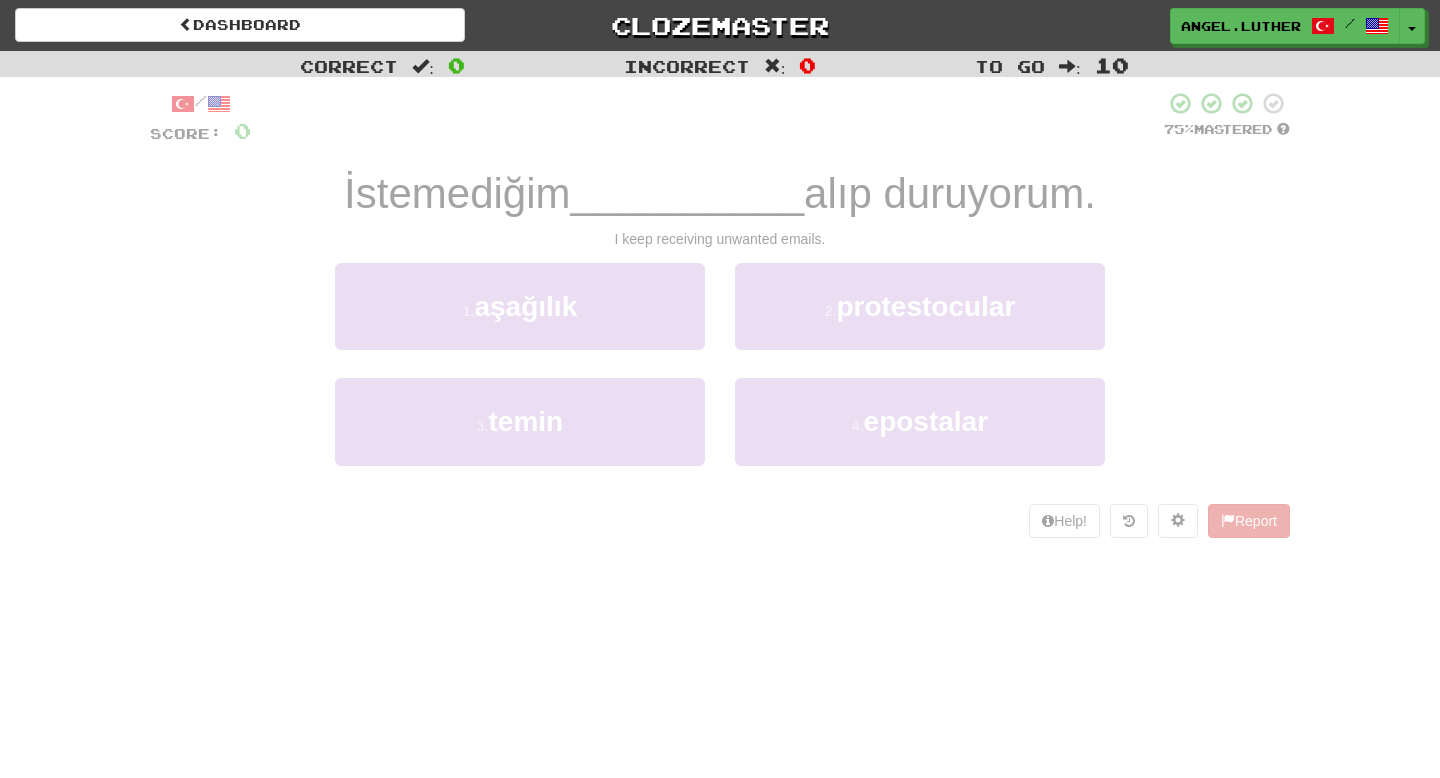 scroll, scrollTop: 0, scrollLeft: 0, axis: both 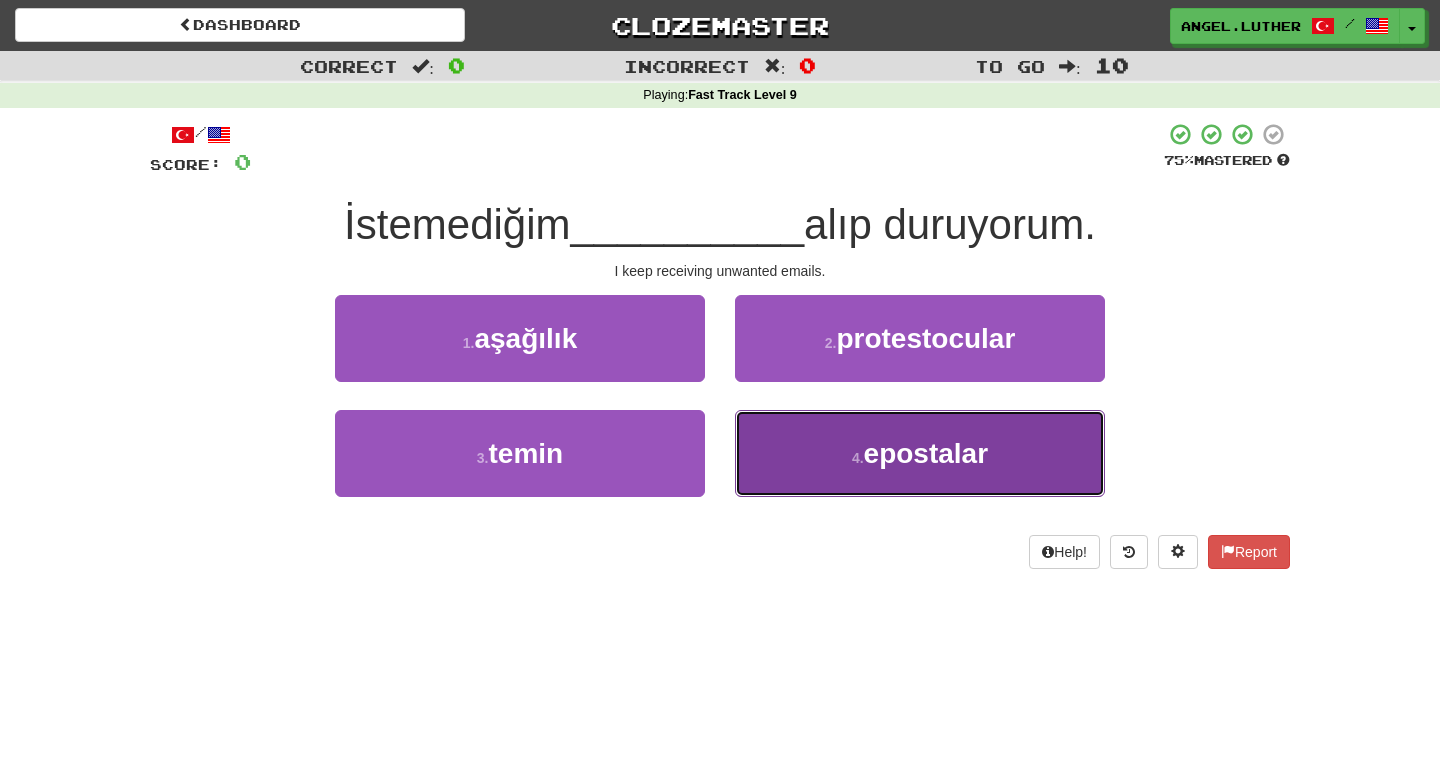 click on "4 .  epostalar" at bounding box center (920, 453) 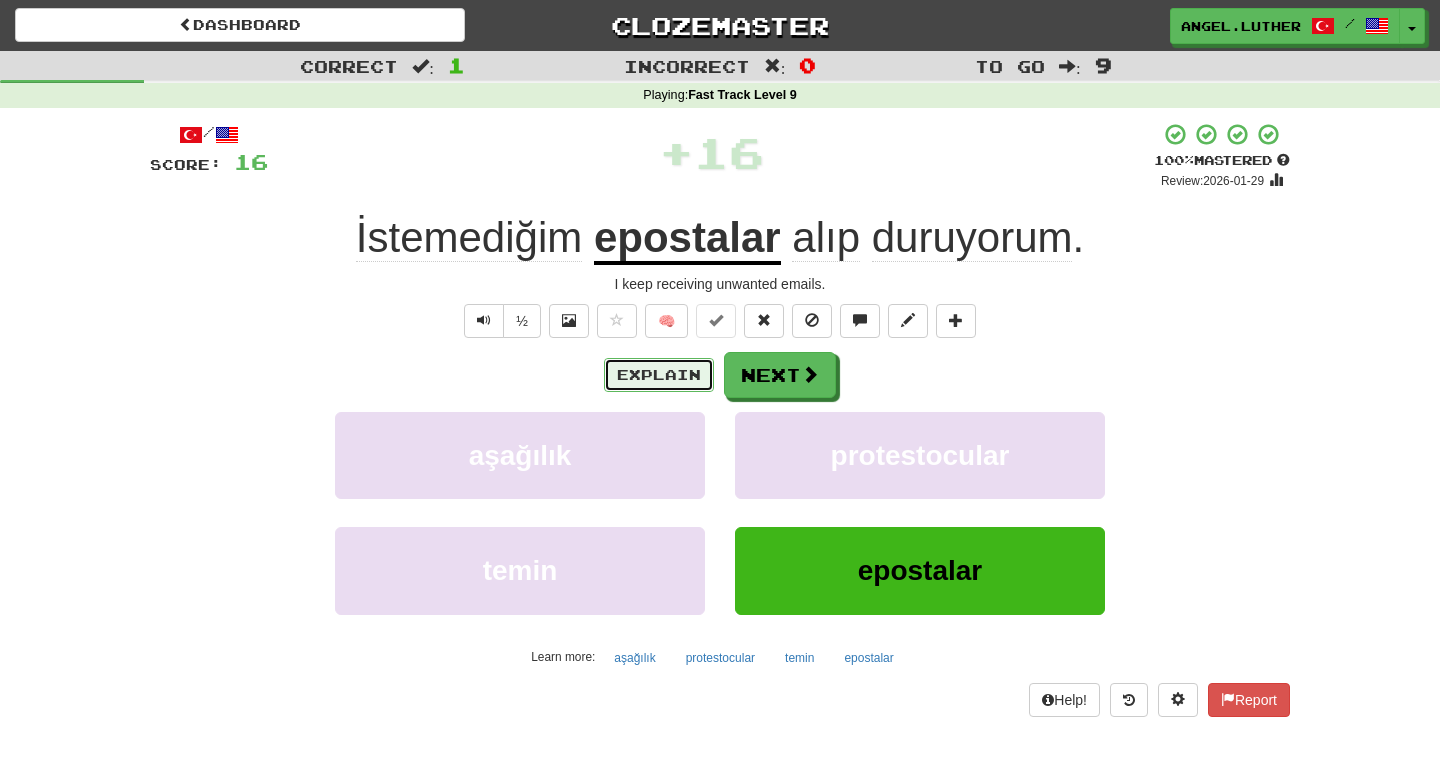 click on "Explain" at bounding box center (659, 375) 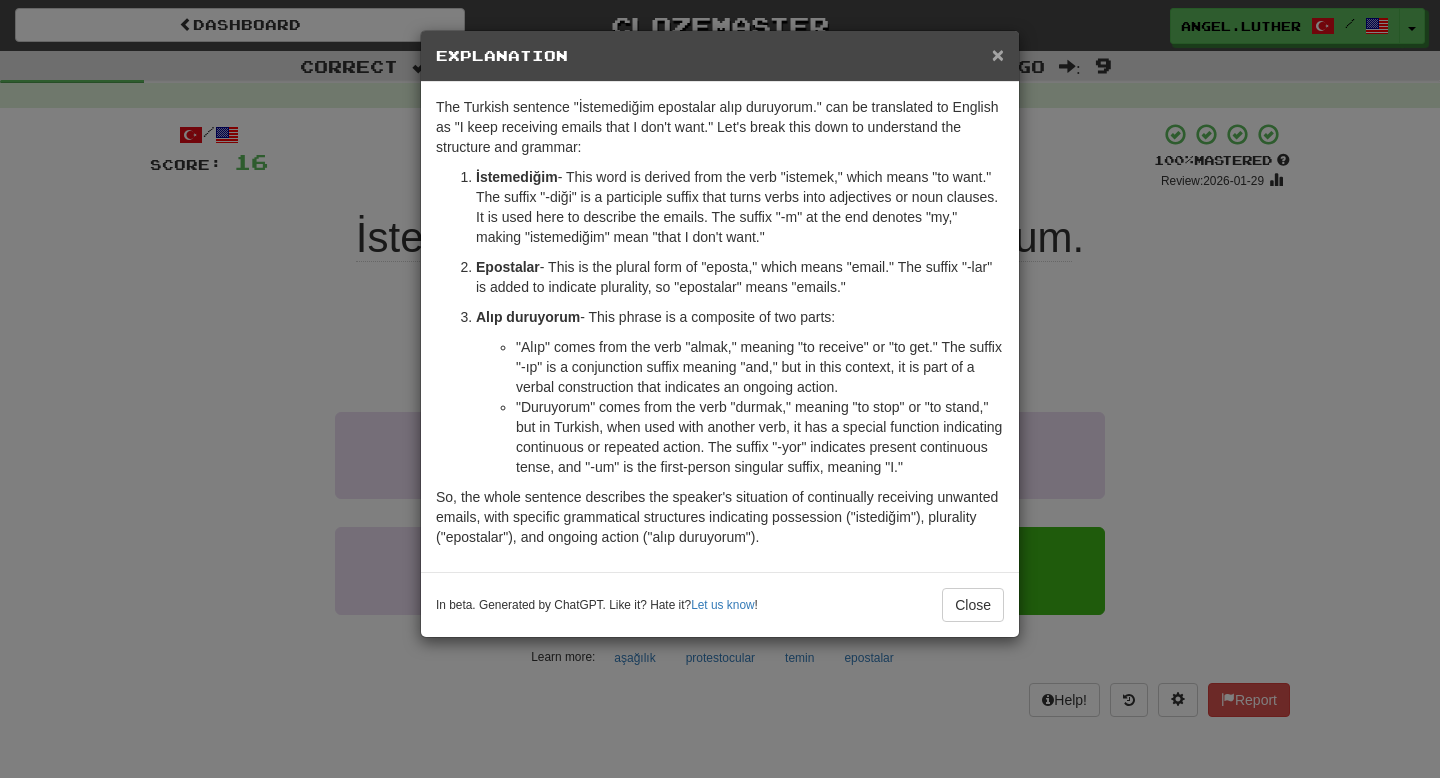 click on "×" at bounding box center (998, 54) 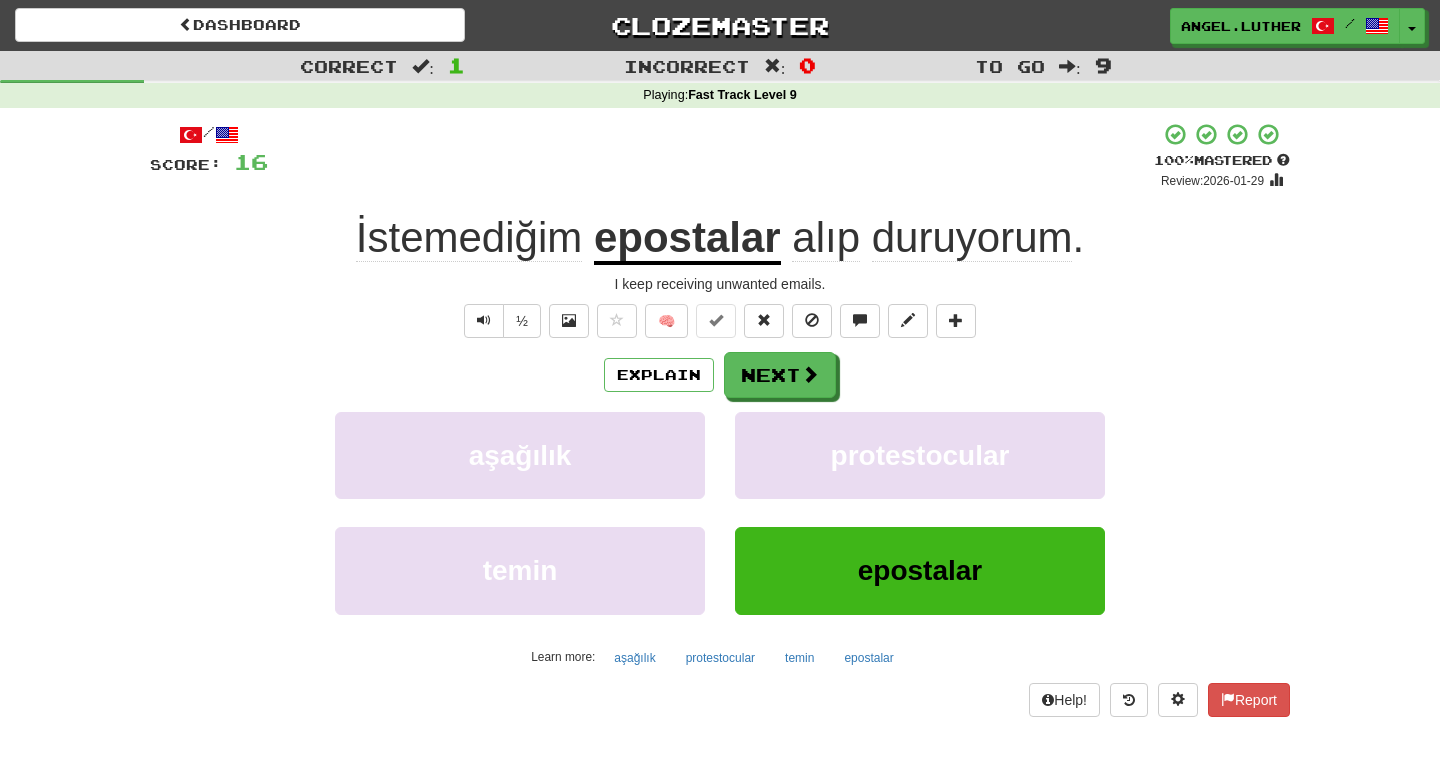 click on "duruyorum" at bounding box center (972, 238) 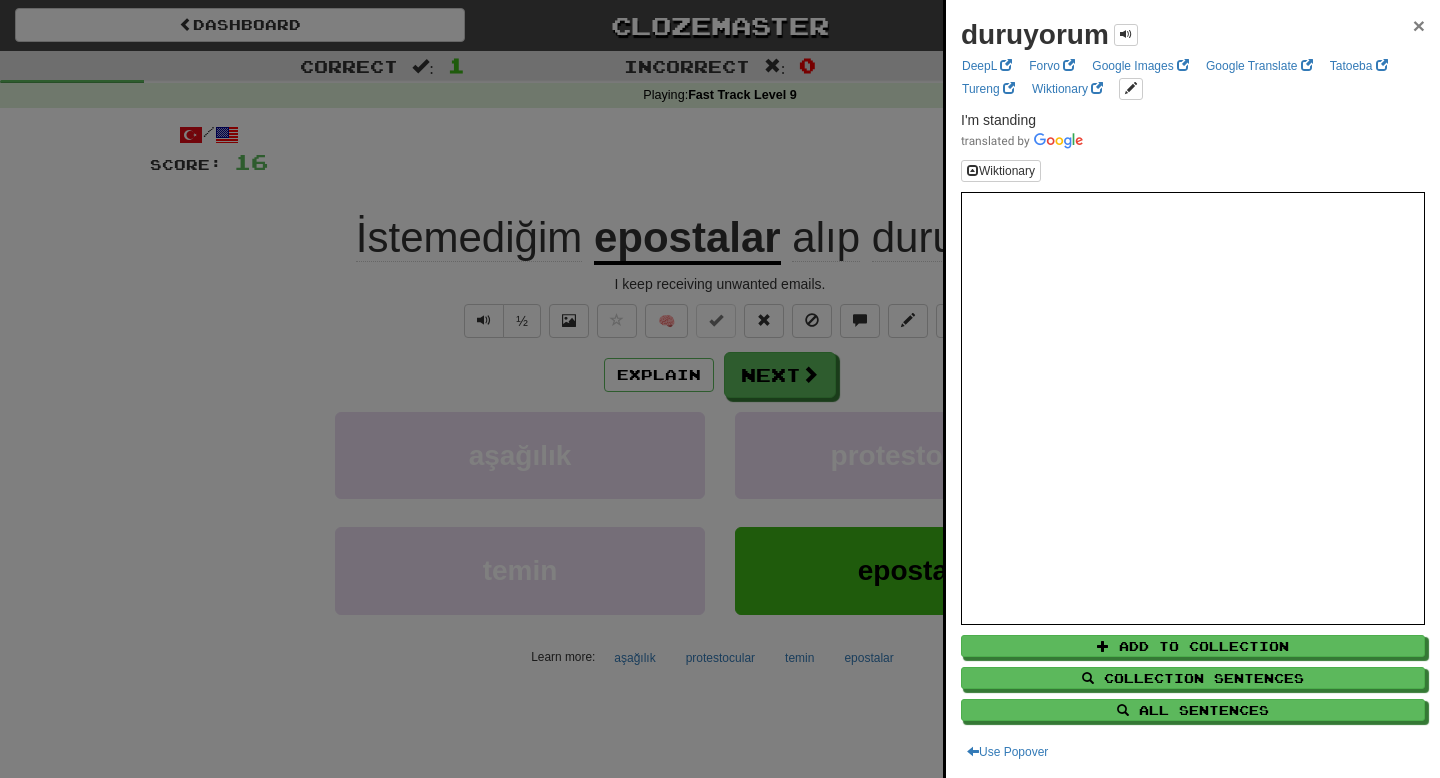 click on "×" at bounding box center (1419, 25) 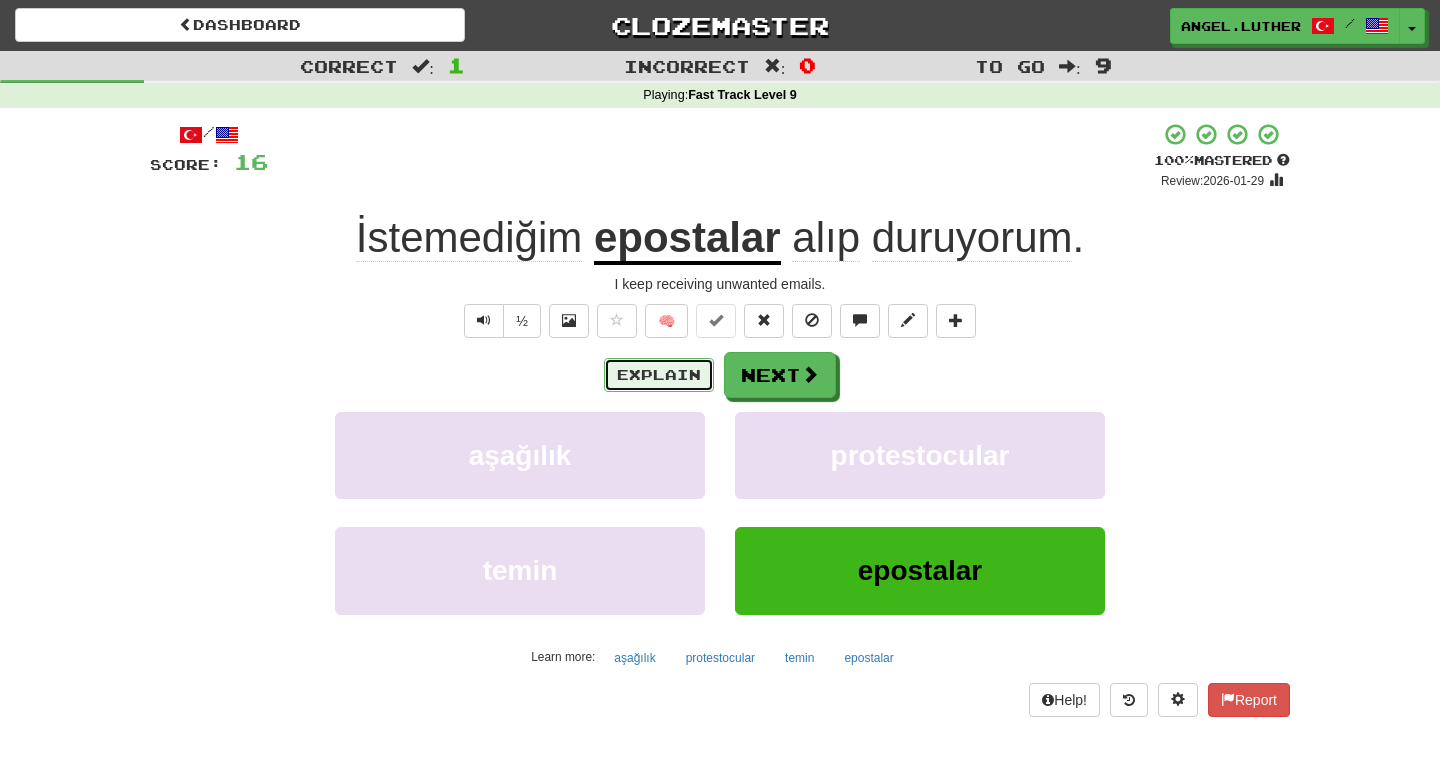 click on "Explain" at bounding box center (659, 375) 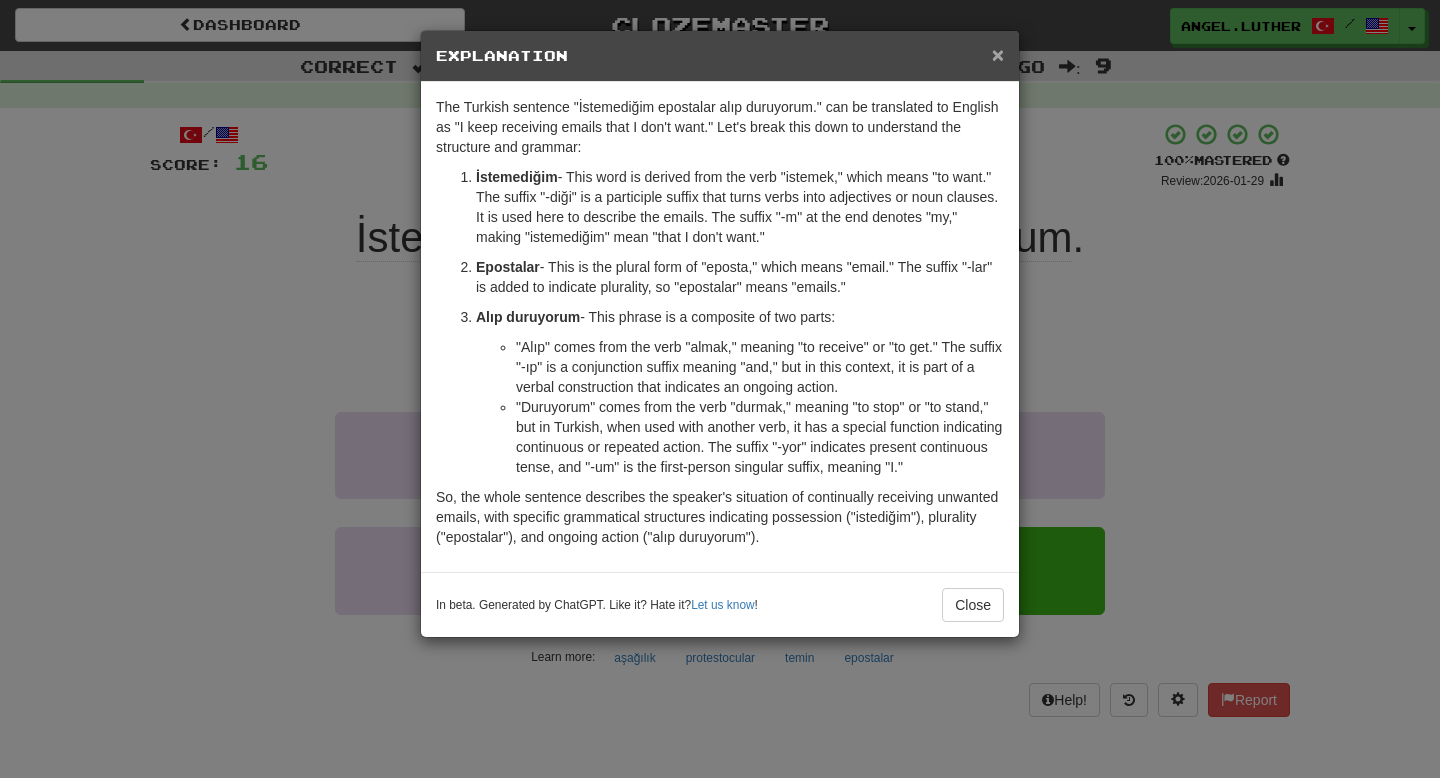 click on "×" at bounding box center [998, 54] 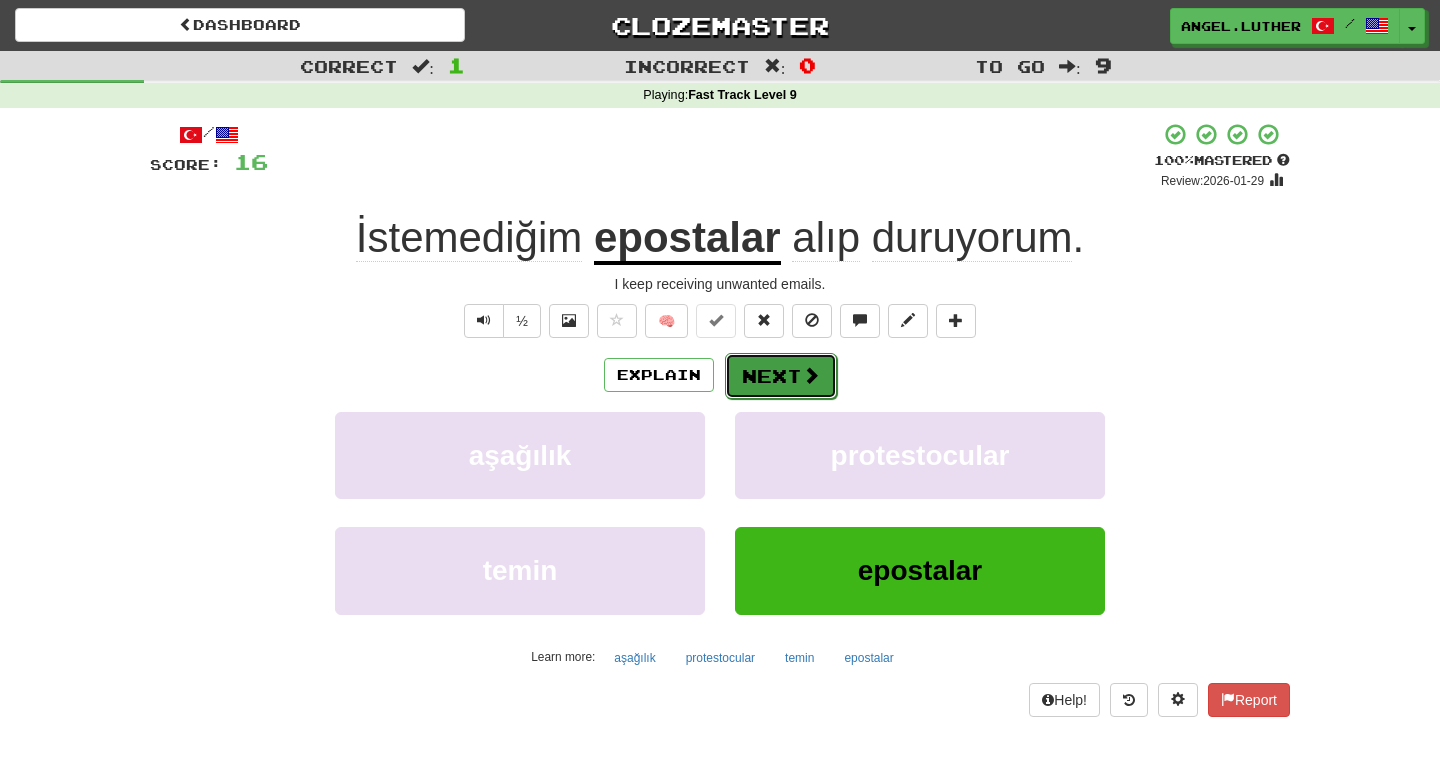 click on "Next" at bounding box center (781, 376) 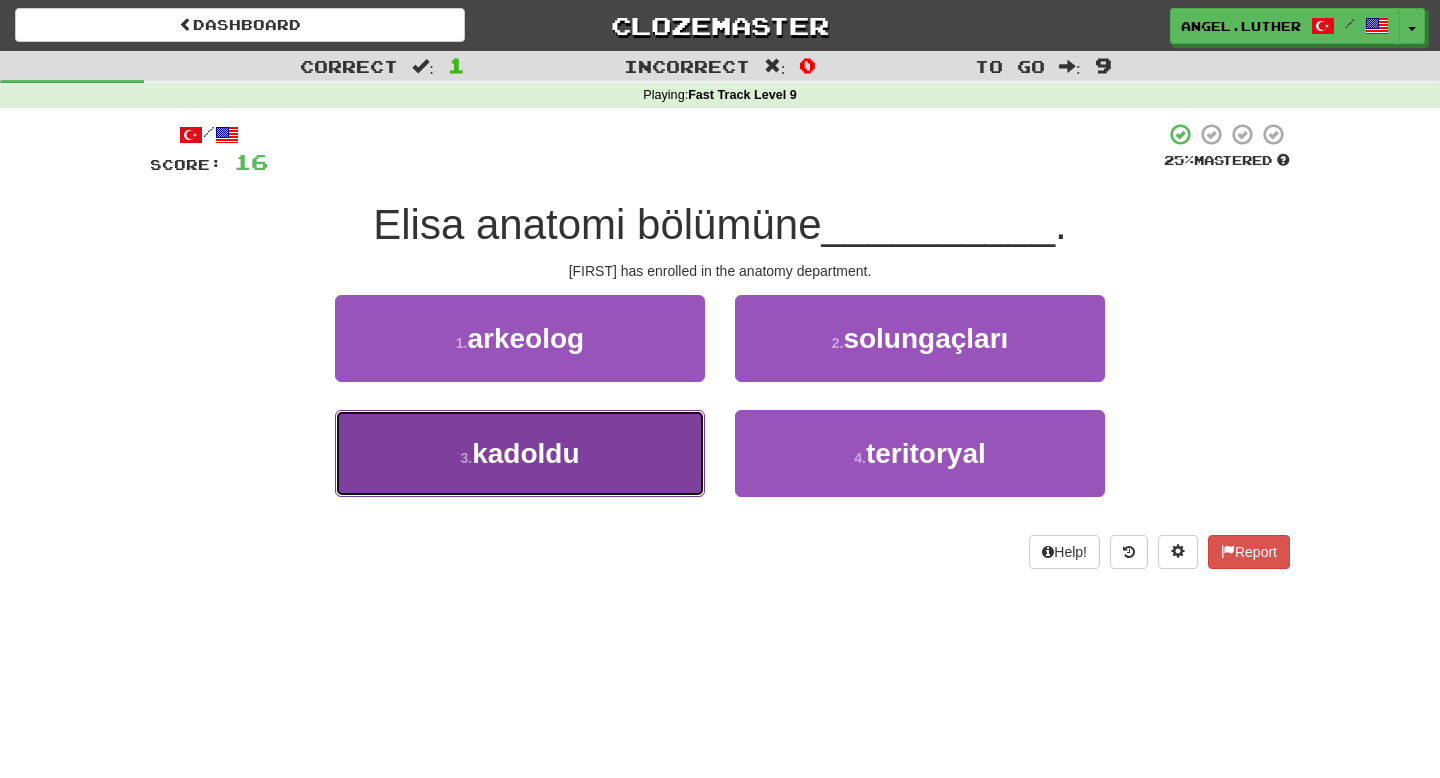 click on "3 .  kadoldu" at bounding box center [520, 453] 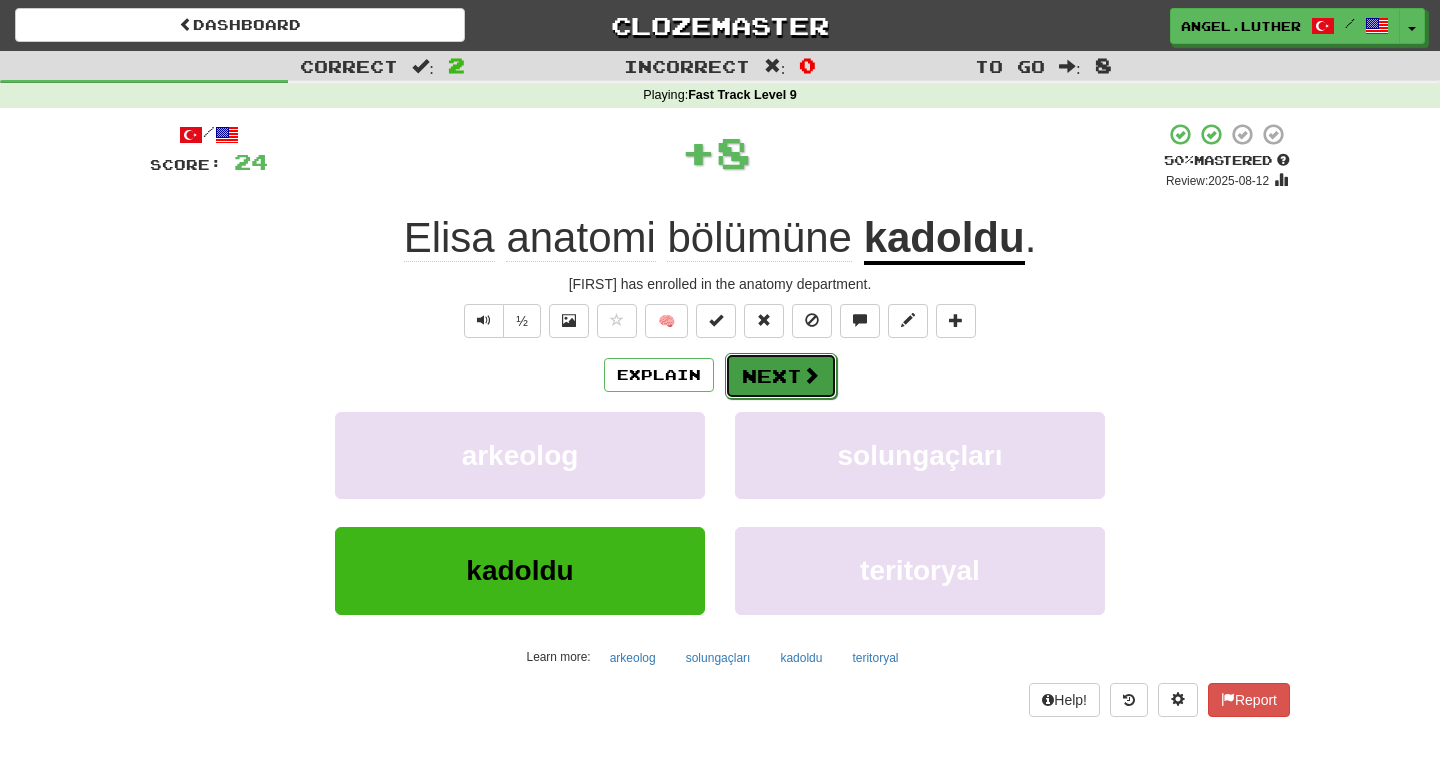 click at bounding box center [811, 375] 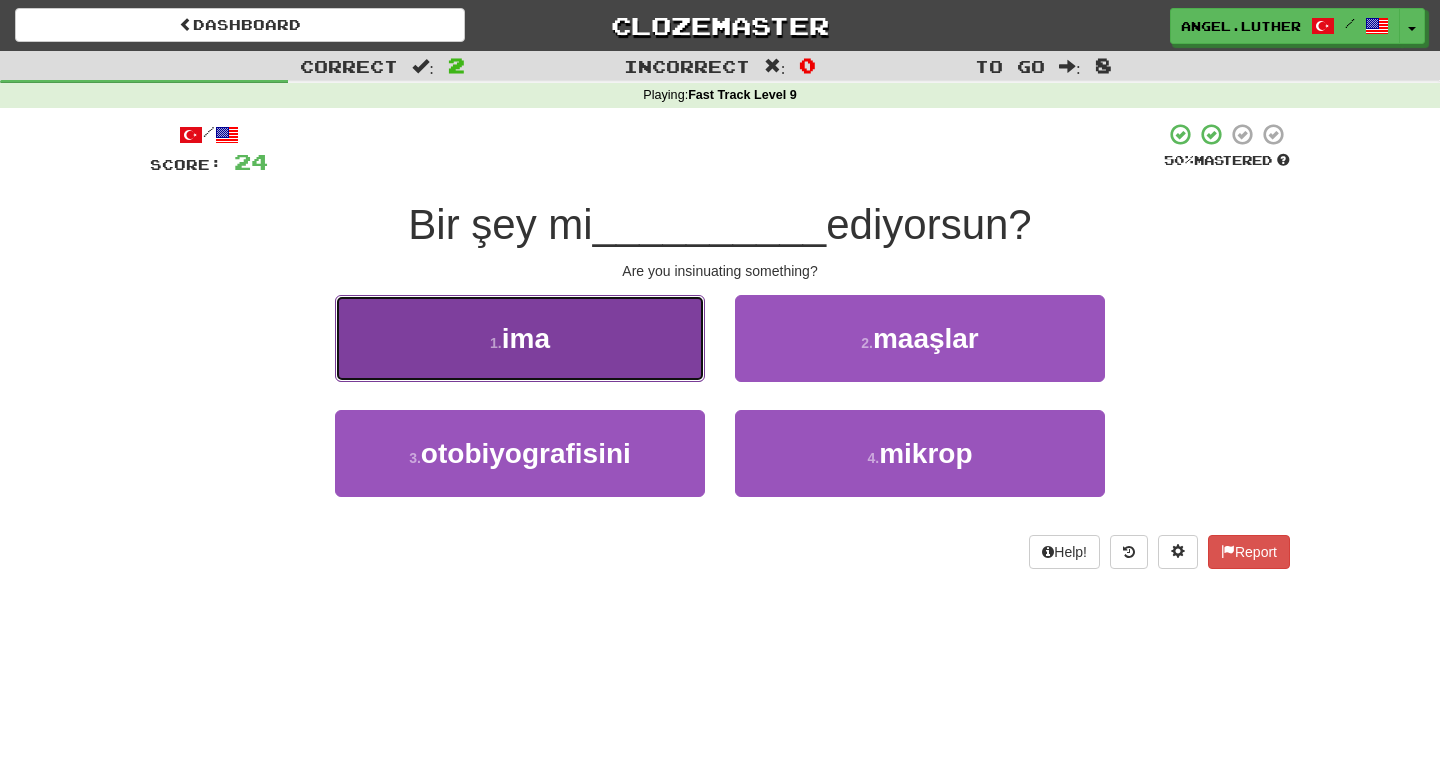 click on "1 .  ima" at bounding box center [520, 338] 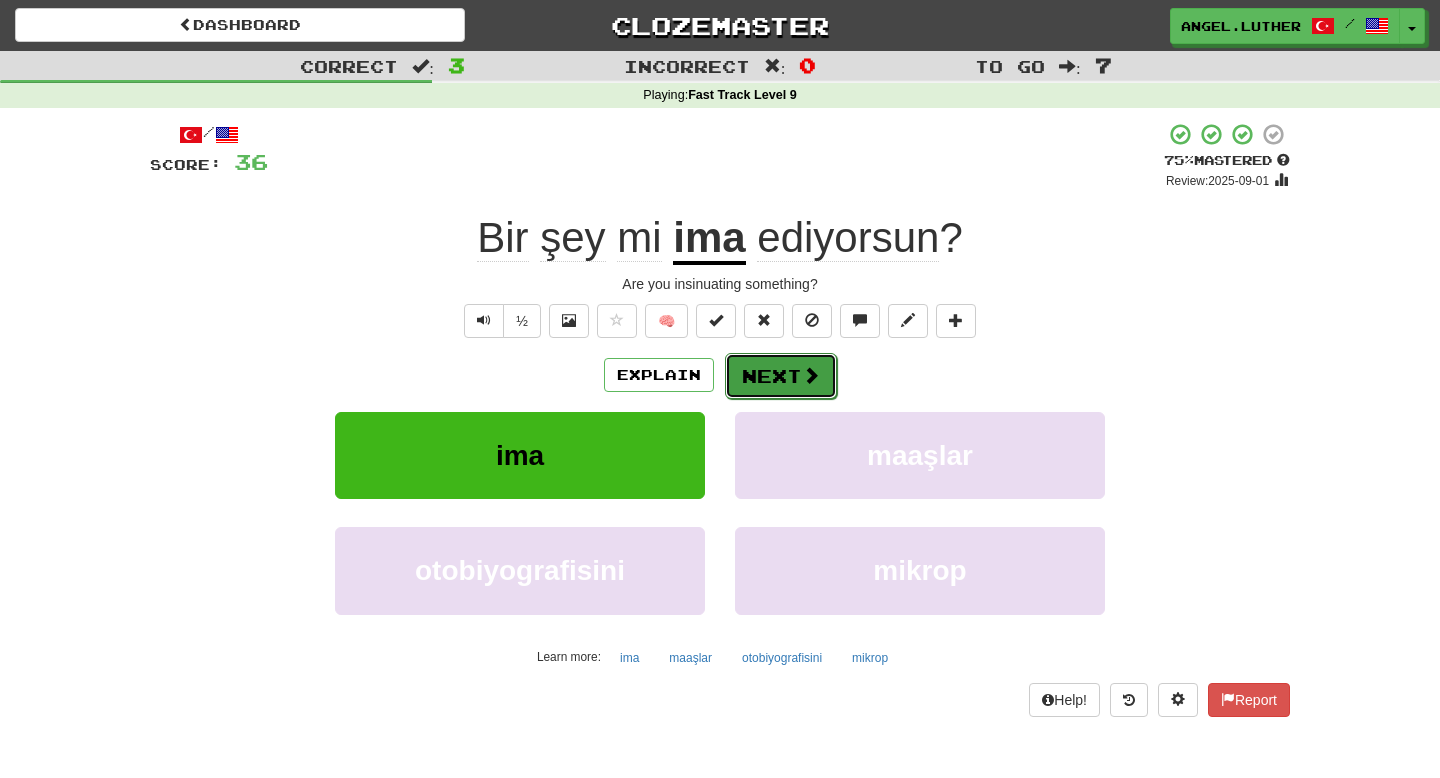 click on "Next" at bounding box center [781, 376] 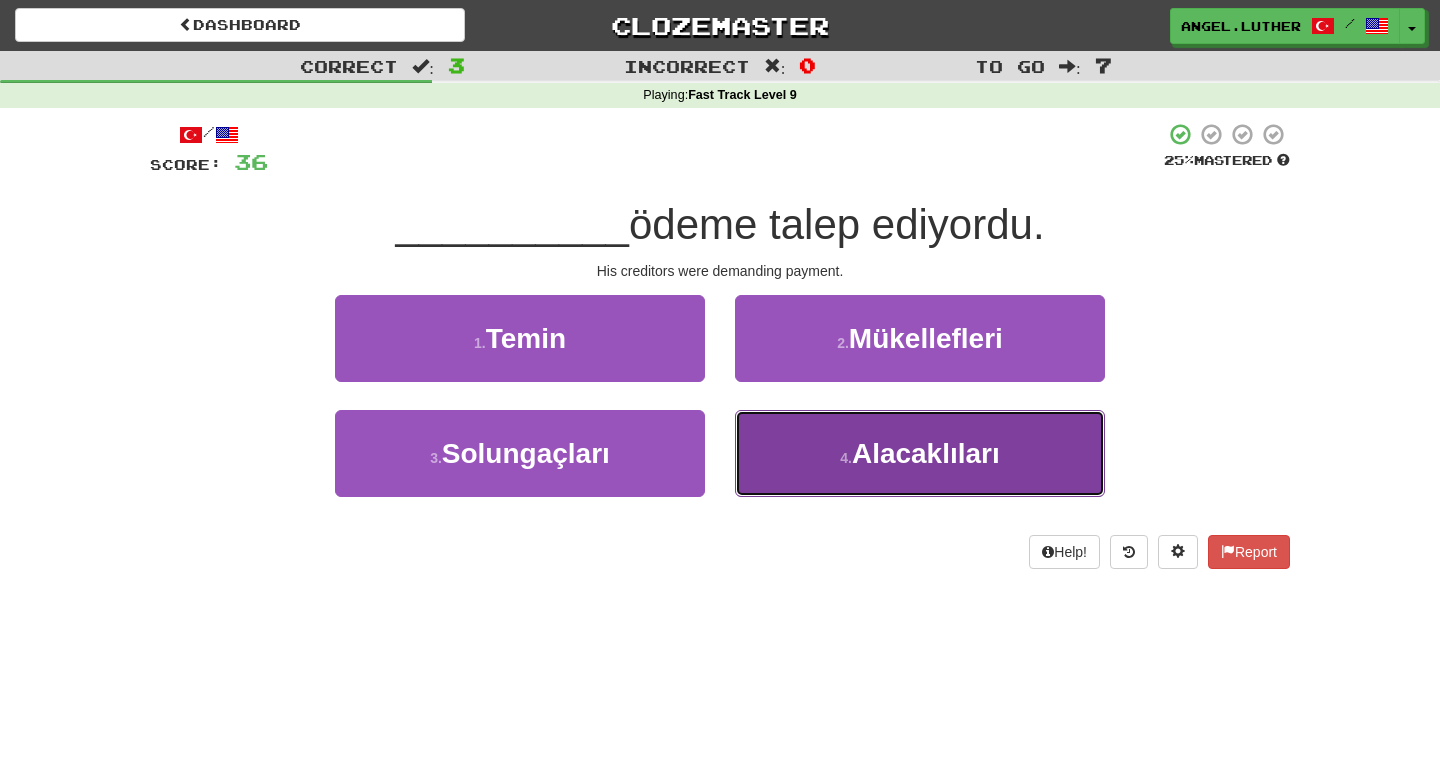 click on "Alacaklıları" at bounding box center (926, 453) 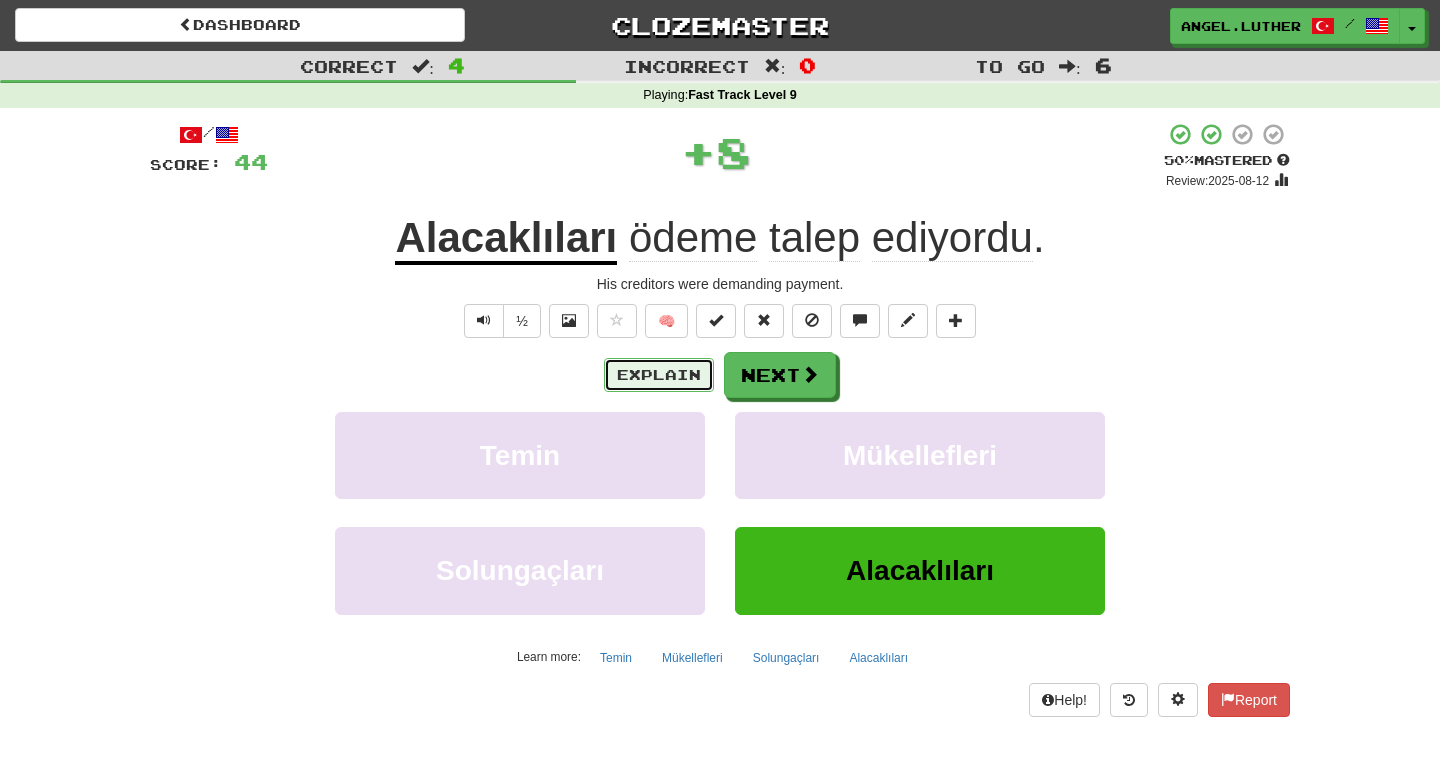 click on "Explain" at bounding box center [659, 375] 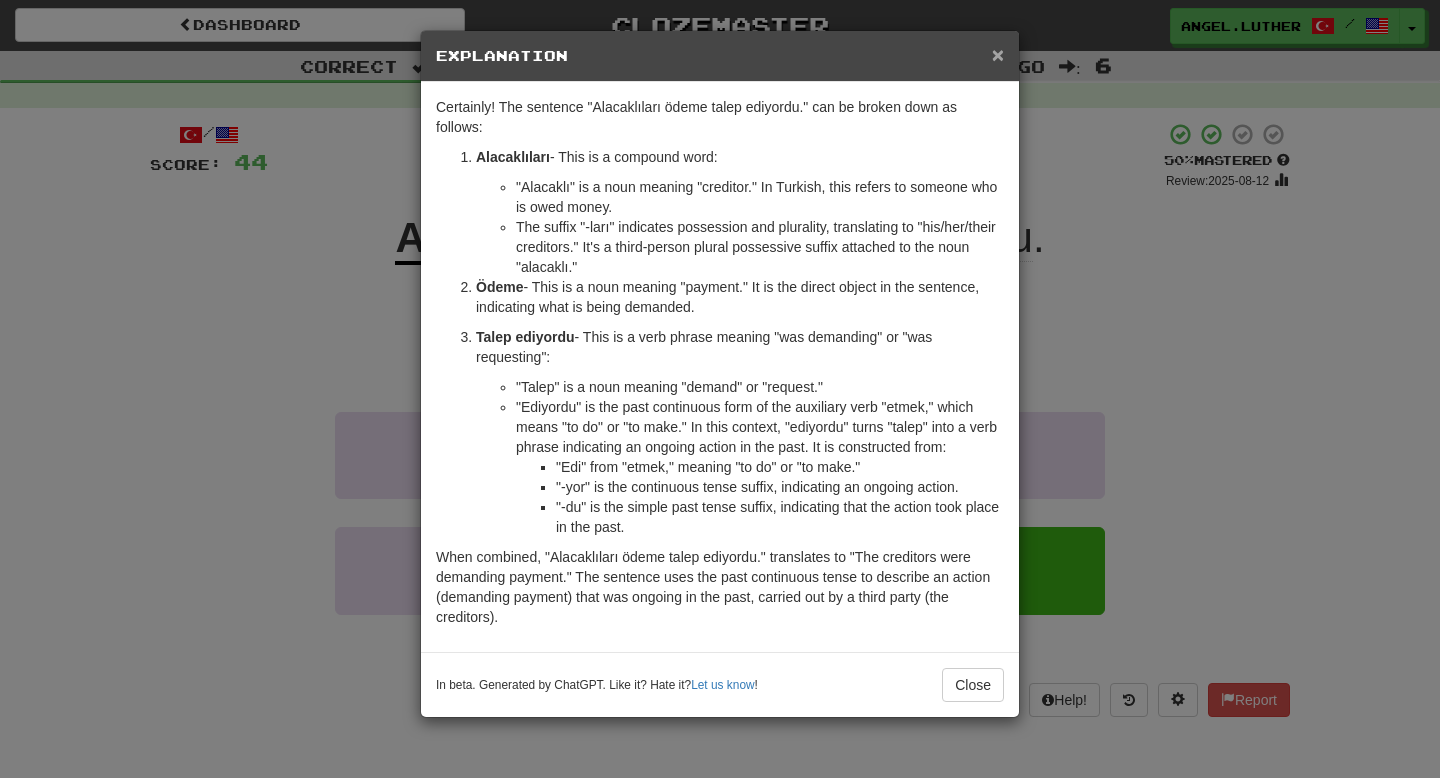 click on "×" at bounding box center (998, 54) 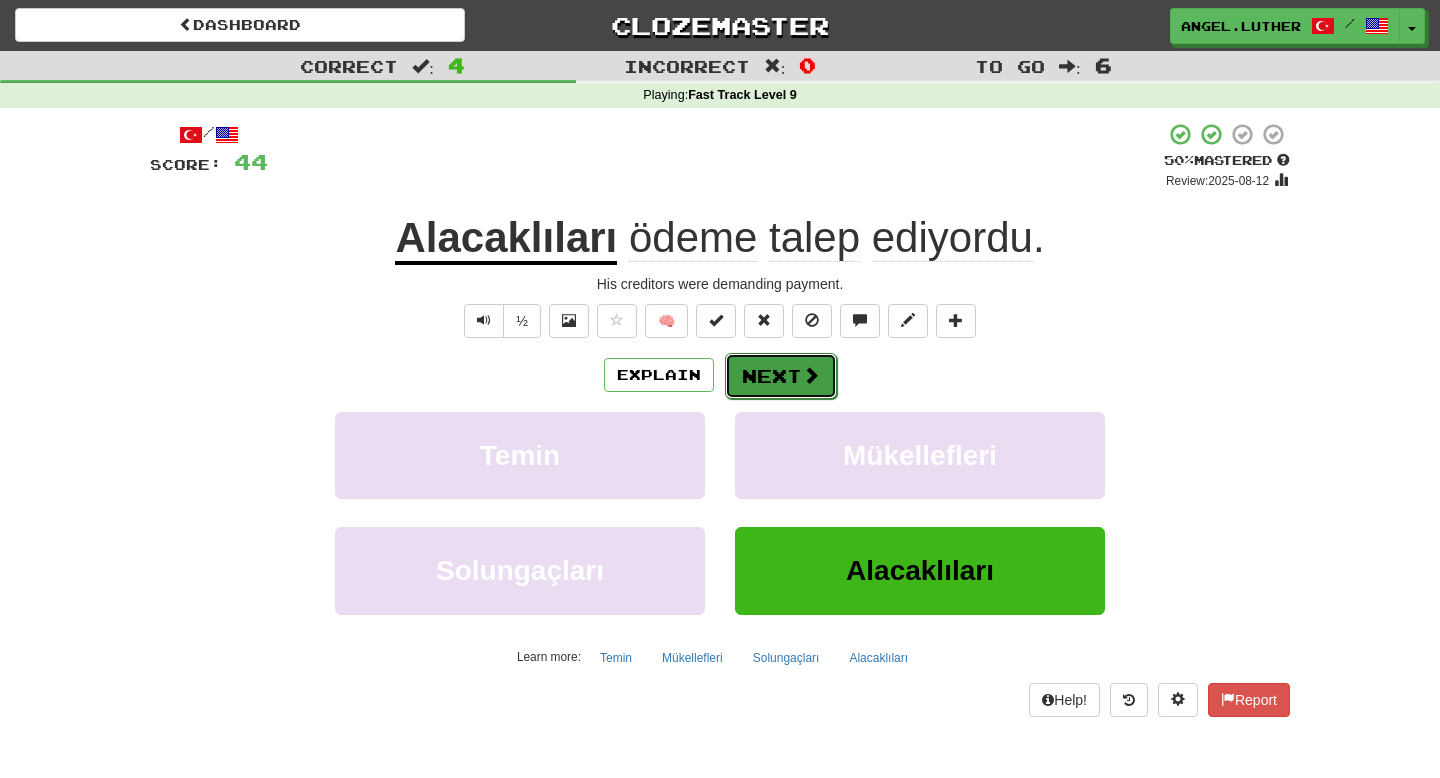 click on "Next" at bounding box center (781, 376) 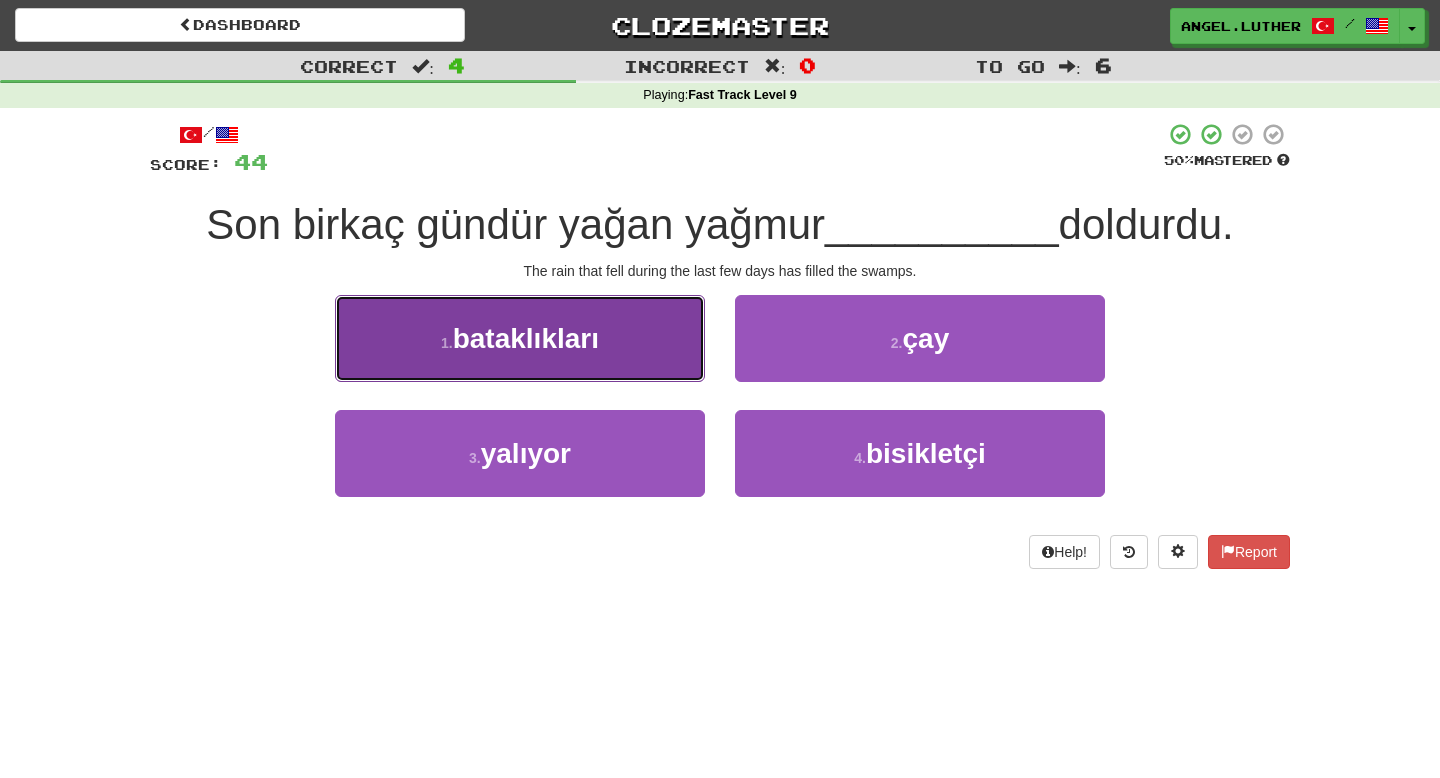 click on "1 .  bataklıkları" at bounding box center (520, 338) 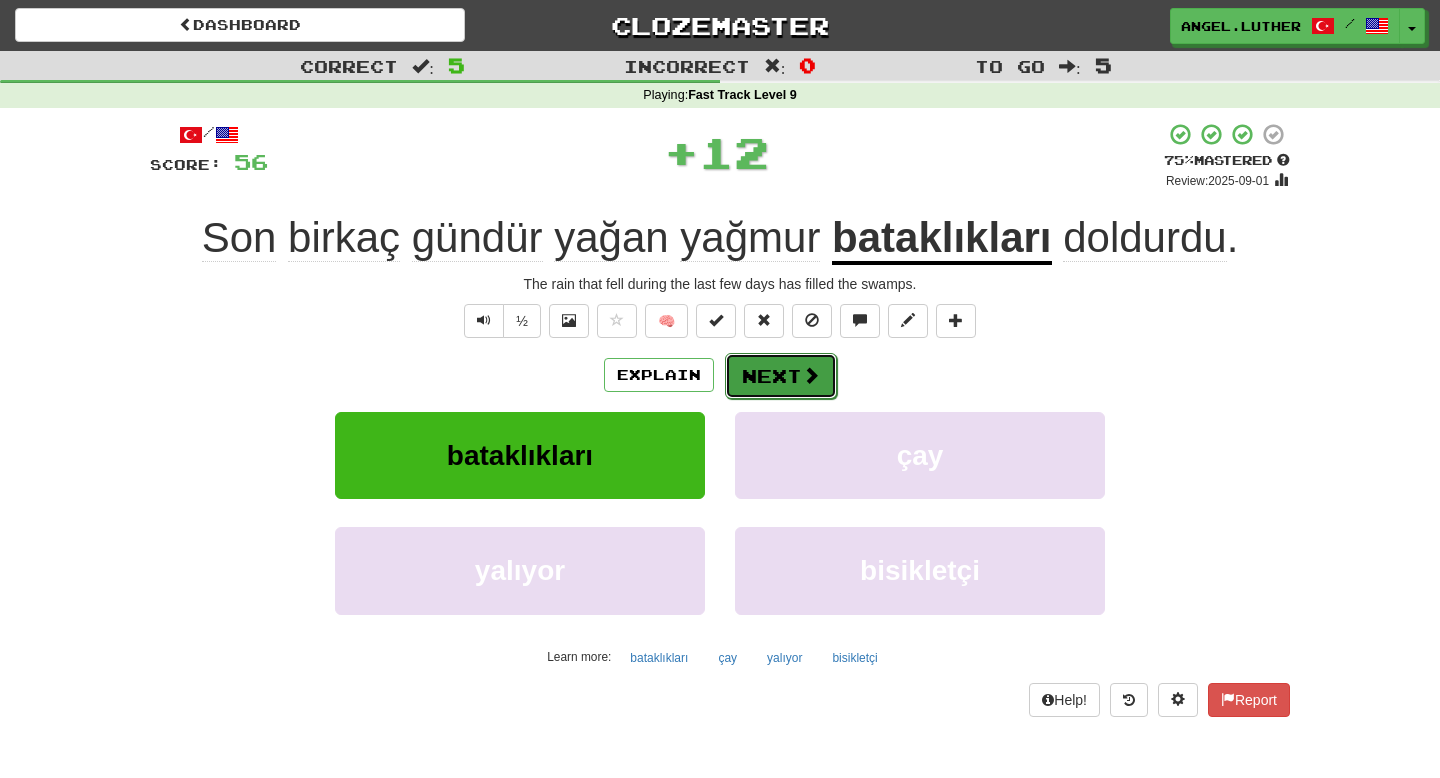 click on "Next" at bounding box center [781, 376] 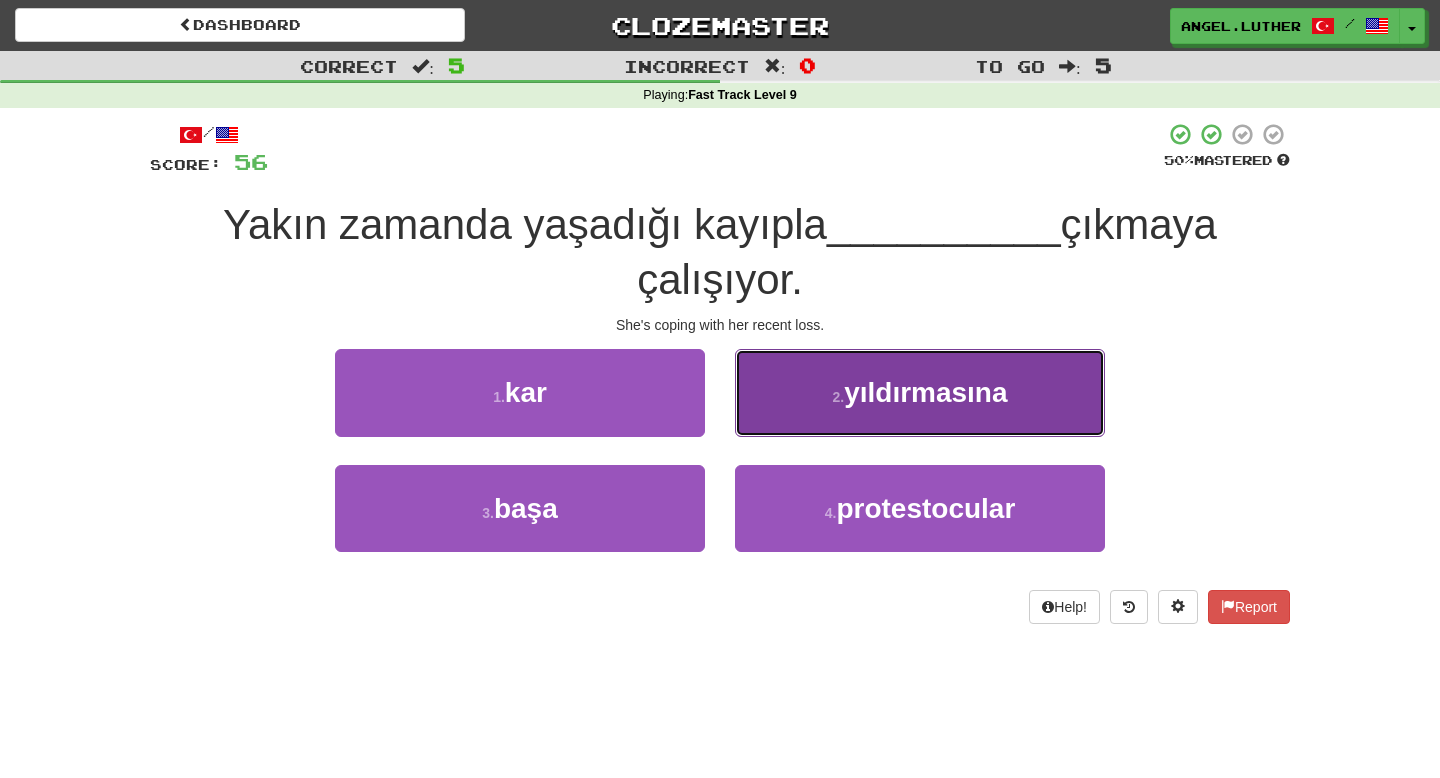 click on "2 .  yıldırmasına" at bounding box center [920, 392] 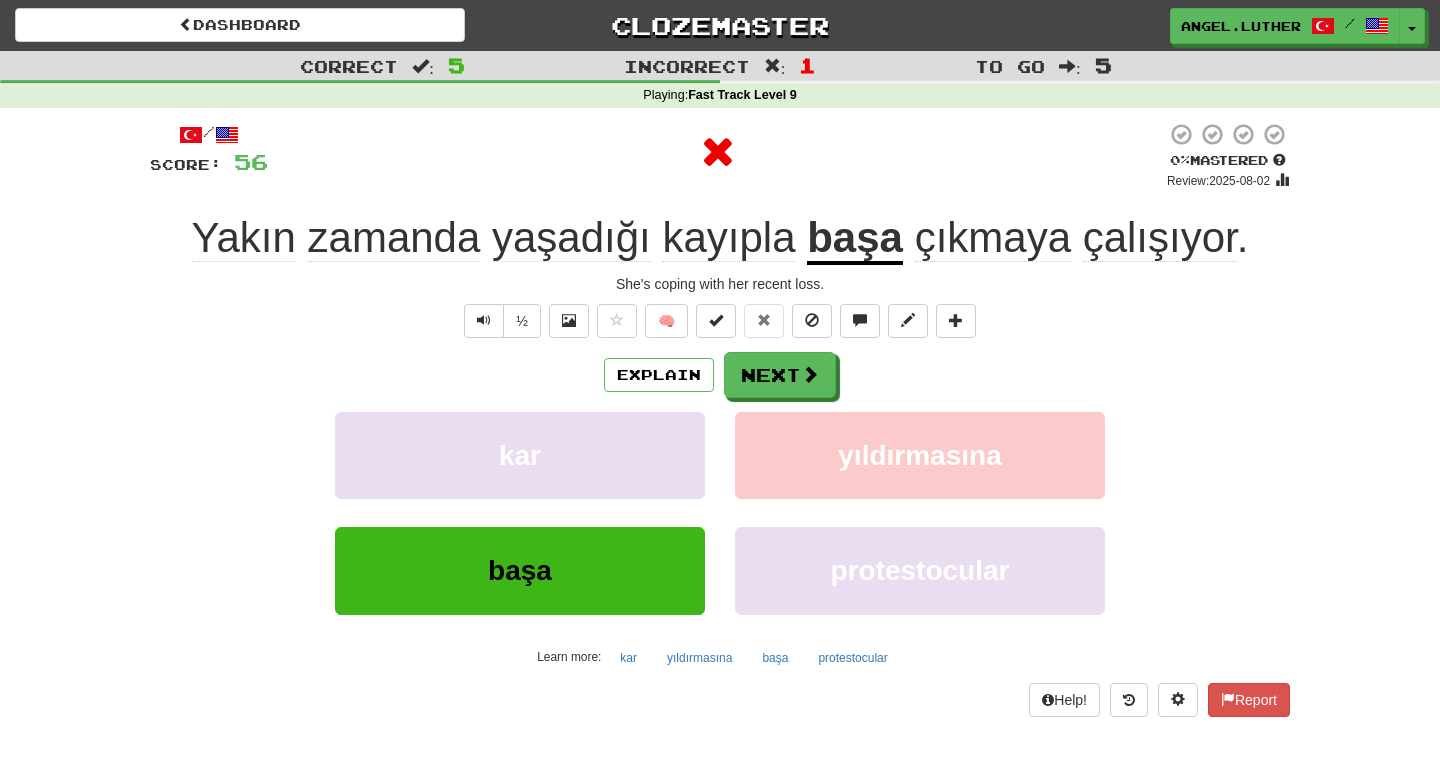 click on "başa" at bounding box center [855, 239] 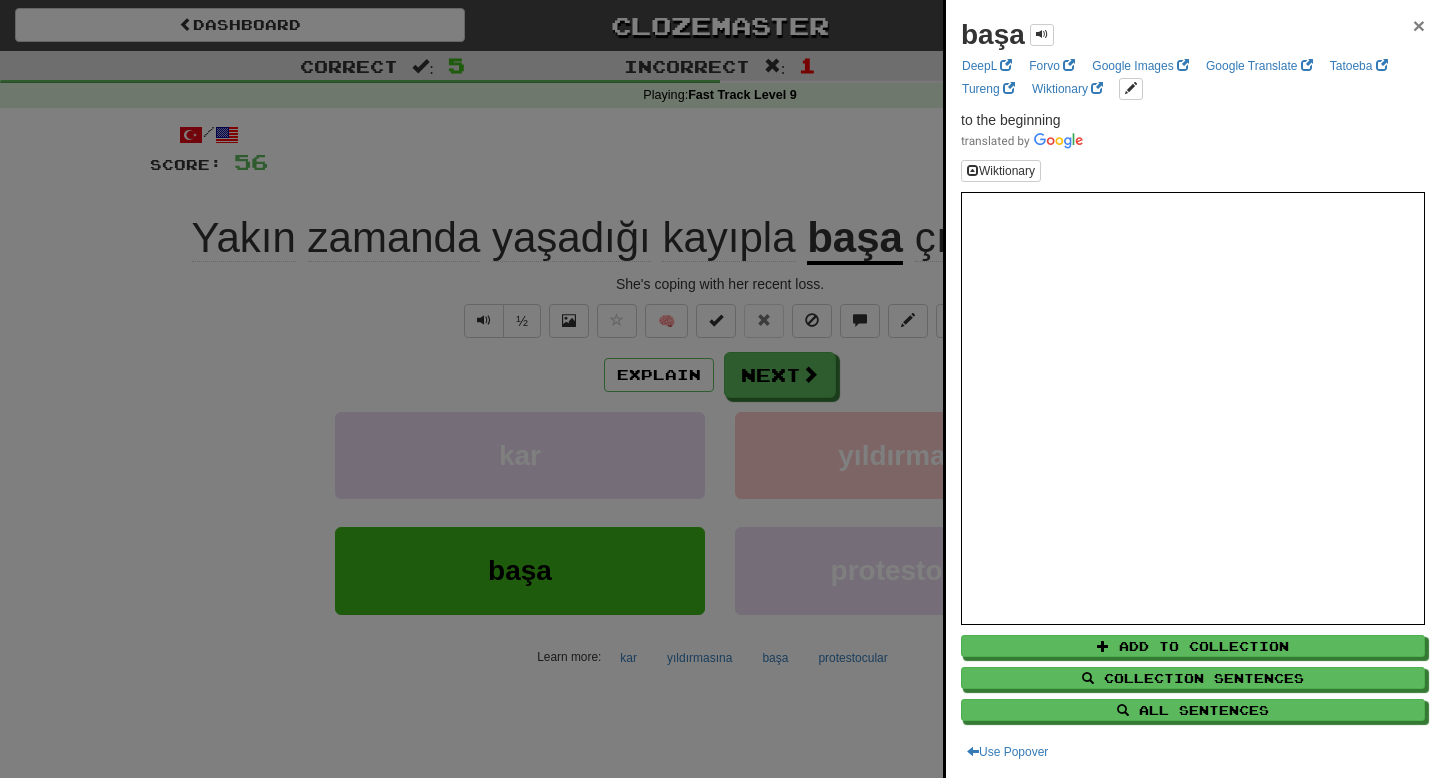 click on "×" at bounding box center [1419, 25] 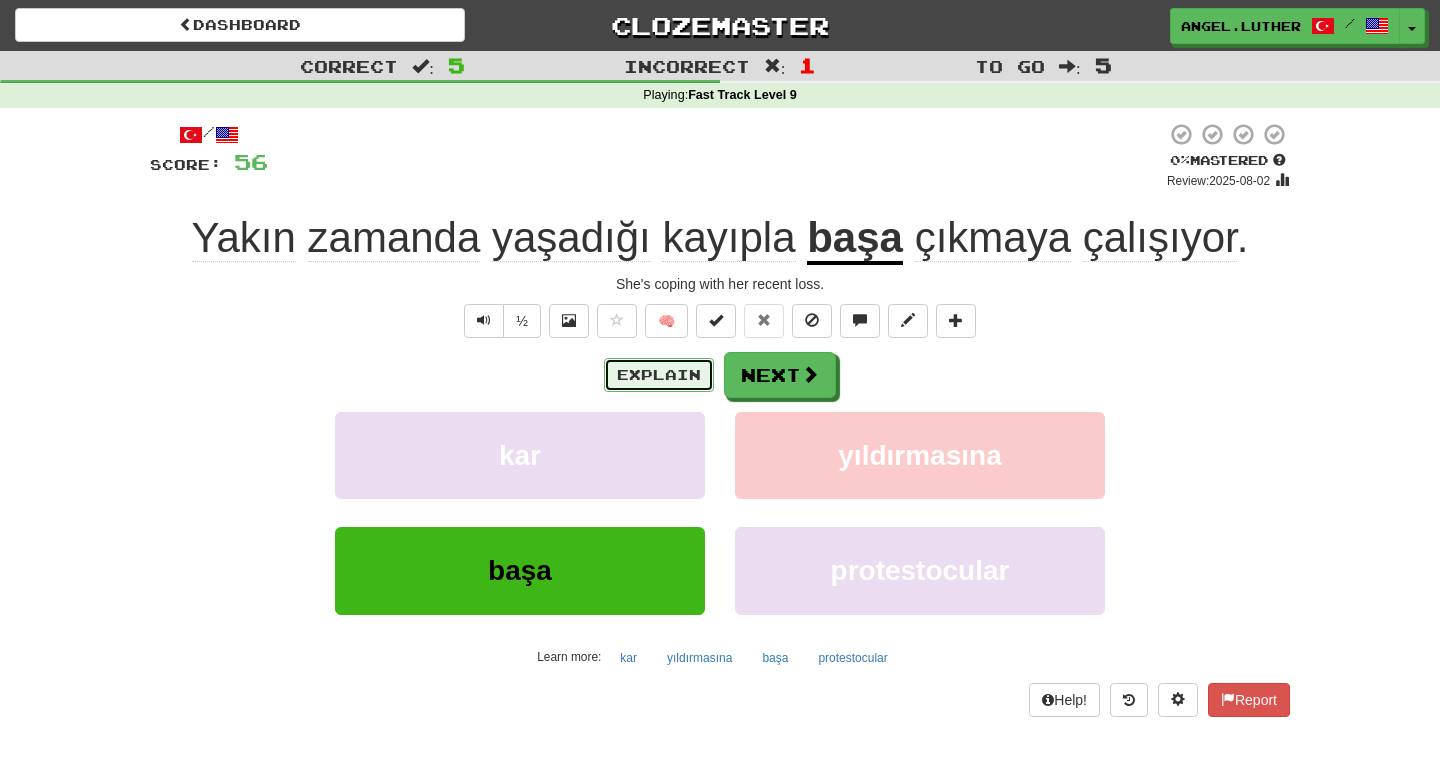 click on "Explain" at bounding box center [659, 375] 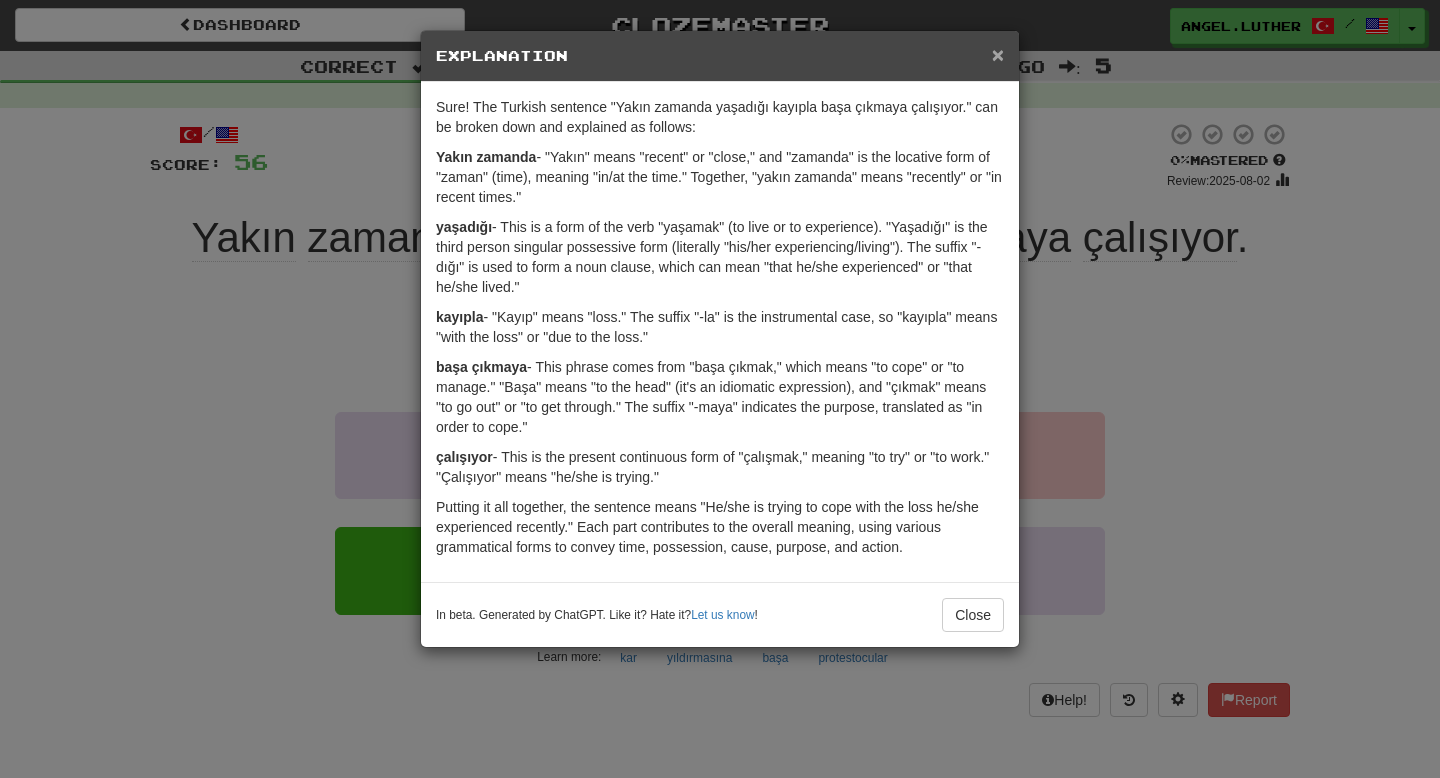 click on "×" at bounding box center [998, 54] 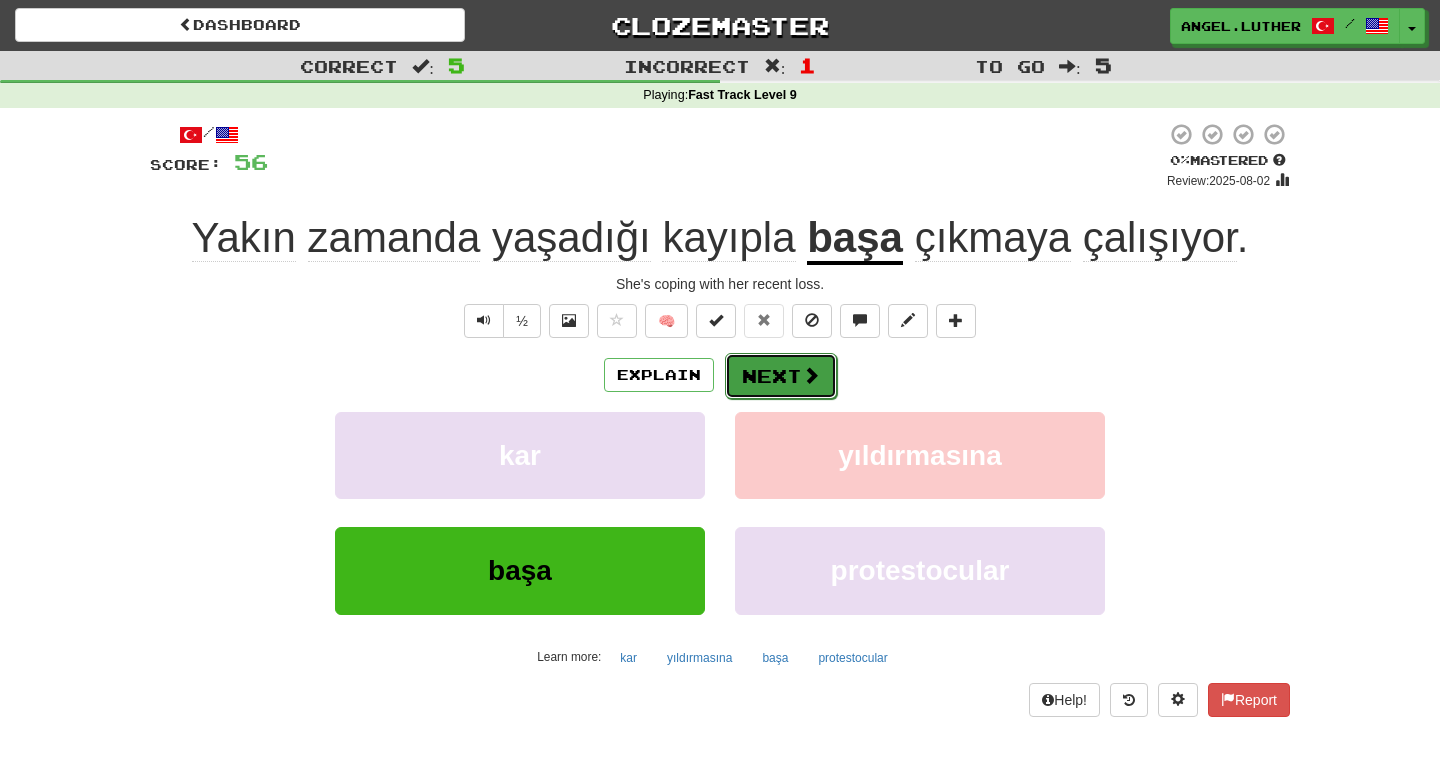 click on "Next" at bounding box center (781, 376) 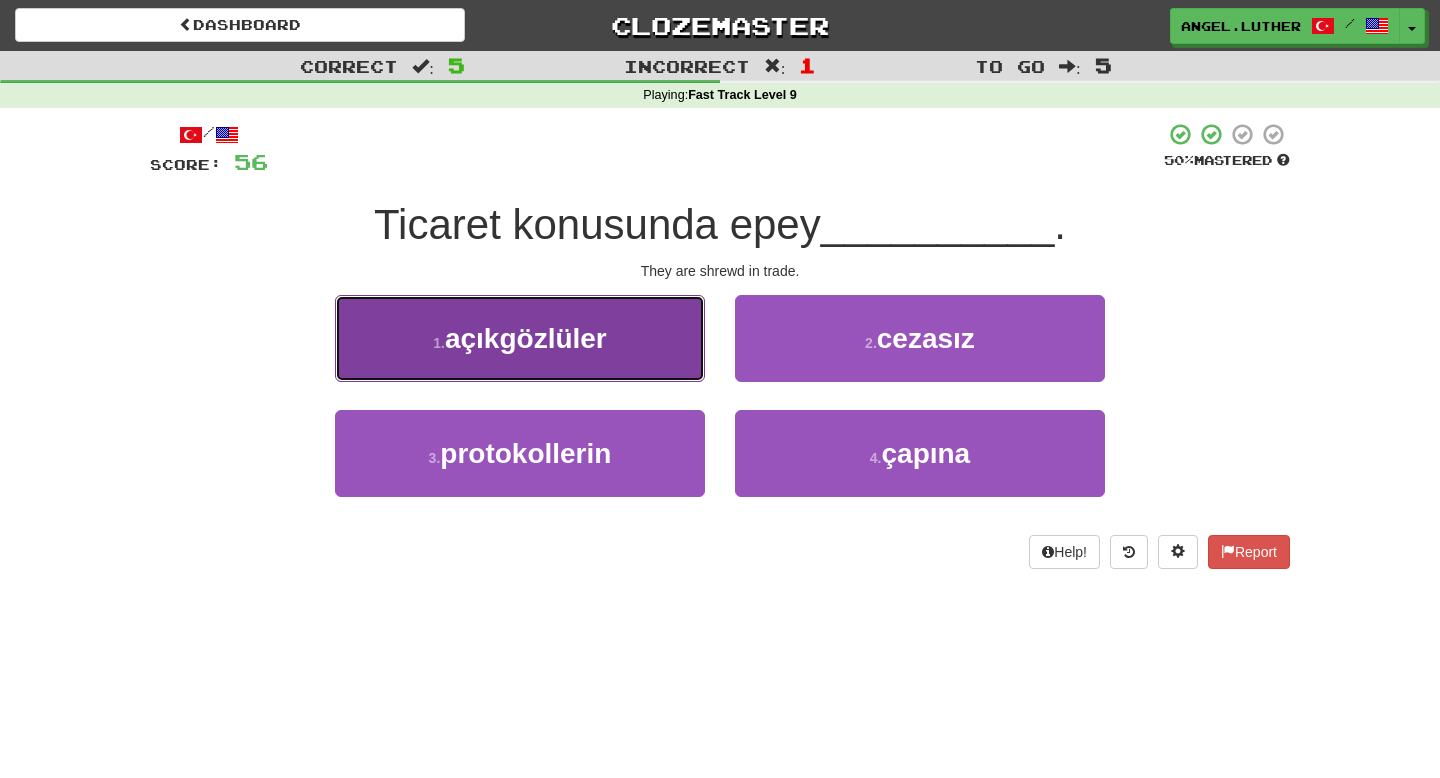 click on "1 .  açıkgözlüler" at bounding box center (520, 338) 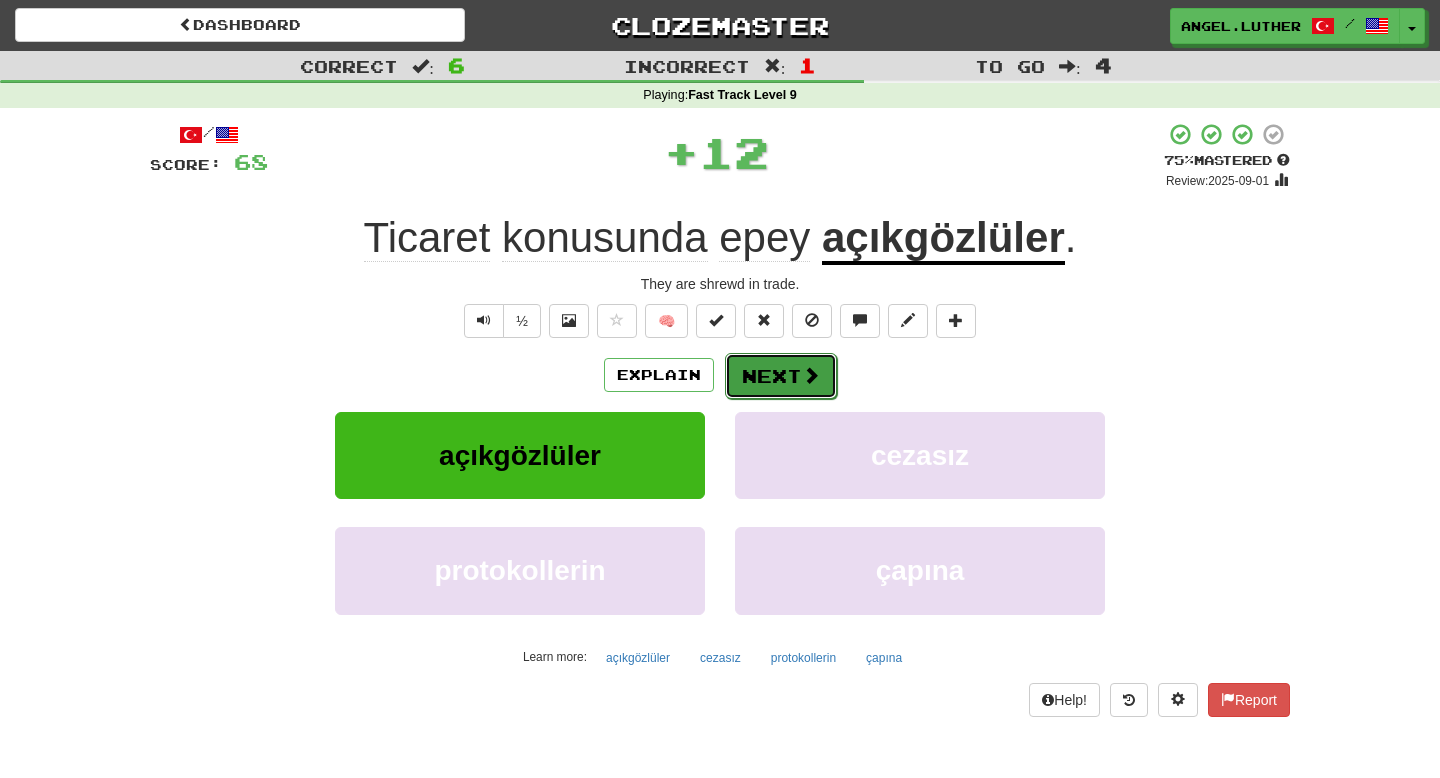 click at bounding box center [811, 375] 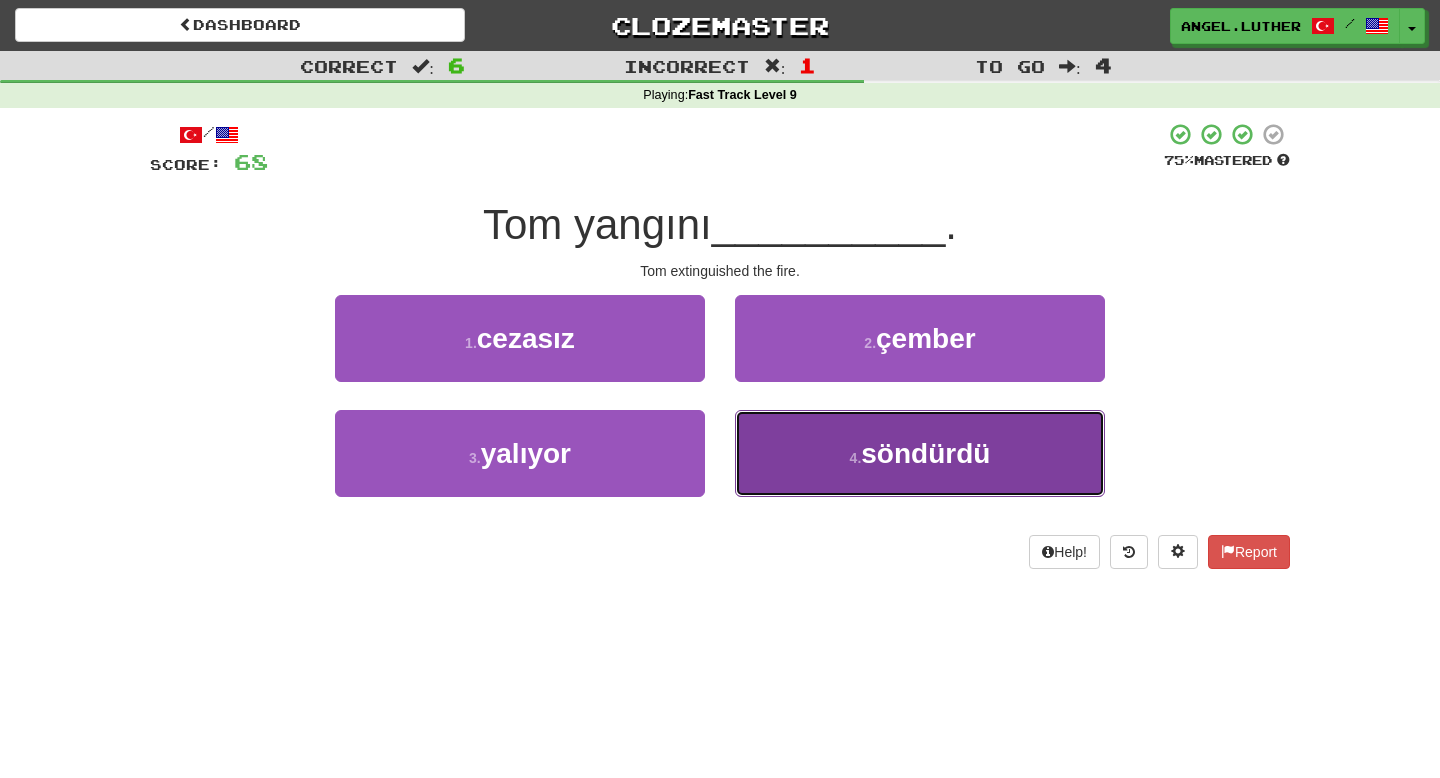 click on "söndürdü" at bounding box center [925, 453] 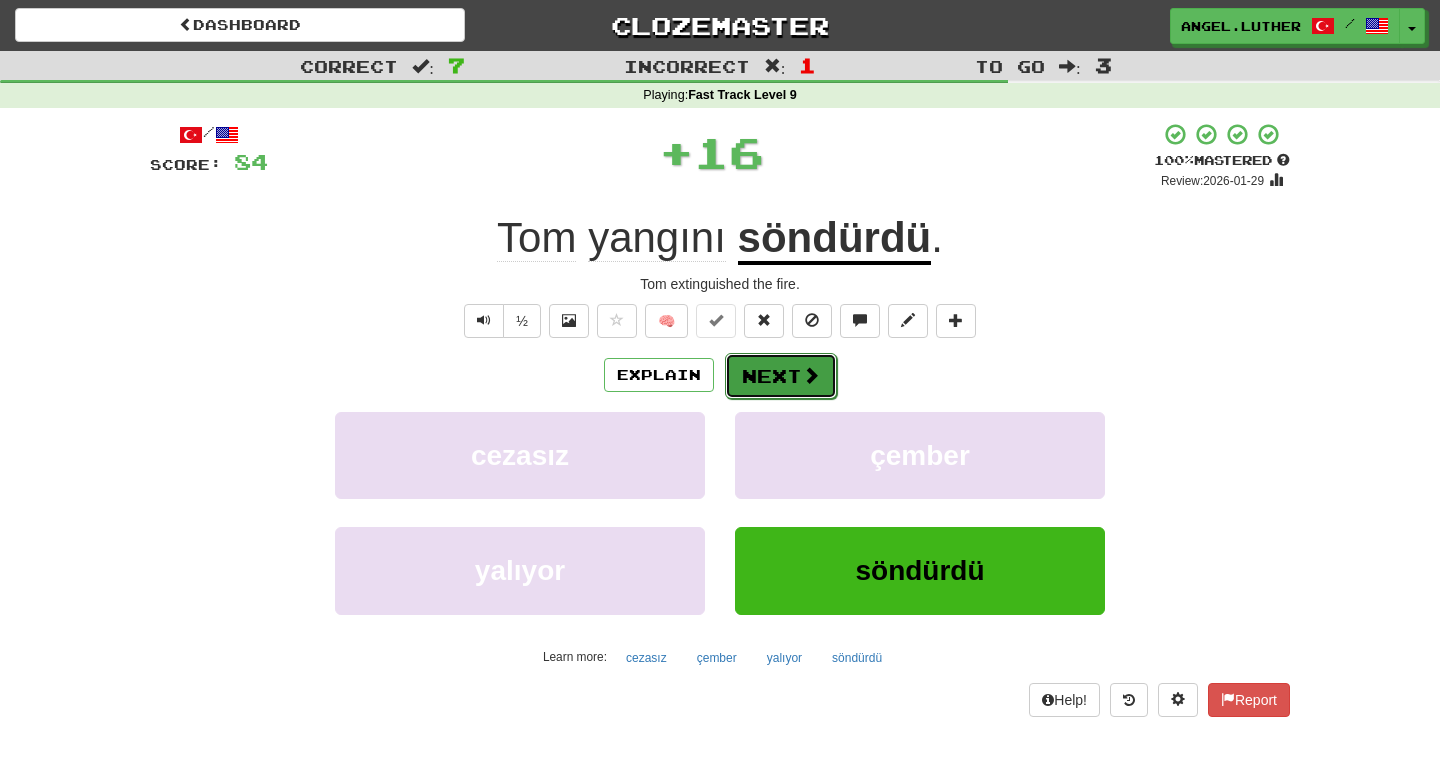 click on "Next" at bounding box center [781, 376] 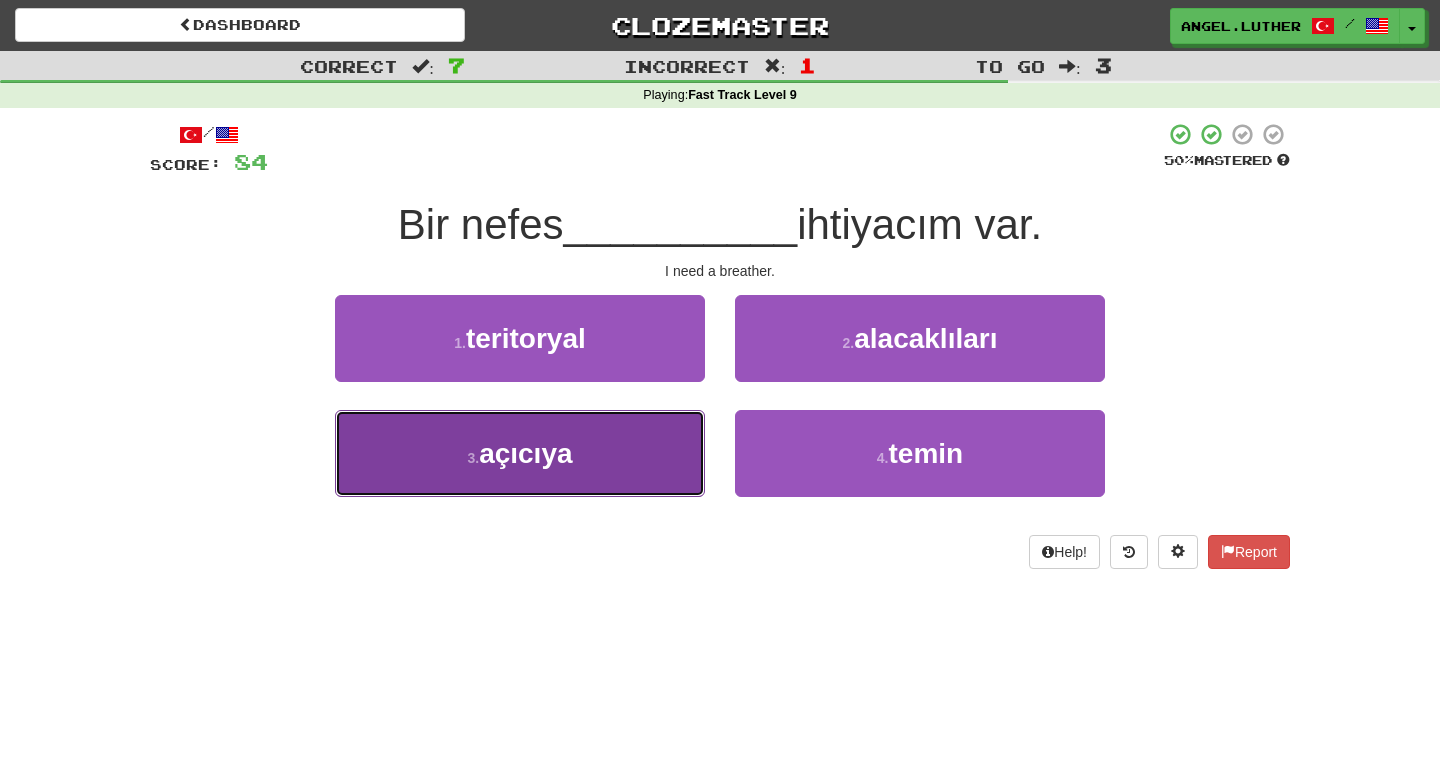 click on "3 .  açıcıya" at bounding box center [520, 453] 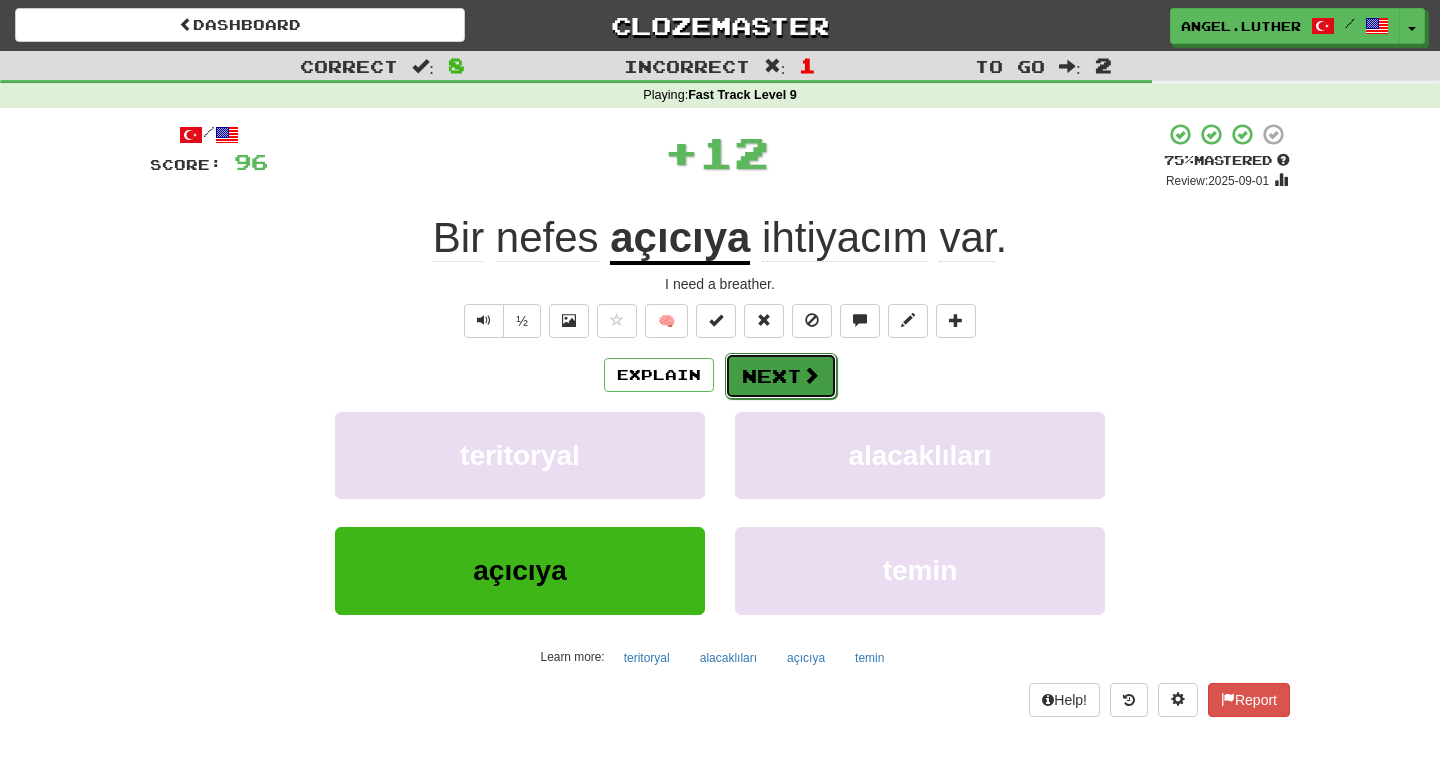 click on "Next" at bounding box center (781, 376) 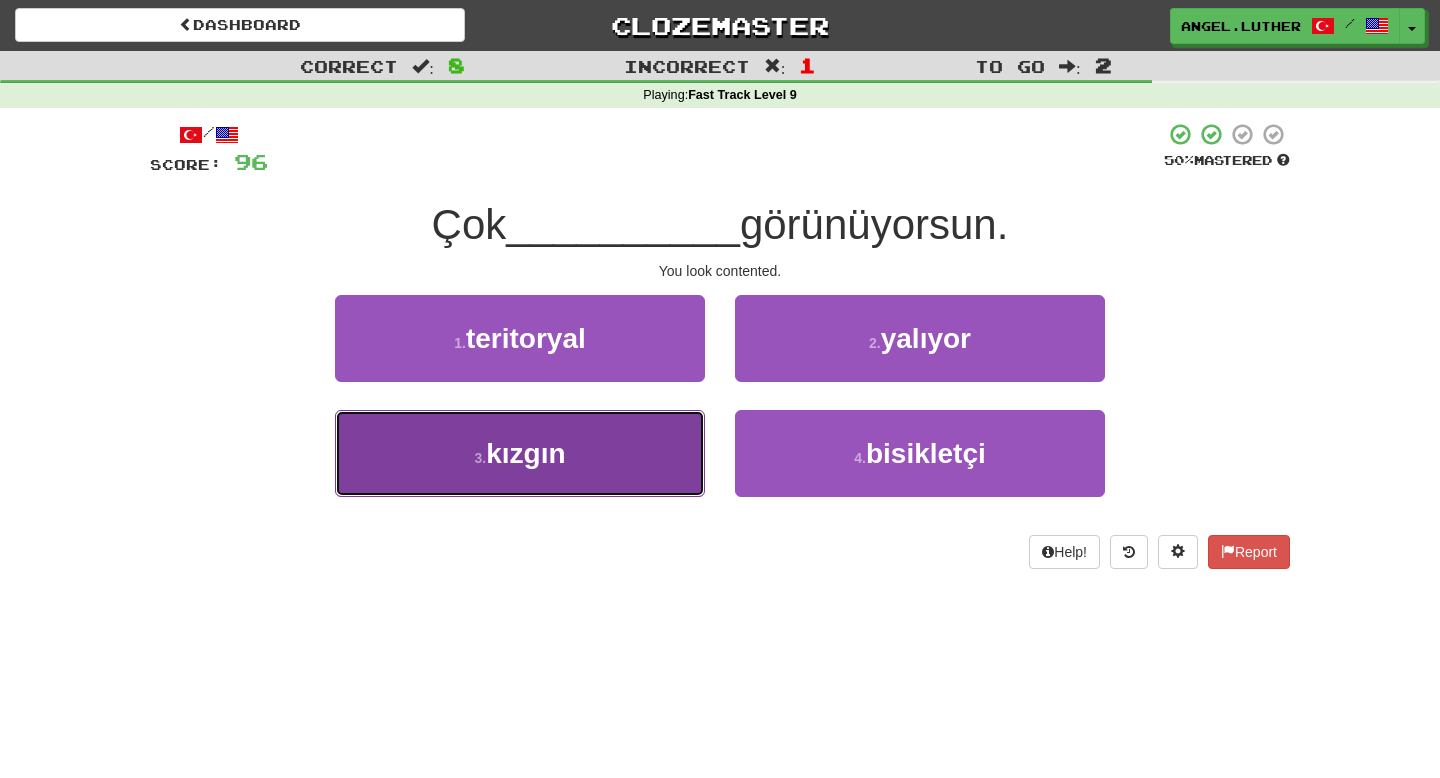 click on "3 .  kızgın" at bounding box center [520, 453] 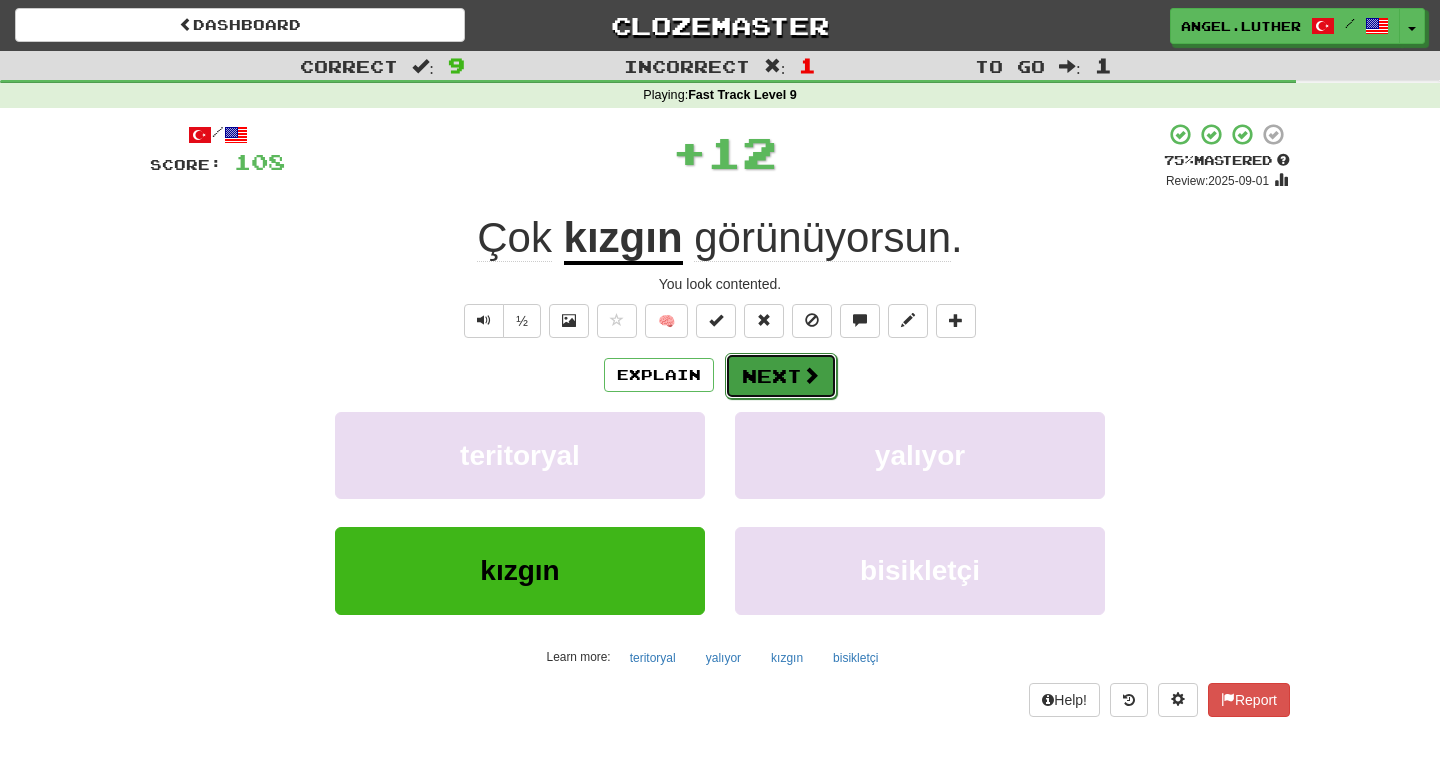 click at bounding box center [811, 375] 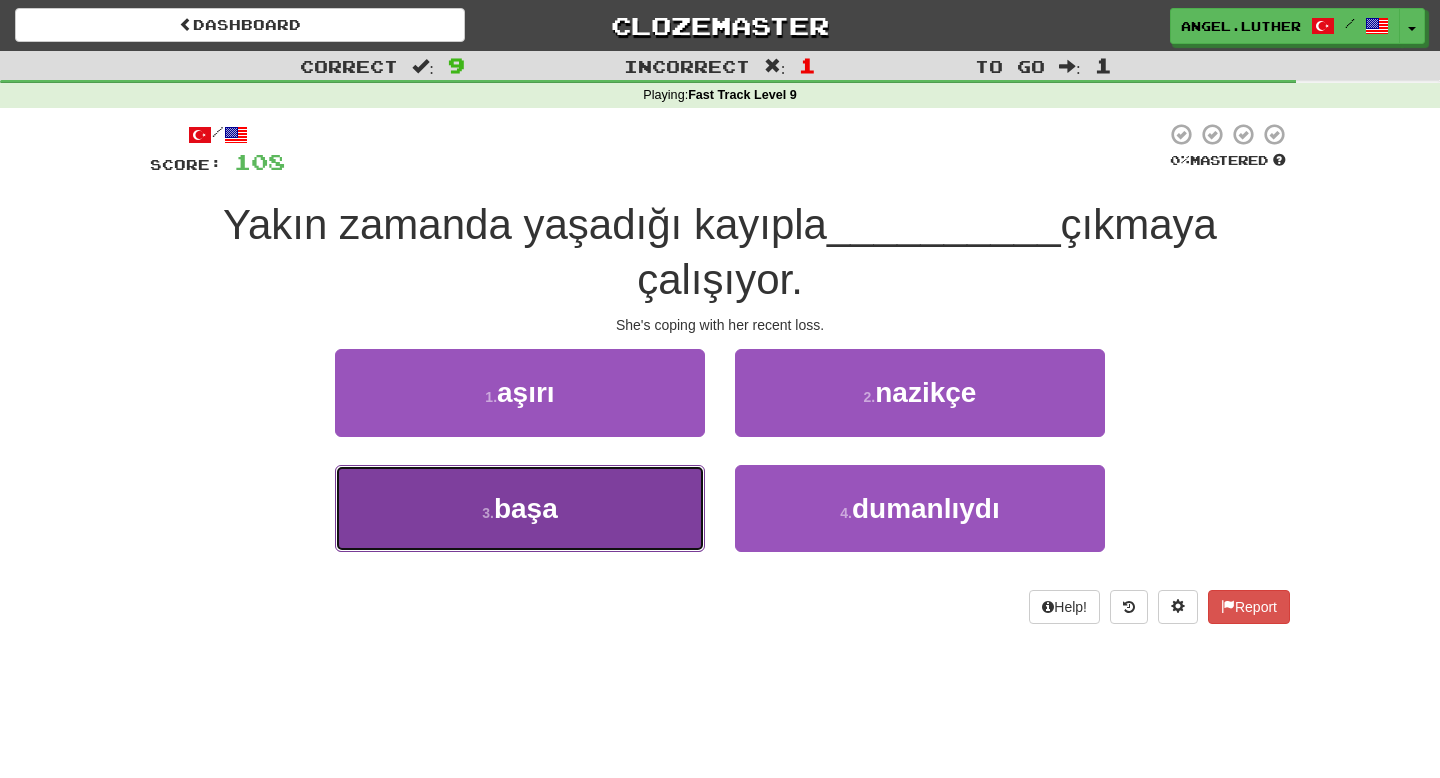 click on "3 .  başa" at bounding box center [520, 508] 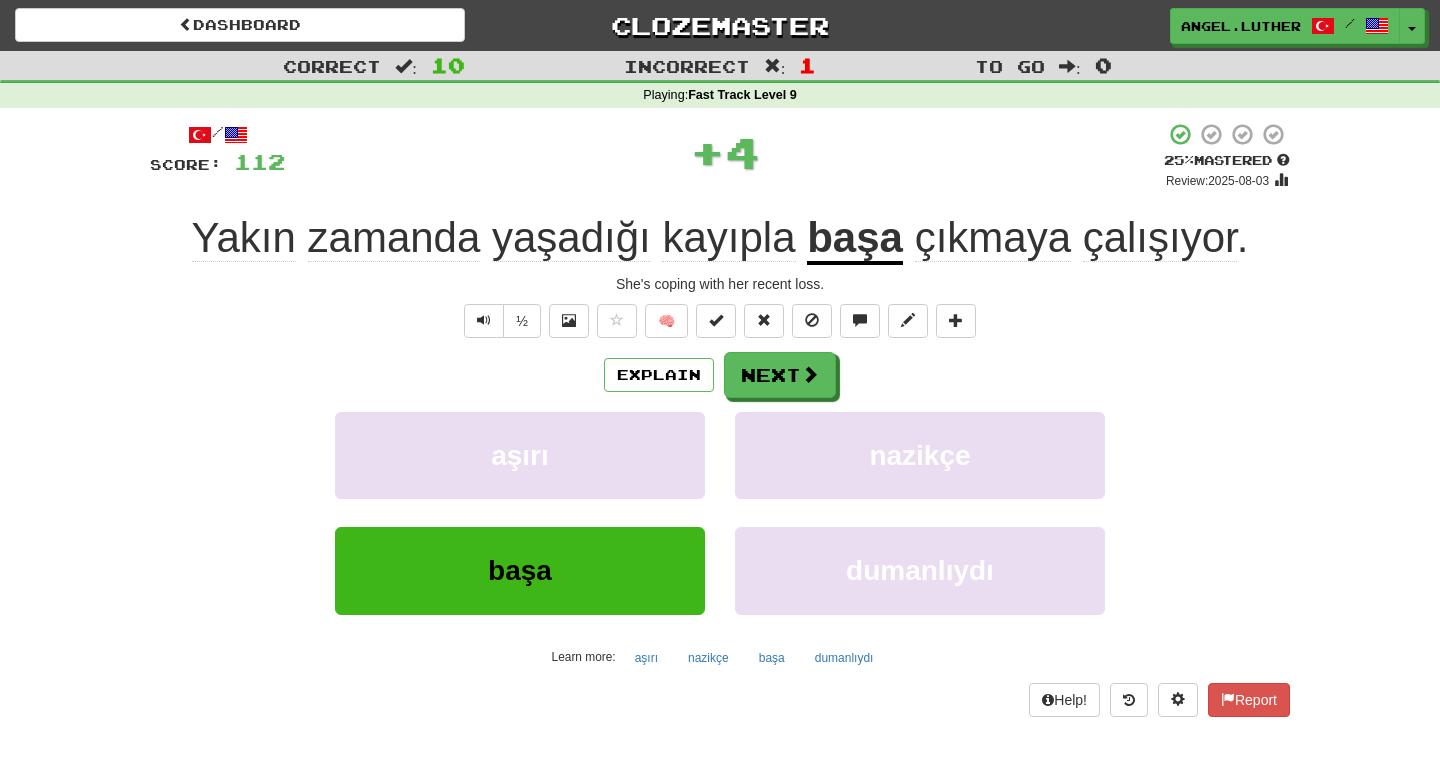 click on "Explain Next aşırı nazikçe başa dumanlıydı Learn more: aşırı nazikçe başa dumanlıydı" at bounding box center (720, 512) 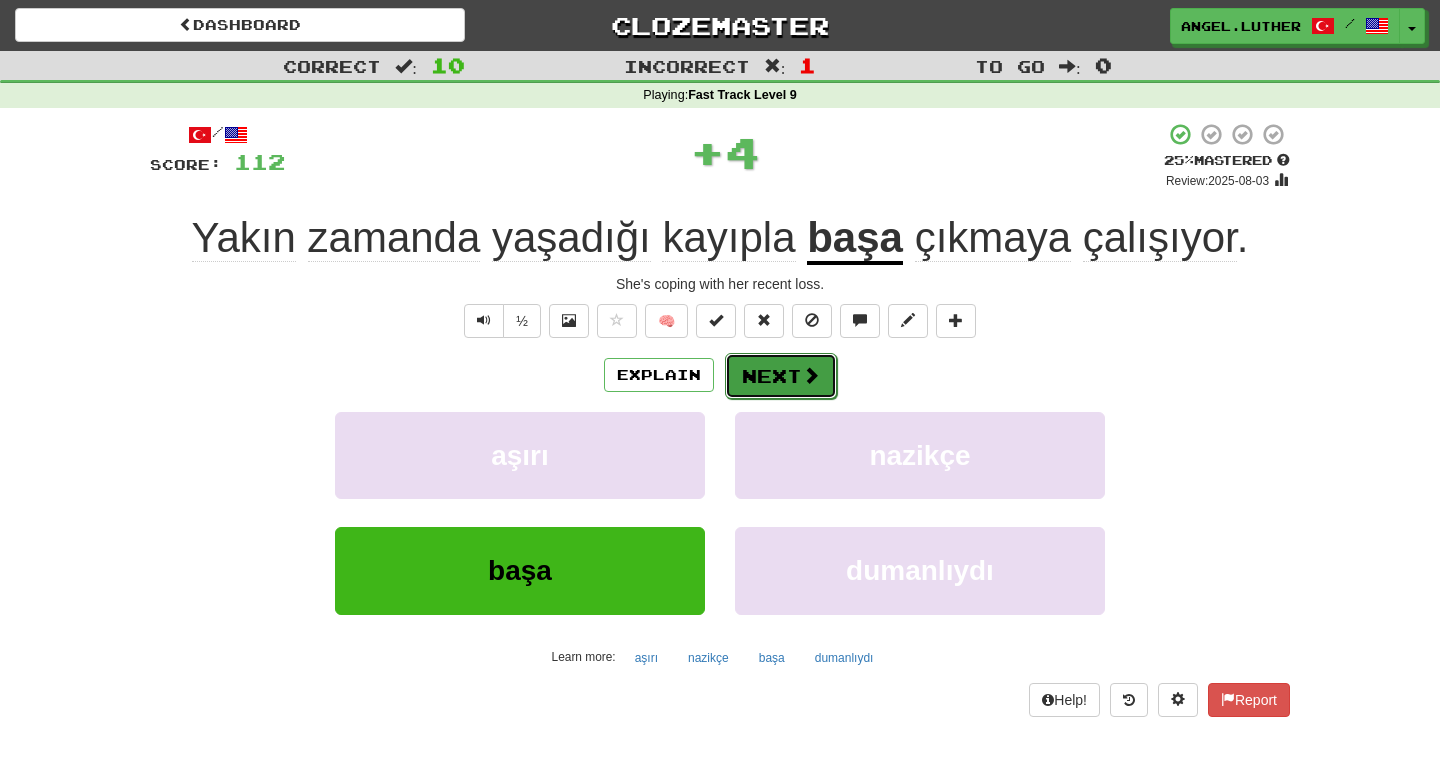 click on "Next" at bounding box center [781, 376] 